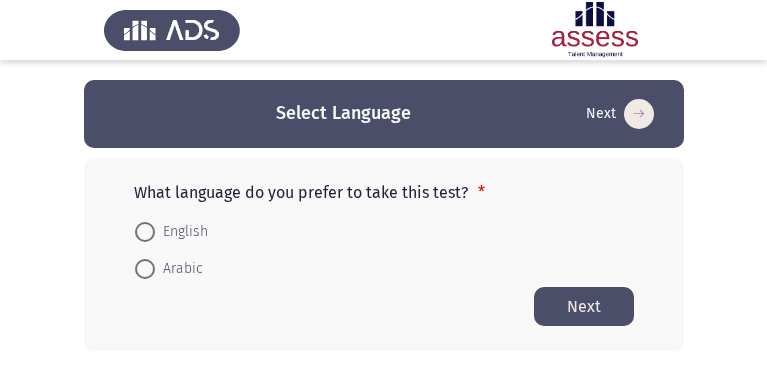 scroll, scrollTop: 0, scrollLeft: 0, axis: both 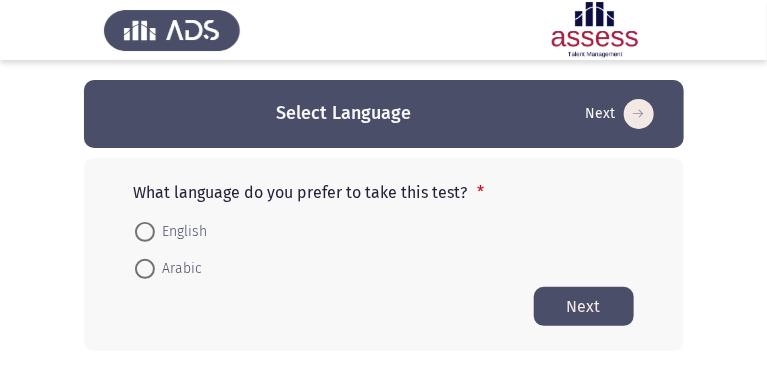 click on "Arabic" at bounding box center [179, 269] 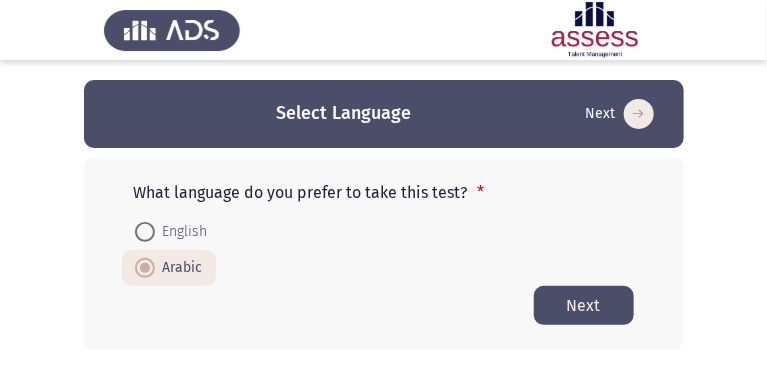 click on "Next" 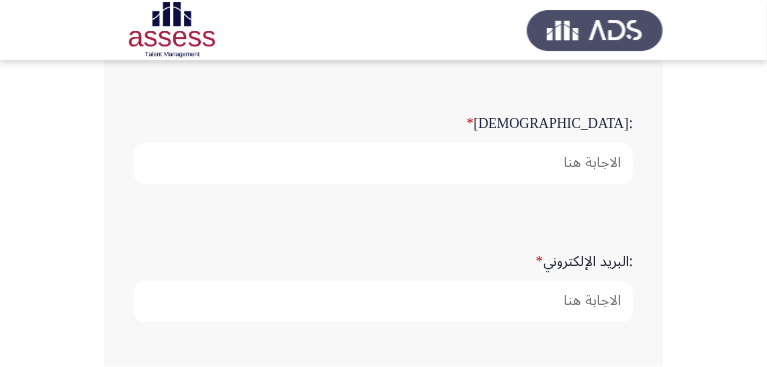 scroll, scrollTop: 514, scrollLeft: 0, axis: vertical 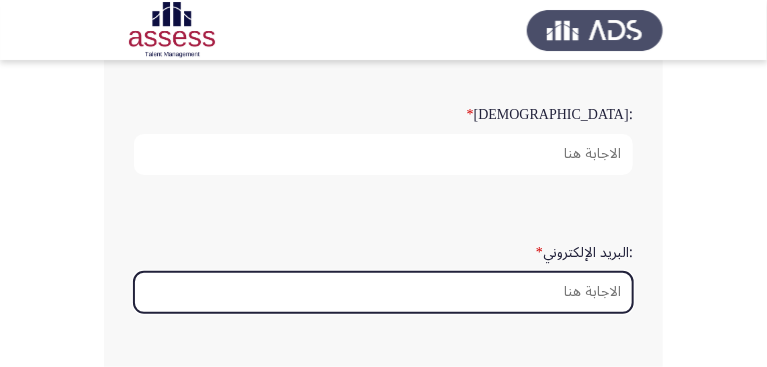 click on ":البريد الإلكتروني   *" at bounding box center (383, 292) 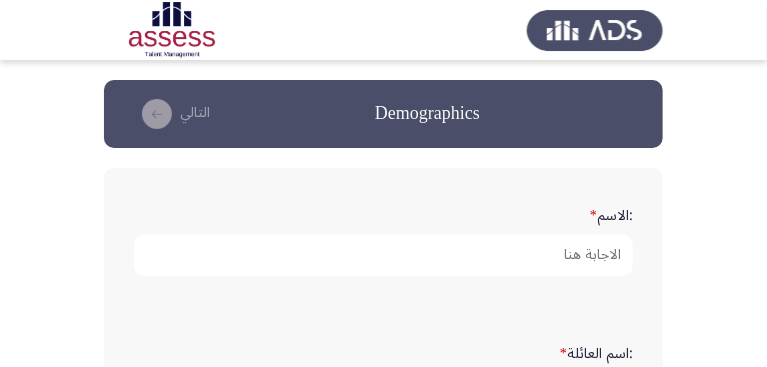 scroll, scrollTop: 57, scrollLeft: 0, axis: vertical 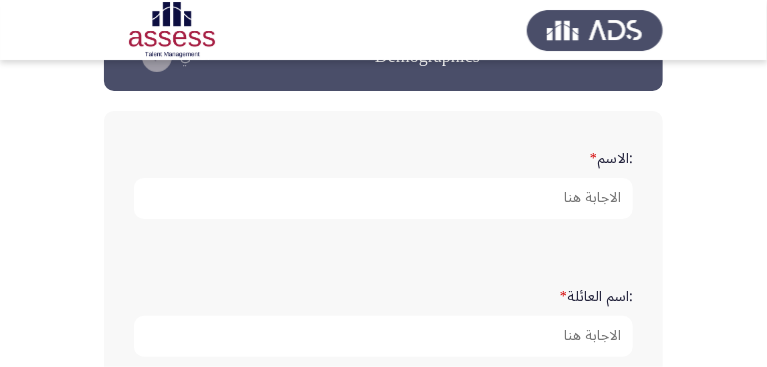 type on "mohamed.sedek@cbe.org.eg" 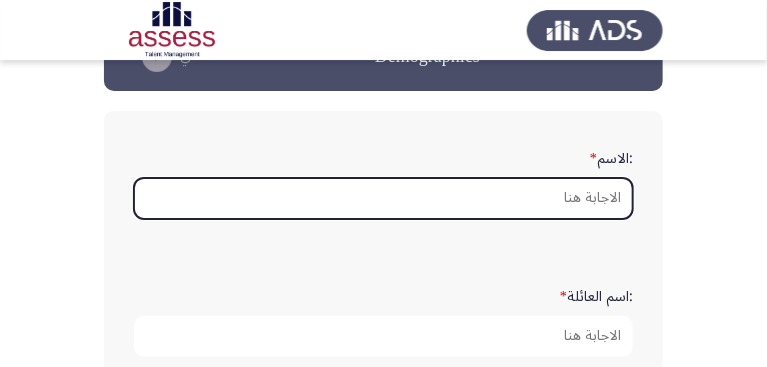 click on ":الاسم   *" at bounding box center (383, 198) 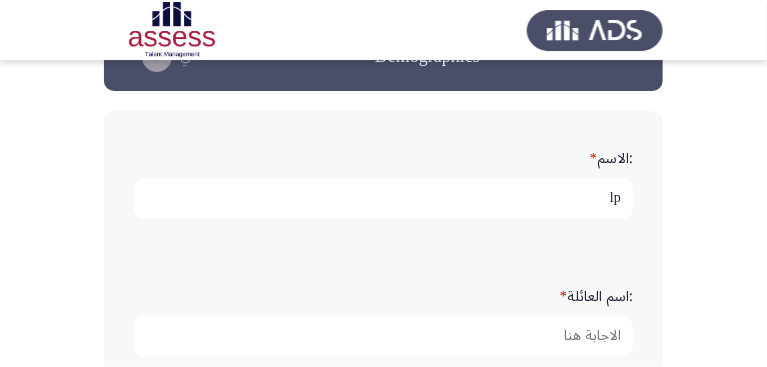 type on "l" 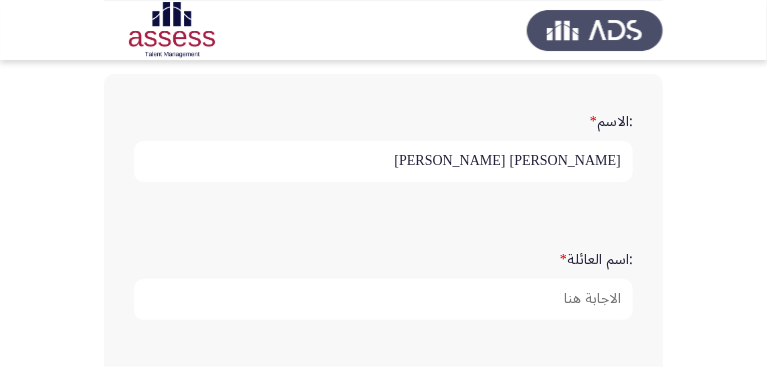 scroll, scrollTop: 114, scrollLeft: 0, axis: vertical 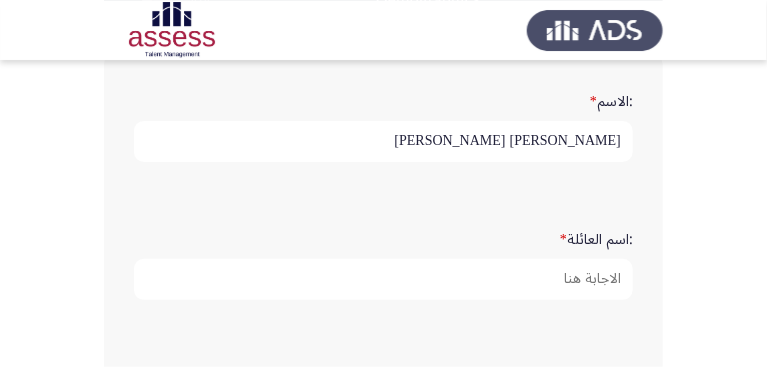 type on "محمد خالد صديق محمود" 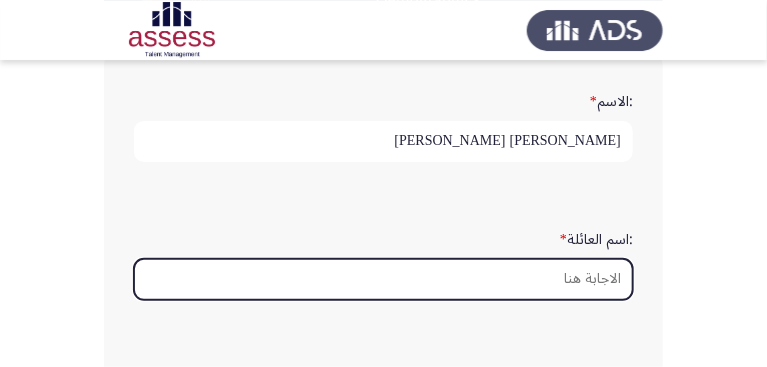 click on ":اسم العائلة   *" at bounding box center [383, 279] 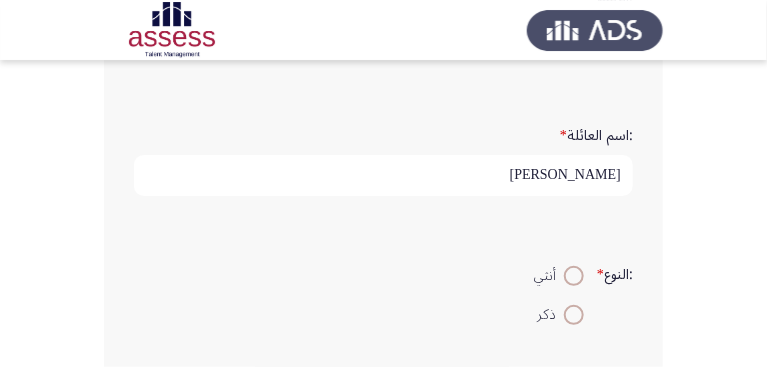 scroll, scrollTop: 285, scrollLeft: 0, axis: vertical 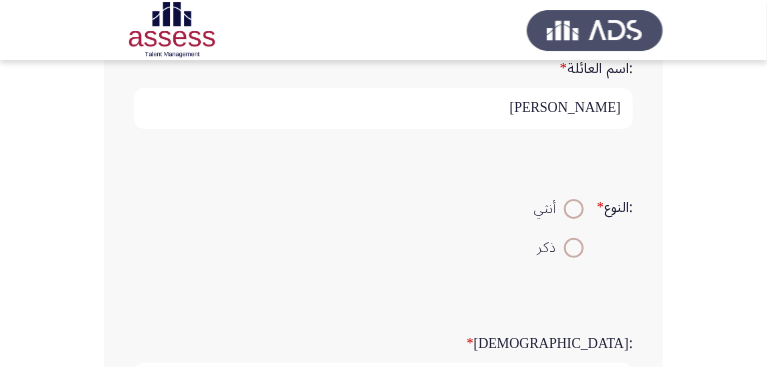 type on "خليفة" 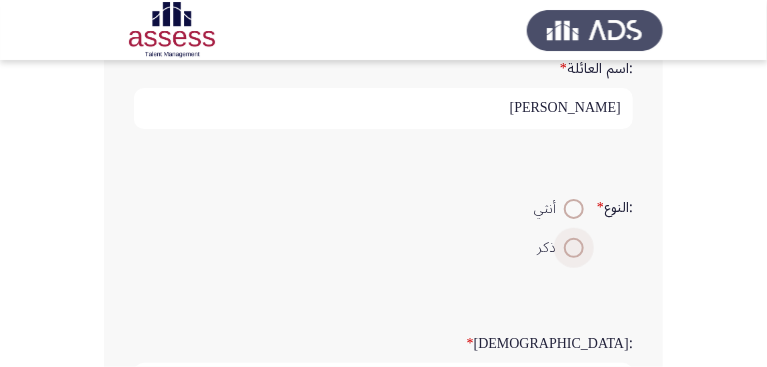 click at bounding box center (574, 248) 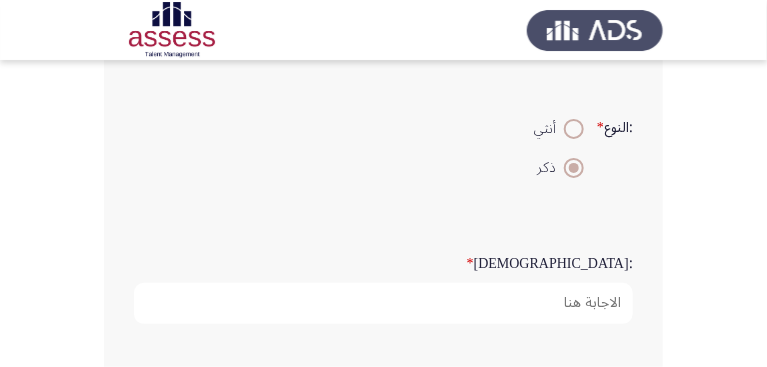 scroll, scrollTop: 400, scrollLeft: 0, axis: vertical 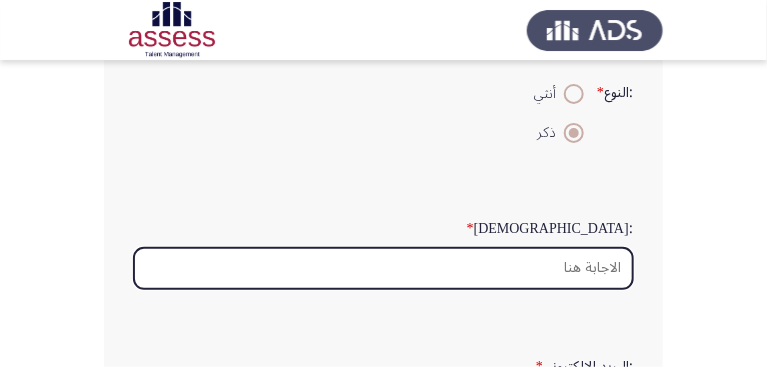 click on ":السن   *" at bounding box center (383, 268) 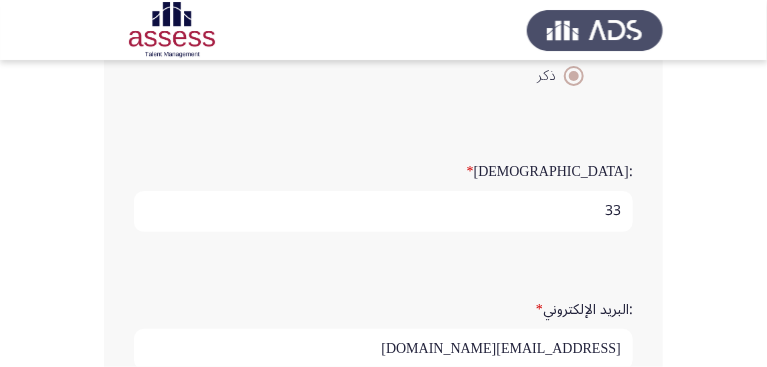 scroll, scrollTop: 571, scrollLeft: 0, axis: vertical 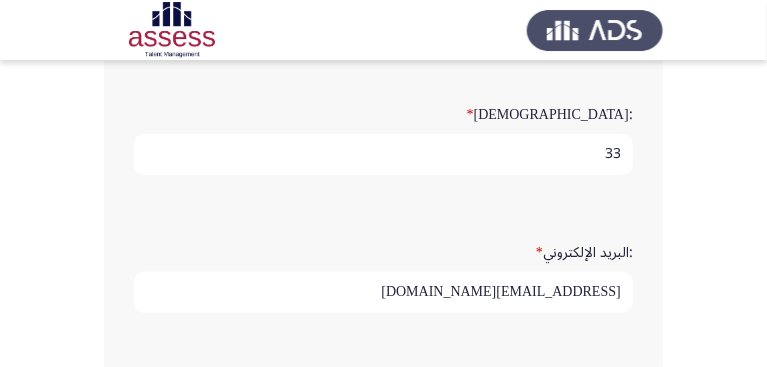 type on "33" 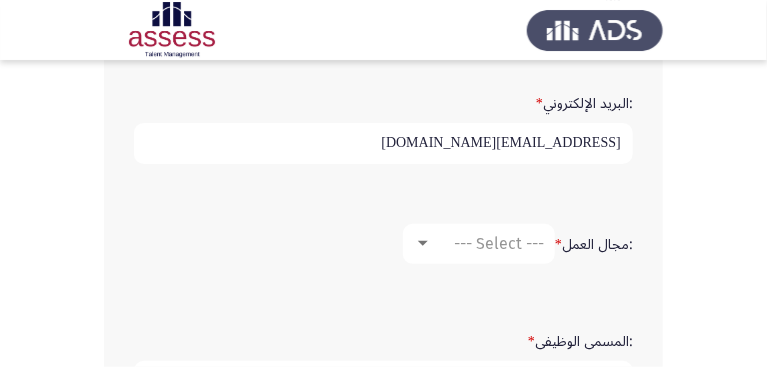 scroll, scrollTop: 685, scrollLeft: 0, axis: vertical 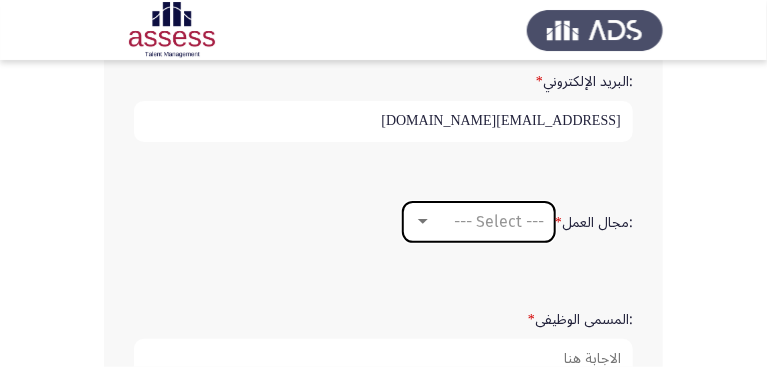 click at bounding box center (423, 222) 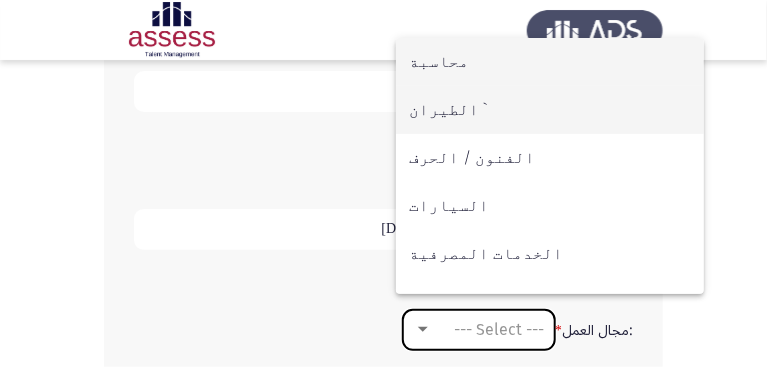 scroll, scrollTop: 628, scrollLeft: 0, axis: vertical 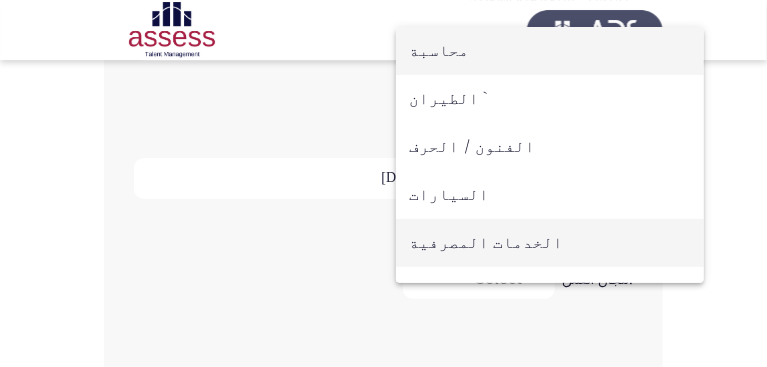 click on "الخدمات المصرفية" at bounding box center [550, 243] 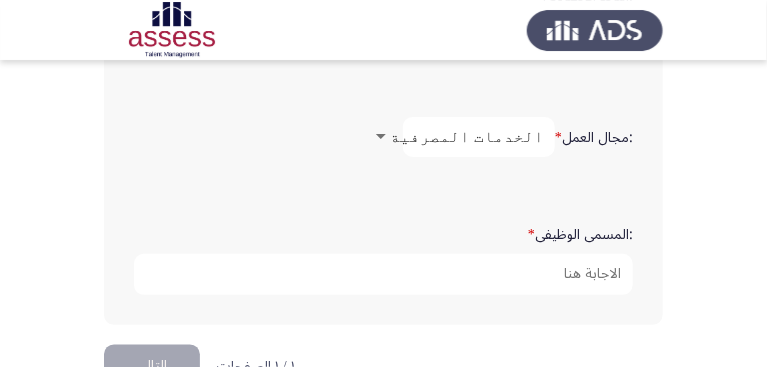 scroll, scrollTop: 800, scrollLeft: 0, axis: vertical 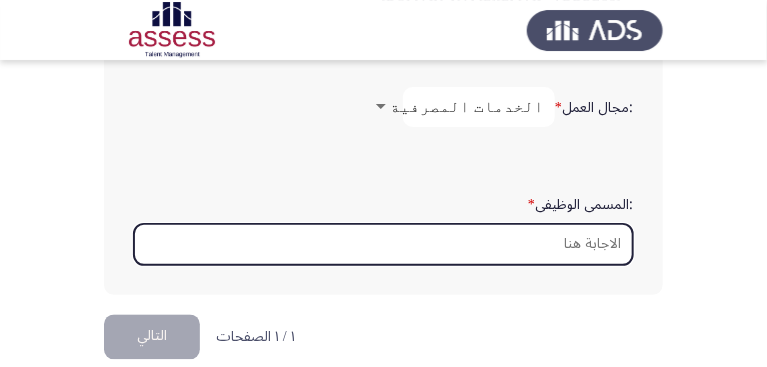 click on ":المسمى الوظيفى   *" at bounding box center (383, 244) 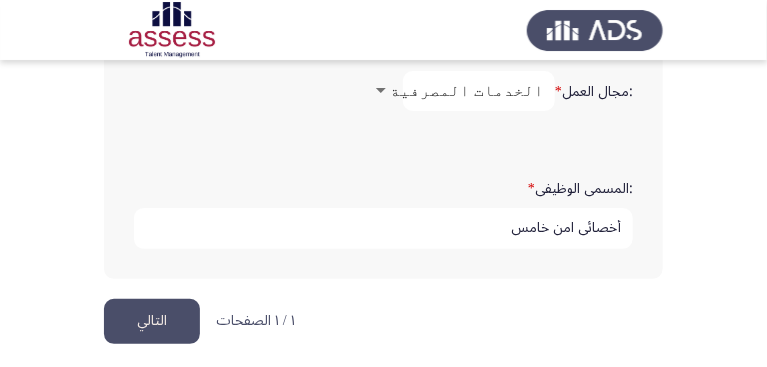 scroll, scrollTop: 822, scrollLeft: 0, axis: vertical 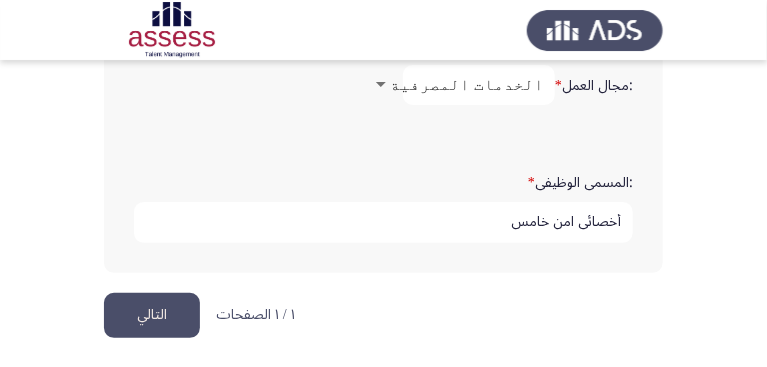 type on "أخصائي امن خامس" 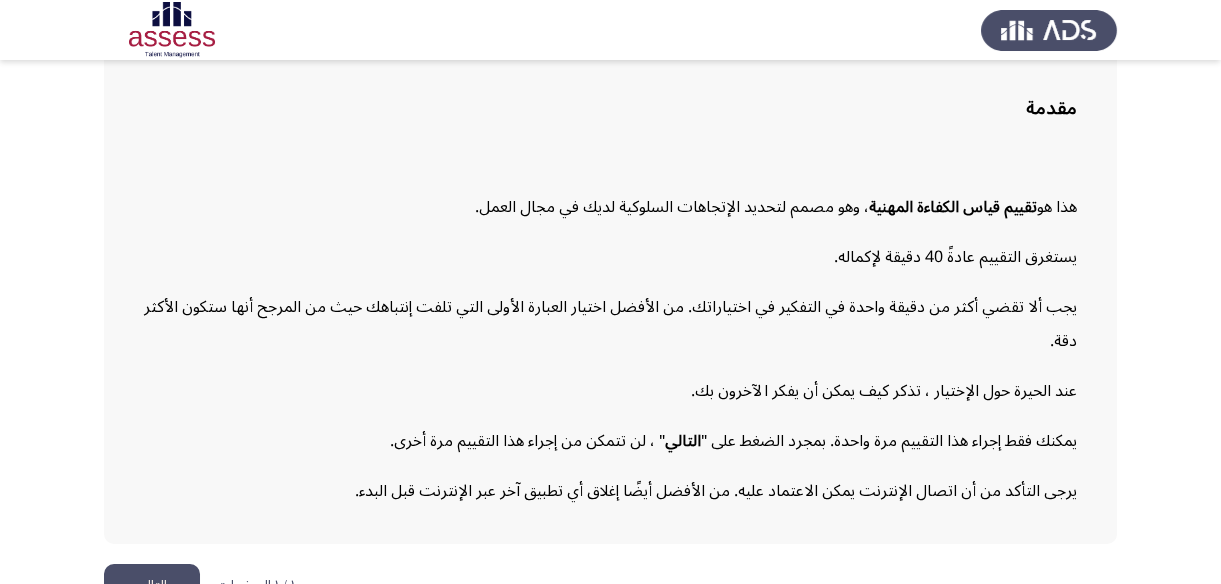 scroll, scrollTop: 180, scrollLeft: 0, axis: vertical 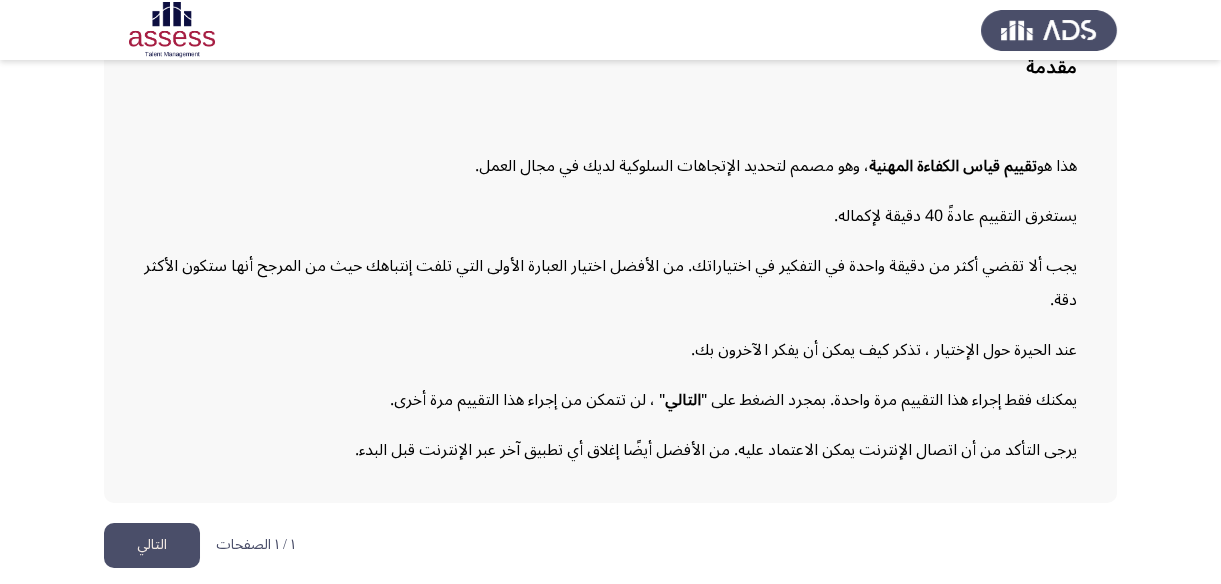click on "التالي" 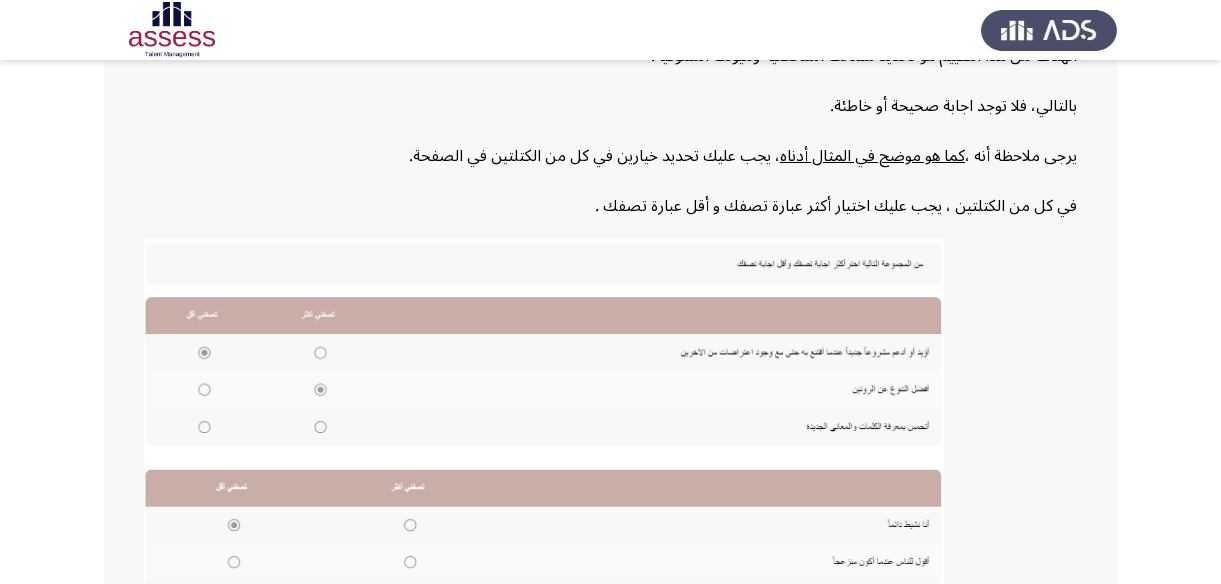 scroll, scrollTop: 490, scrollLeft: 0, axis: vertical 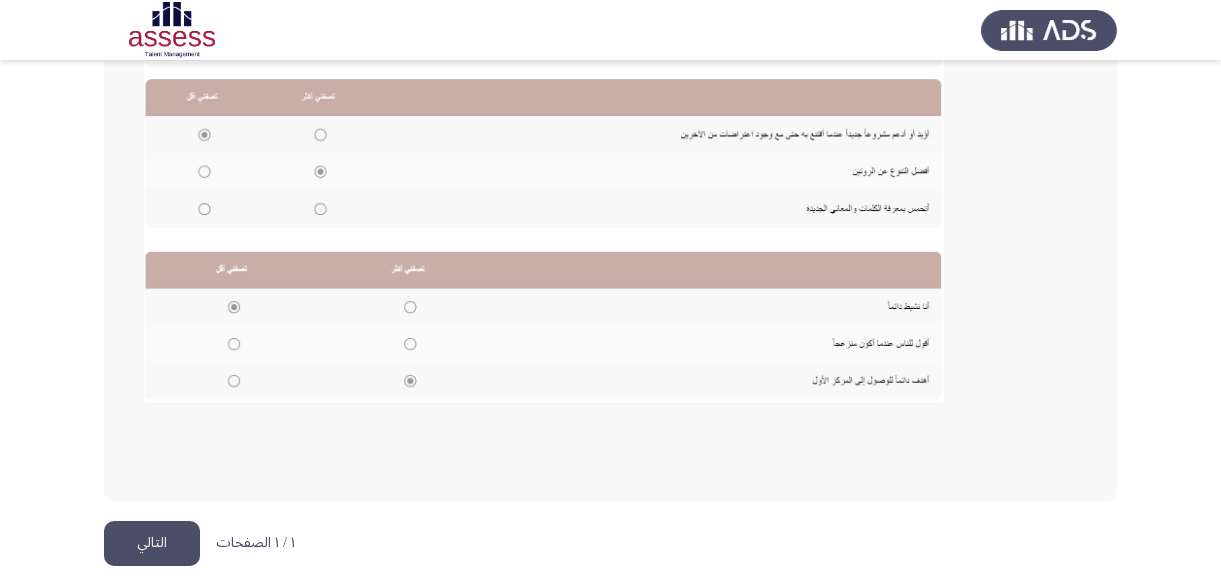click on "التالي" 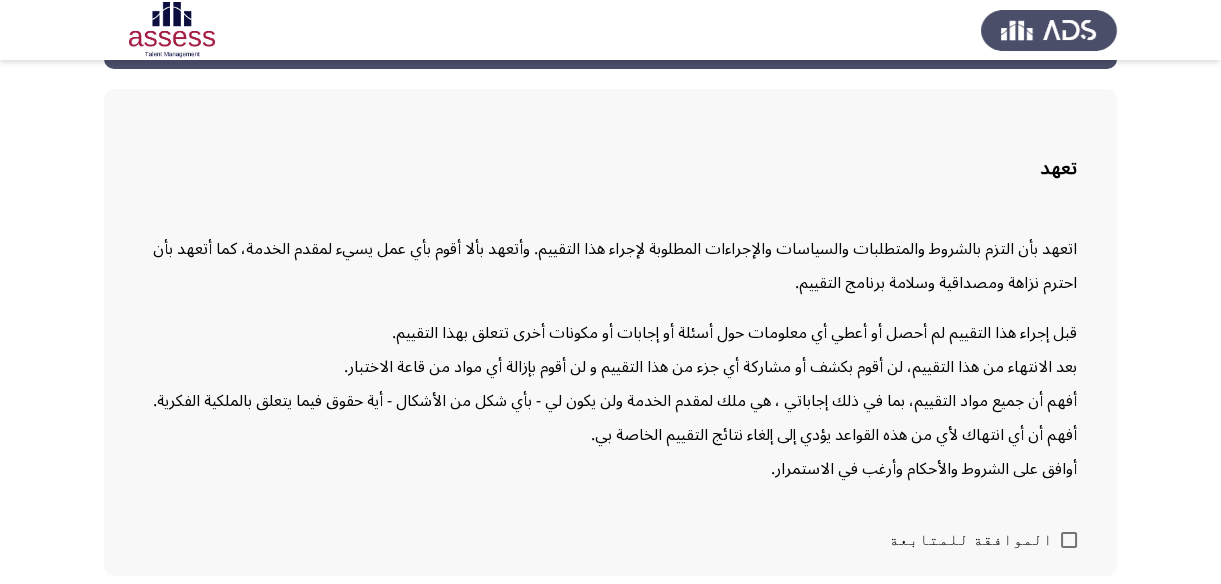 scroll, scrollTop: 152, scrollLeft: 0, axis: vertical 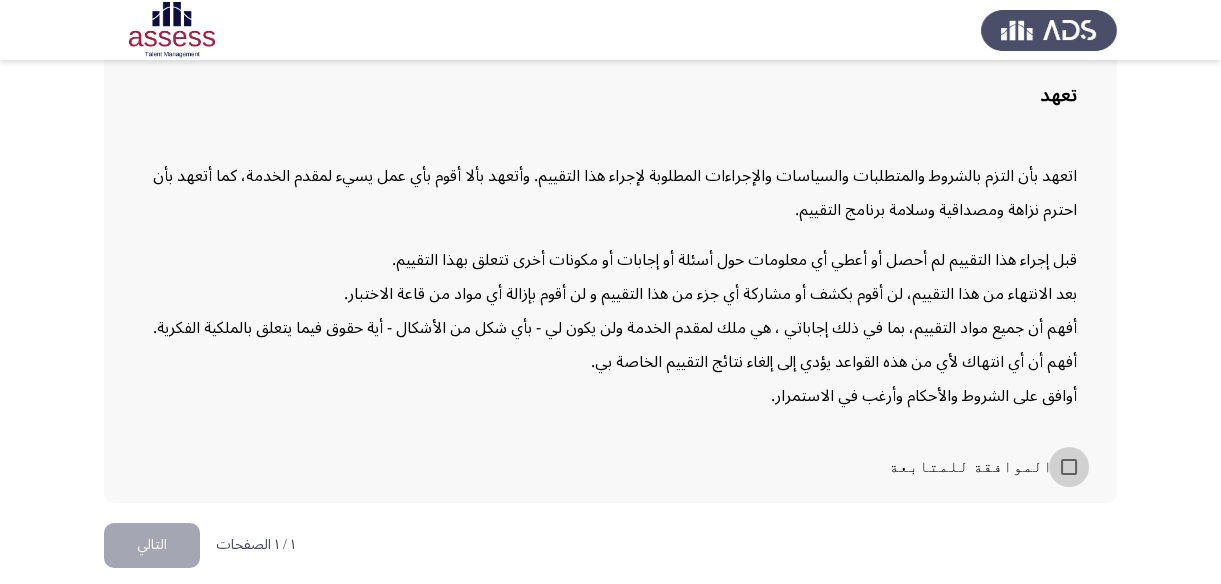 click at bounding box center [1069, 467] 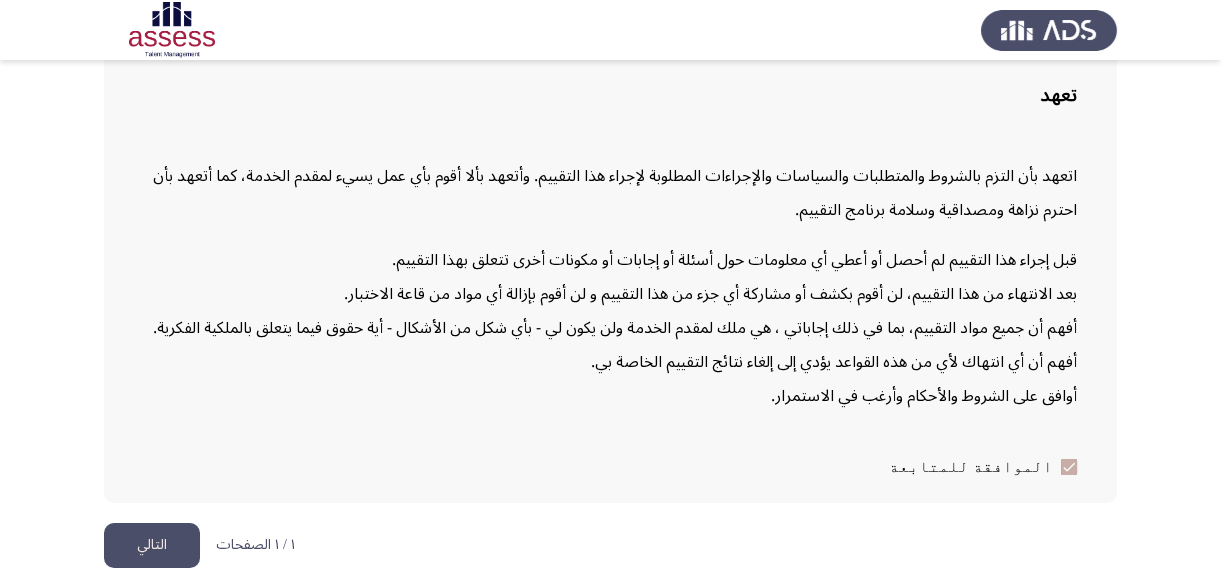 click on "التالي" 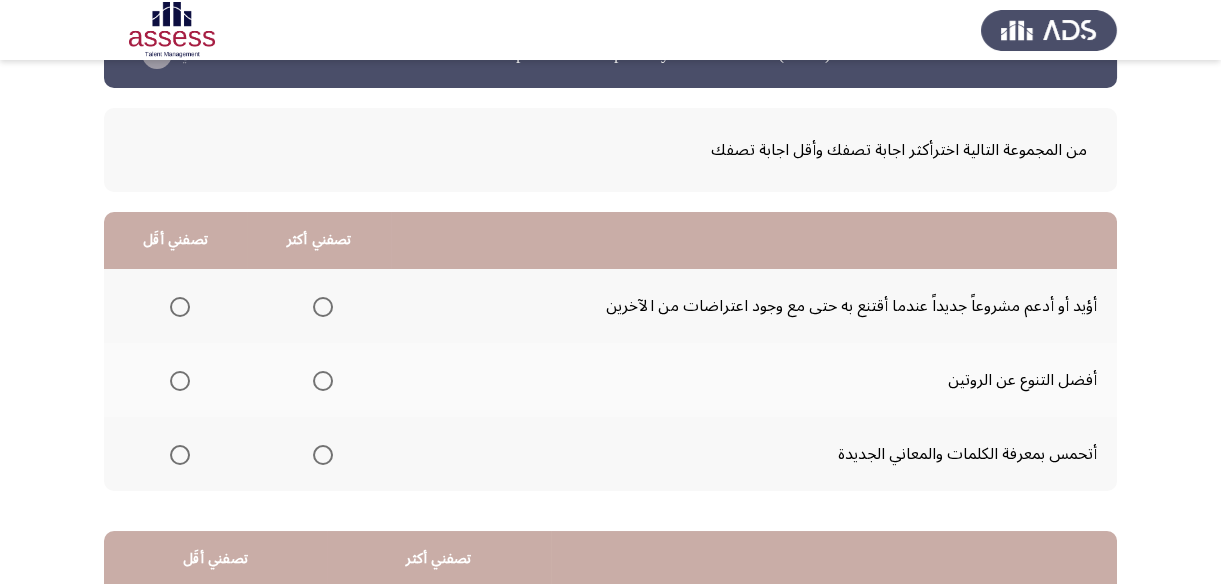 scroll, scrollTop: 90, scrollLeft: 0, axis: vertical 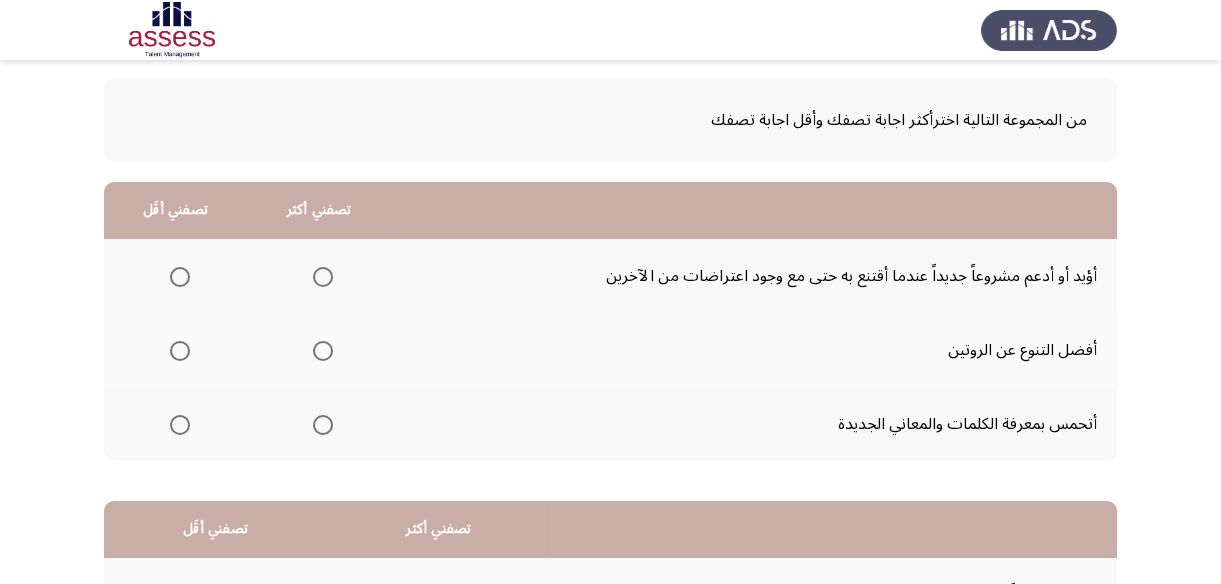 click at bounding box center (323, 425) 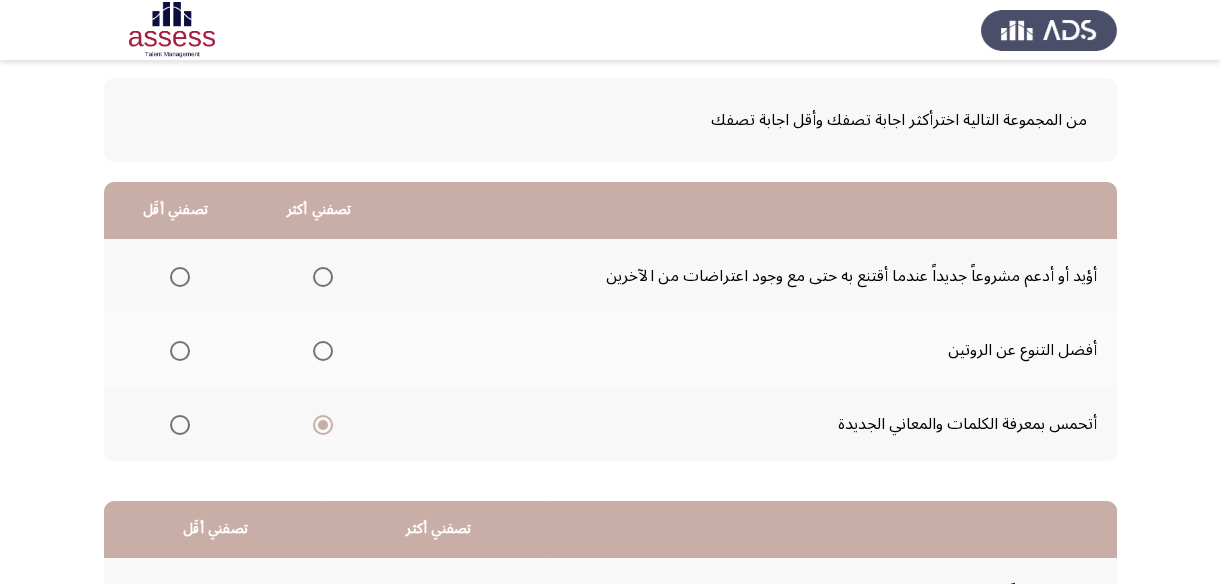 click at bounding box center (180, 351) 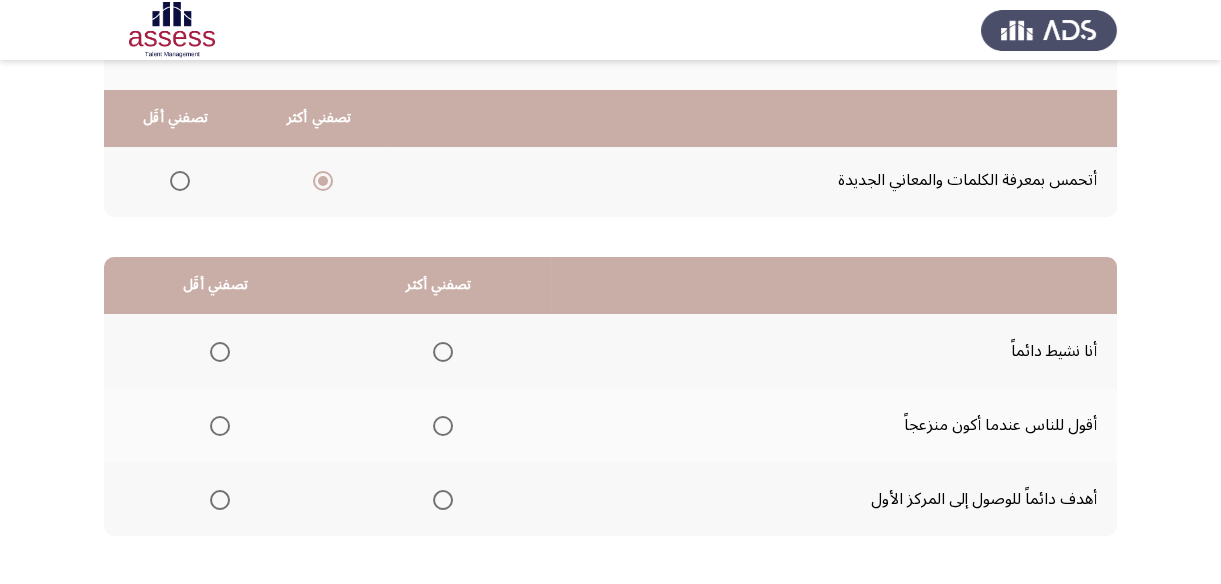 scroll, scrollTop: 363, scrollLeft: 0, axis: vertical 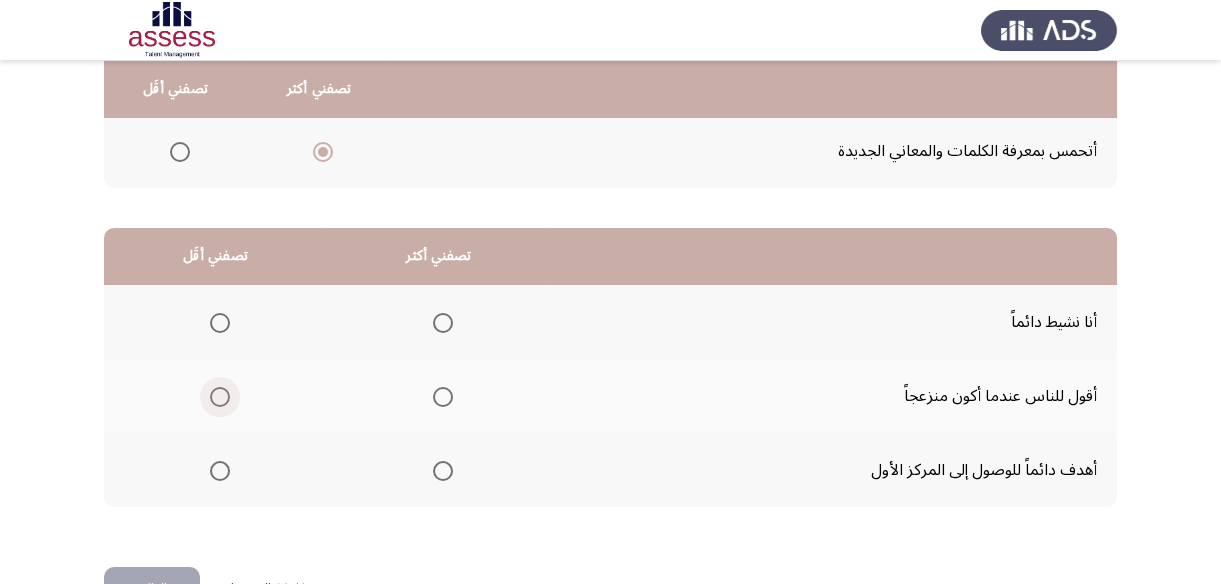 click at bounding box center [220, 397] 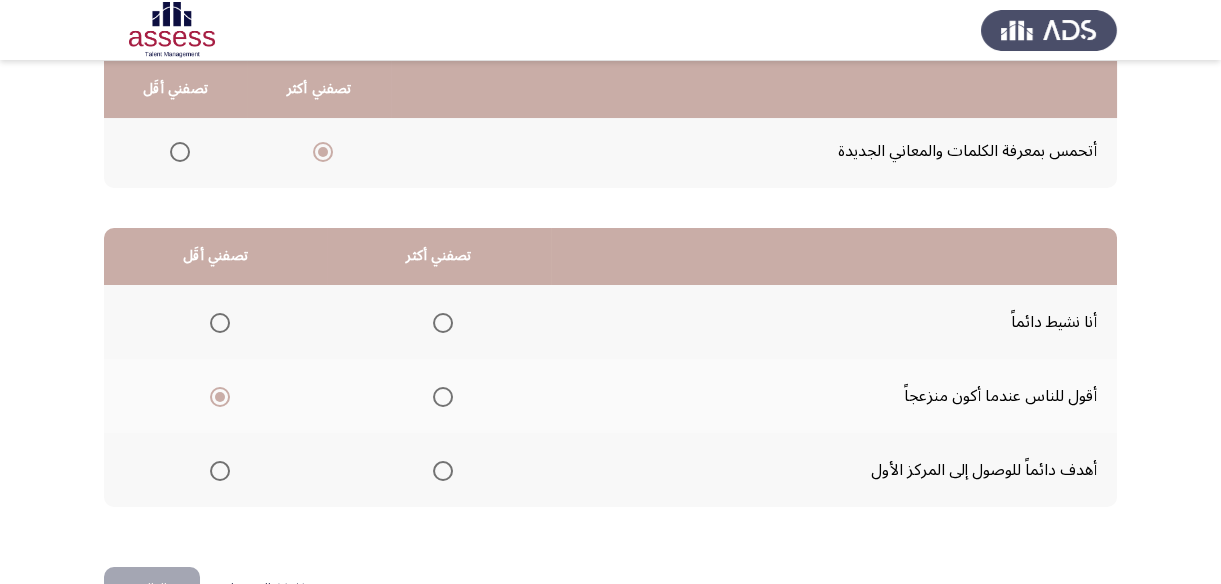 click at bounding box center (443, 471) 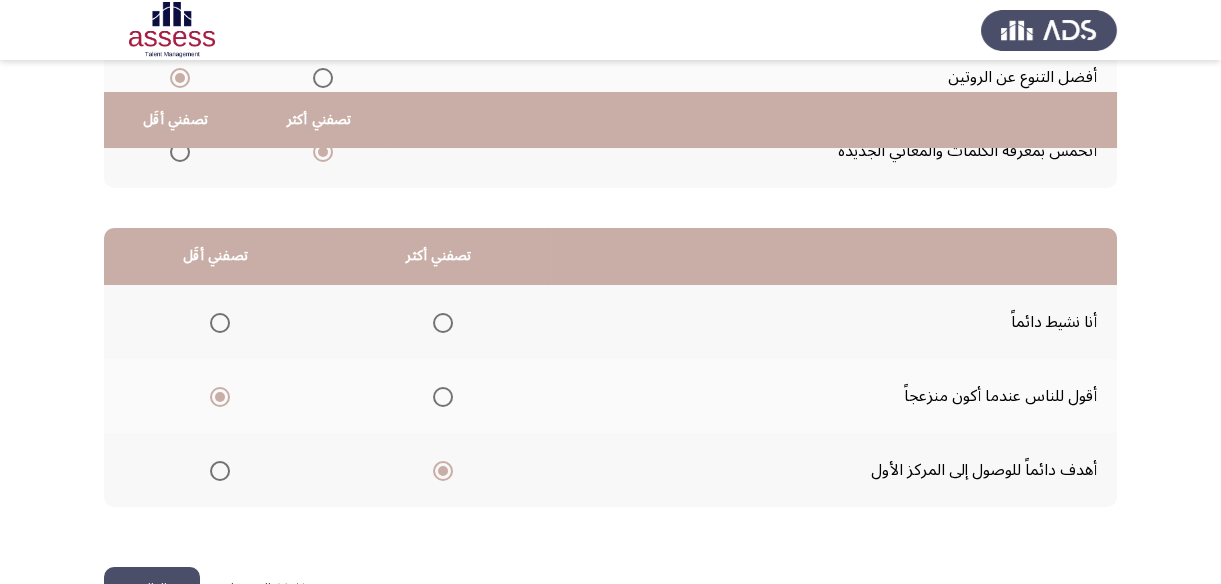 scroll, scrollTop: 423, scrollLeft: 0, axis: vertical 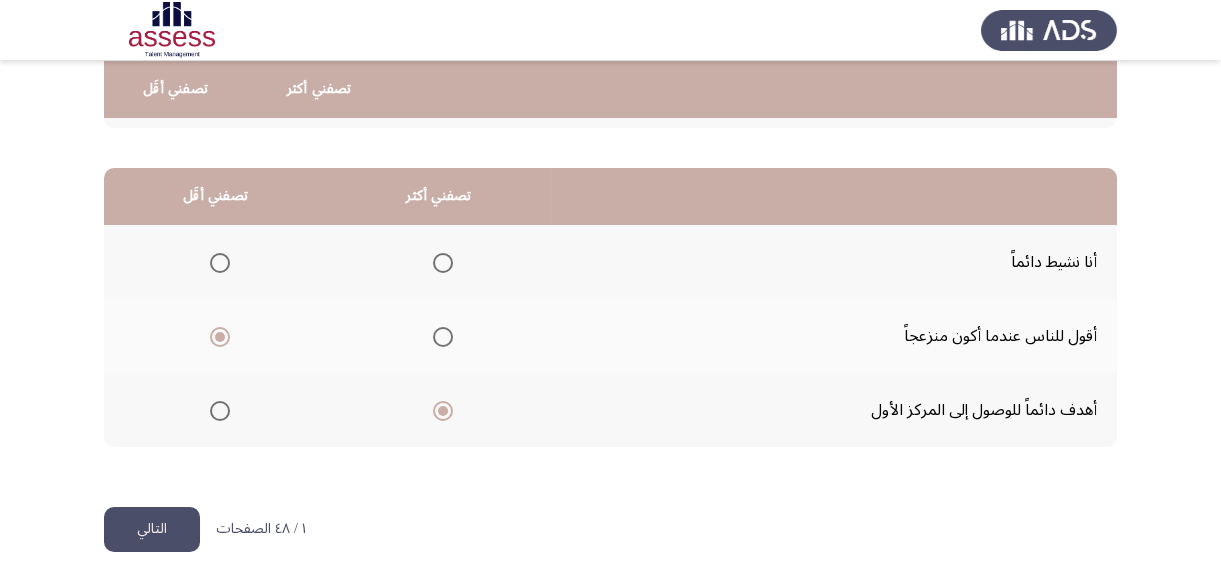 click on "التالي" 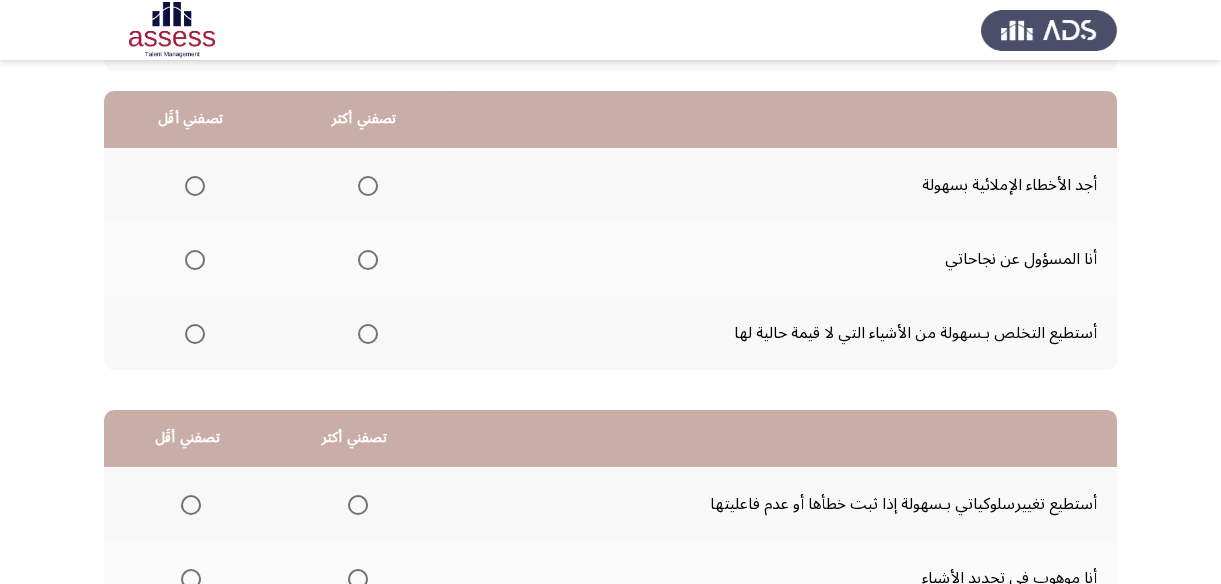 scroll, scrollTop: 90, scrollLeft: 0, axis: vertical 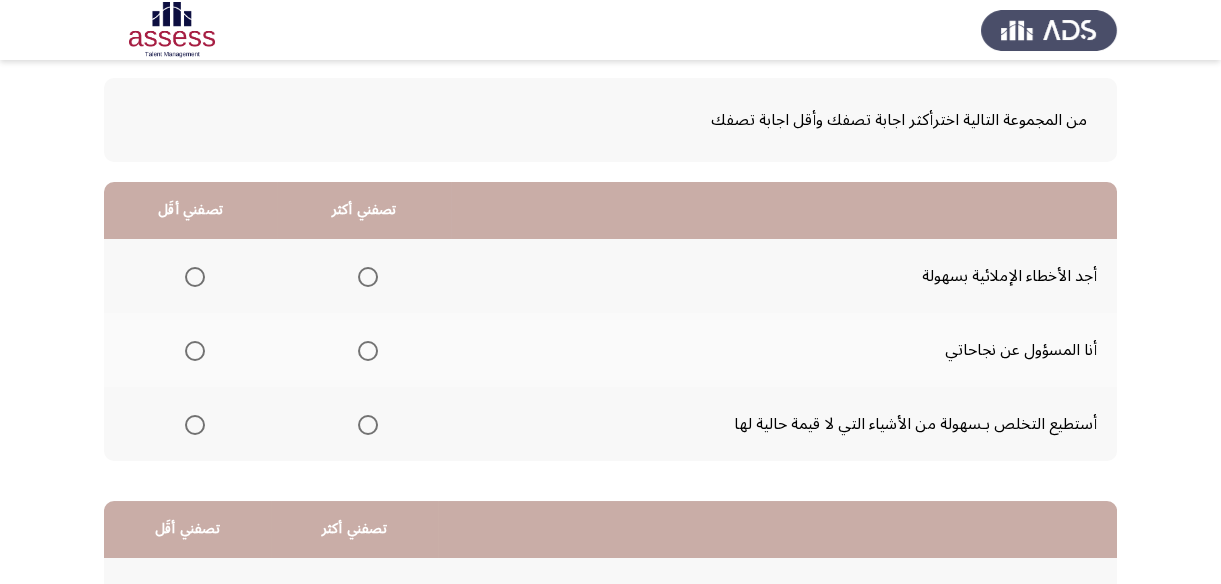 click at bounding box center [195, 425] 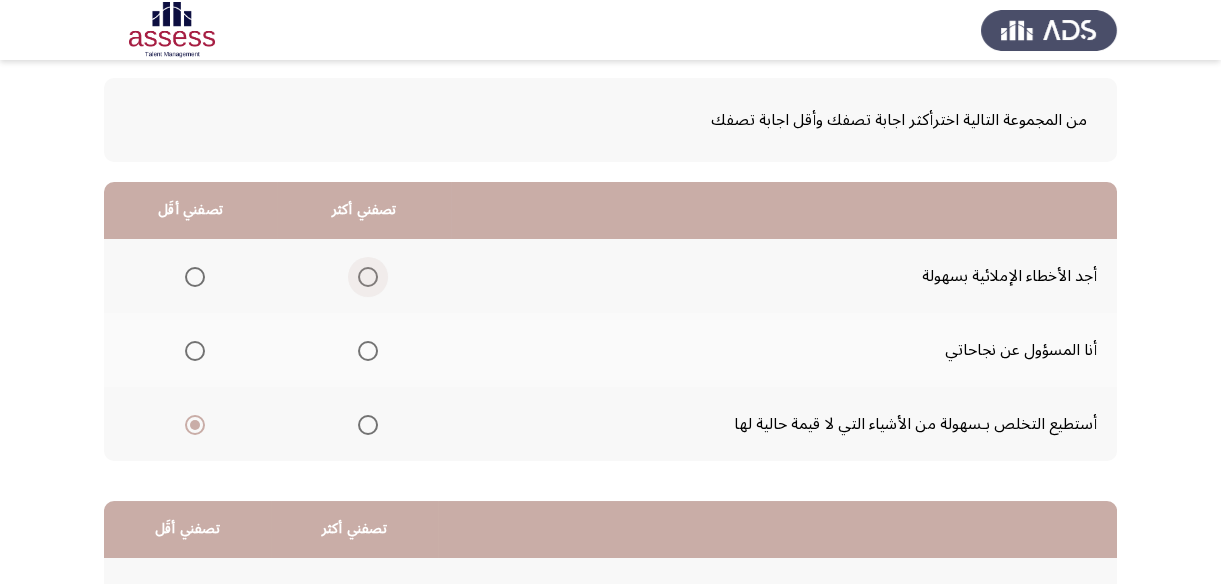 click at bounding box center [368, 277] 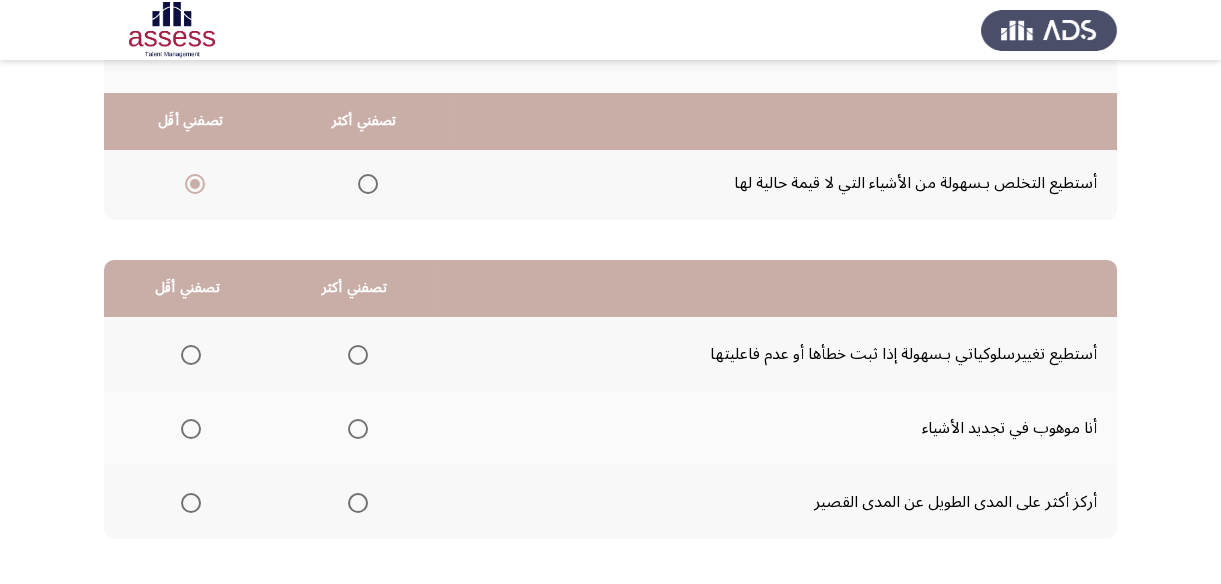scroll, scrollTop: 363, scrollLeft: 0, axis: vertical 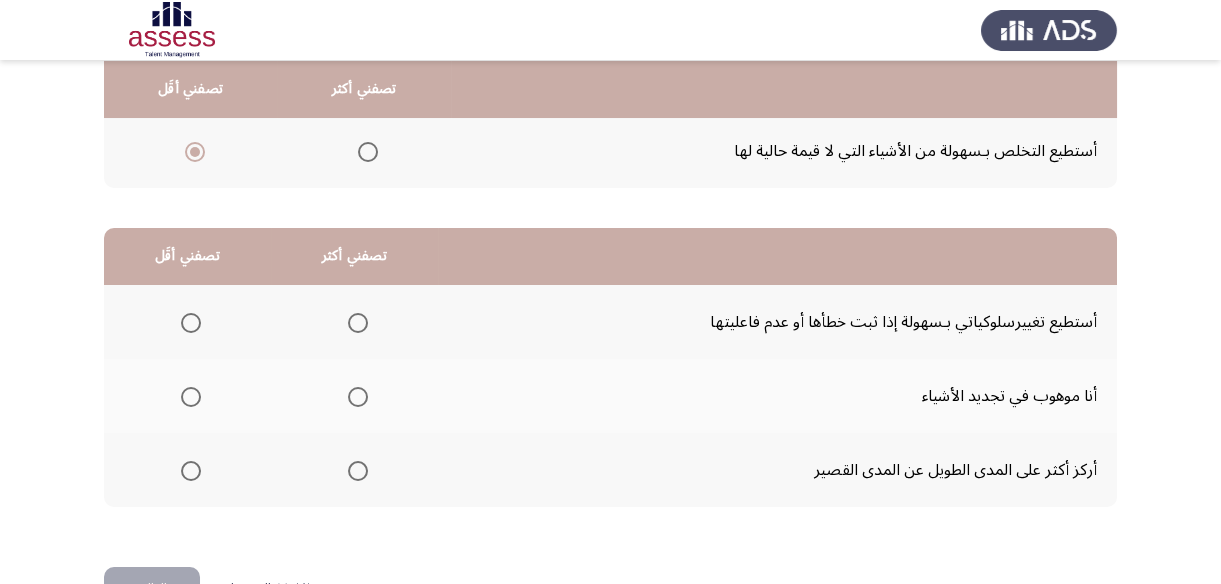 click at bounding box center (358, 323) 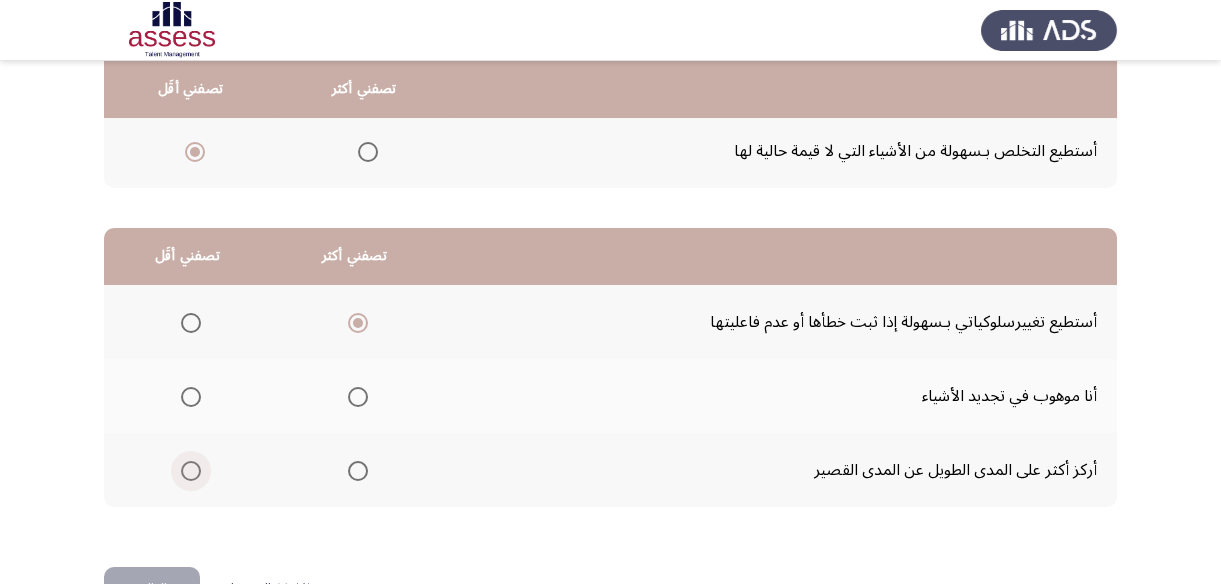click at bounding box center (191, 471) 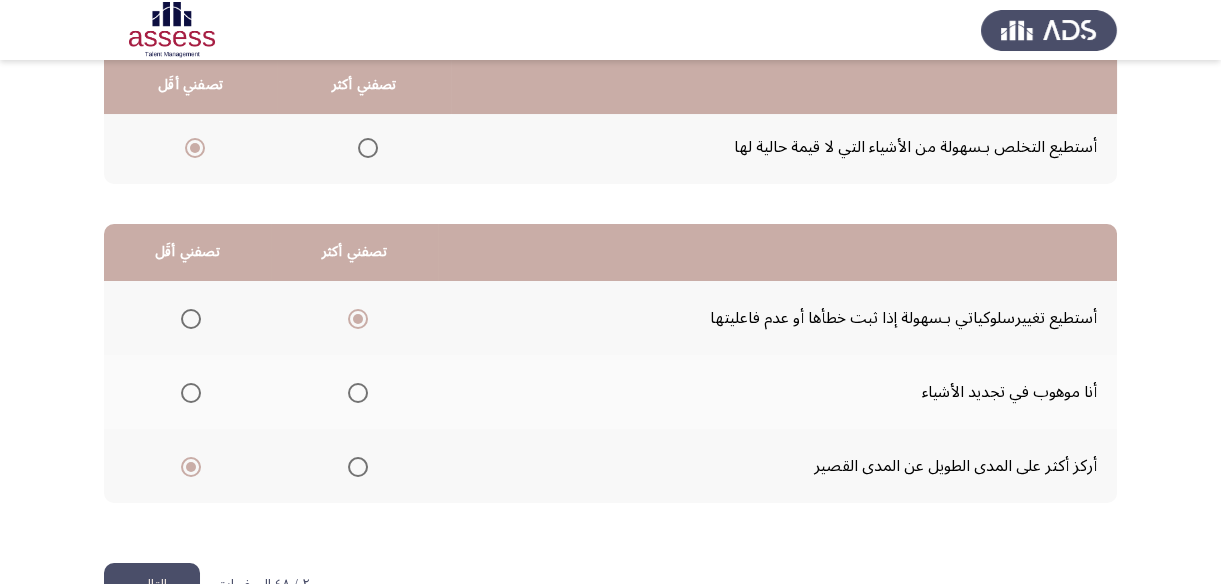 scroll, scrollTop: 423, scrollLeft: 0, axis: vertical 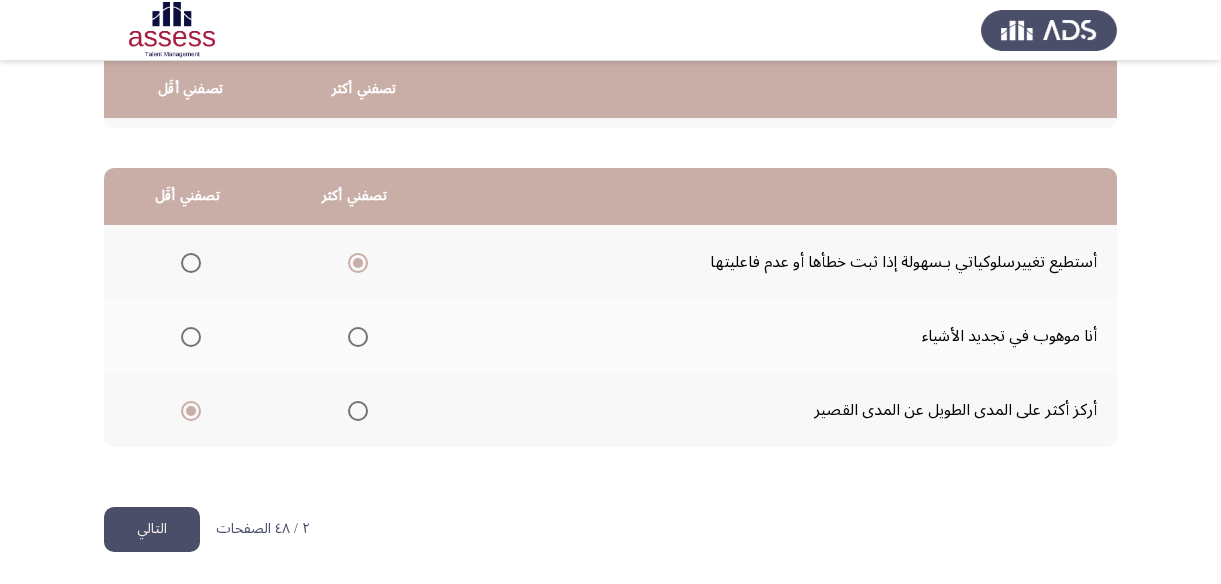 click on "التالي" 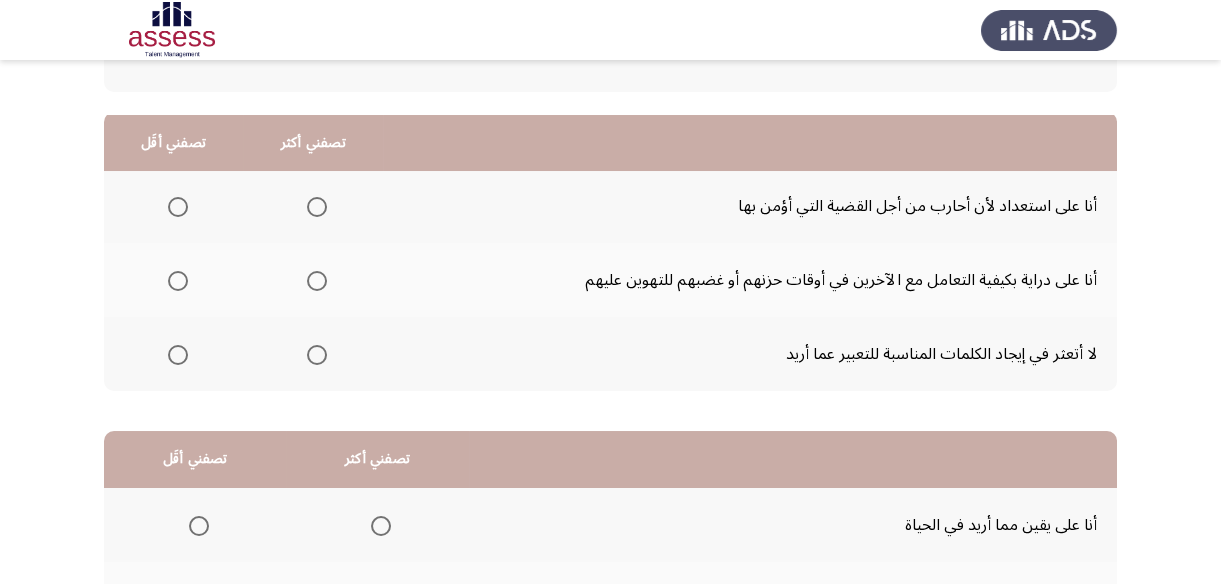 scroll, scrollTop: 150, scrollLeft: 0, axis: vertical 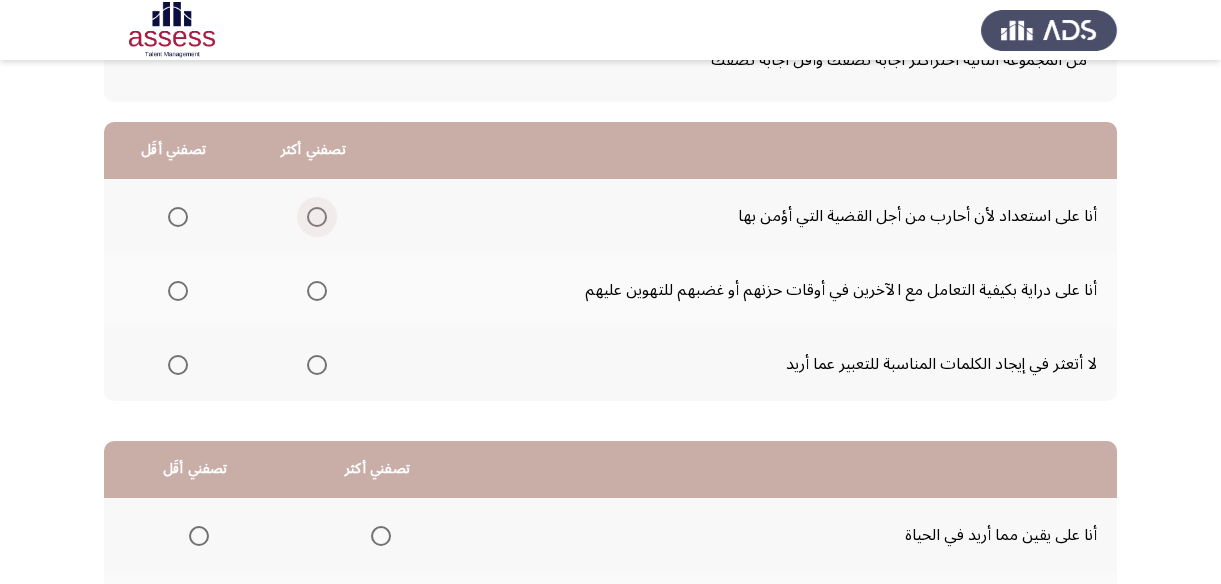 click at bounding box center (317, 217) 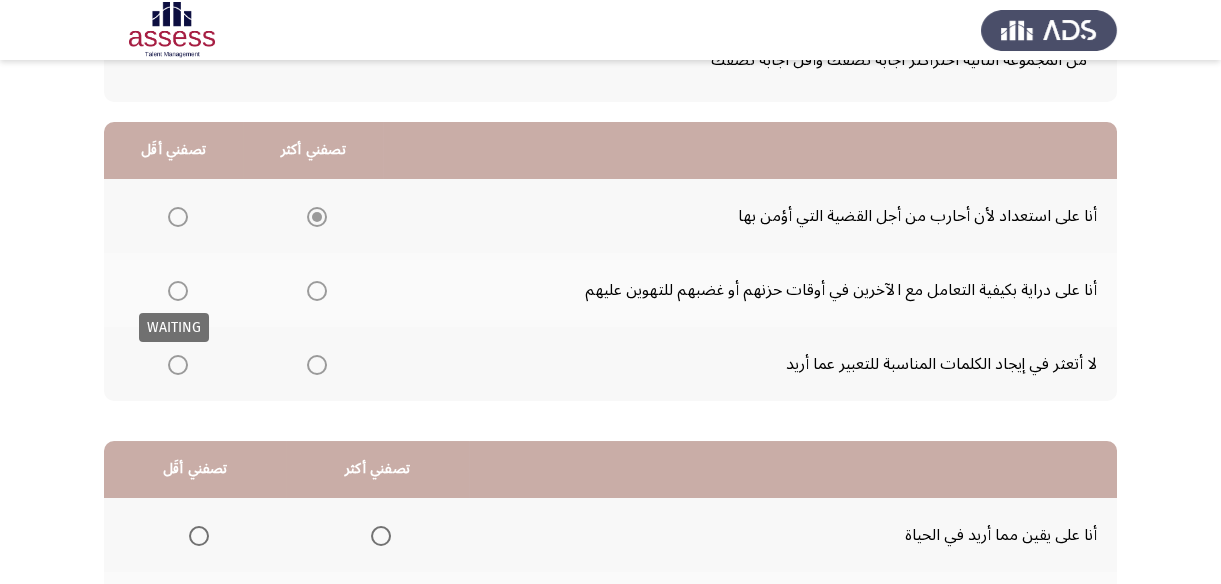 click at bounding box center [178, 291] 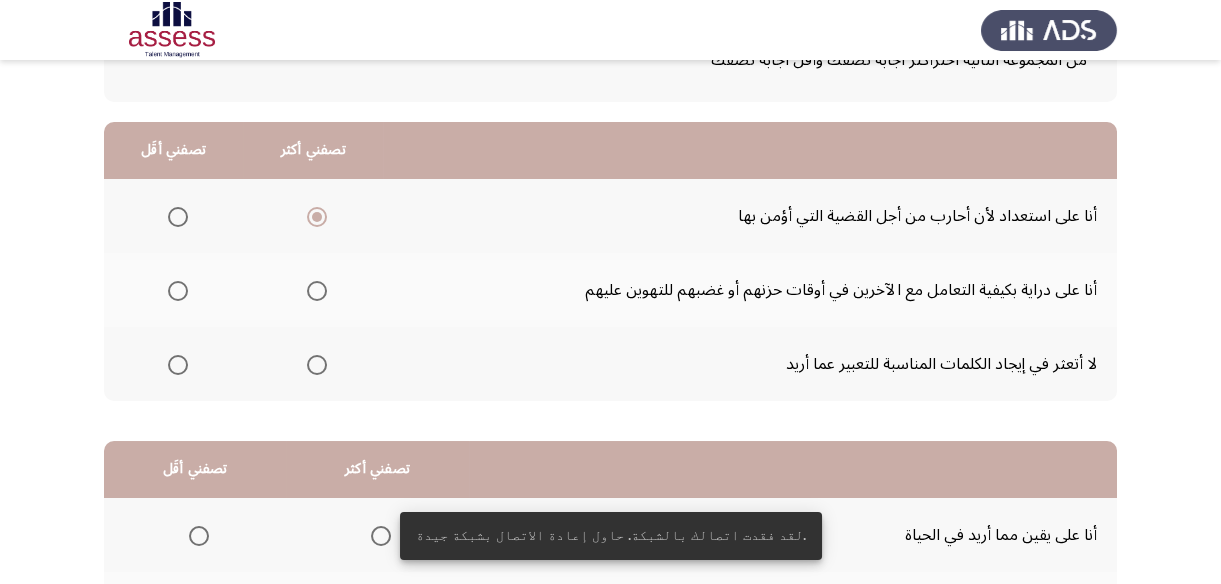 click at bounding box center [178, 291] 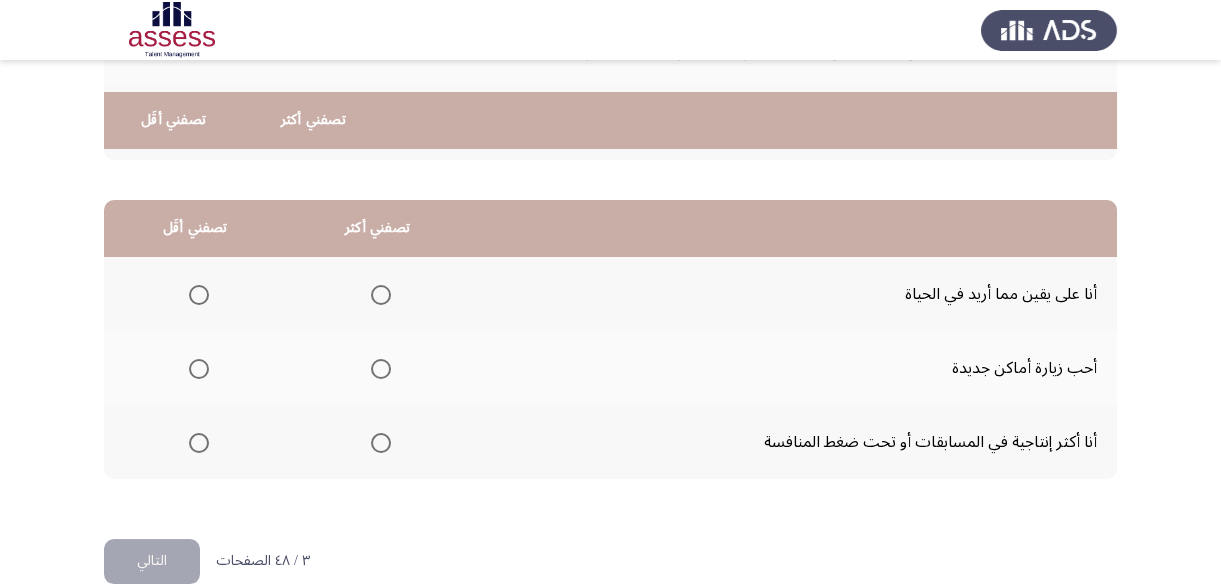scroll, scrollTop: 423, scrollLeft: 0, axis: vertical 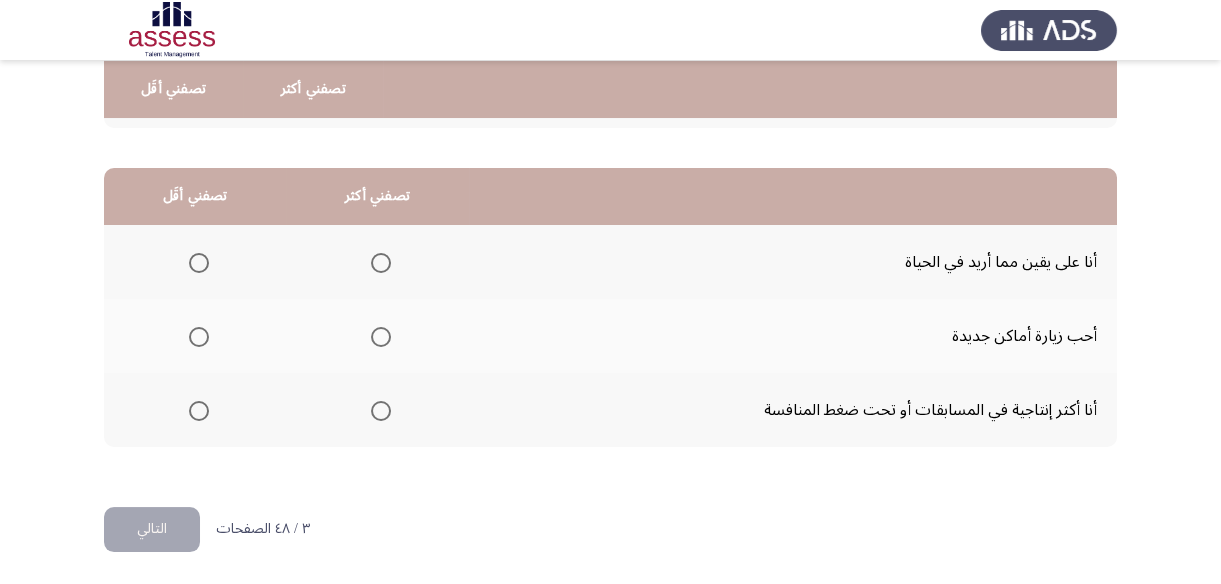 click at bounding box center (381, 263) 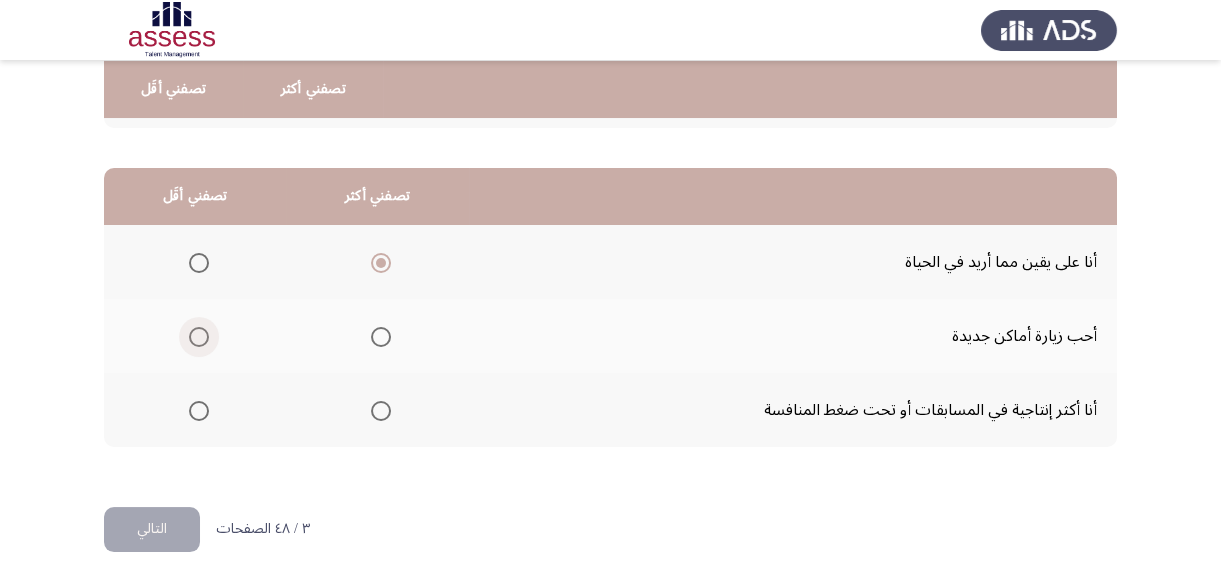 click at bounding box center [199, 337] 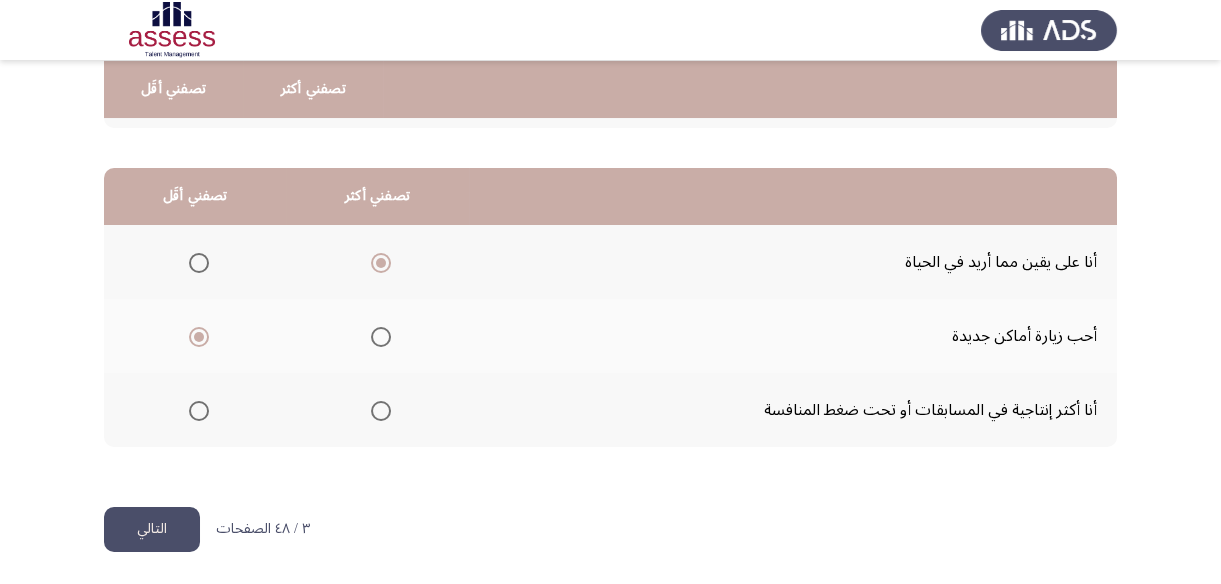 click on "التالي" 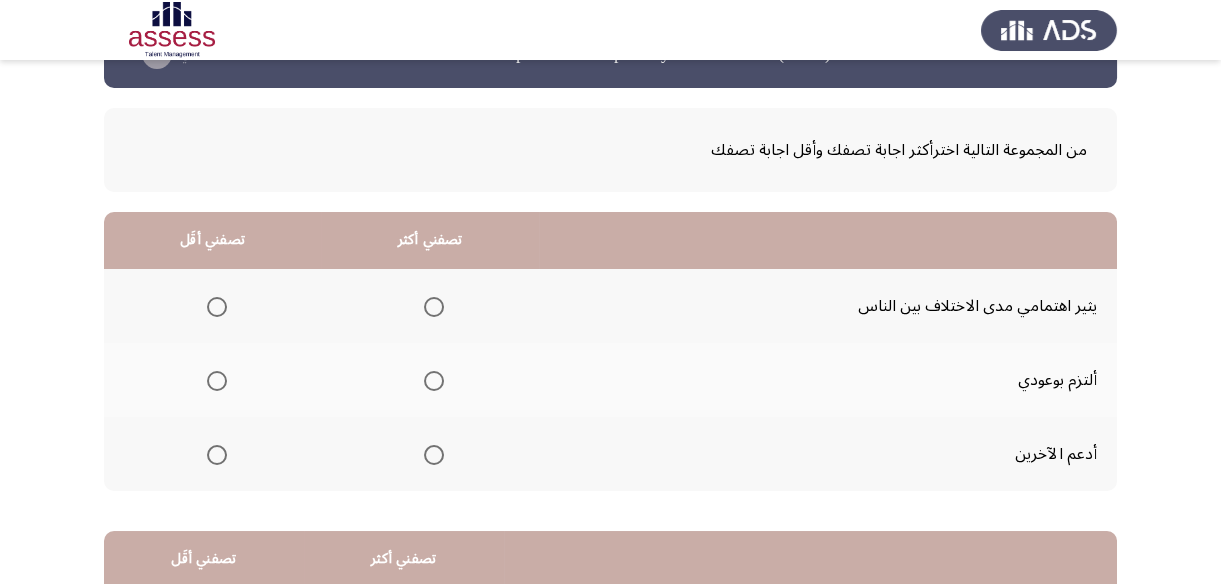 scroll, scrollTop: 90, scrollLeft: 0, axis: vertical 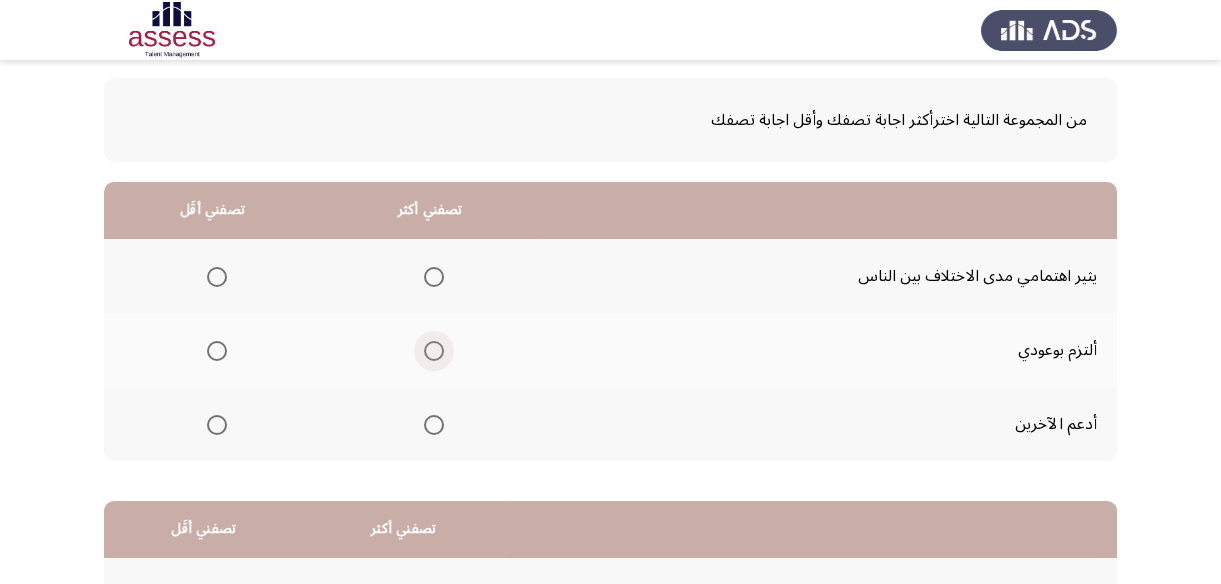 click at bounding box center (434, 351) 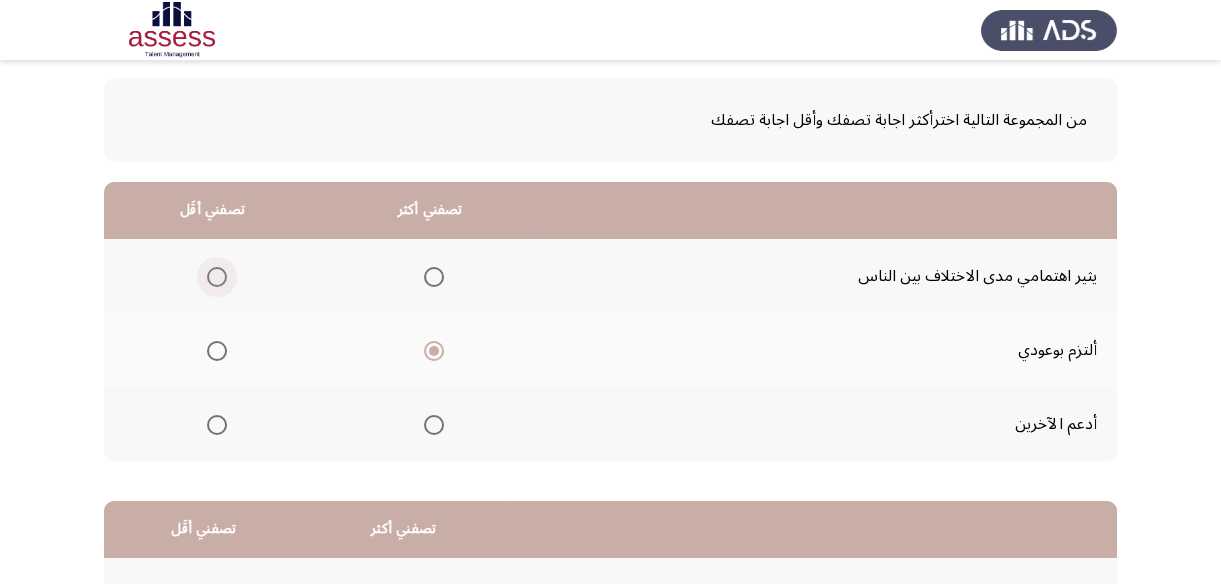 click at bounding box center (217, 277) 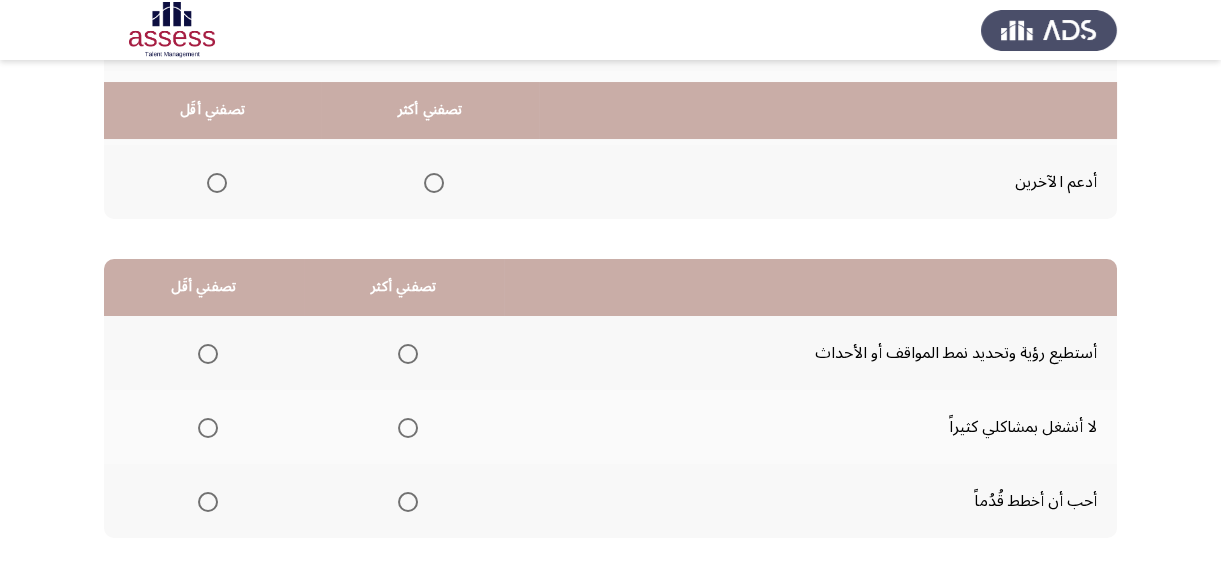 scroll, scrollTop: 363, scrollLeft: 0, axis: vertical 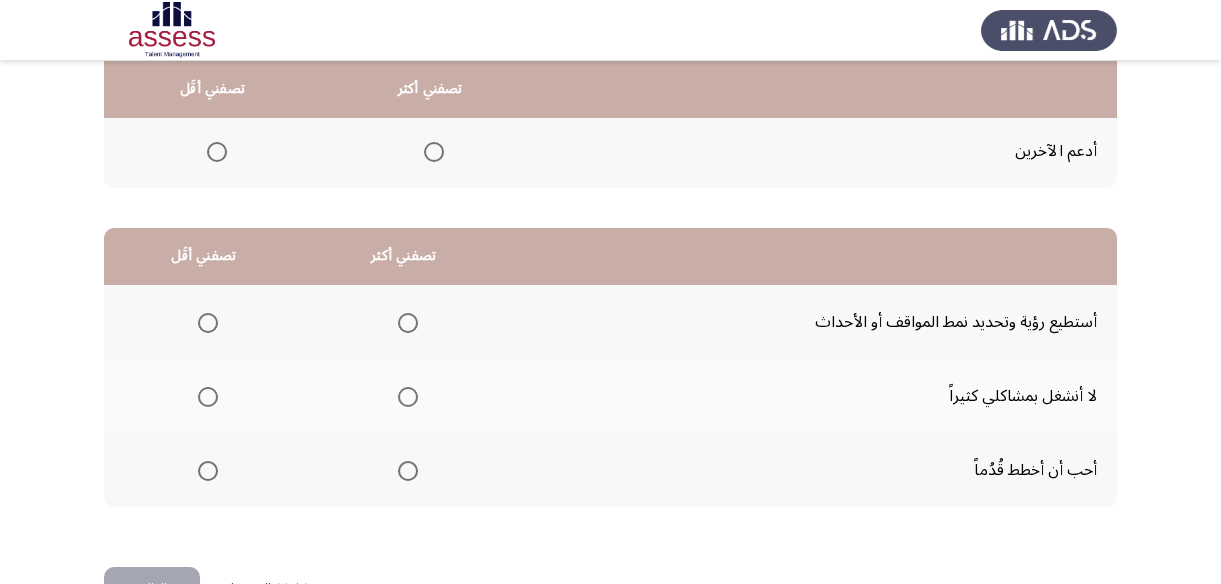 click at bounding box center (408, 471) 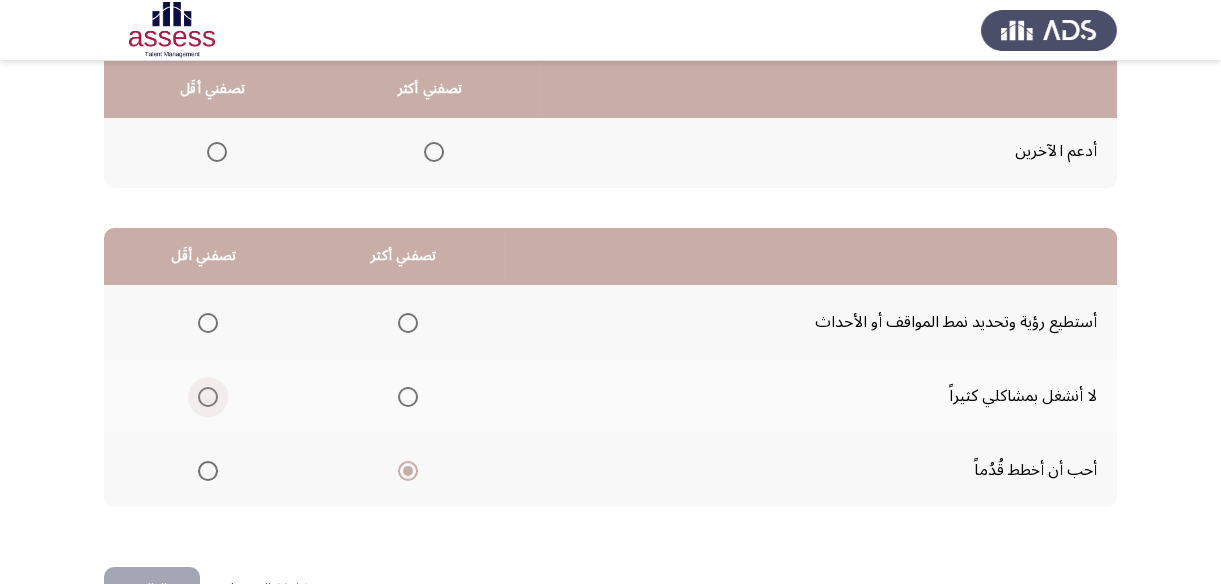 click at bounding box center [208, 397] 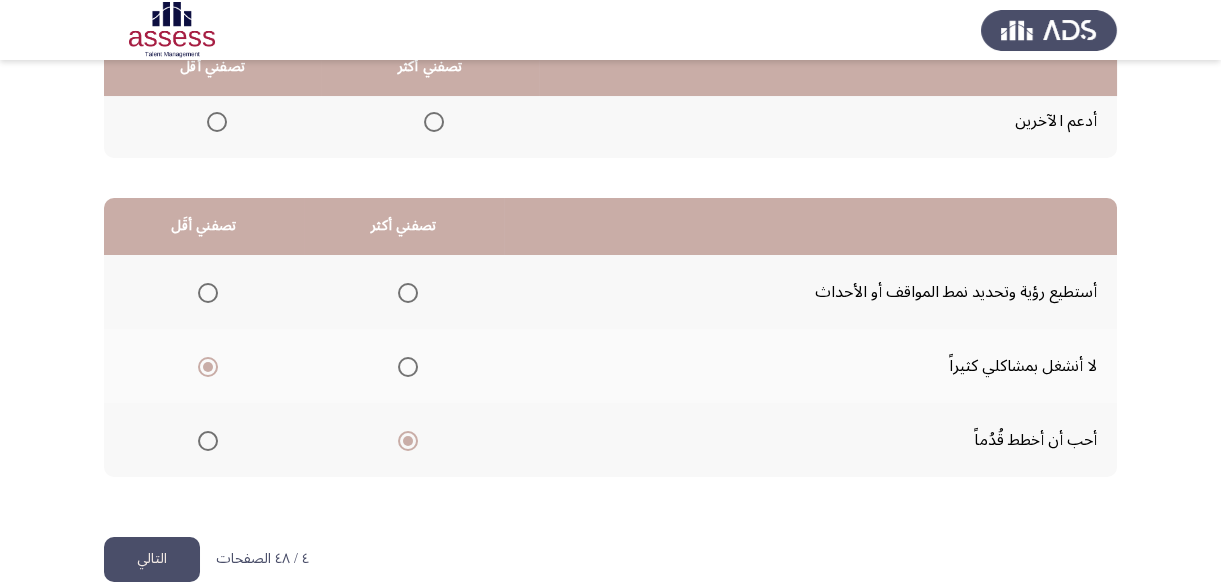 scroll, scrollTop: 423, scrollLeft: 0, axis: vertical 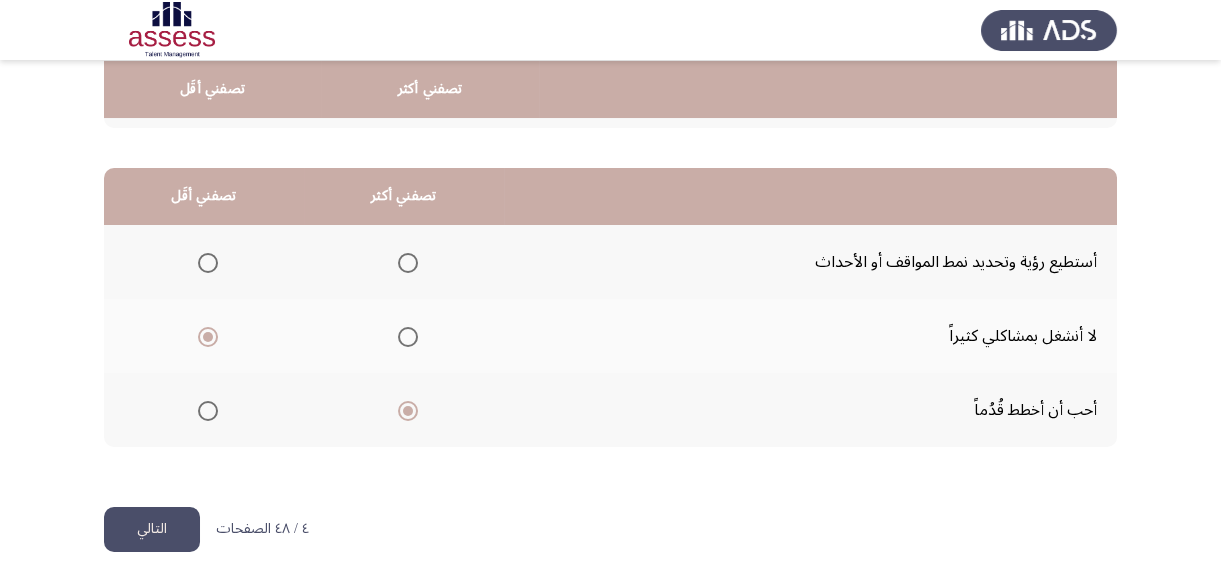 click on "التالي" 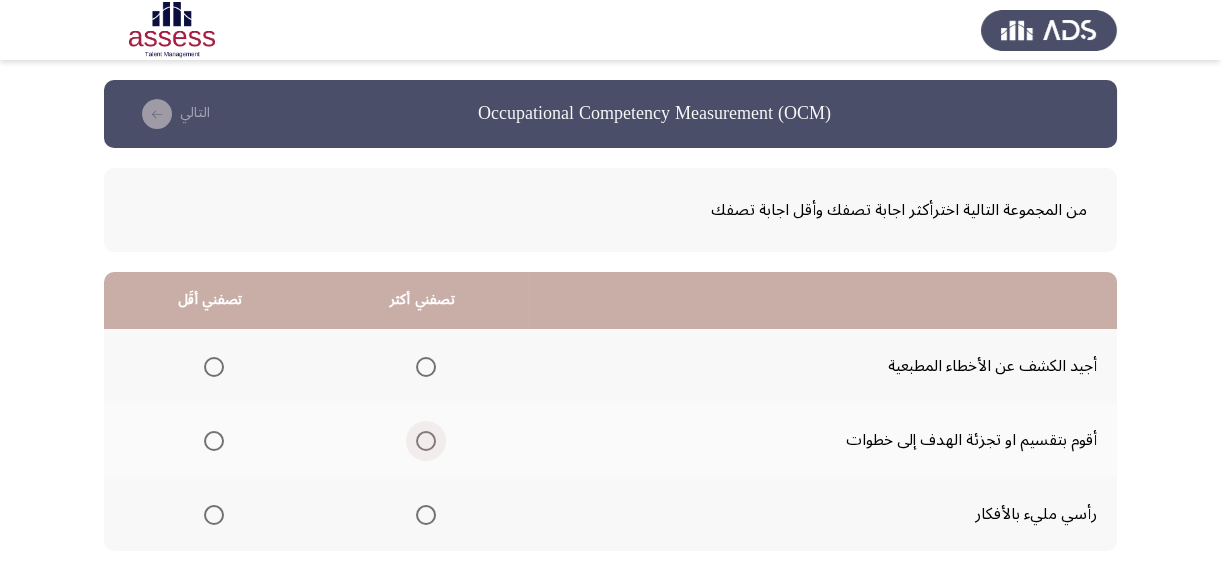 click at bounding box center [426, 441] 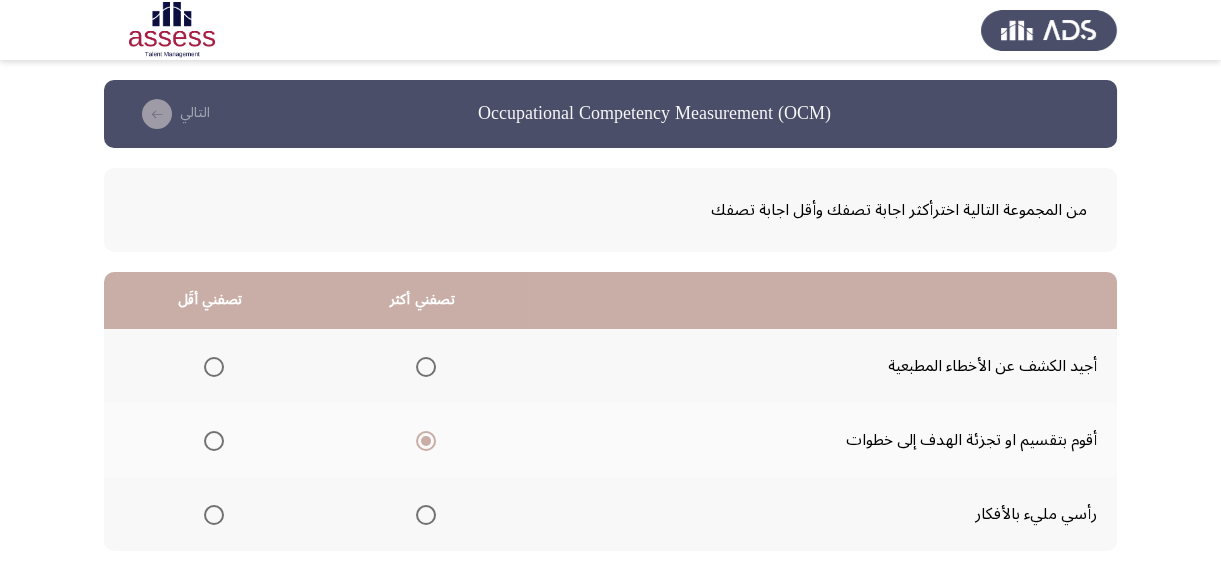click at bounding box center (214, 515) 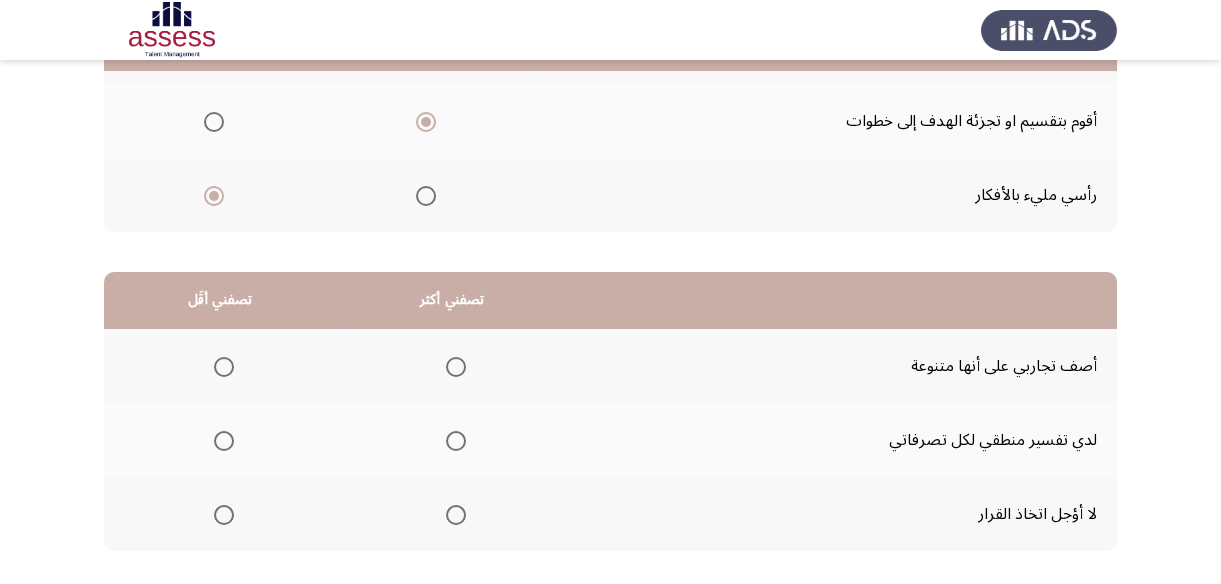 scroll, scrollTop: 363, scrollLeft: 0, axis: vertical 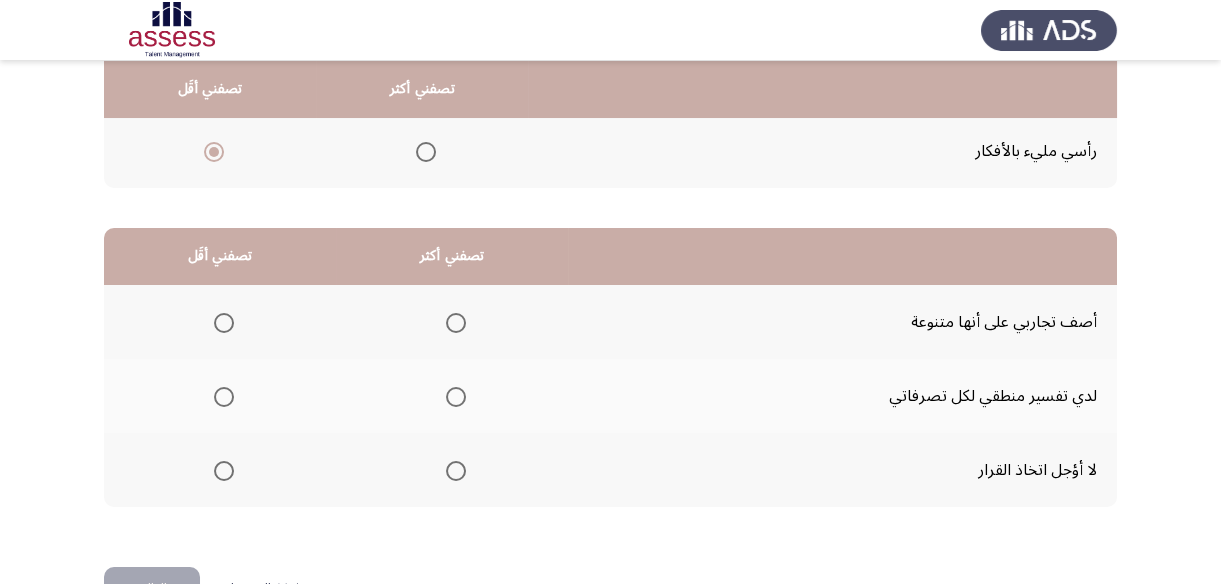 click at bounding box center [456, 397] 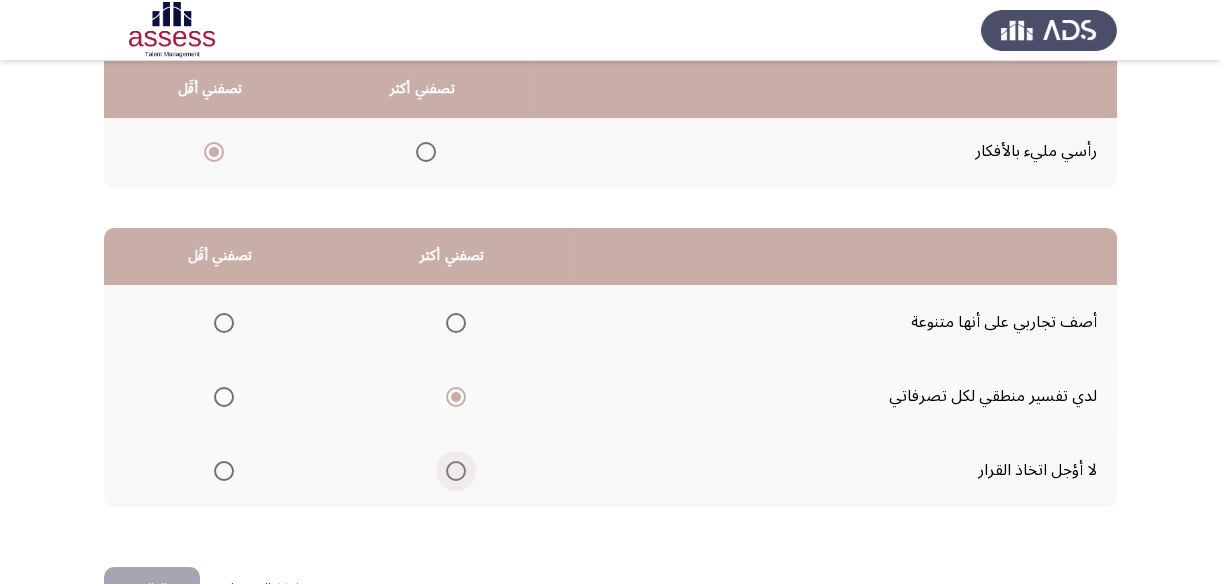 click at bounding box center [456, 471] 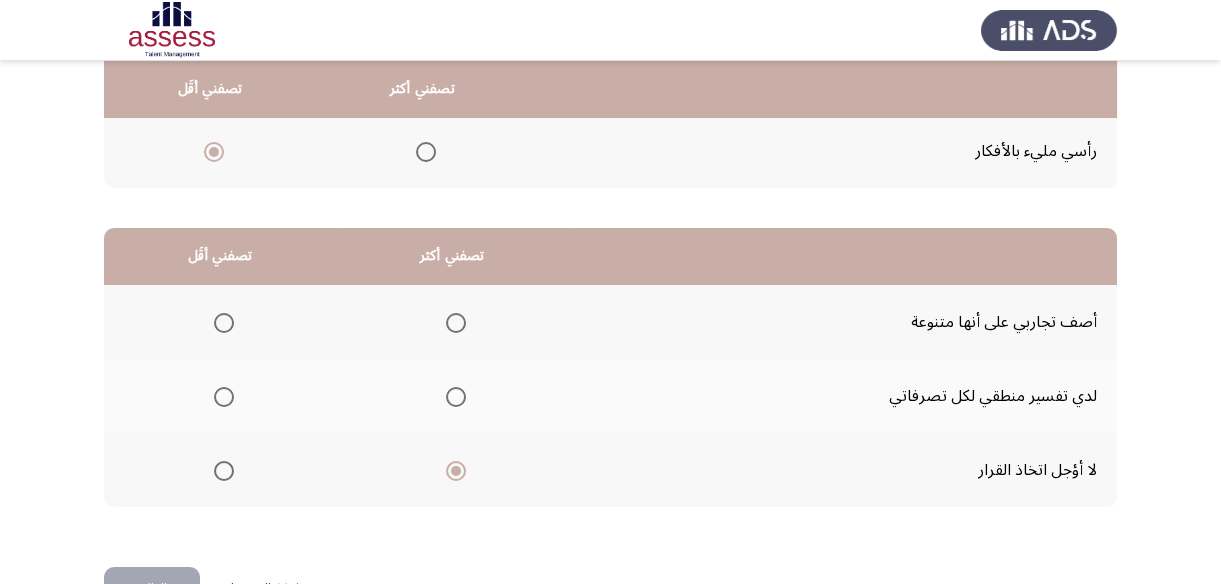 click at bounding box center [456, 397] 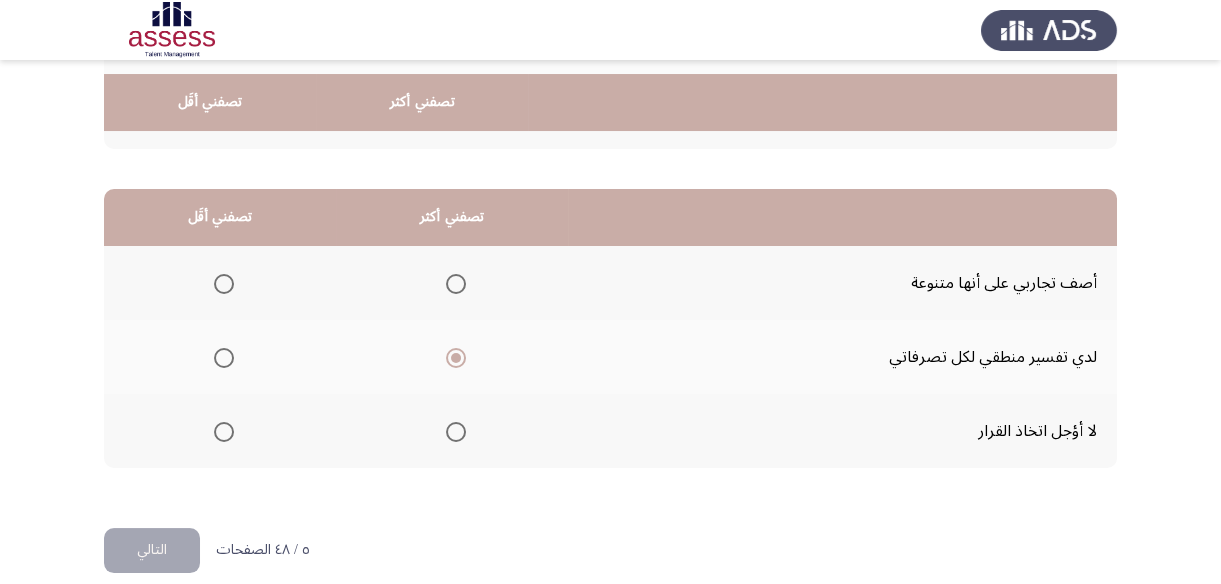 scroll, scrollTop: 423, scrollLeft: 0, axis: vertical 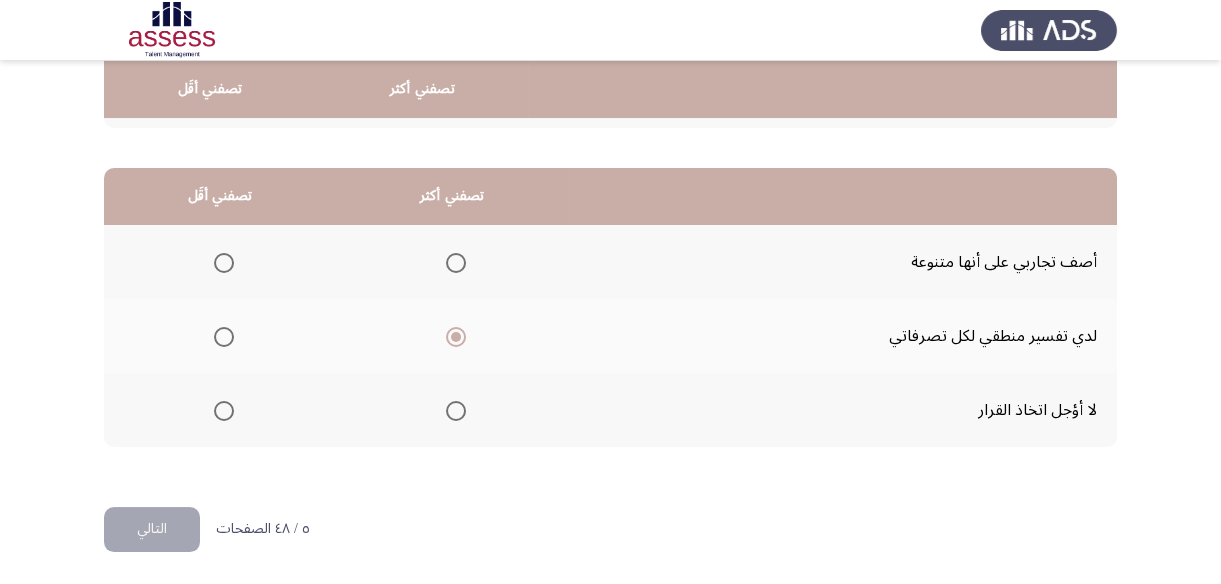 click at bounding box center (224, 337) 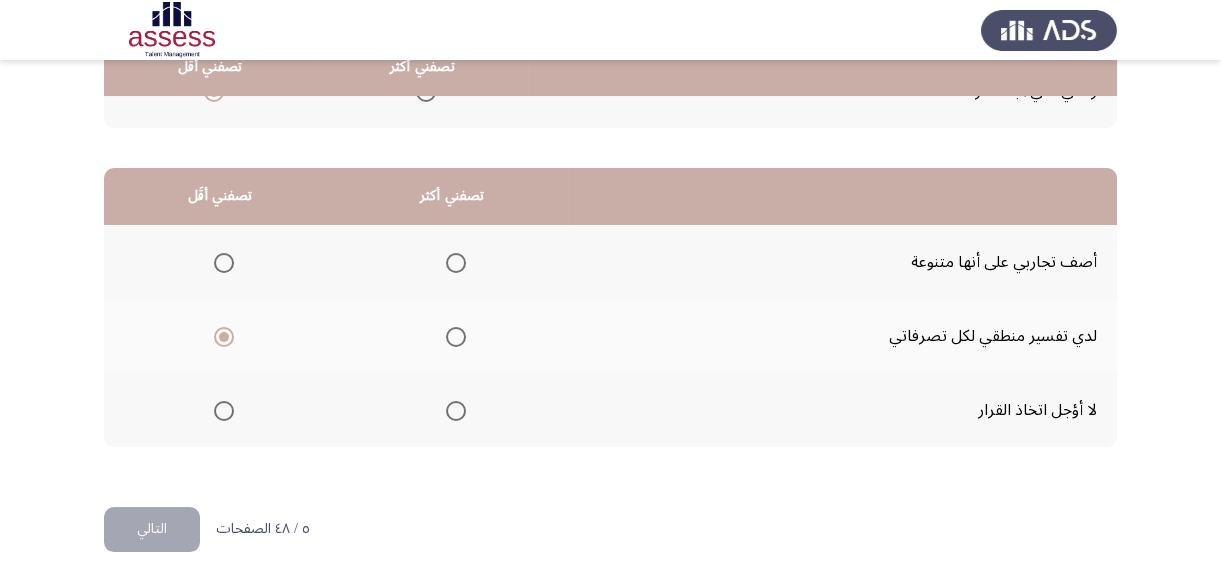 scroll, scrollTop: 332, scrollLeft: 0, axis: vertical 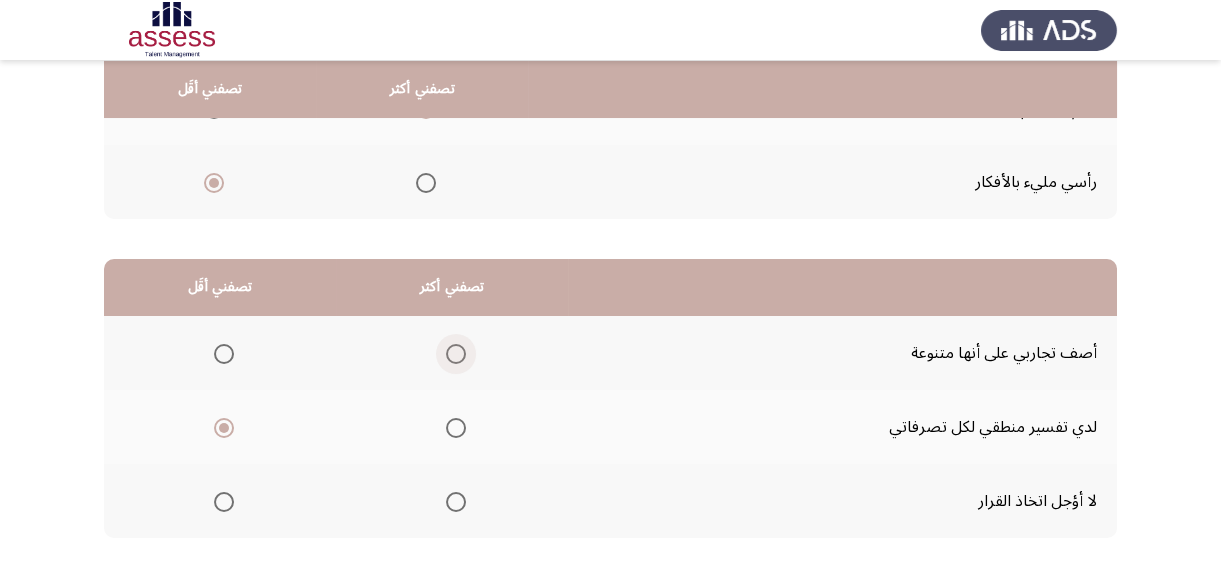 click at bounding box center [456, 354] 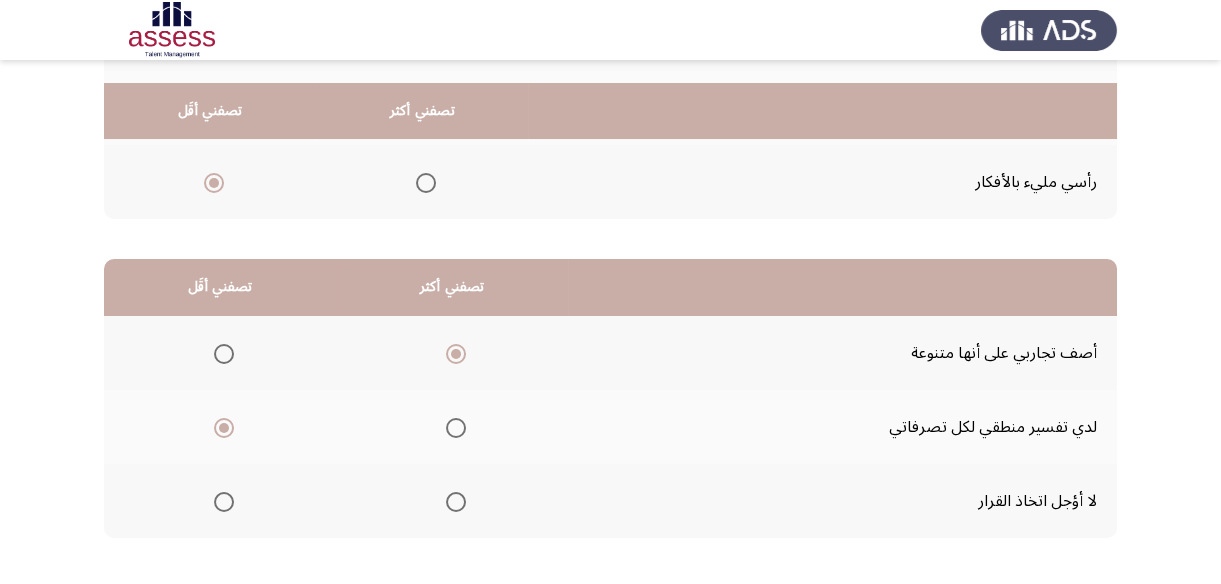 scroll, scrollTop: 423, scrollLeft: 0, axis: vertical 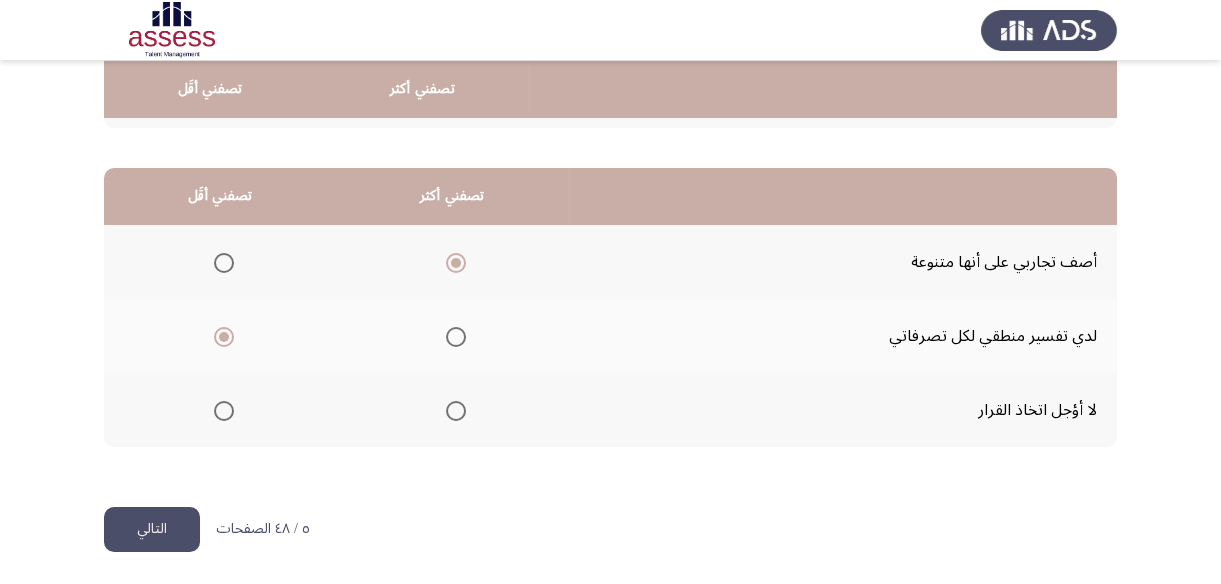 click on "التالي" 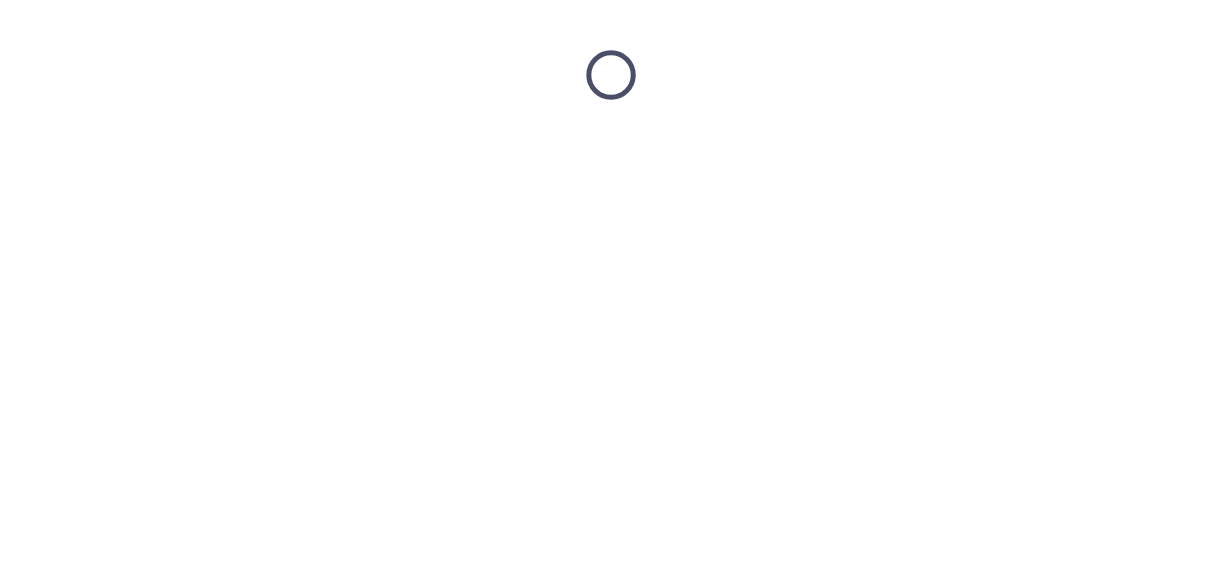 scroll, scrollTop: 0, scrollLeft: 0, axis: both 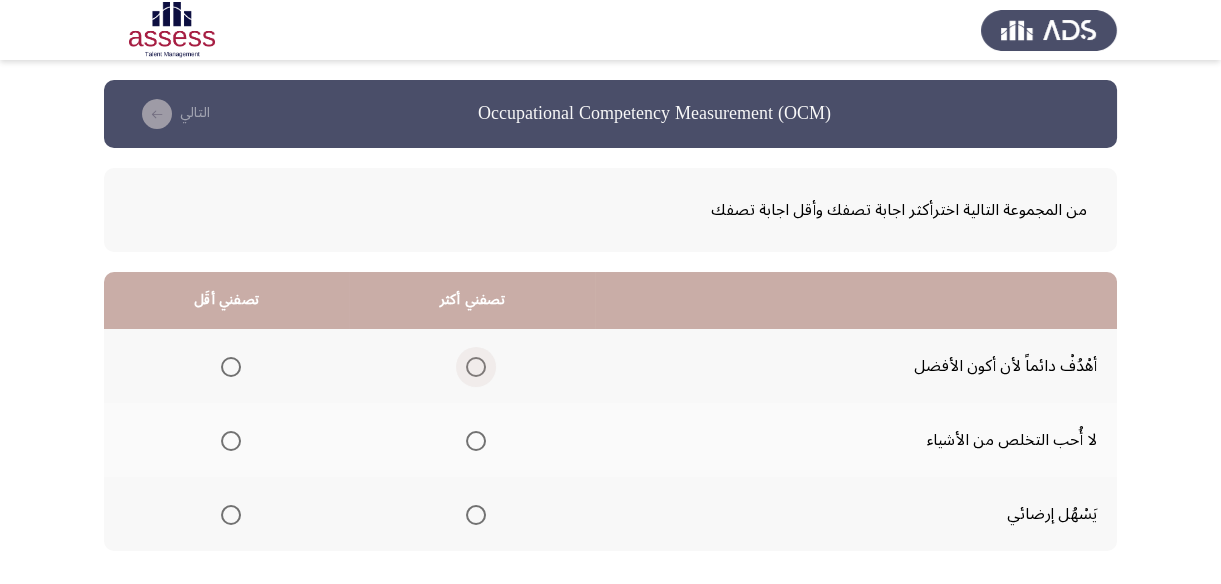 click at bounding box center [476, 367] 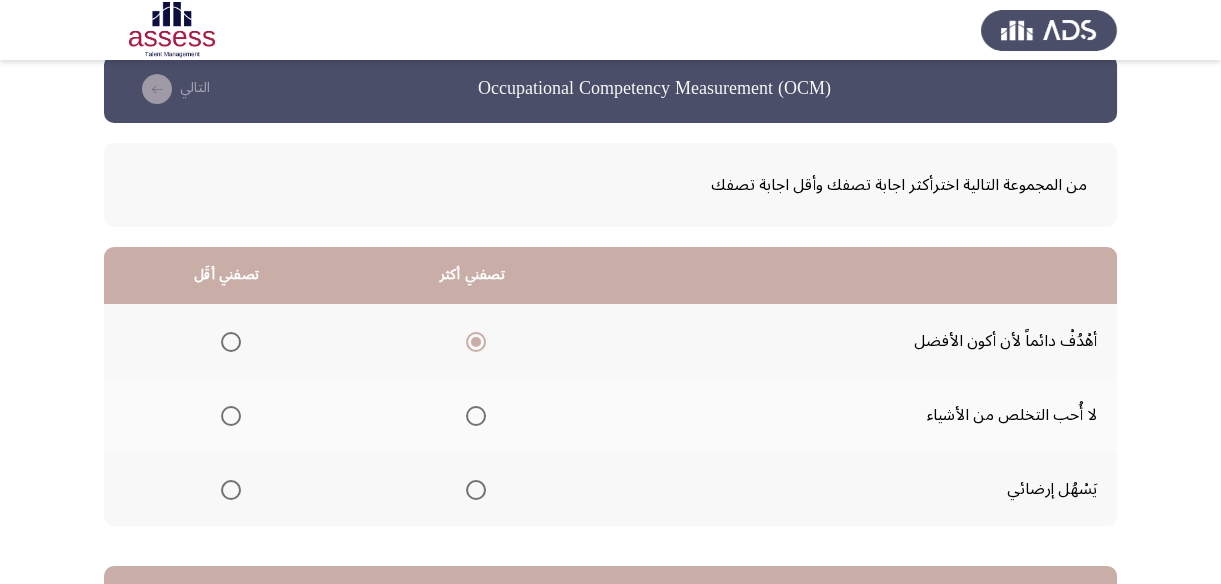 scroll, scrollTop: 0, scrollLeft: 0, axis: both 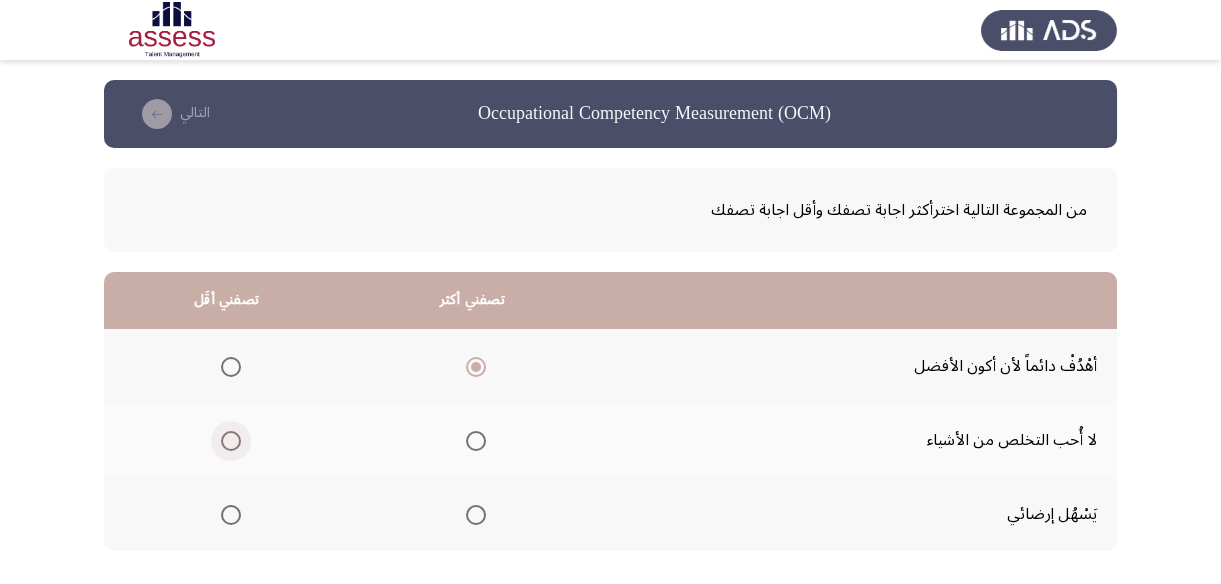 click at bounding box center (231, 441) 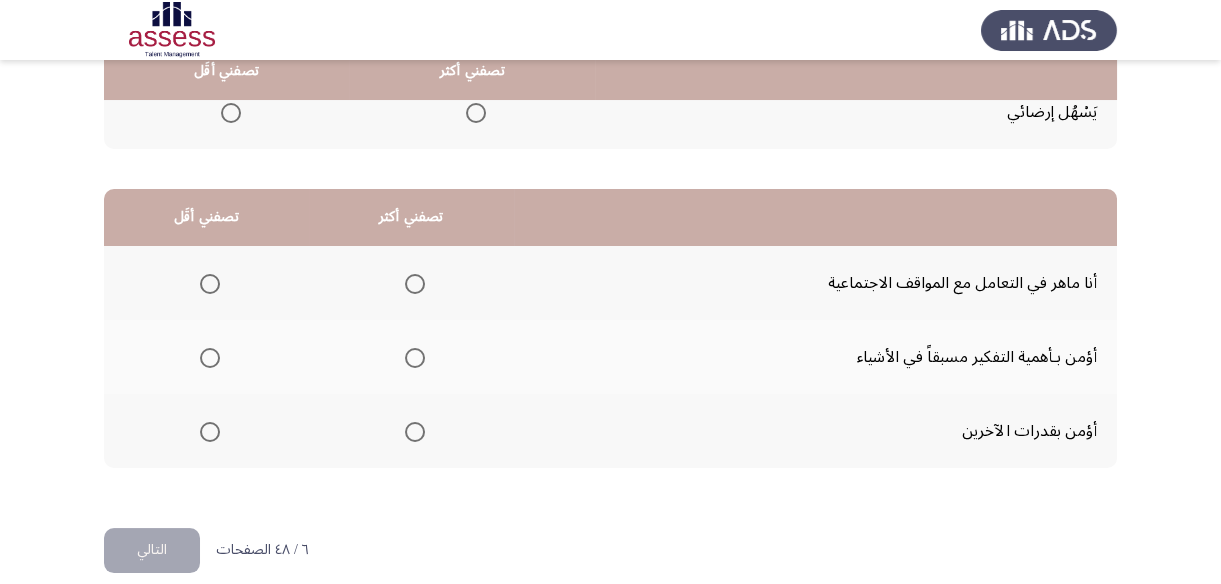 scroll, scrollTop: 423, scrollLeft: 0, axis: vertical 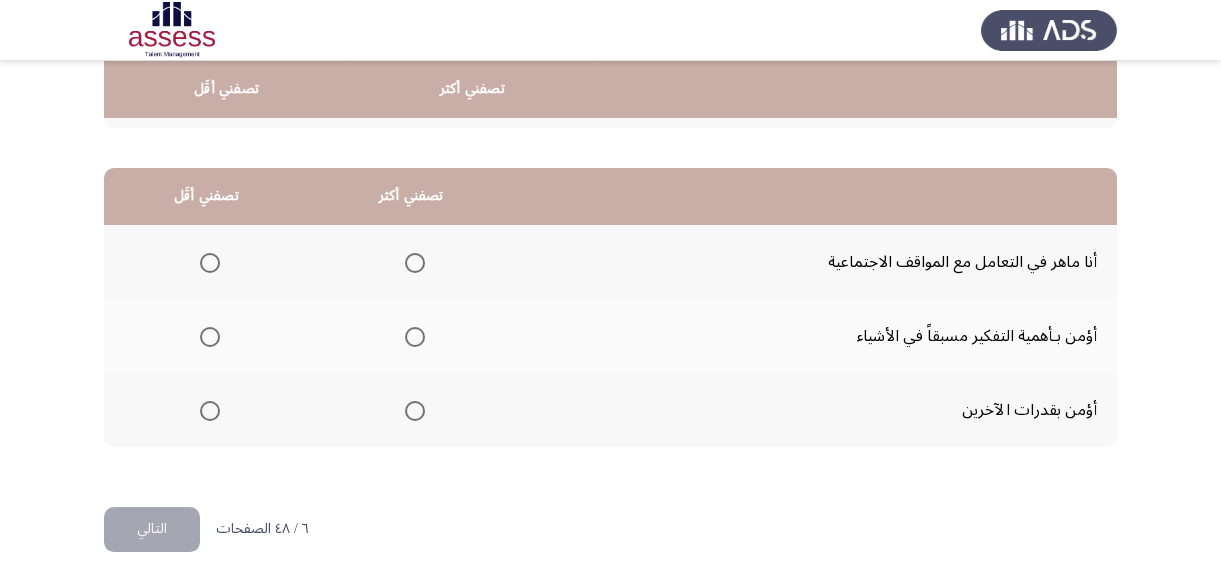 click at bounding box center (415, 337) 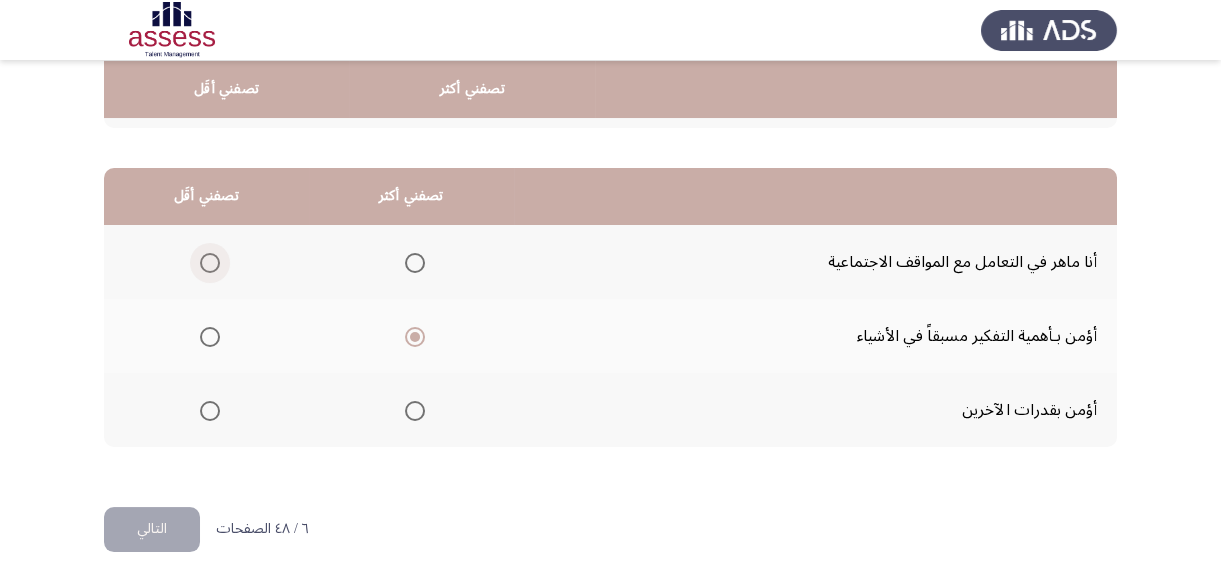 click at bounding box center [210, 263] 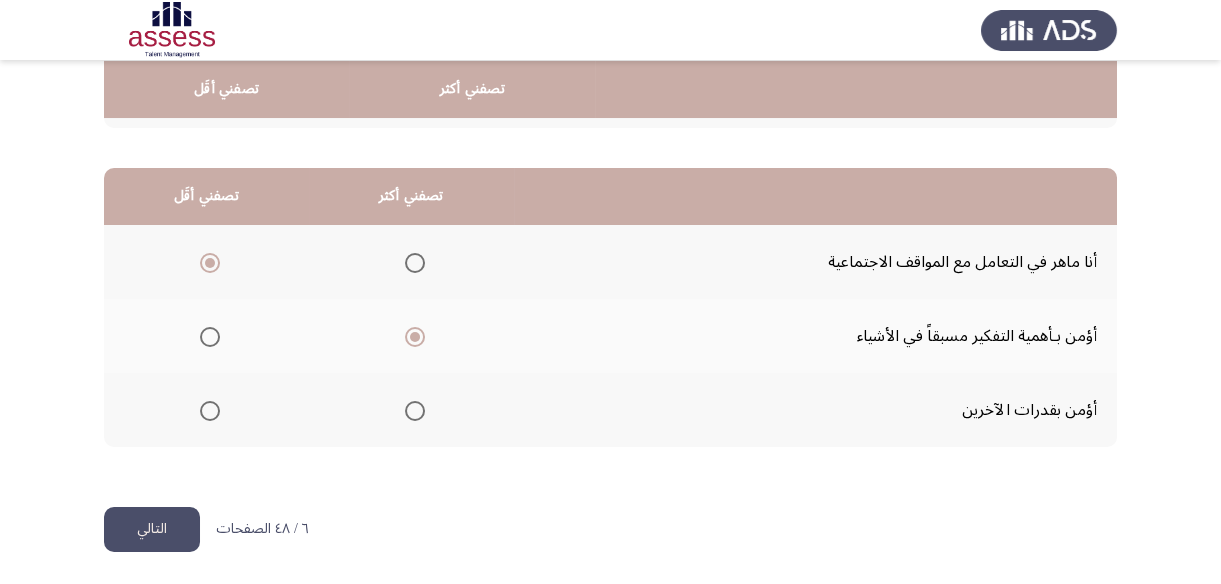 click on "التالي" 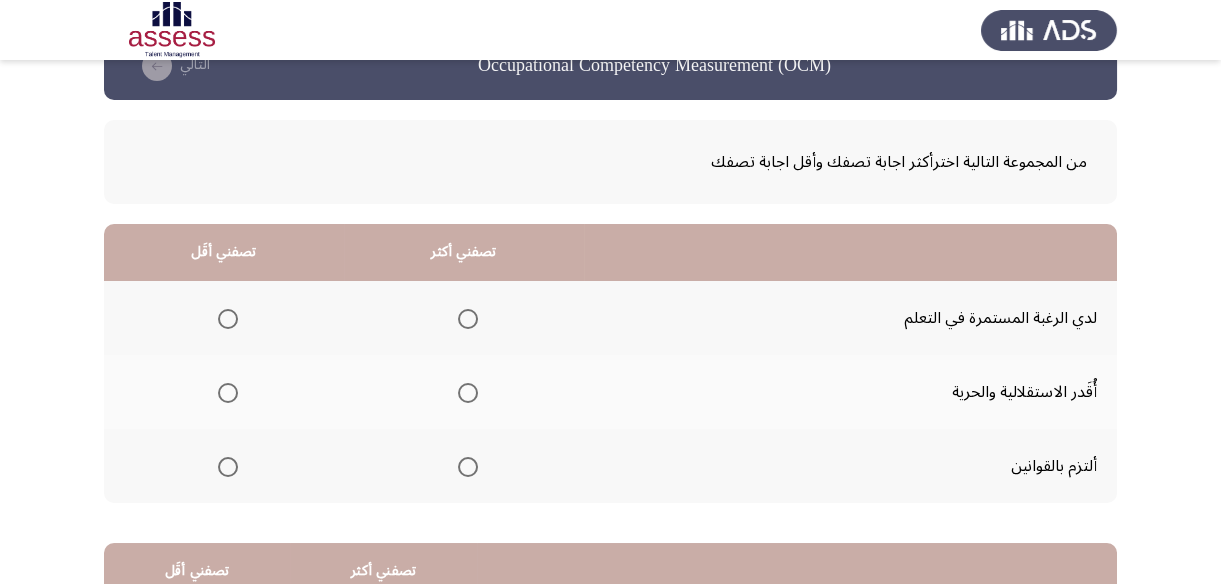 scroll, scrollTop: 90, scrollLeft: 0, axis: vertical 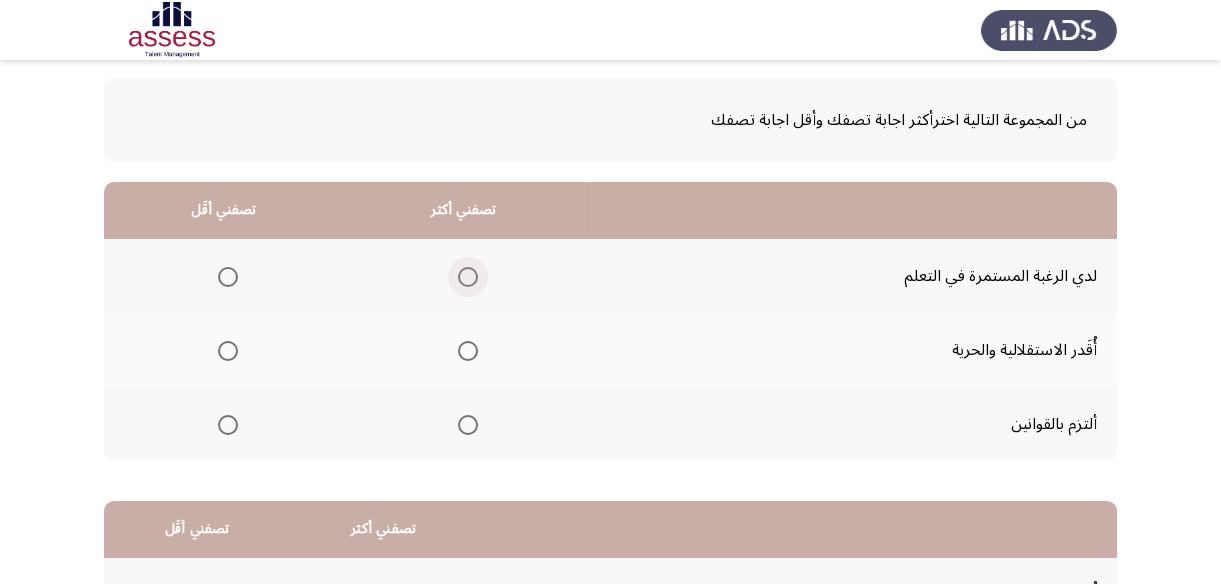 click at bounding box center [468, 277] 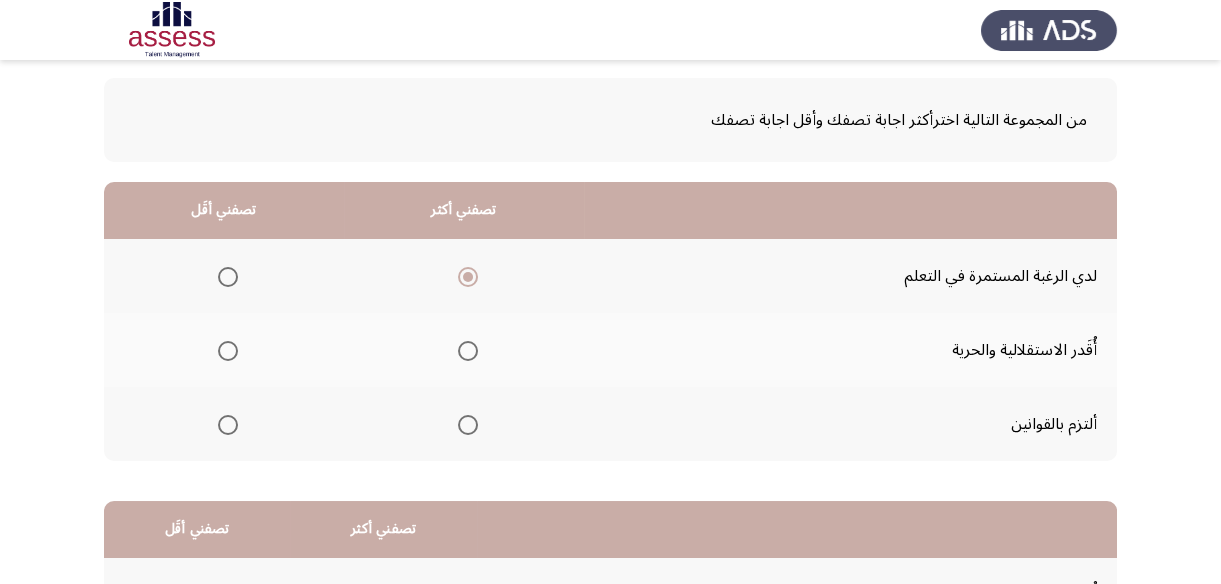 click at bounding box center (228, 425) 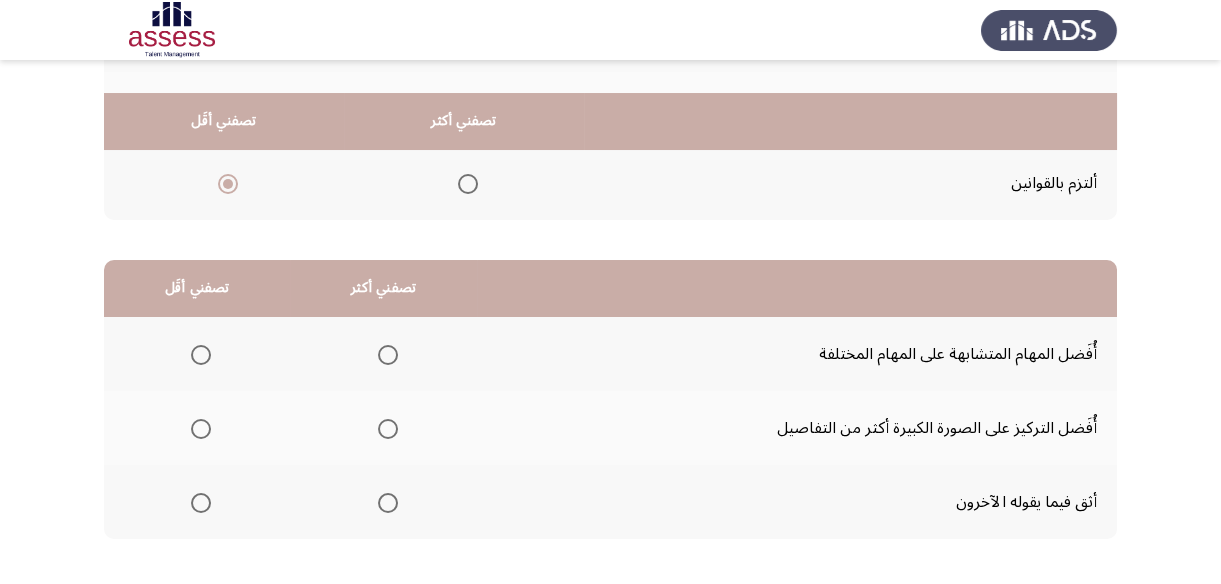 scroll, scrollTop: 363, scrollLeft: 0, axis: vertical 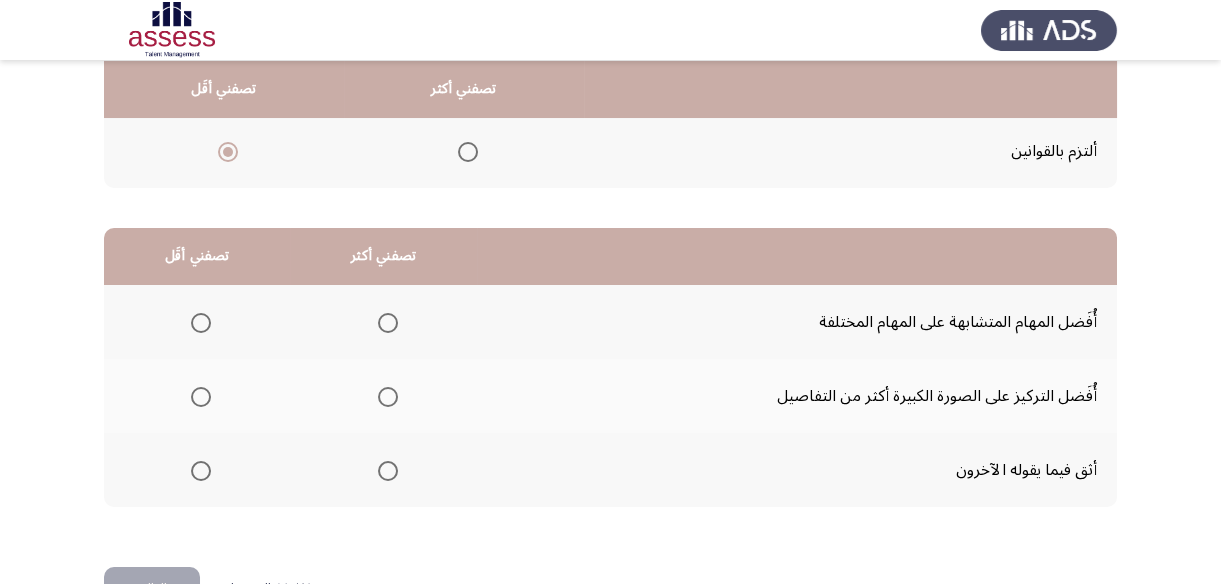 click at bounding box center (201, 471) 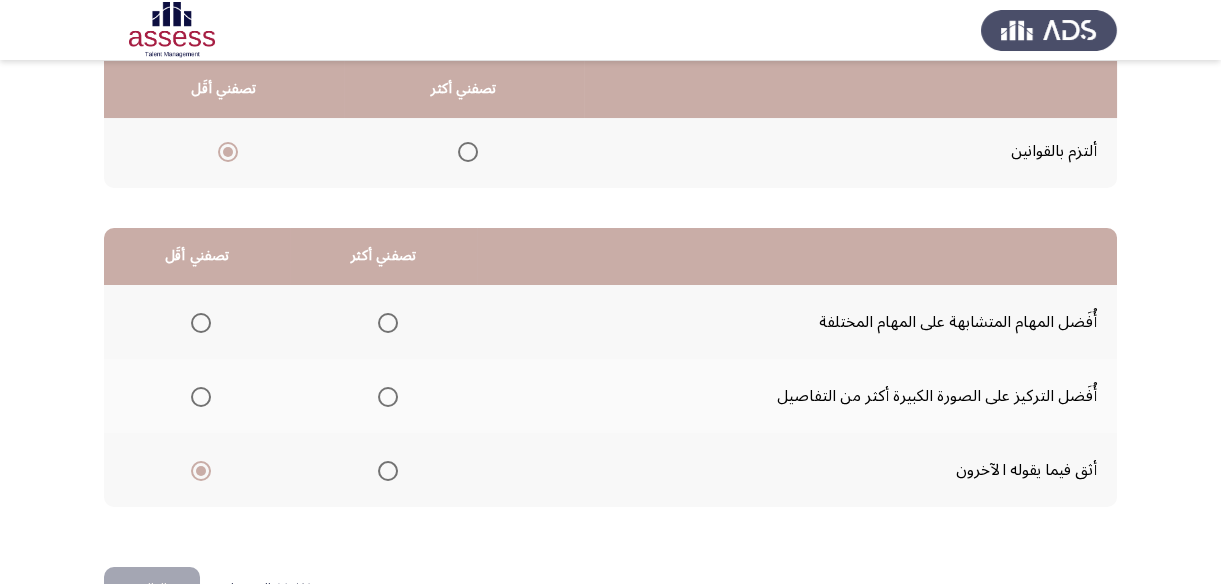 click at bounding box center [388, 323] 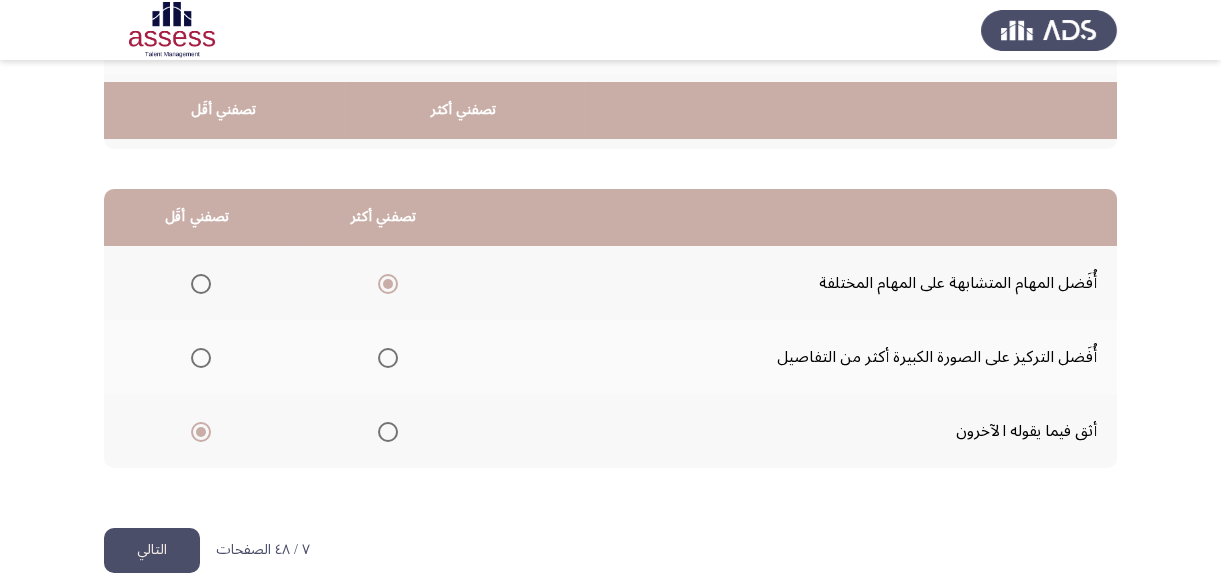 scroll, scrollTop: 423, scrollLeft: 0, axis: vertical 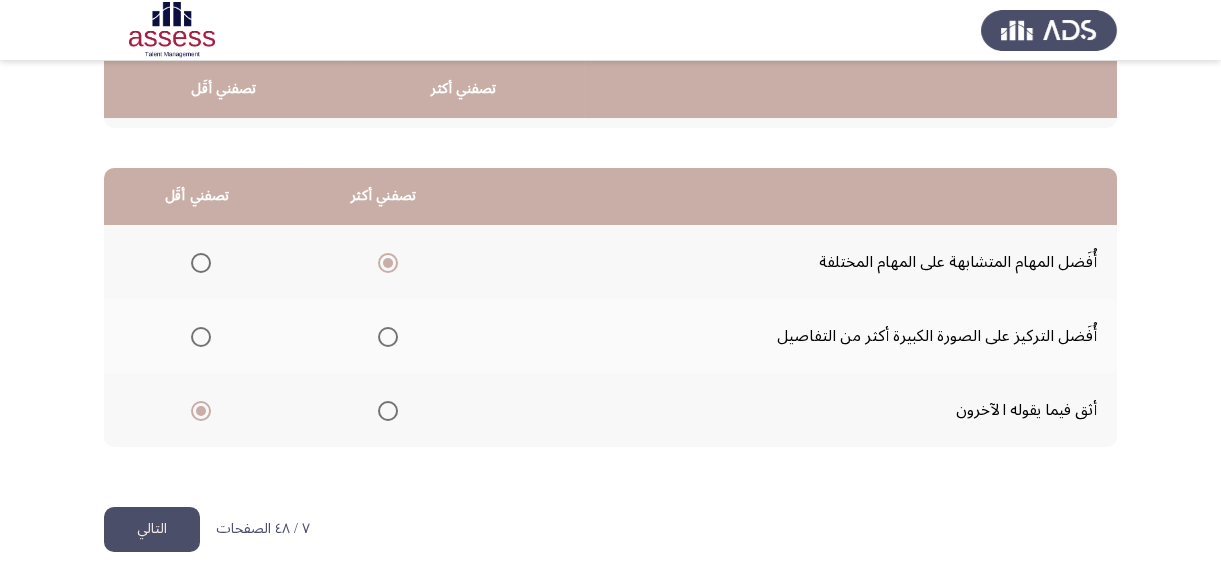 click on "التالي" 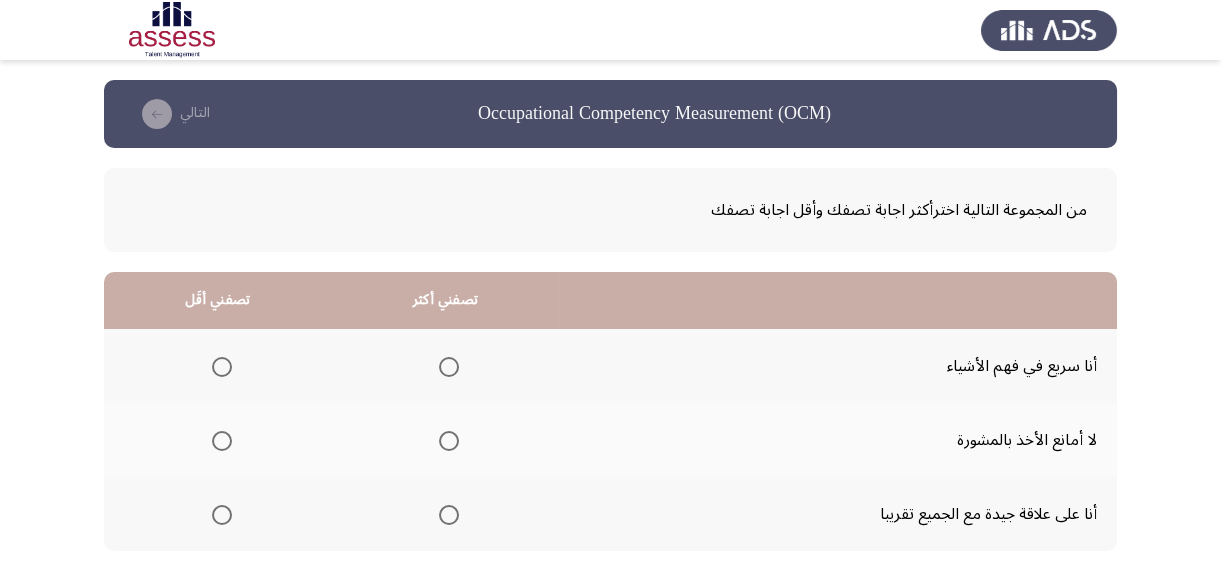 scroll, scrollTop: 90, scrollLeft: 0, axis: vertical 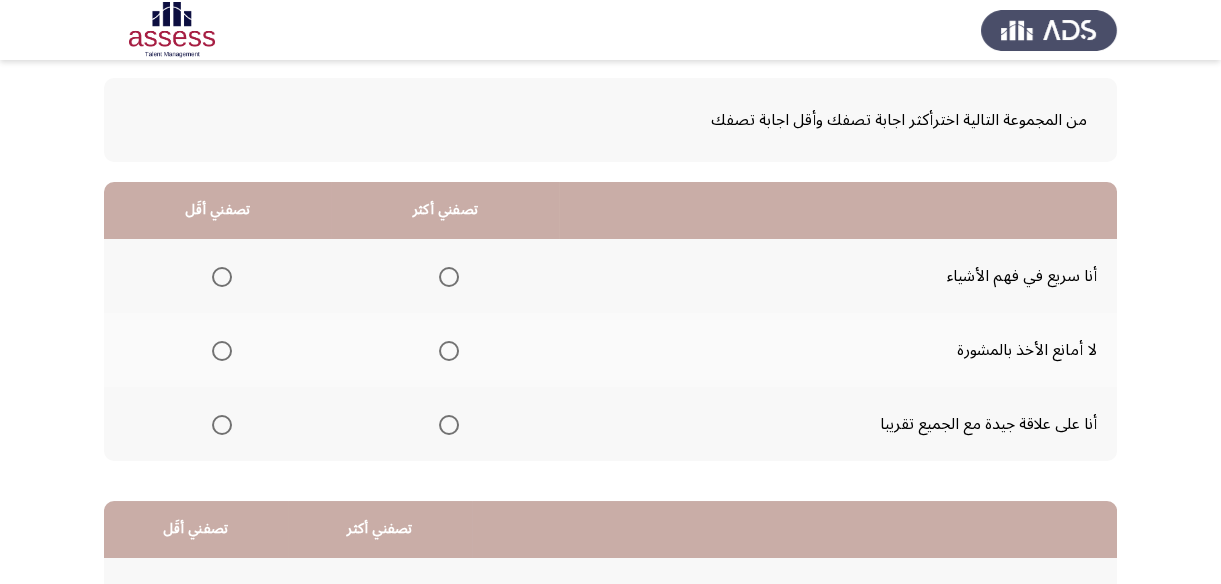 click at bounding box center [449, 425] 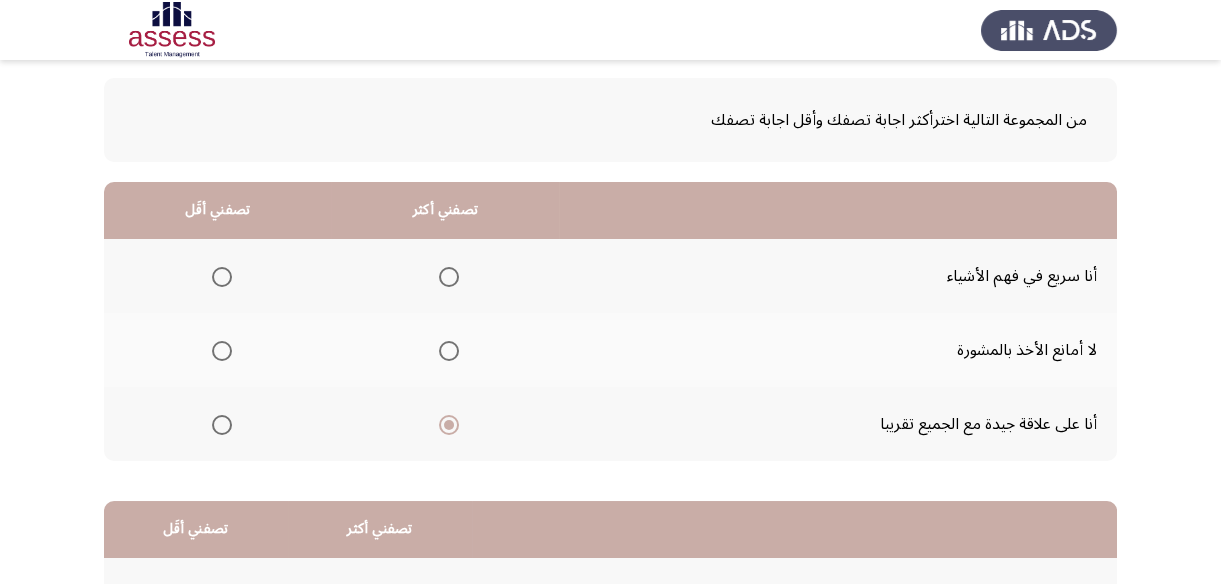 click at bounding box center [222, 277] 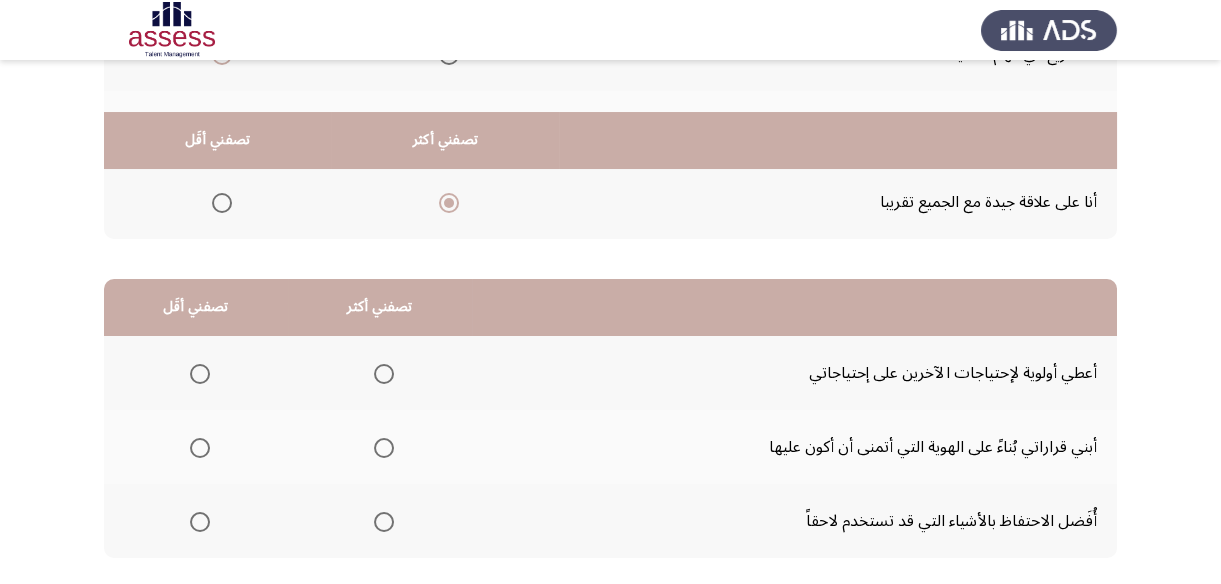 scroll, scrollTop: 363, scrollLeft: 0, axis: vertical 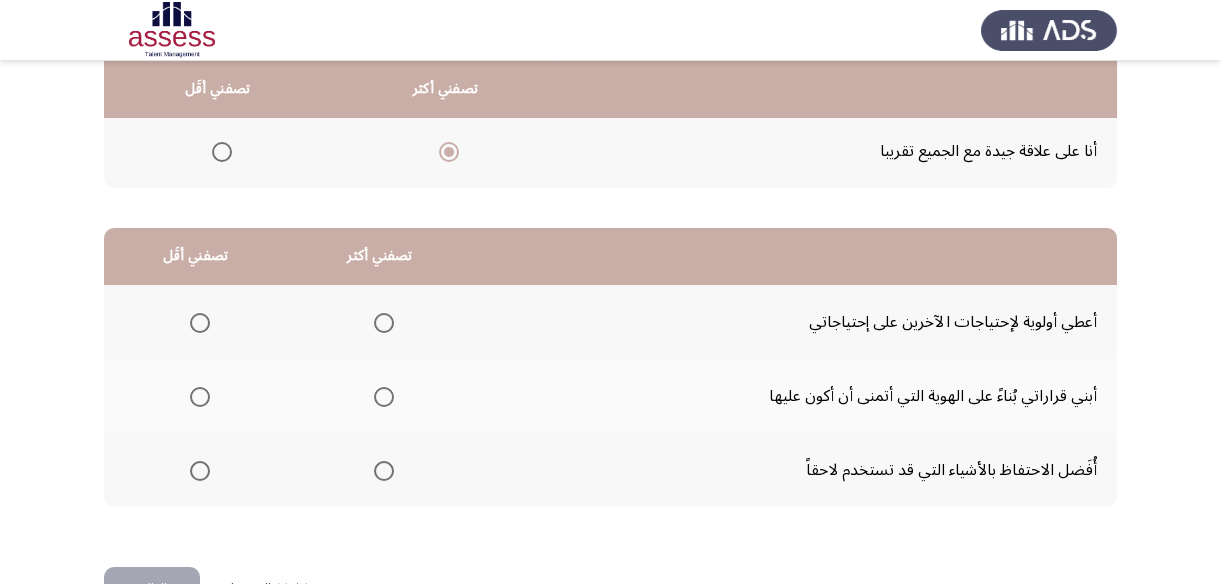 click at bounding box center [384, 471] 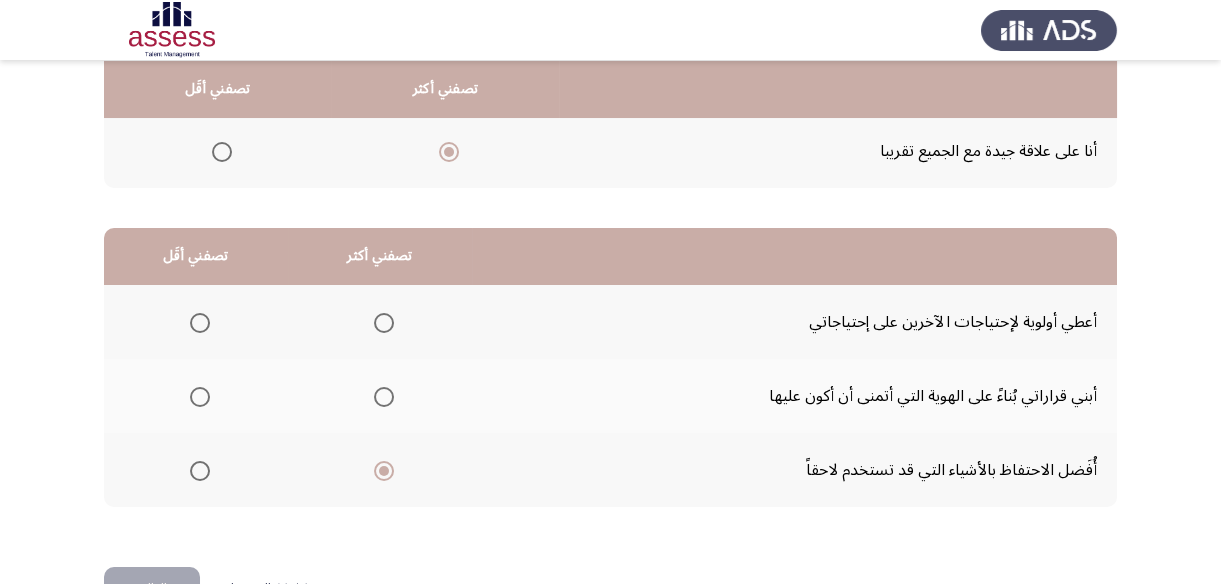 click at bounding box center [200, 397] 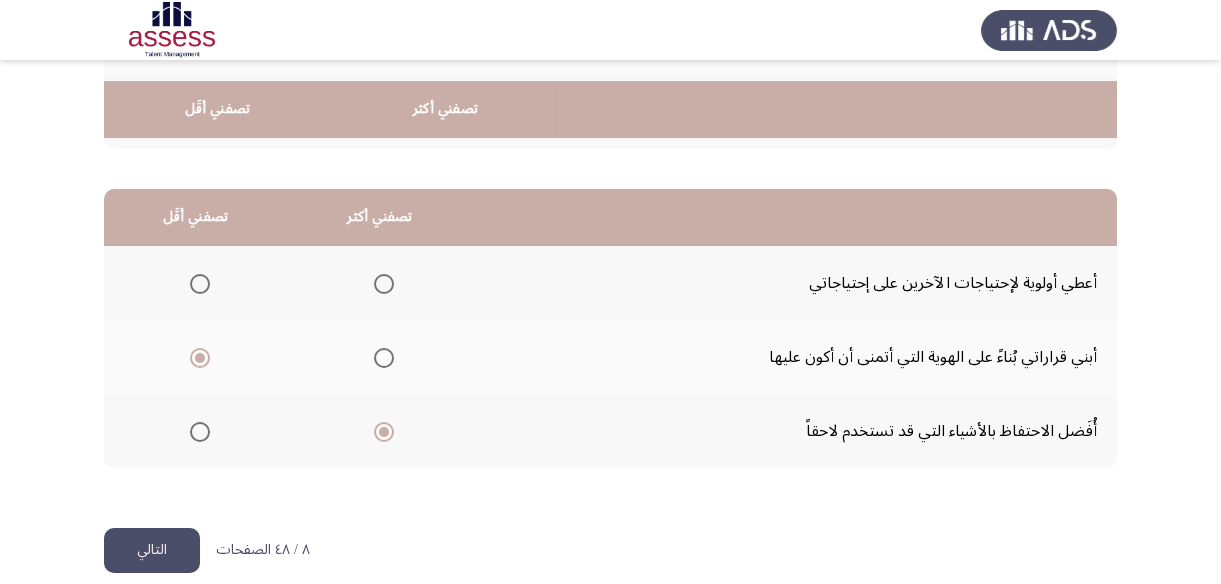 scroll, scrollTop: 423, scrollLeft: 0, axis: vertical 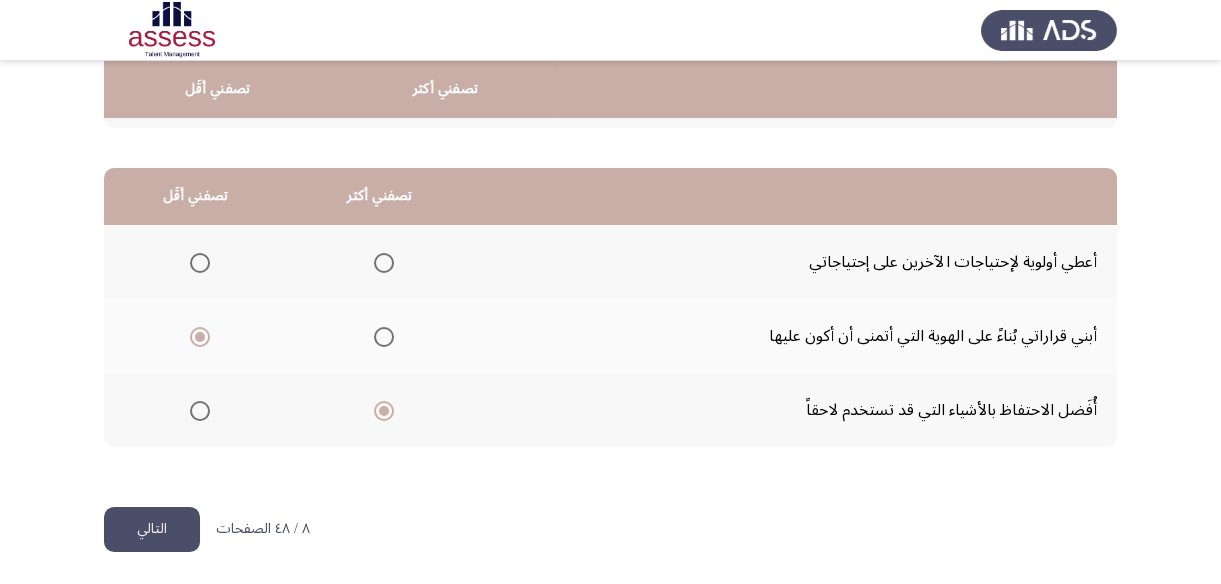 click on "التالي" 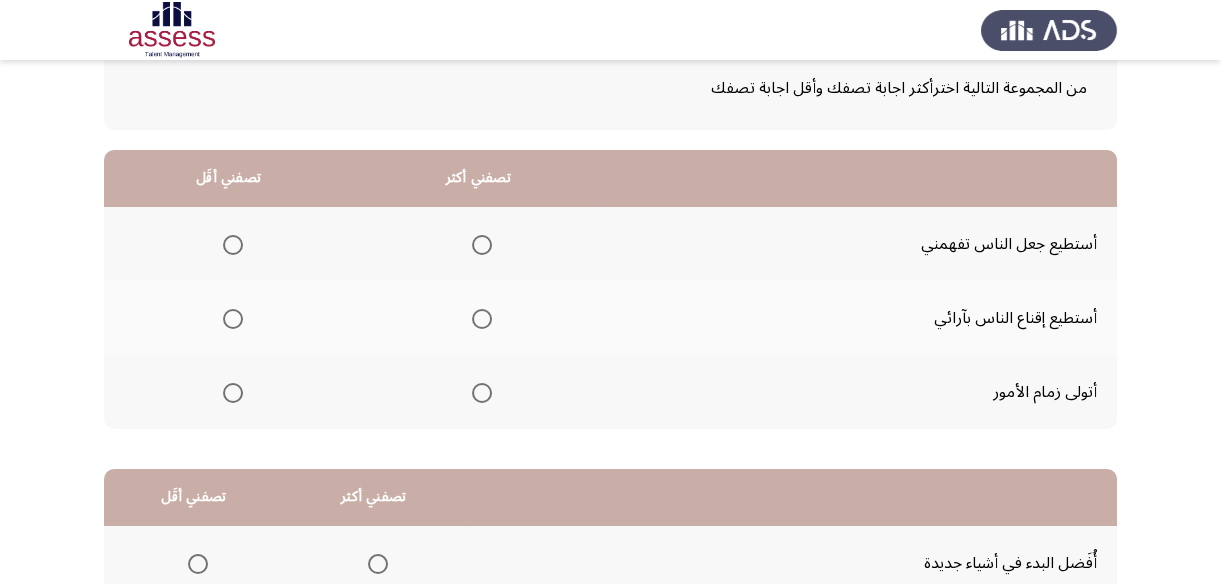 scroll, scrollTop: 90, scrollLeft: 0, axis: vertical 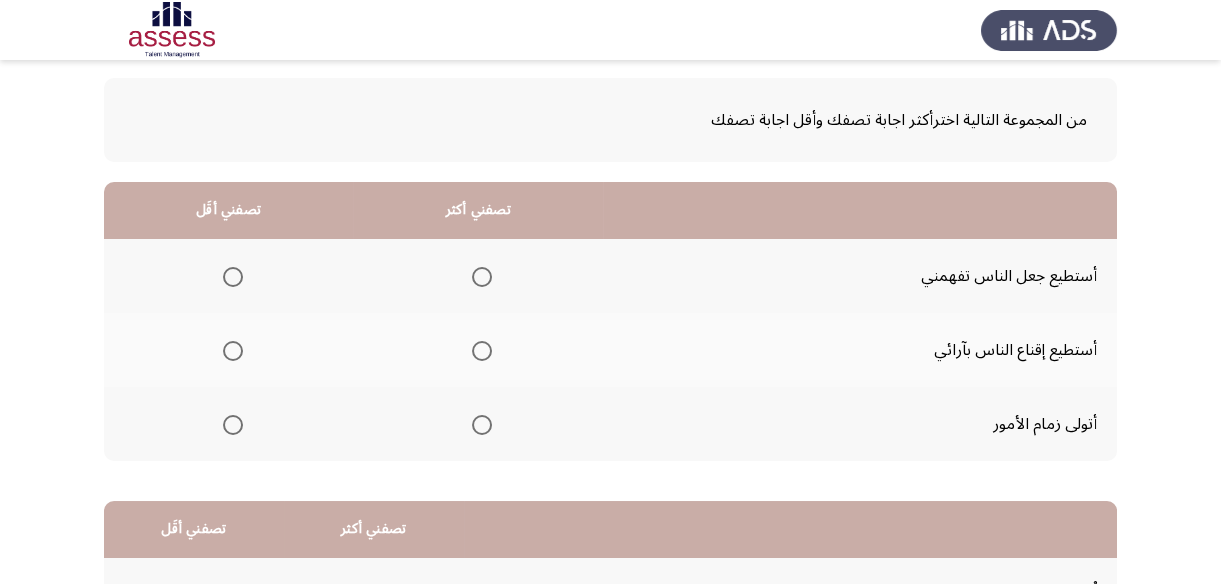 click at bounding box center [482, 277] 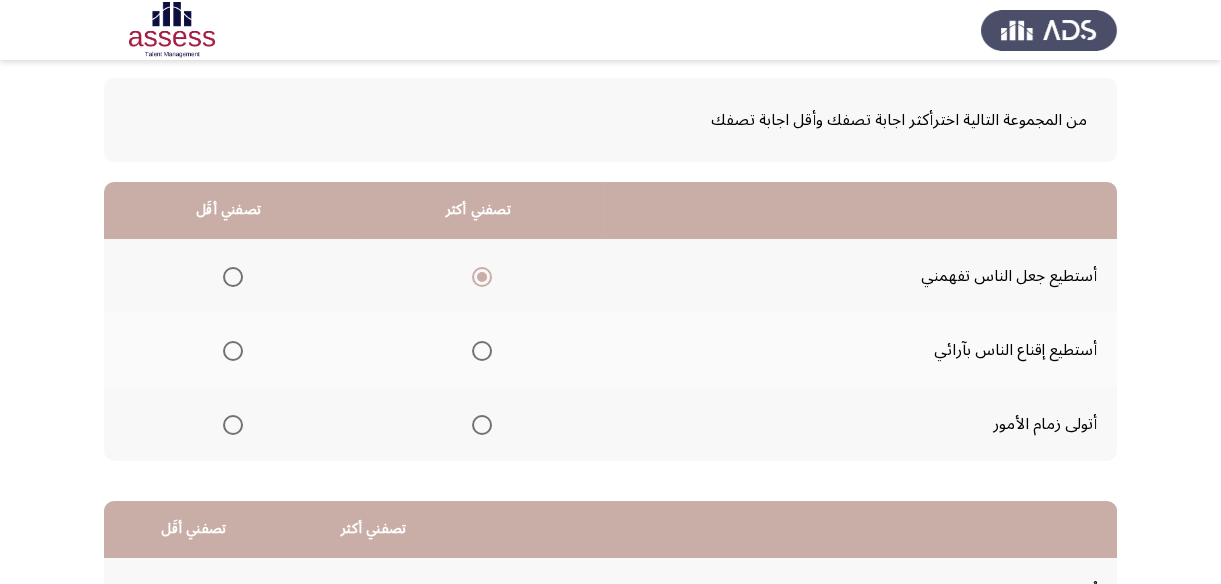 click at bounding box center (233, 351) 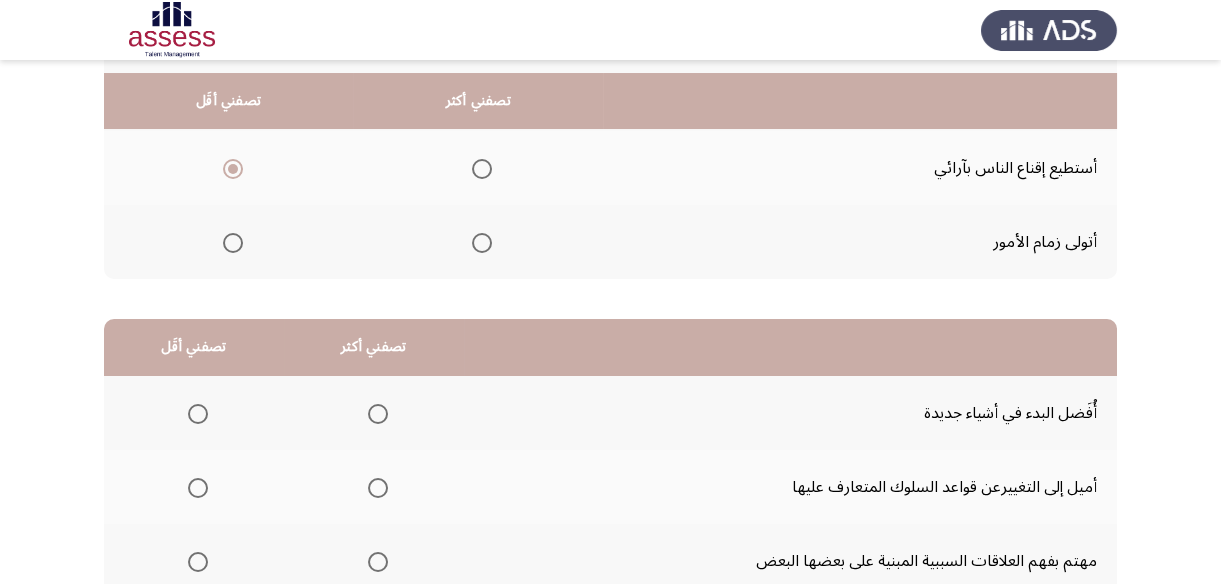 scroll, scrollTop: 363, scrollLeft: 0, axis: vertical 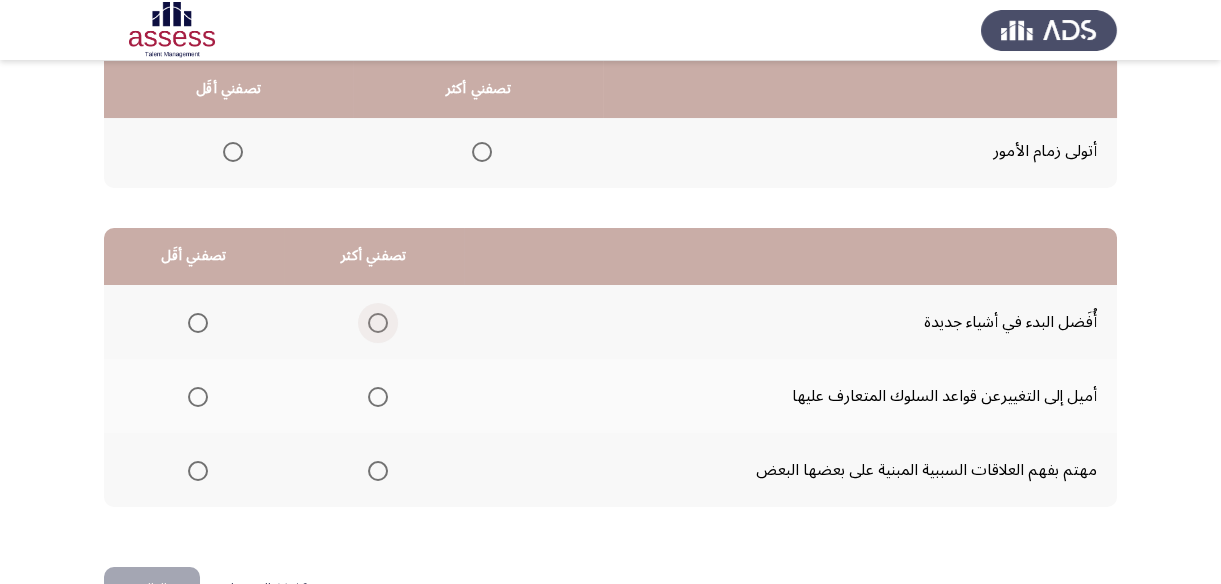 click at bounding box center (378, 323) 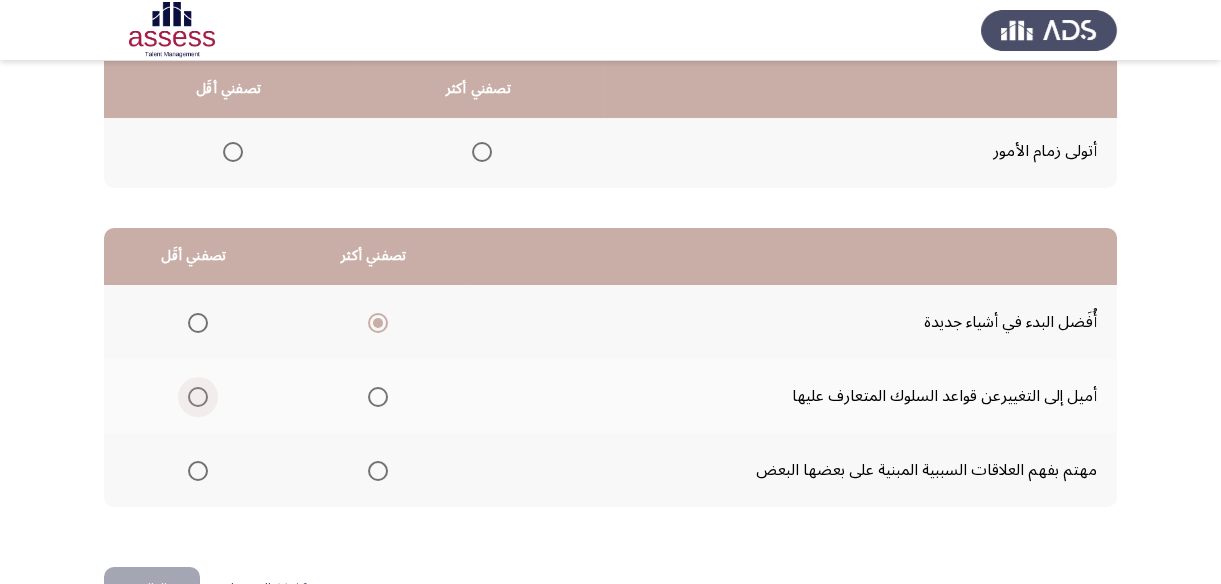 click at bounding box center (198, 397) 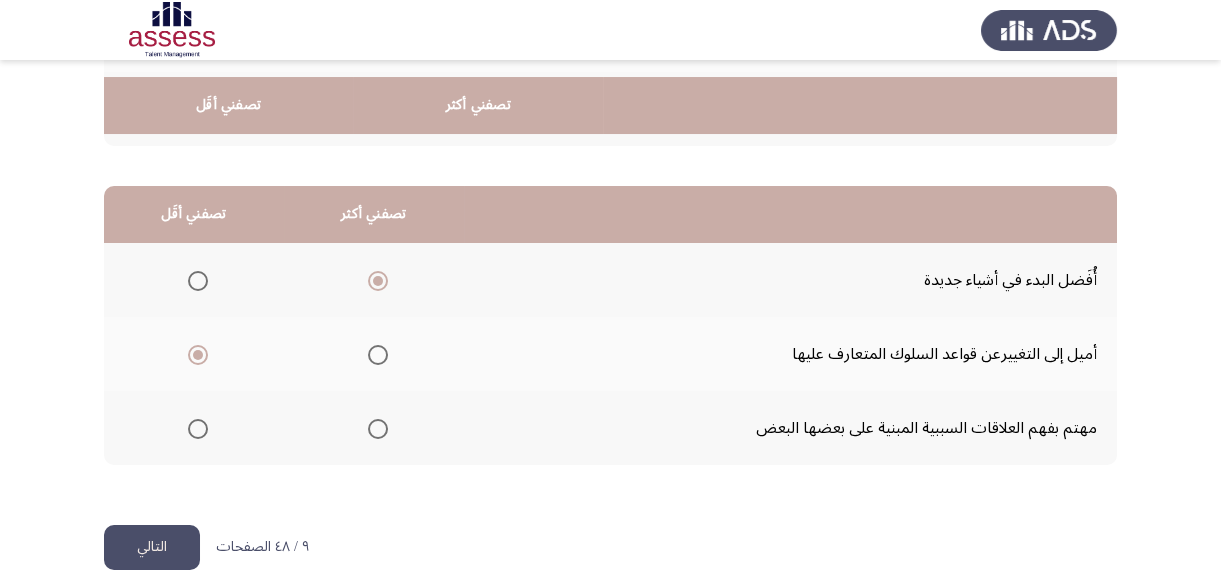 scroll, scrollTop: 423, scrollLeft: 0, axis: vertical 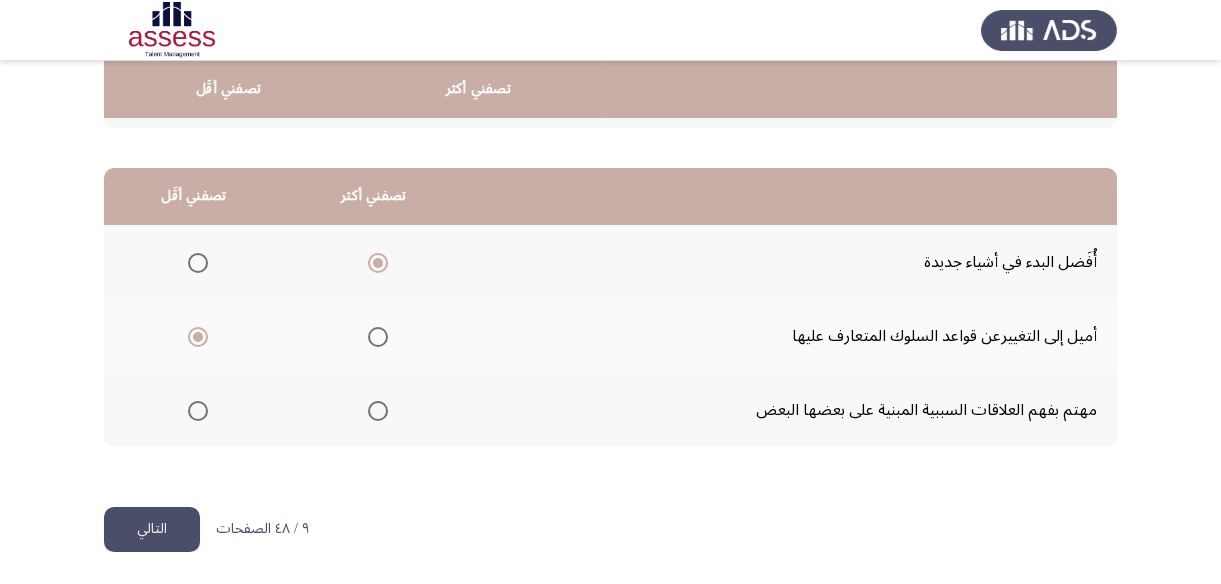 click on "التالي" 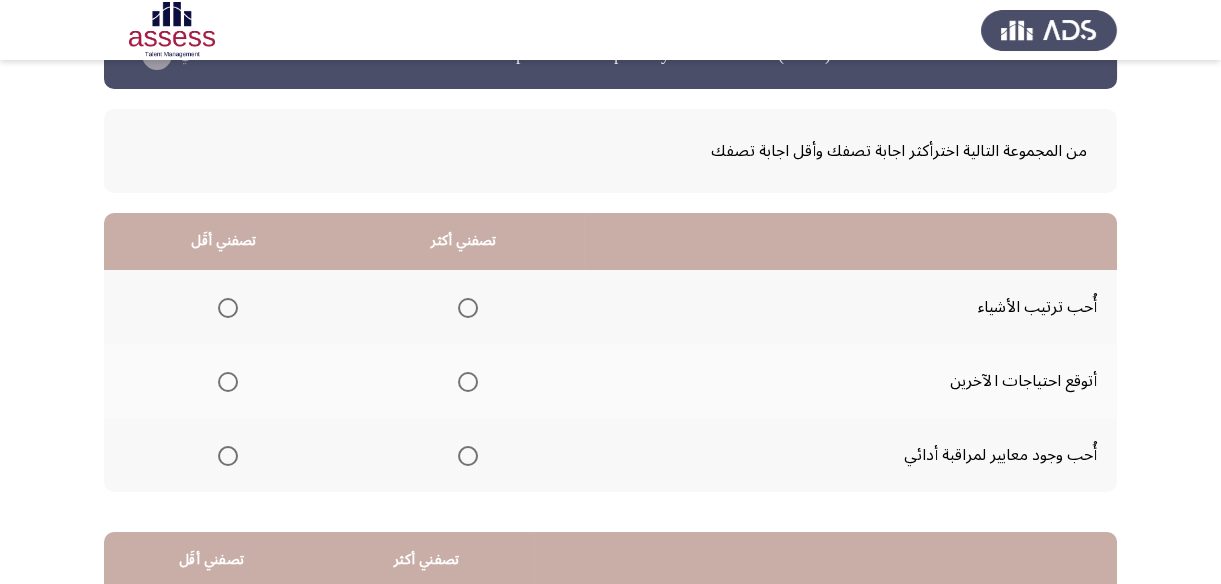 scroll, scrollTop: 90, scrollLeft: 0, axis: vertical 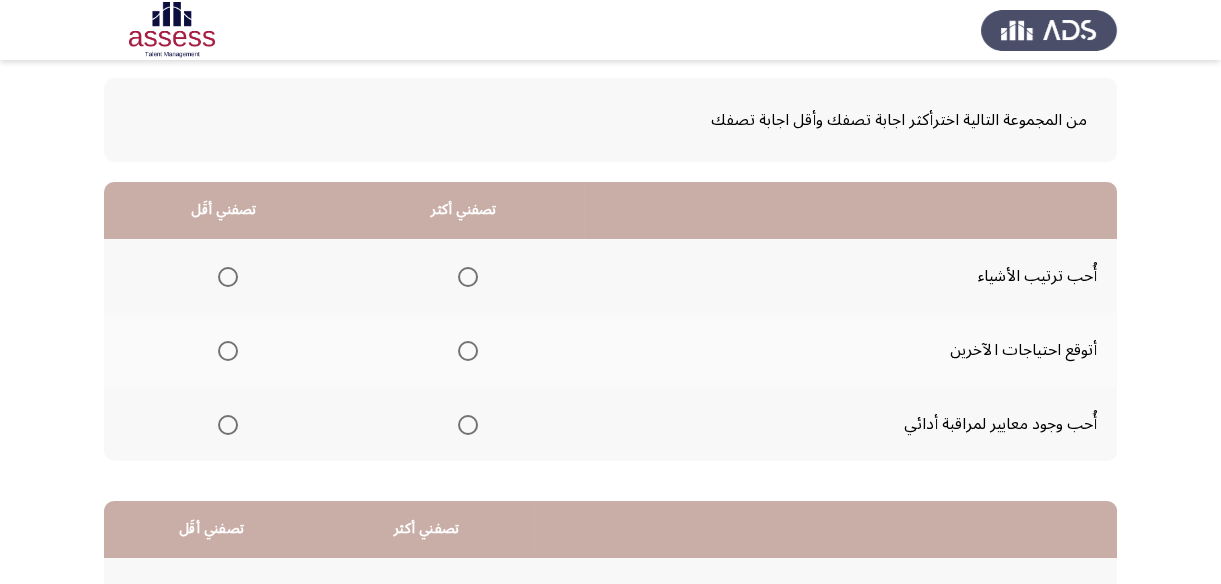 click at bounding box center (468, 277) 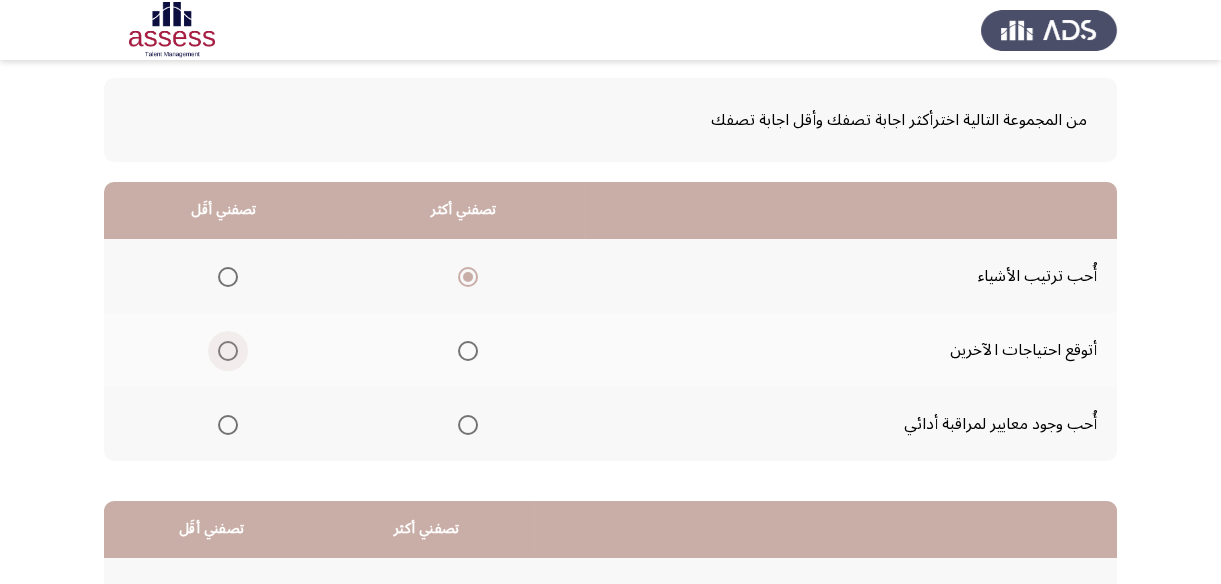 click at bounding box center [228, 351] 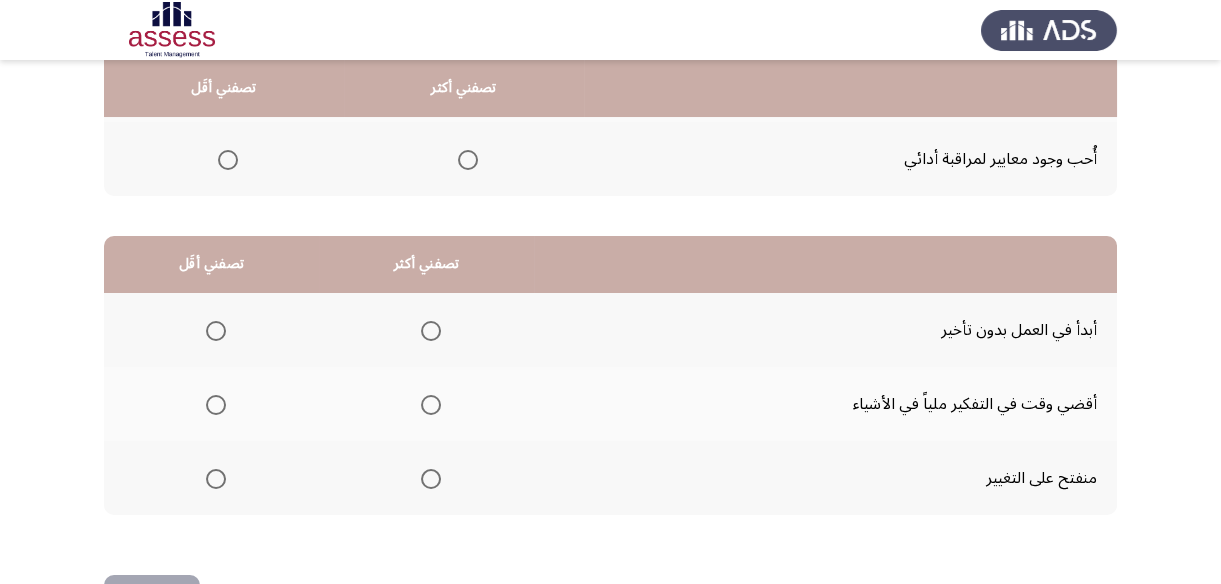 scroll, scrollTop: 363, scrollLeft: 0, axis: vertical 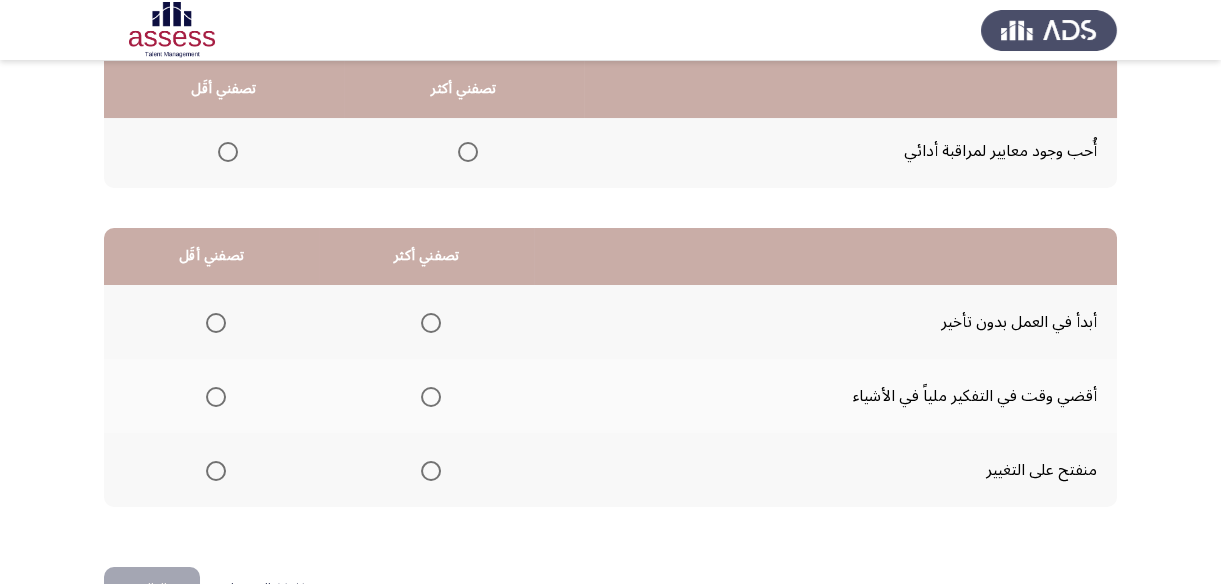 click at bounding box center [431, 323] 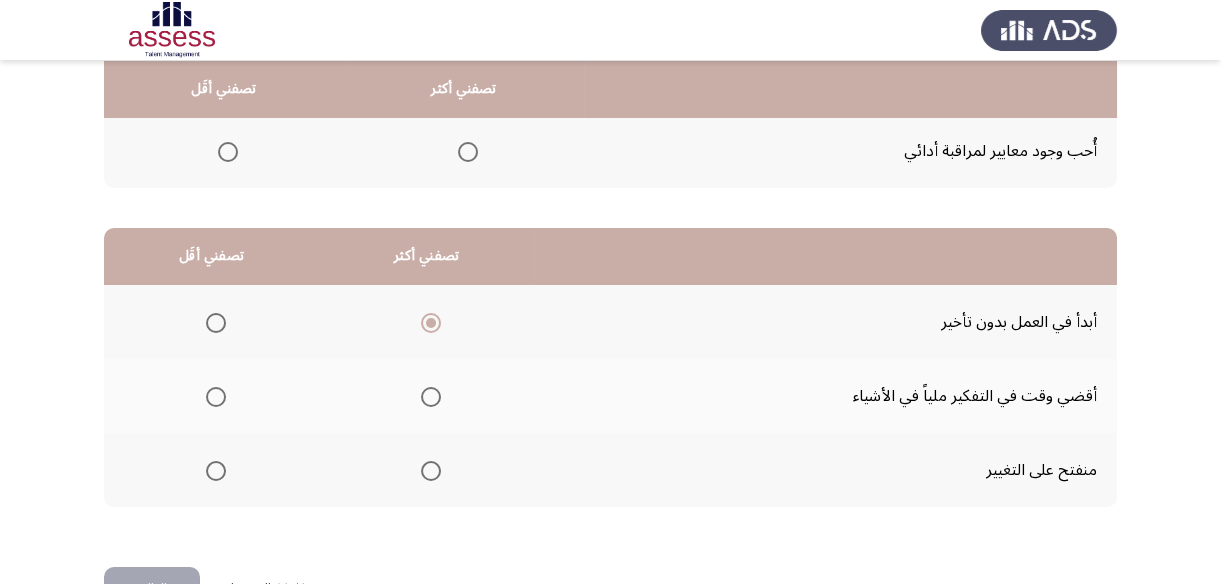 click at bounding box center [216, 397] 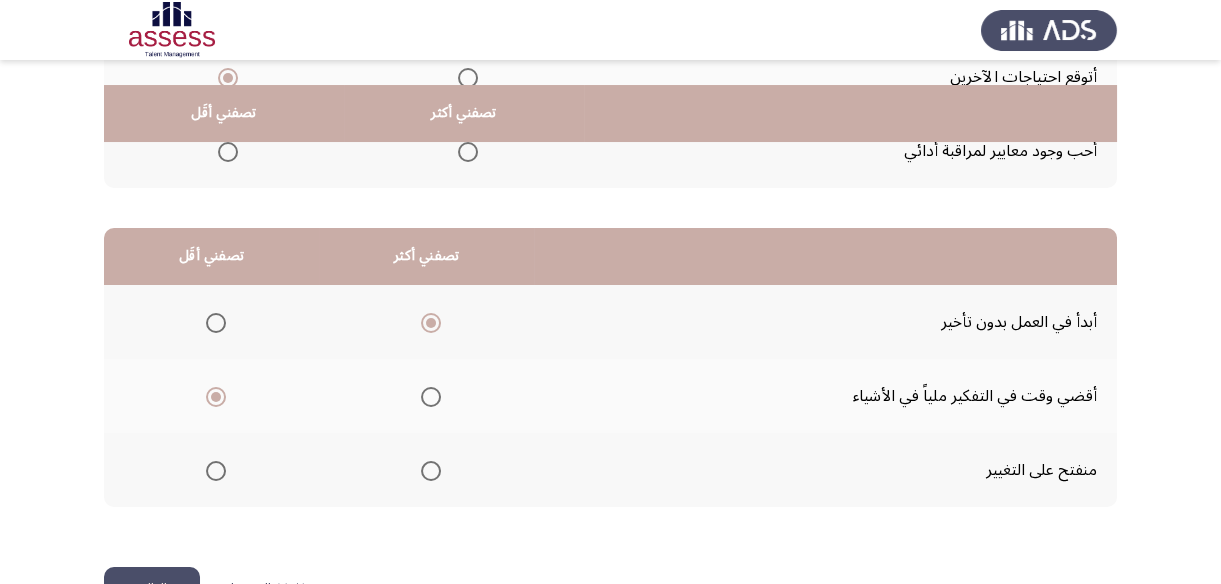 scroll, scrollTop: 423, scrollLeft: 0, axis: vertical 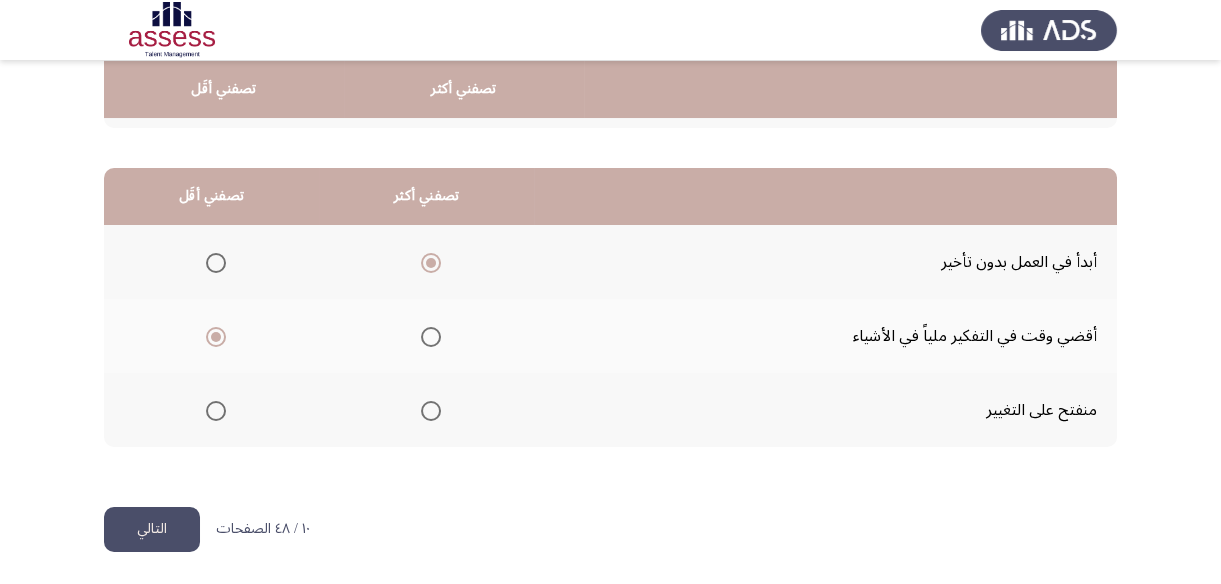 click on "التالي" 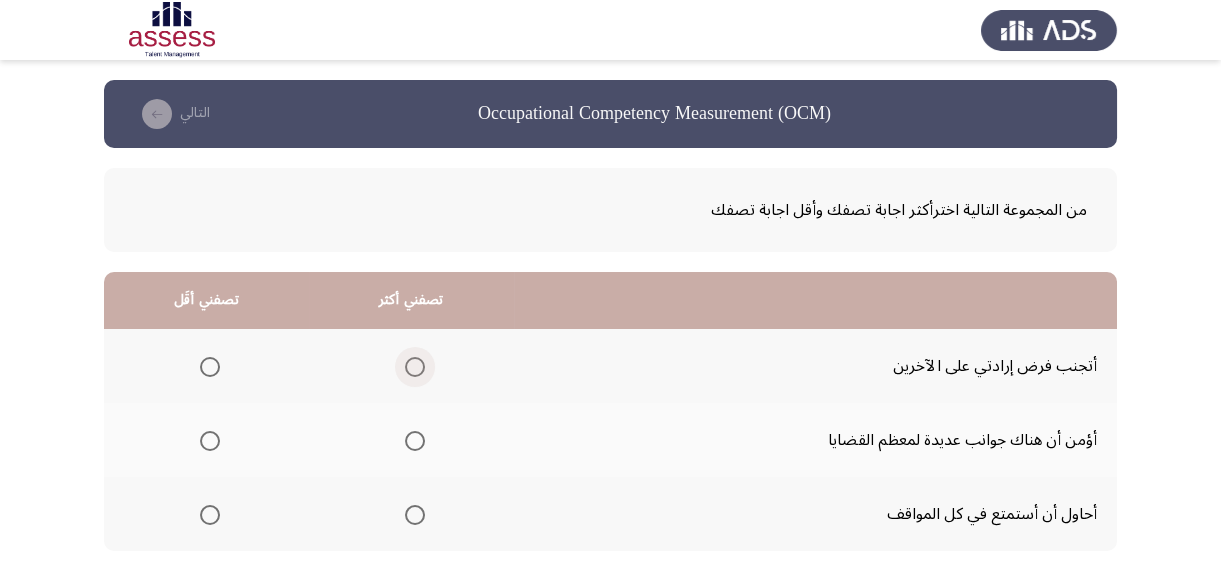 click at bounding box center (415, 367) 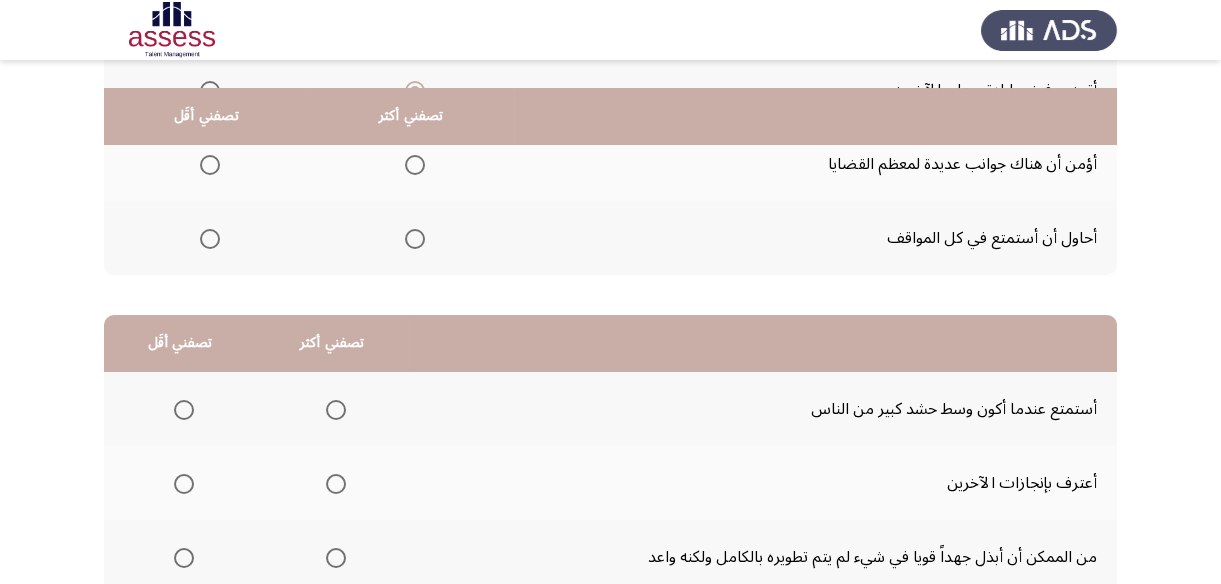 scroll, scrollTop: 272, scrollLeft: 0, axis: vertical 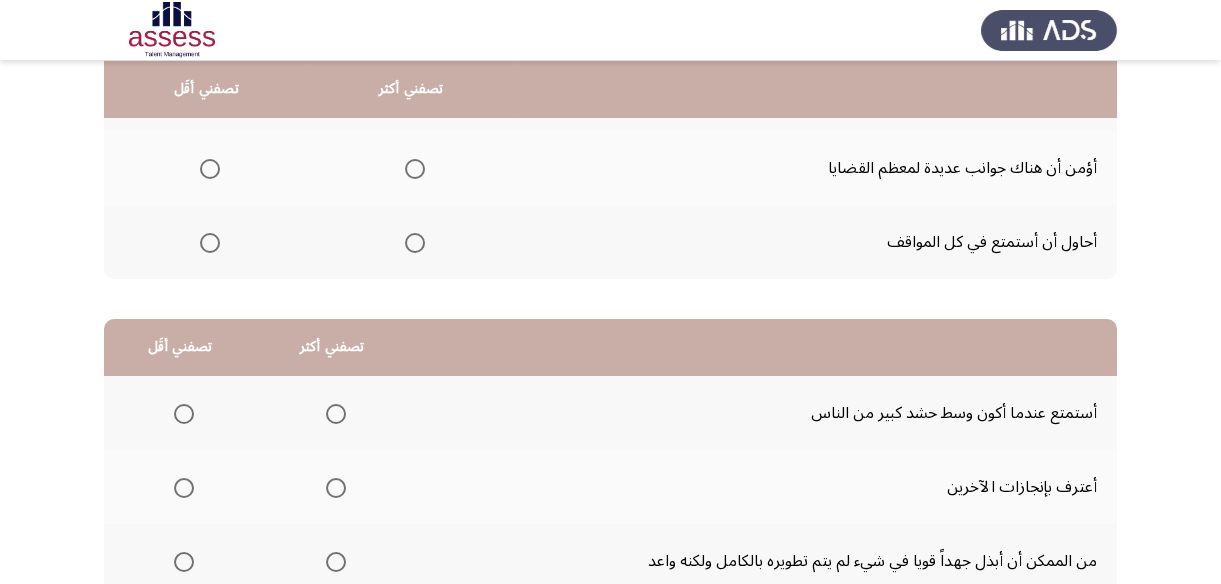 click at bounding box center [210, 243] 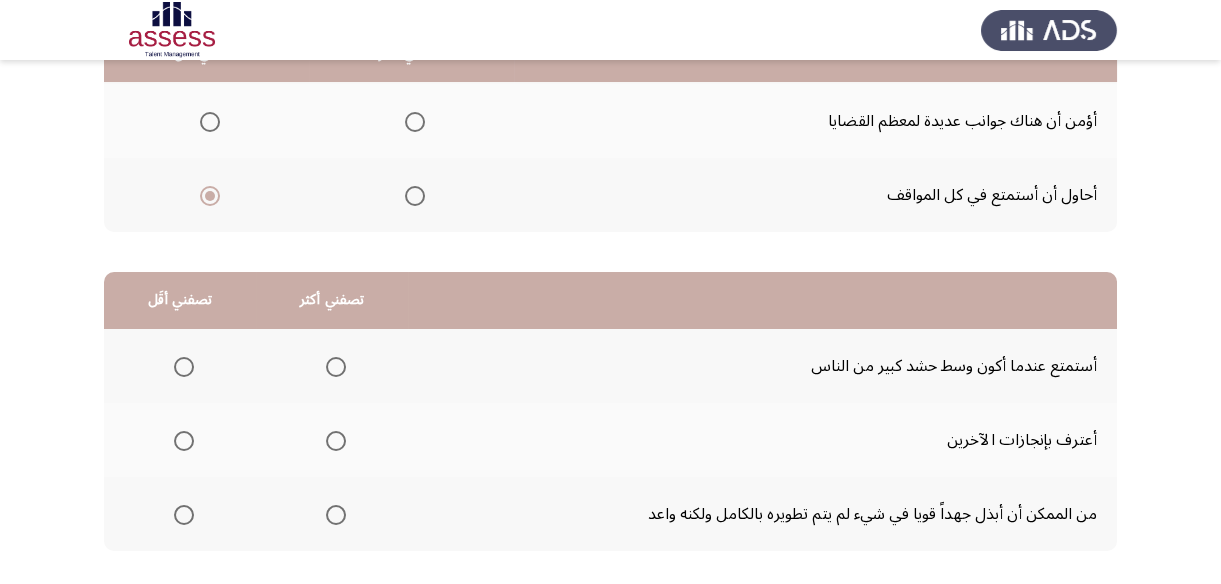 scroll, scrollTop: 363, scrollLeft: 0, axis: vertical 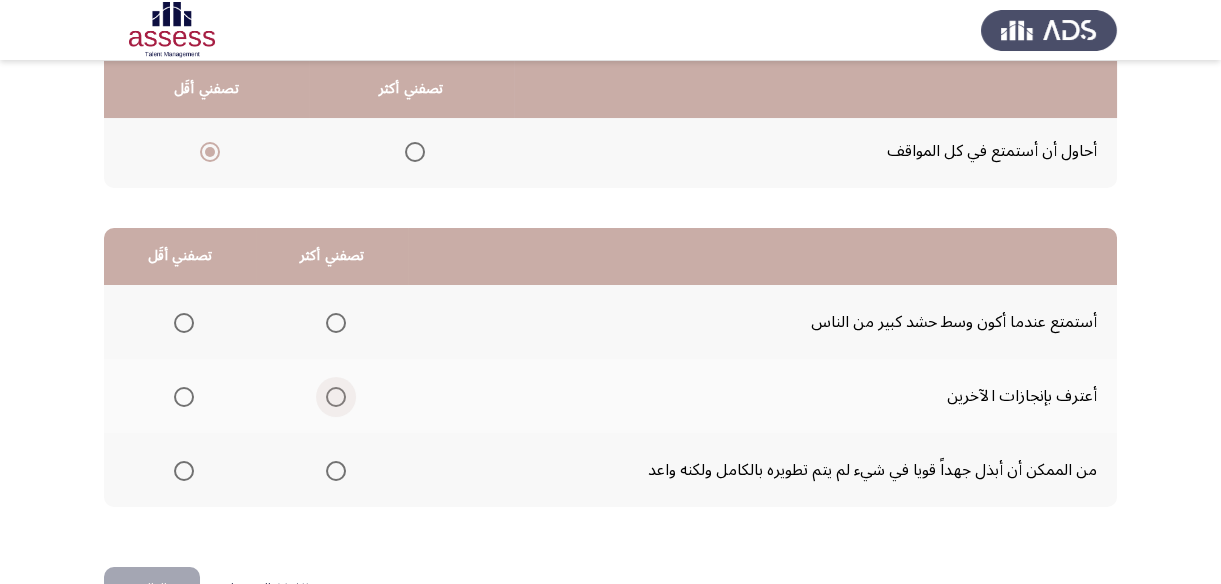 click at bounding box center (336, 397) 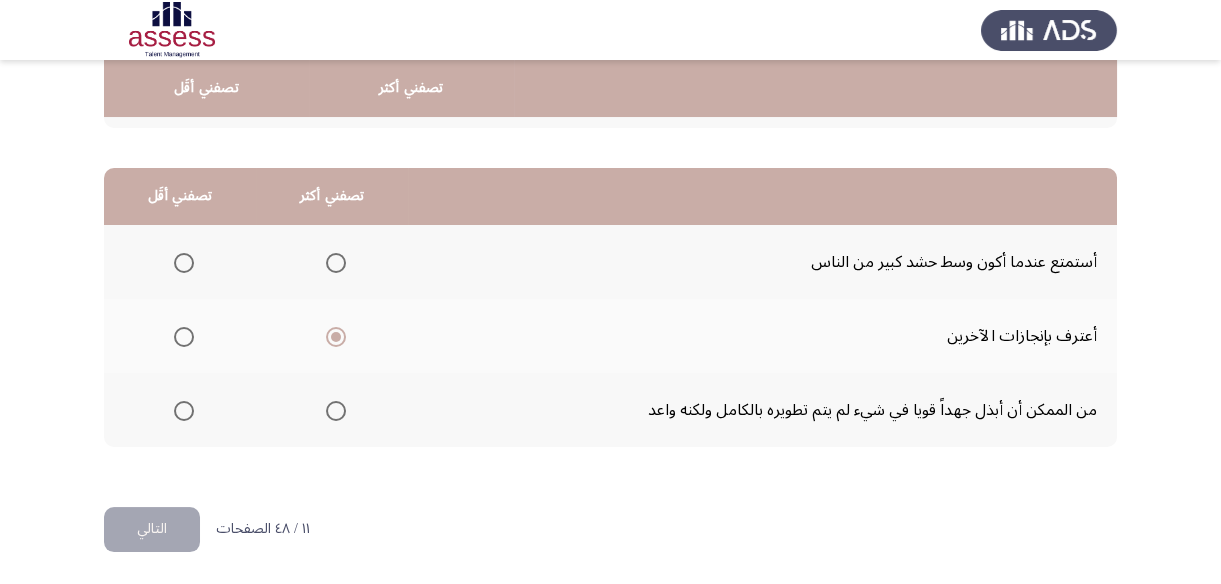 scroll, scrollTop: 332, scrollLeft: 0, axis: vertical 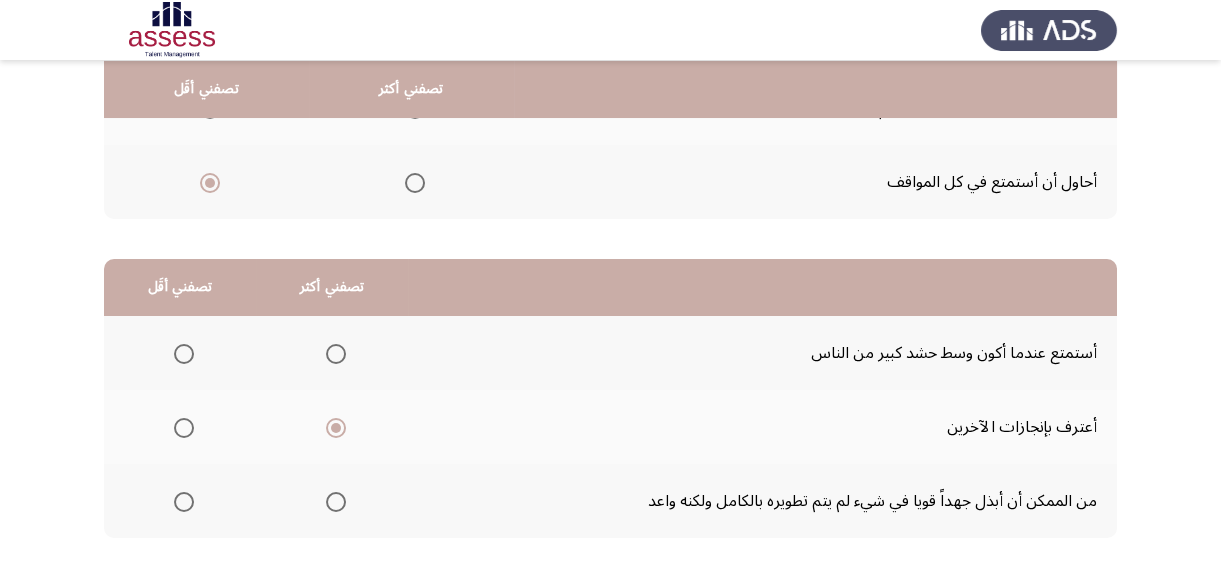 click at bounding box center (184, 354) 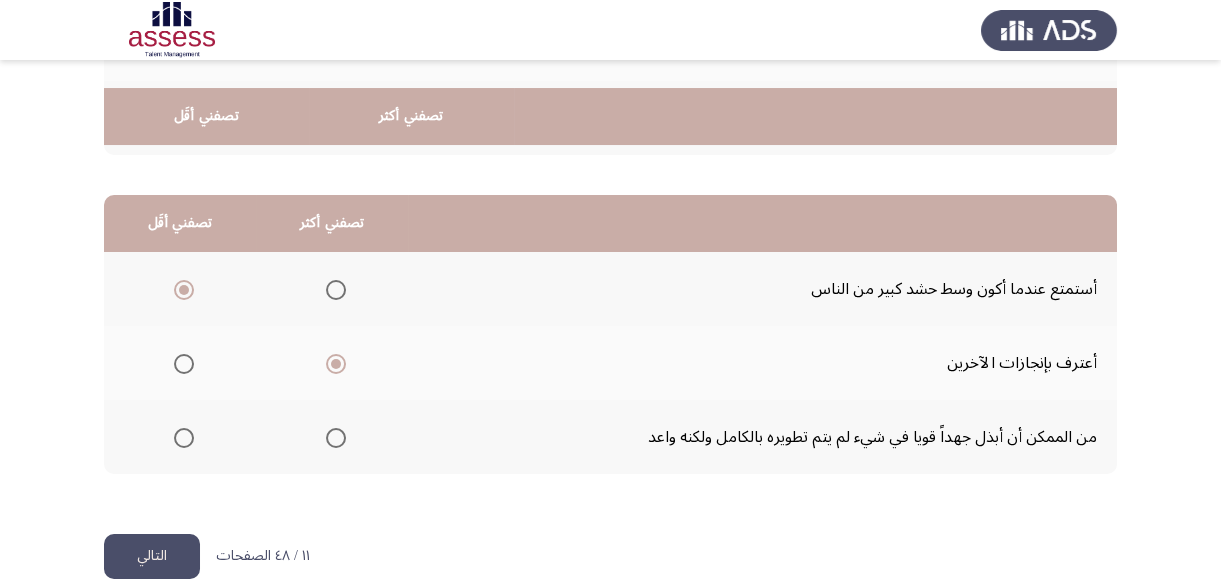 scroll, scrollTop: 423, scrollLeft: 0, axis: vertical 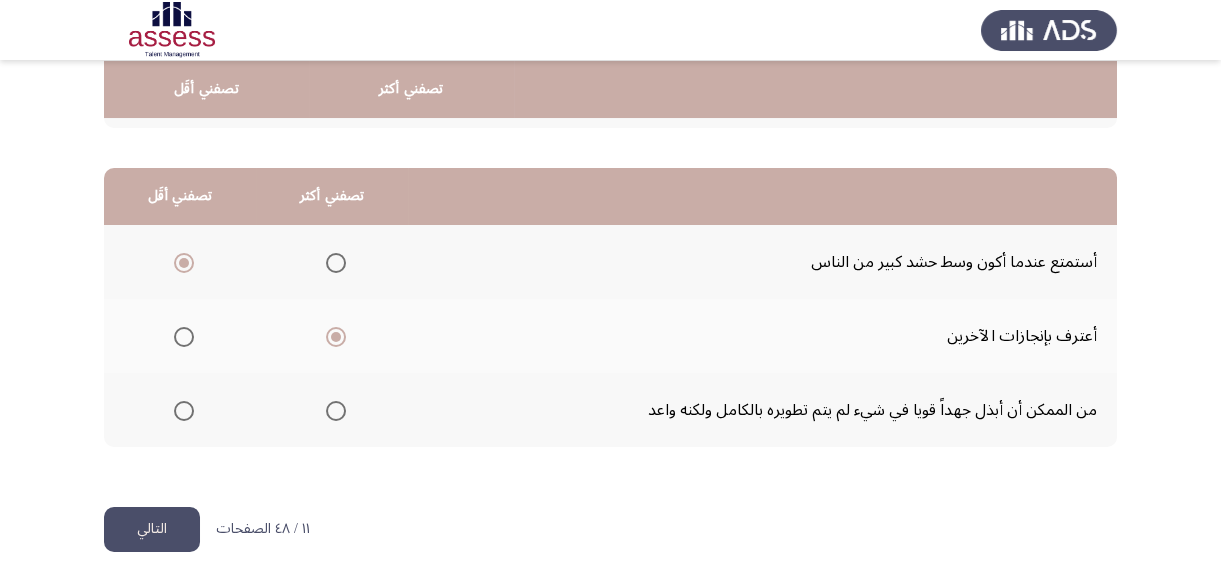 click on "التالي" 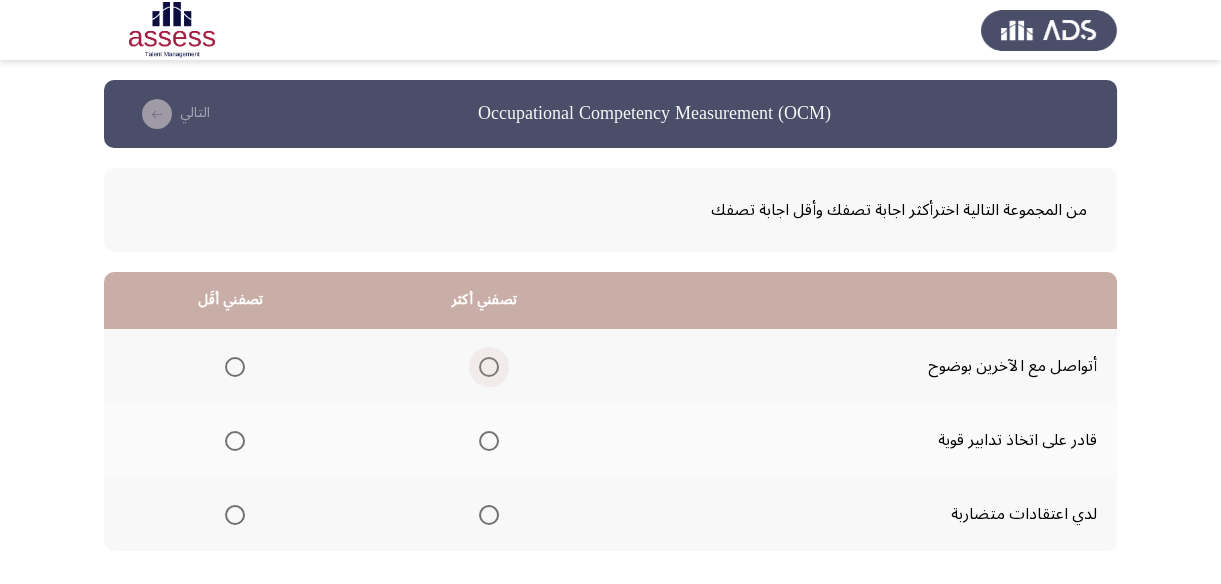 click at bounding box center [489, 367] 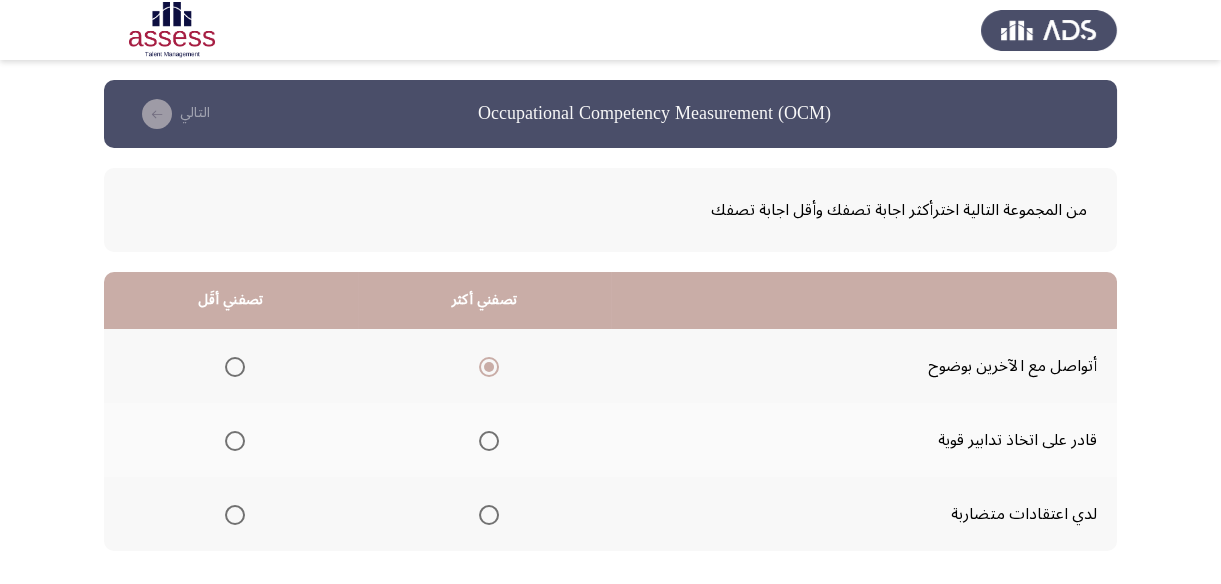 click at bounding box center [235, 515] 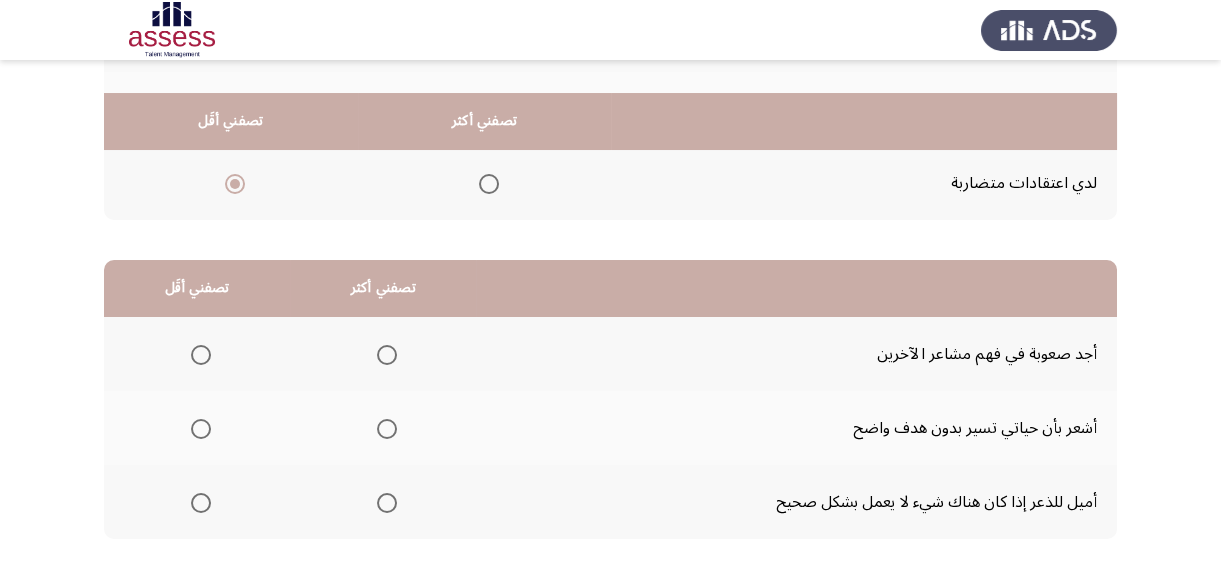 scroll, scrollTop: 363, scrollLeft: 0, axis: vertical 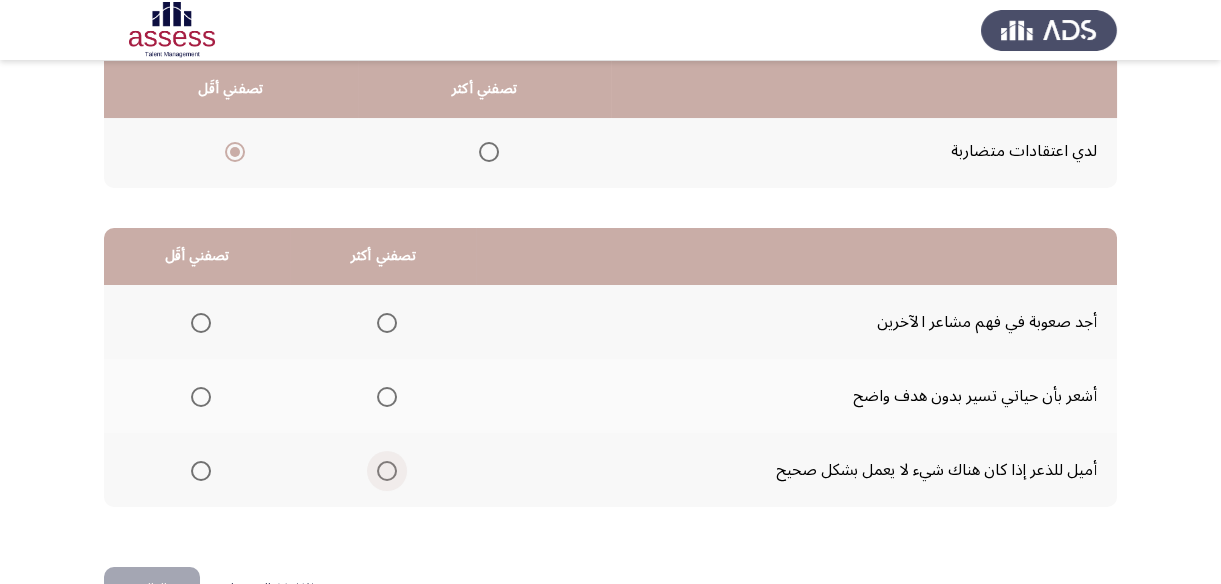 click at bounding box center (387, 471) 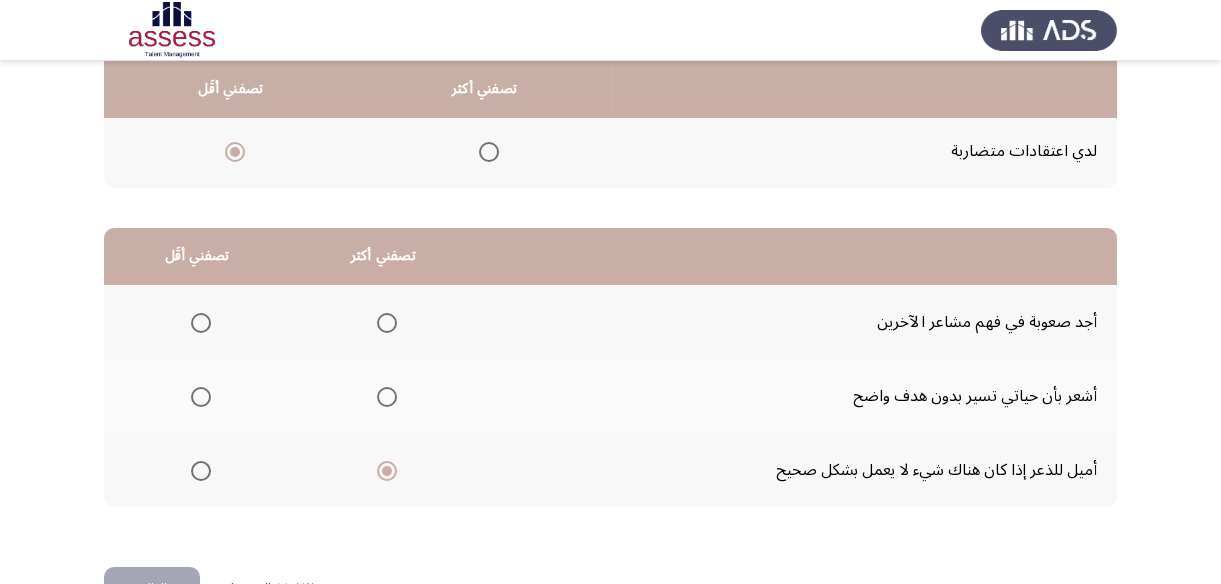 click at bounding box center (201, 397) 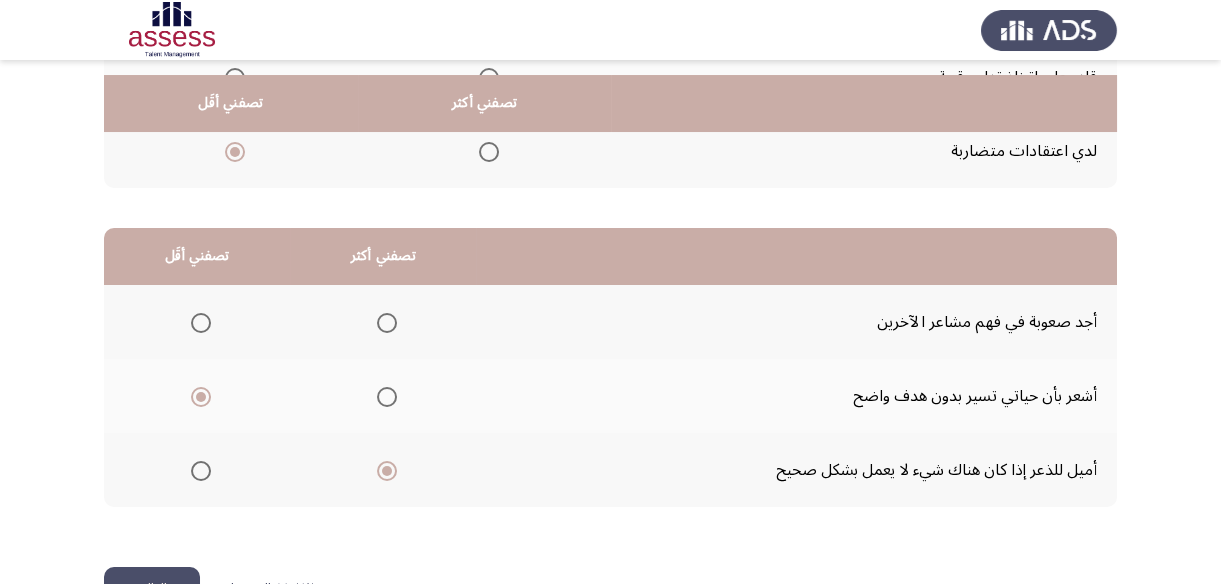 scroll, scrollTop: 423, scrollLeft: 0, axis: vertical 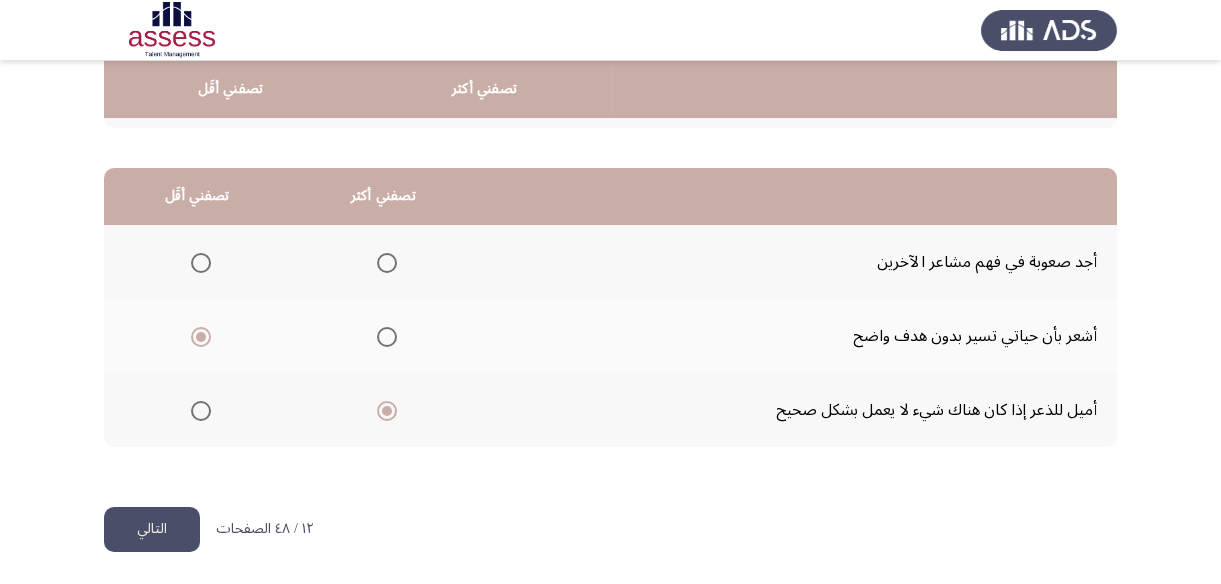click on "التالي" 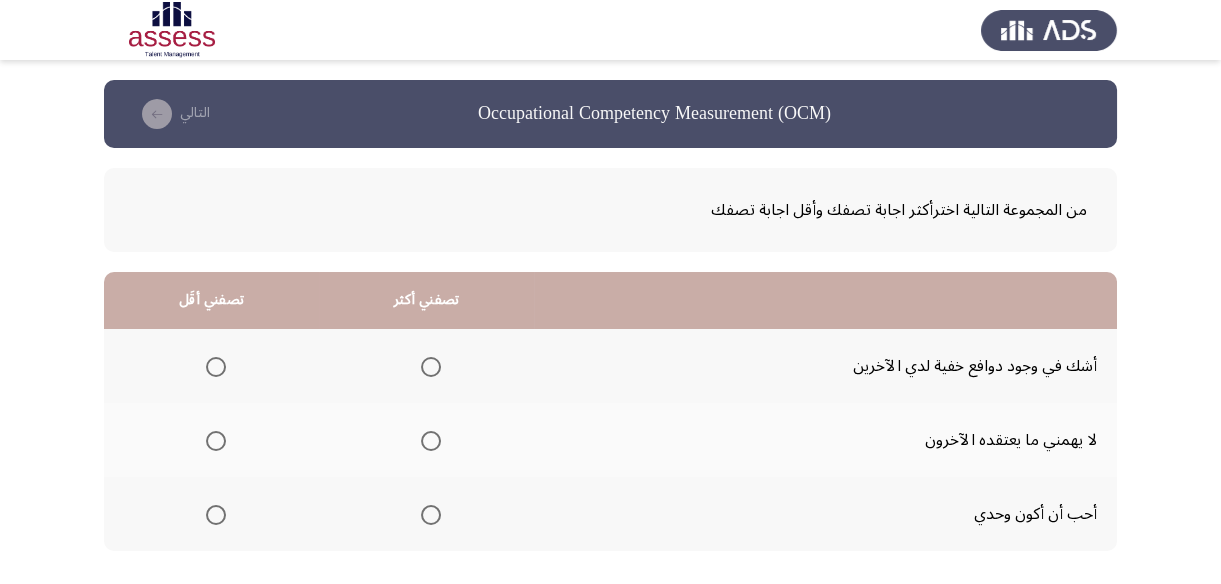 scroll, scrollTop: 90, scrollLeft: 0, axis: vertical 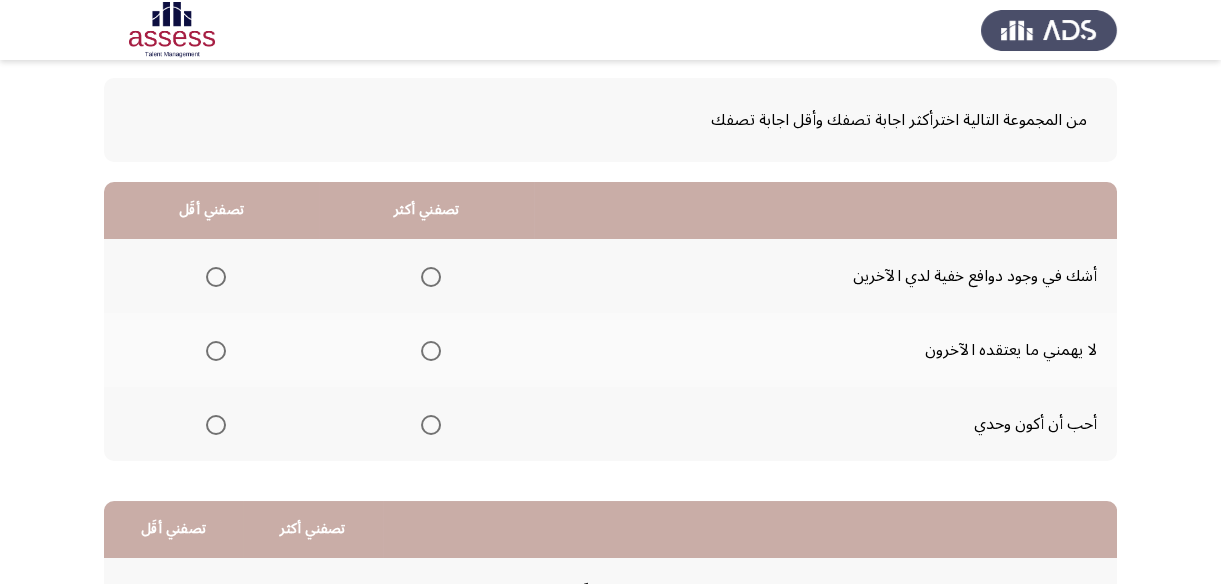 click at bounding box center (216, 425) 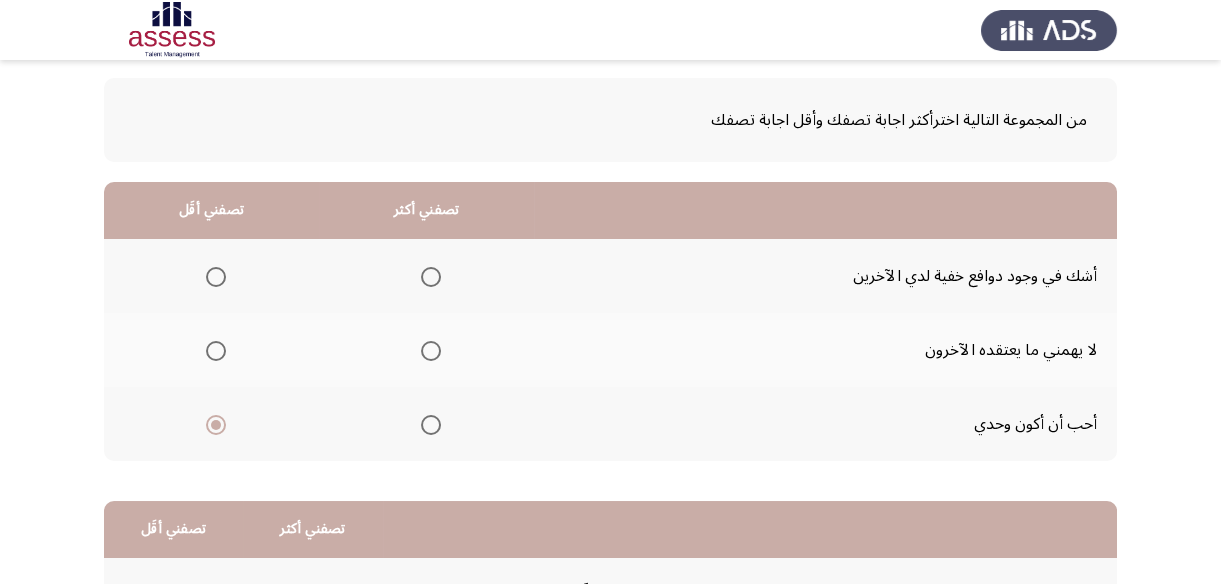click at bounding box center (431, 351) 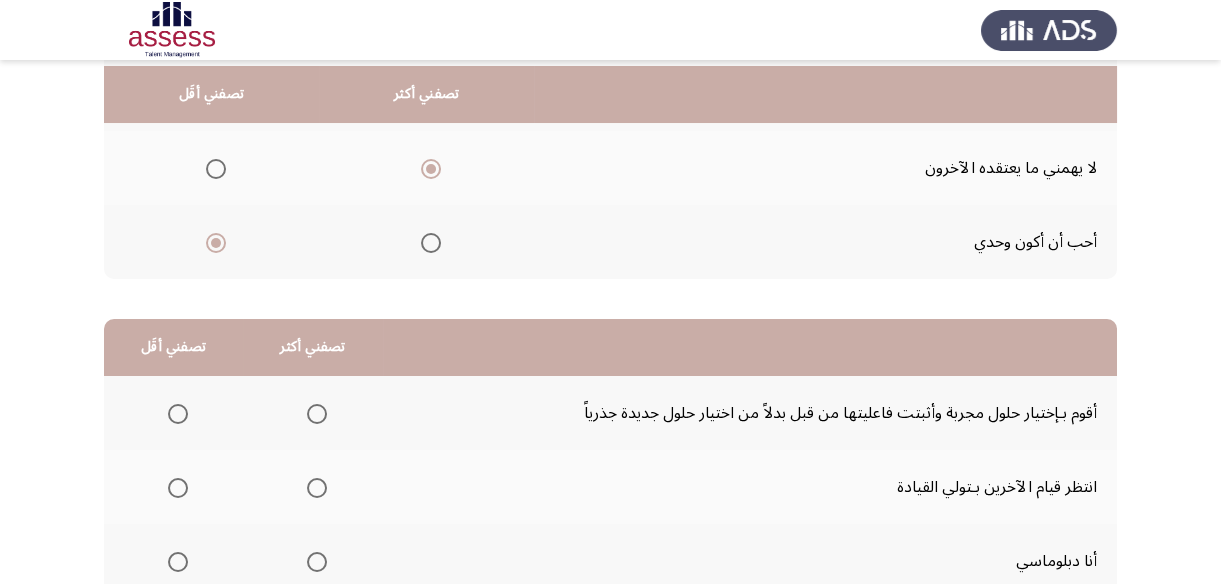 scroll, scrollTop: 363, scrollLeft: 0, axis: vertical 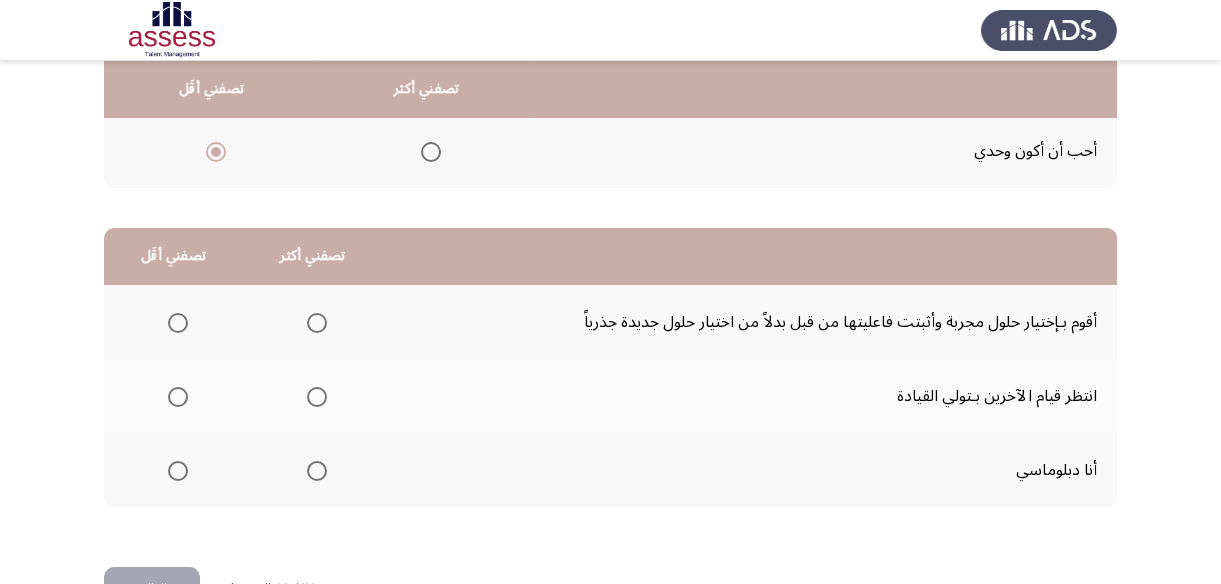 click at bounding box center [317, 471] 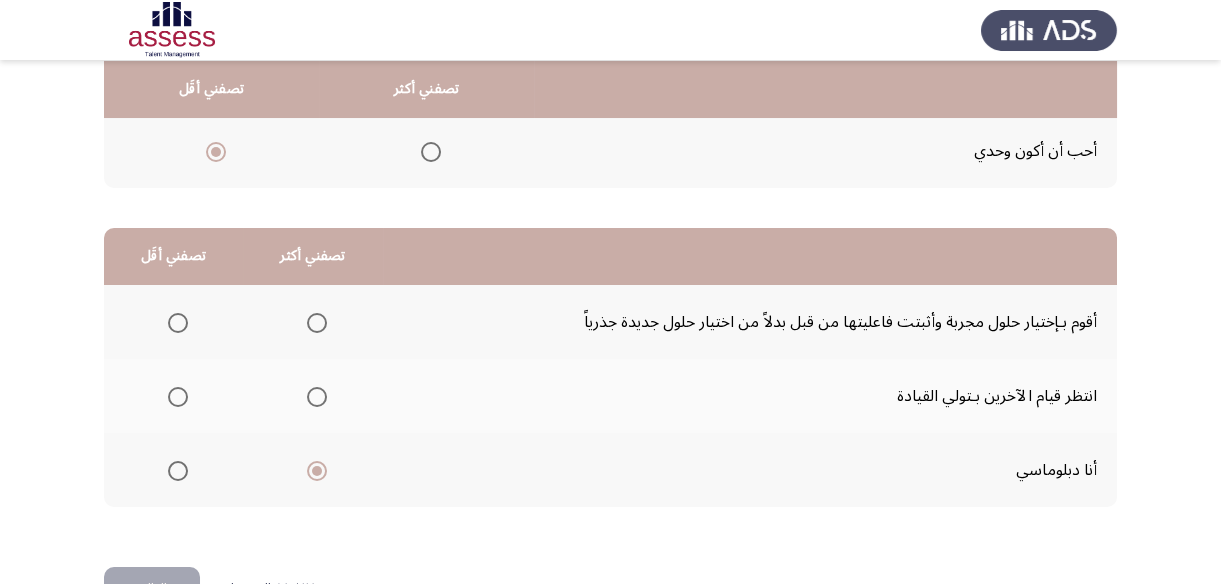 click at bounding box center [178, 323] 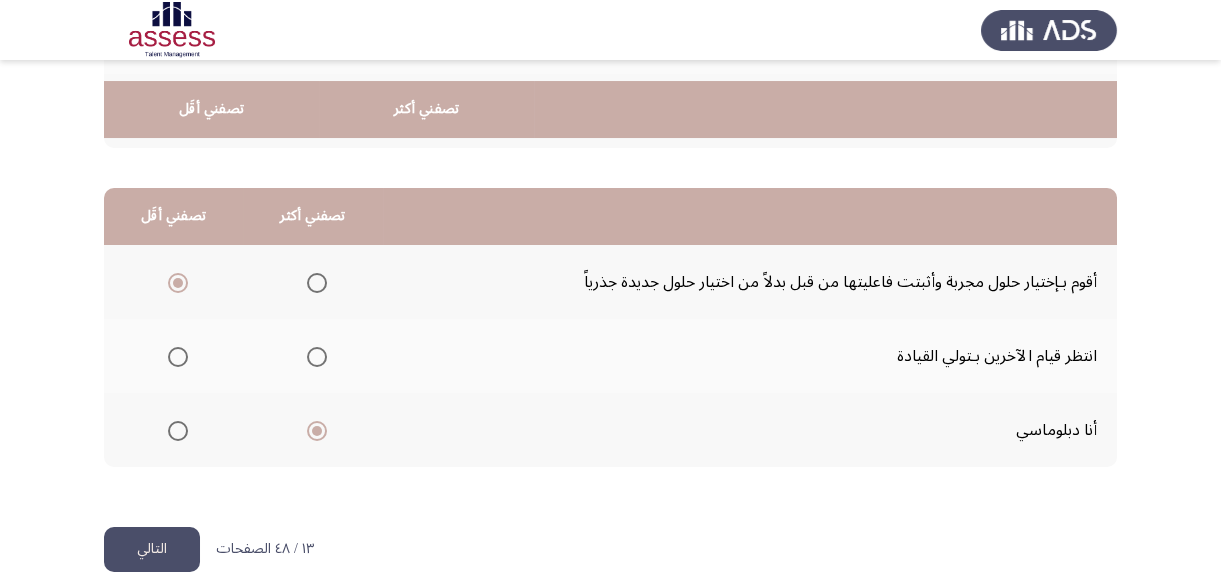 scroll, scrollTop: 423, scrollLeft: 0, axis: vertical 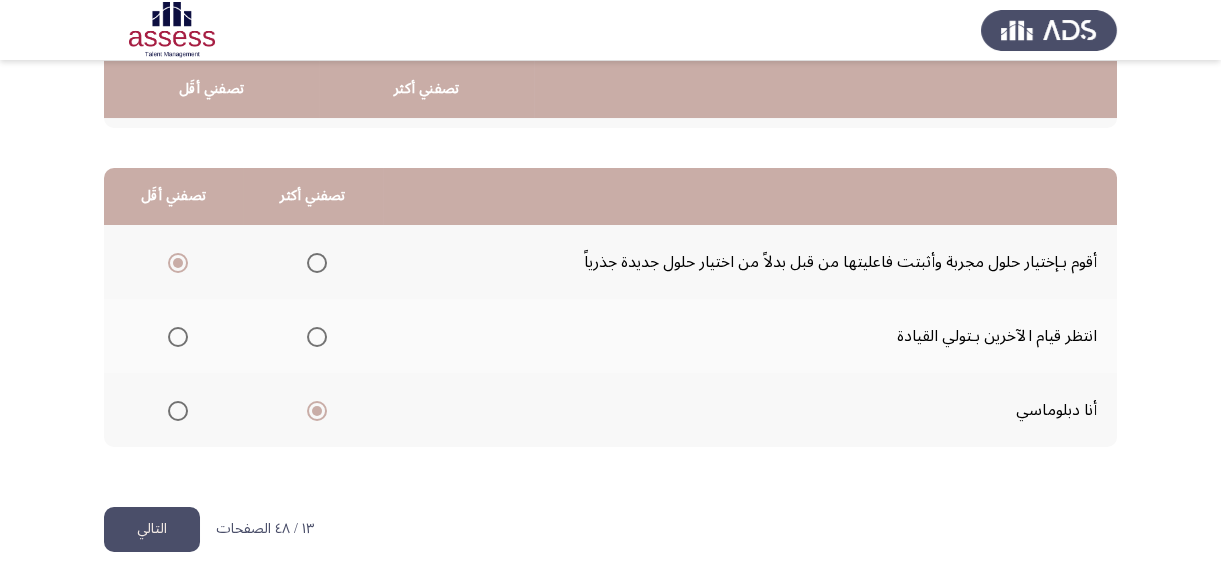 click on "التالي" 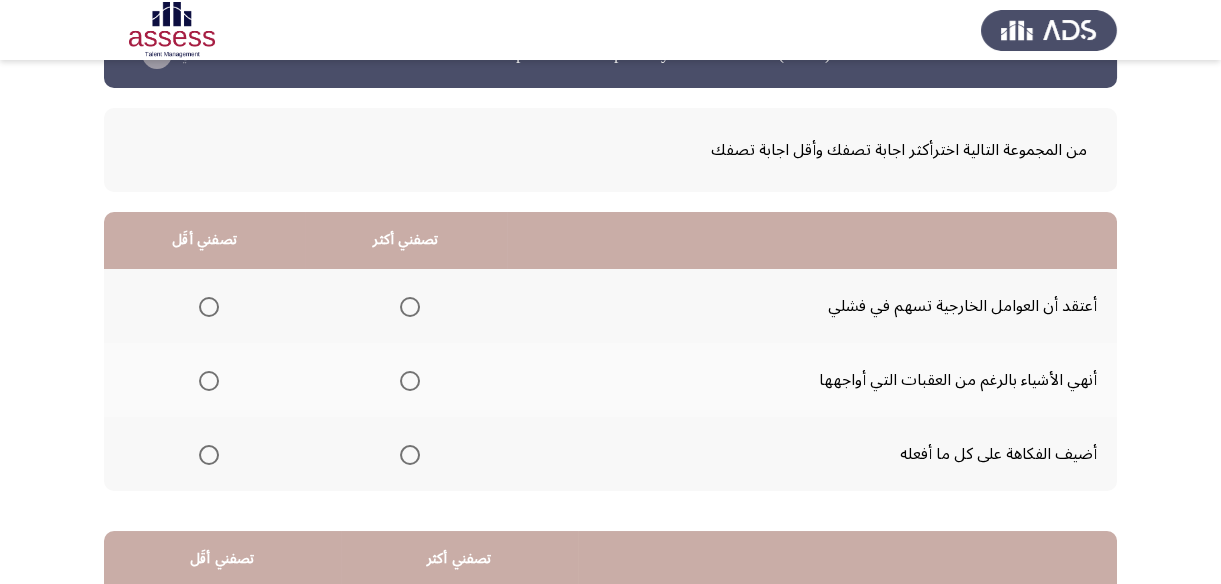 scroll, scrollTop: 90, scrollLeft: 0, axis: vertical 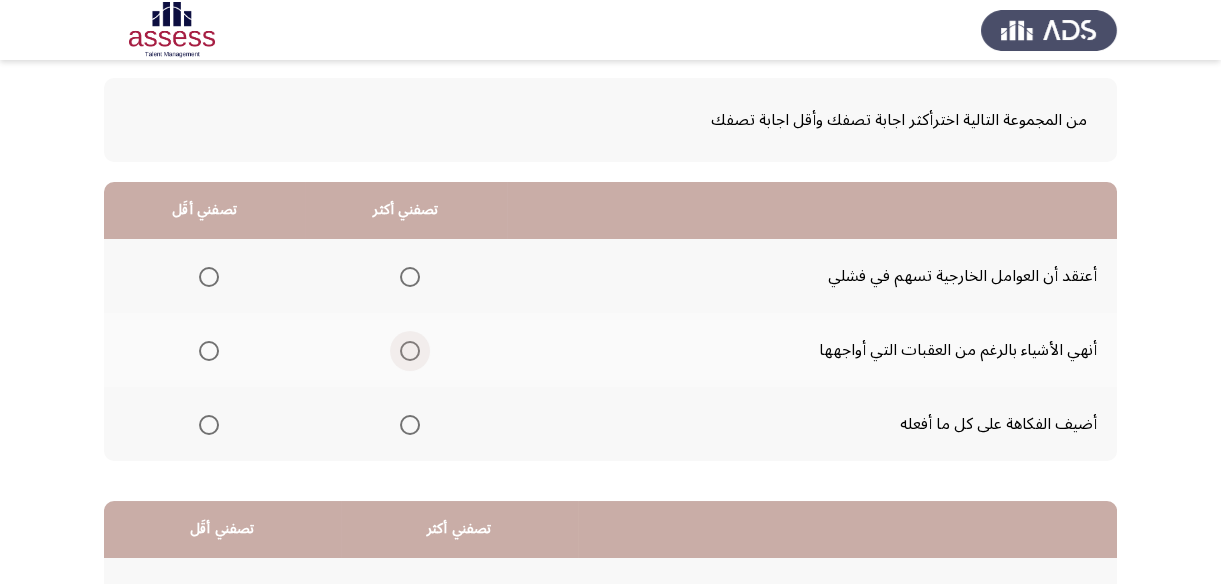 click at bounding box center (410, 351) 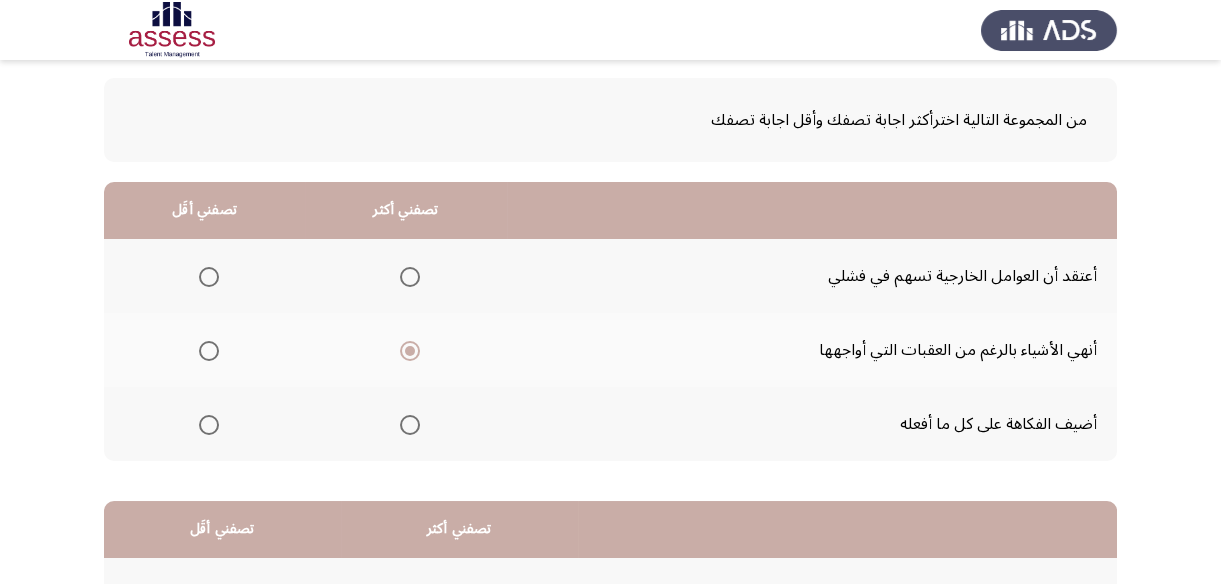 click at bounding box center (209, 425) 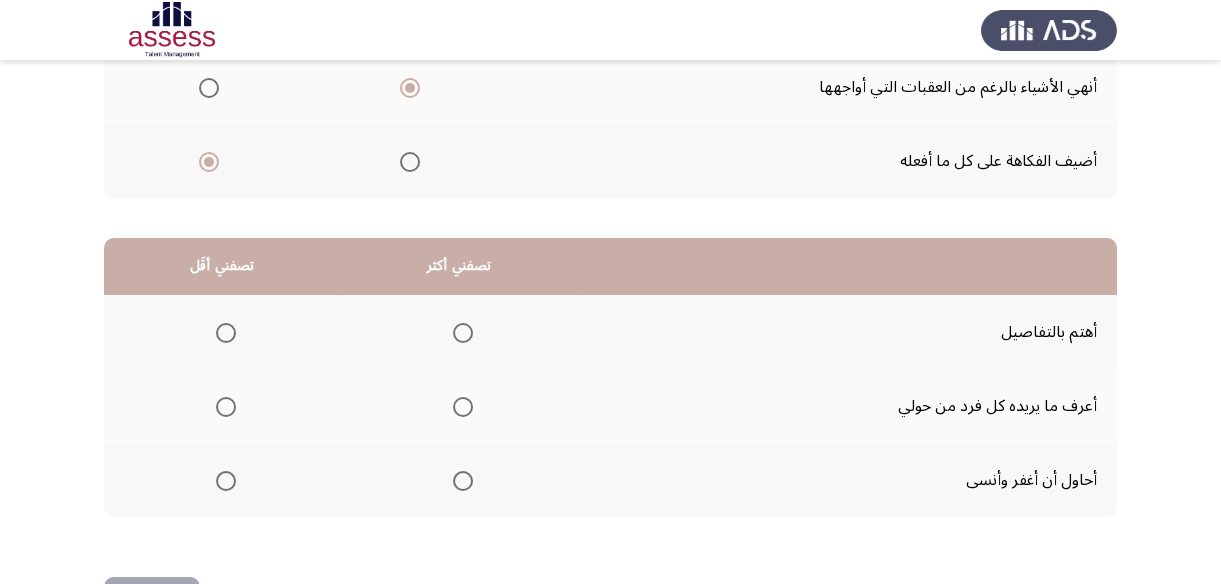 scroll, scrollTop: 363, scrollLeft: 0, axis: vertical 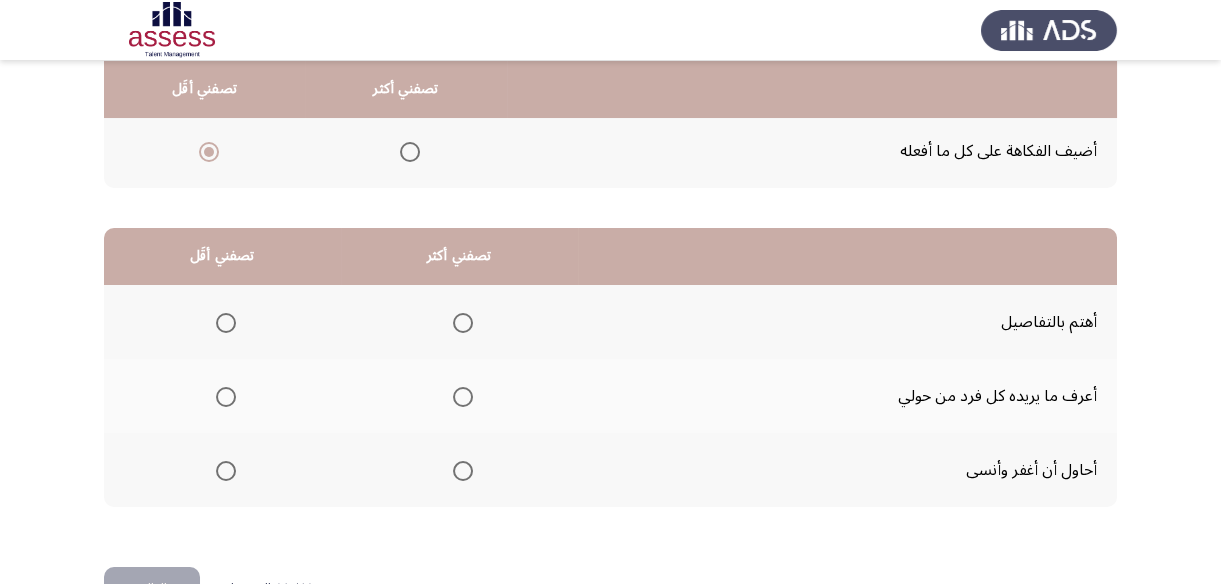 click at bounding box center (463, 323) 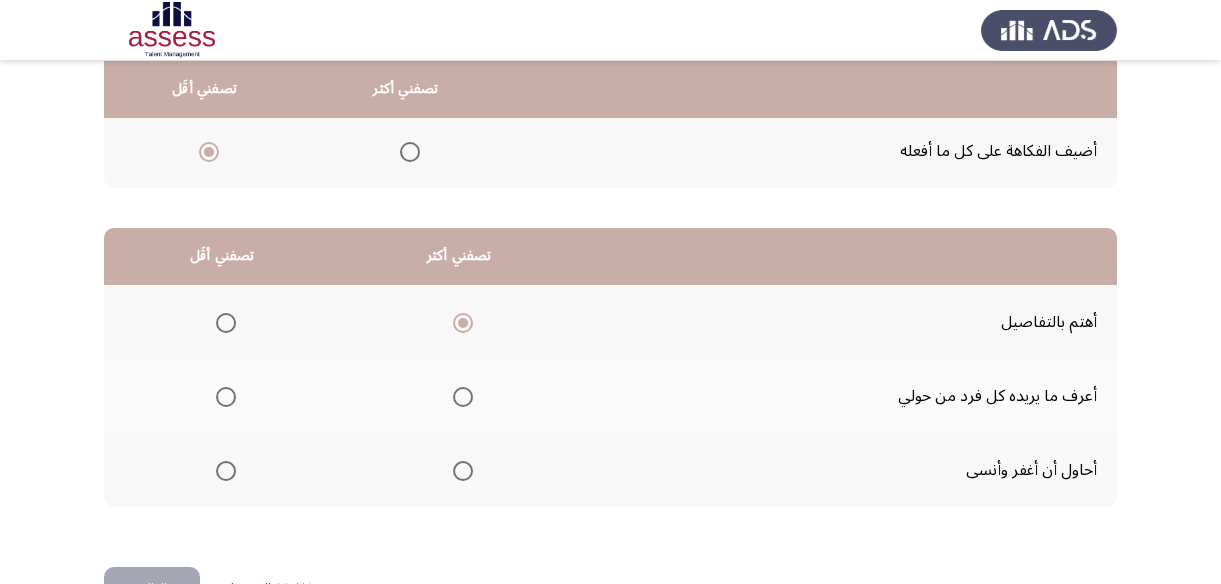 click at bounding box center (226, 471) 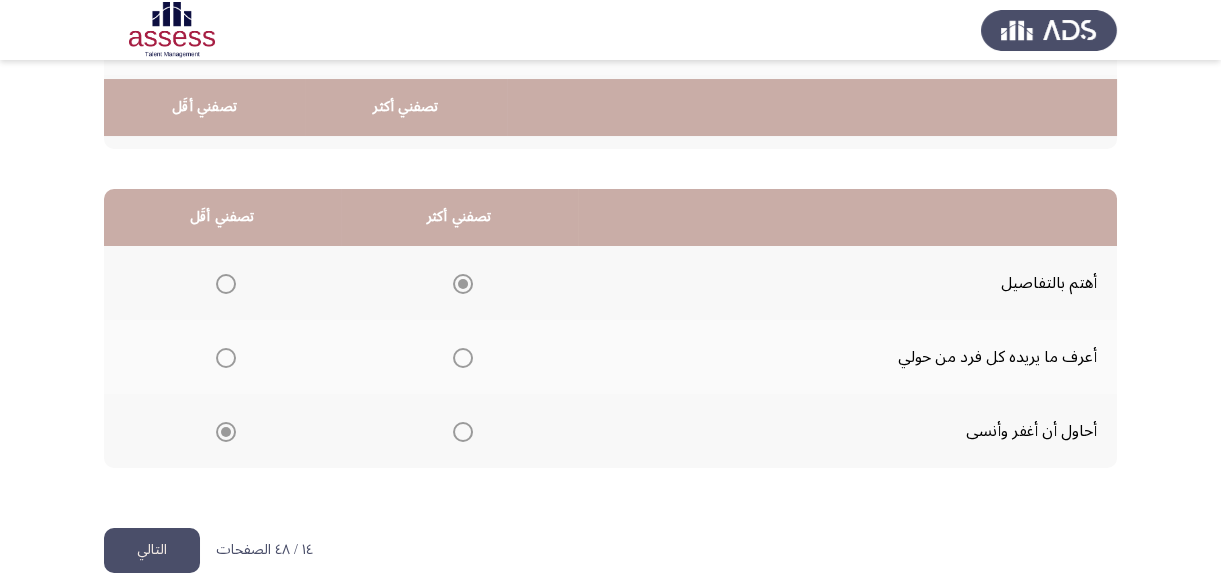 scroll, scrollTop: 423, scrollLeft: 0, axis: vertical 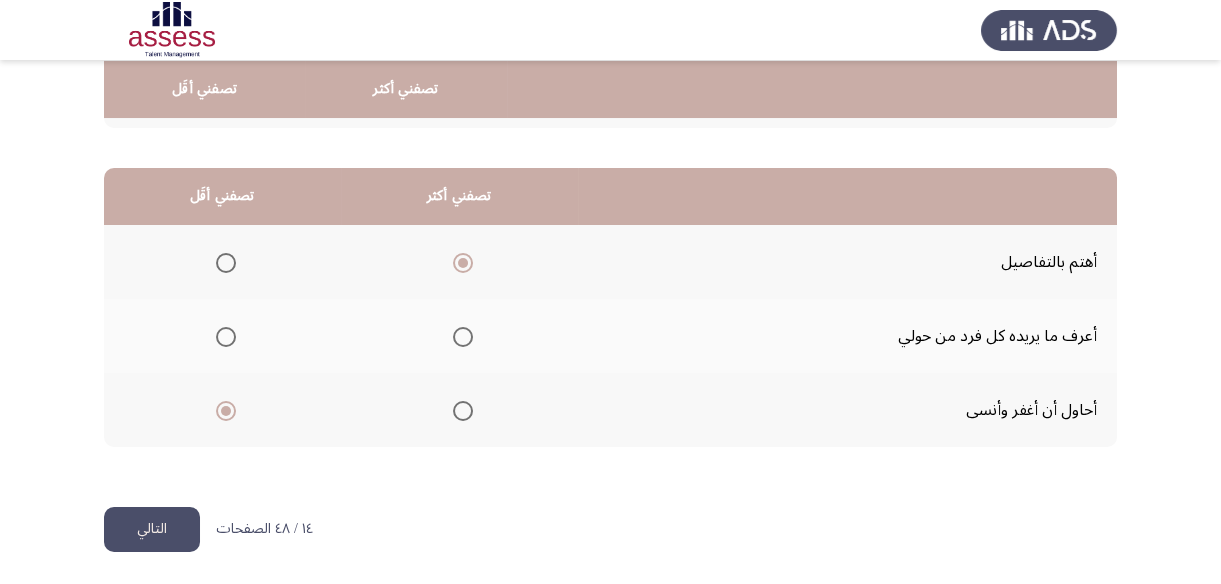 click on "التالي" 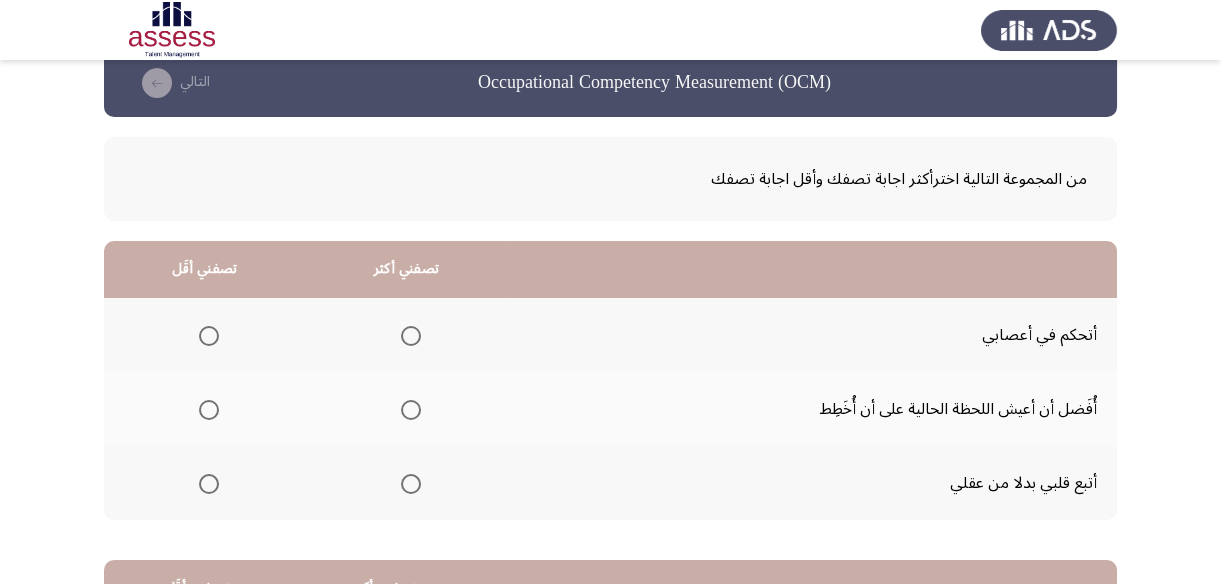 scroll, scrollTop: 0, scrollLeft: 0, axis: both 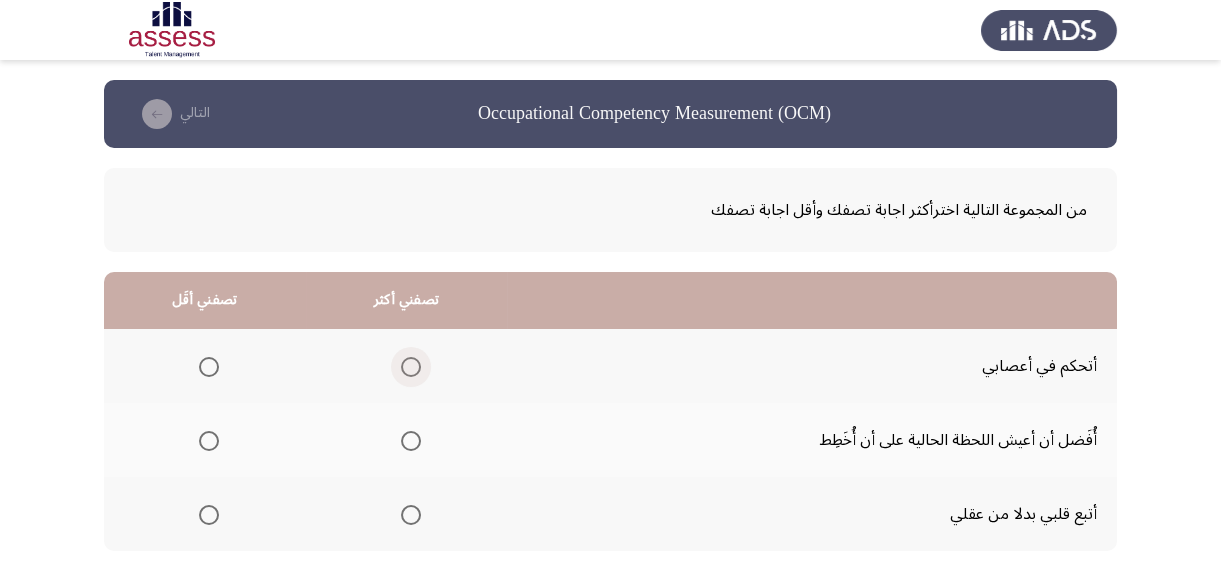 click at bounding box center (411, 367) 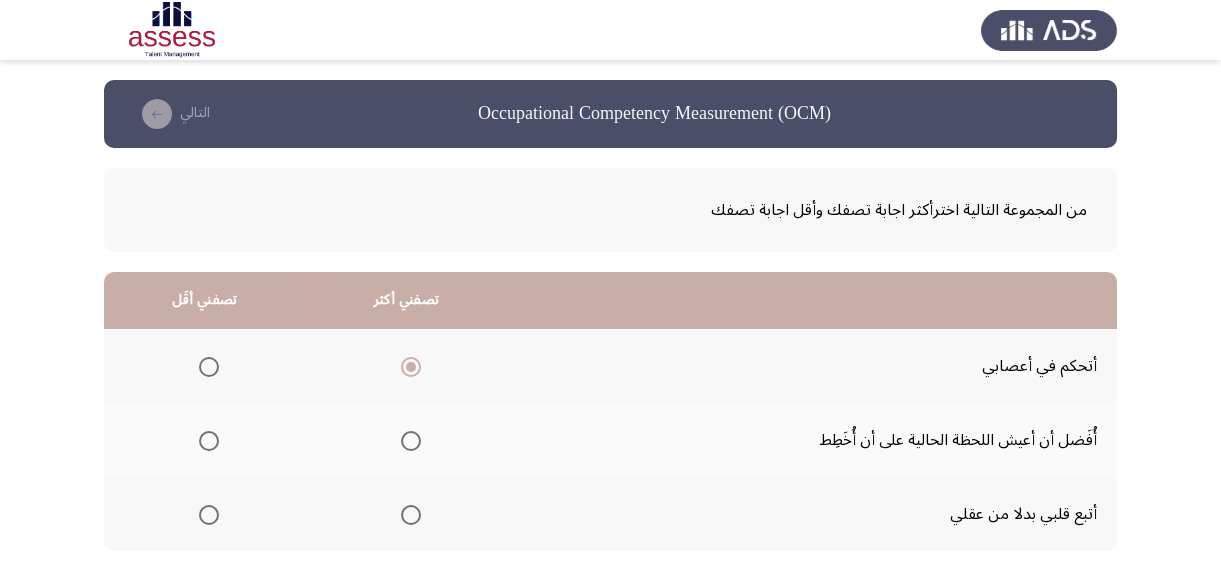 click at bounding box center [209, 515] 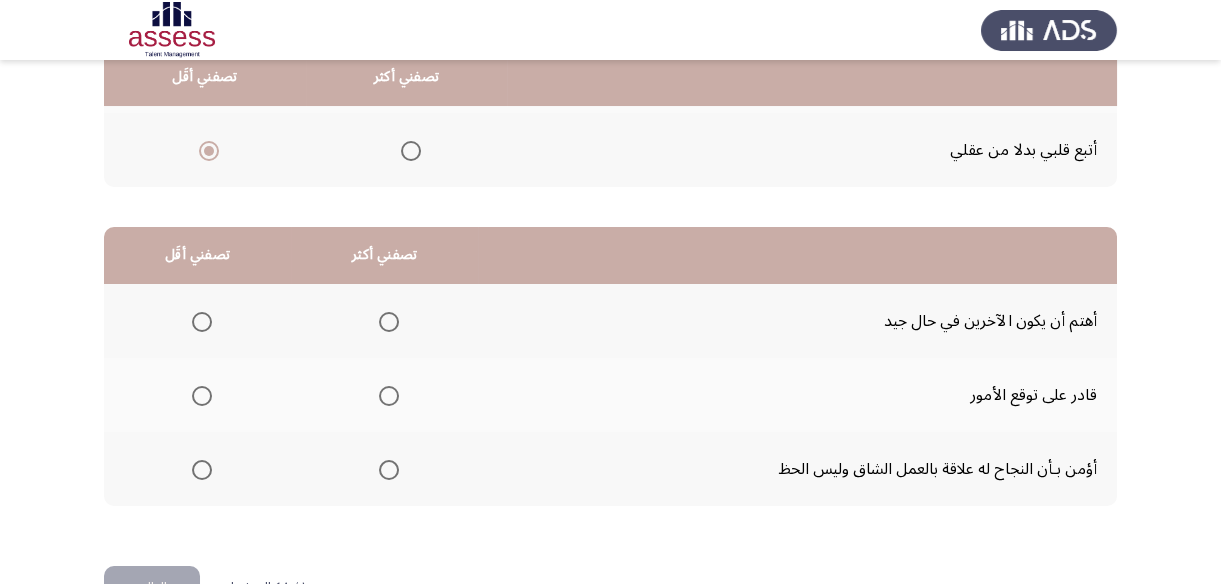 scroll, scrollTop: 332, scrollLeft: 0, axis: vertical 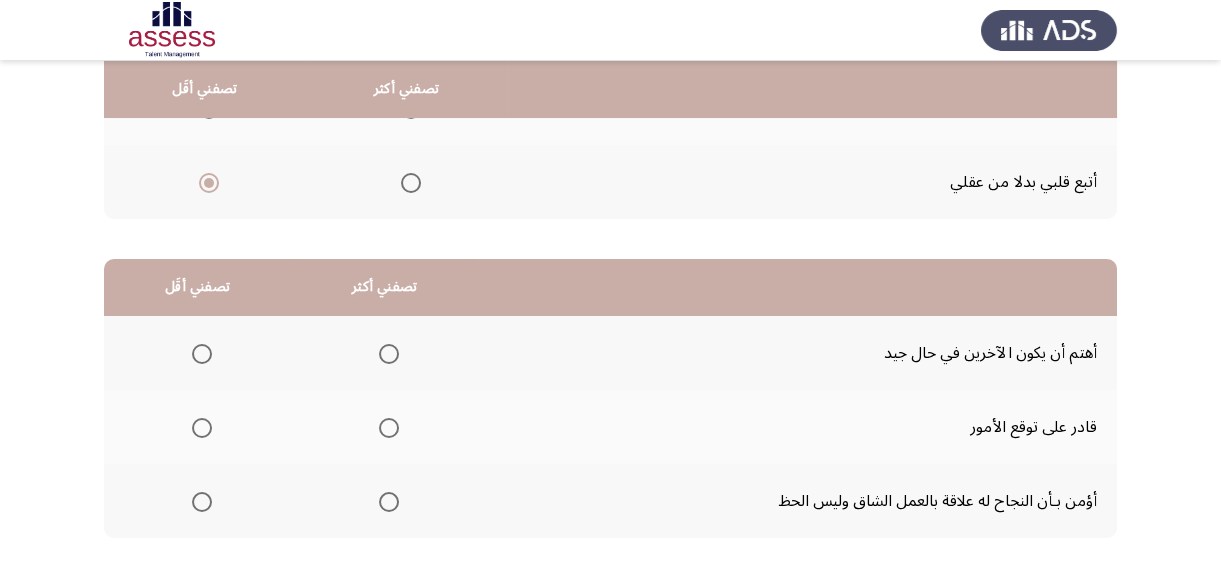 click at bounding box center [202, 428] 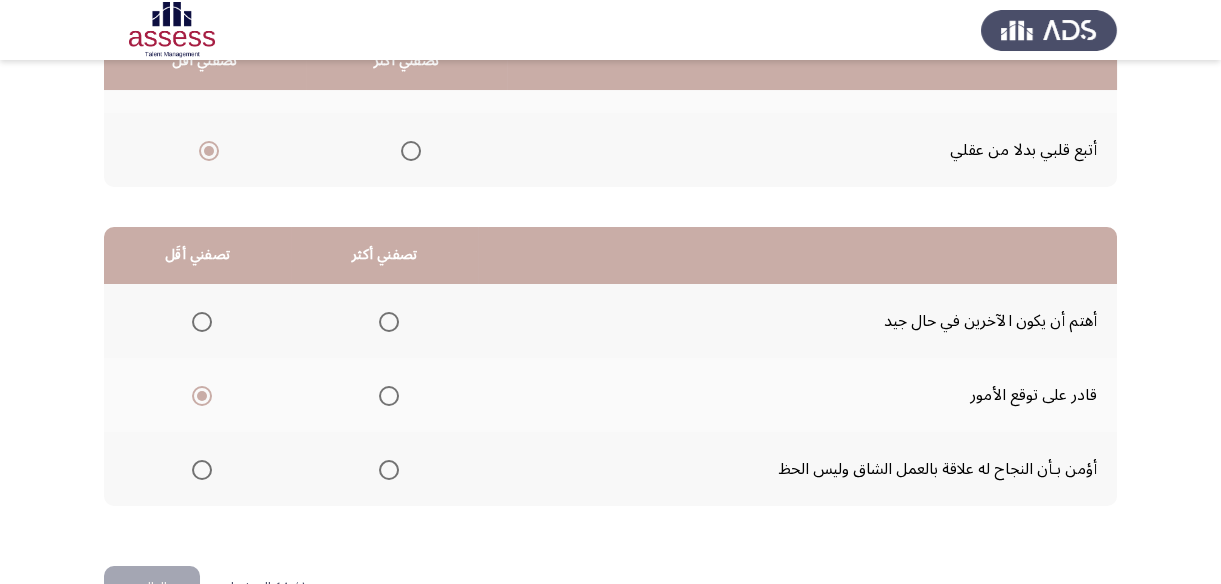 scroll, scrollTop: 332, scrollLeft: 0, axis: vertical 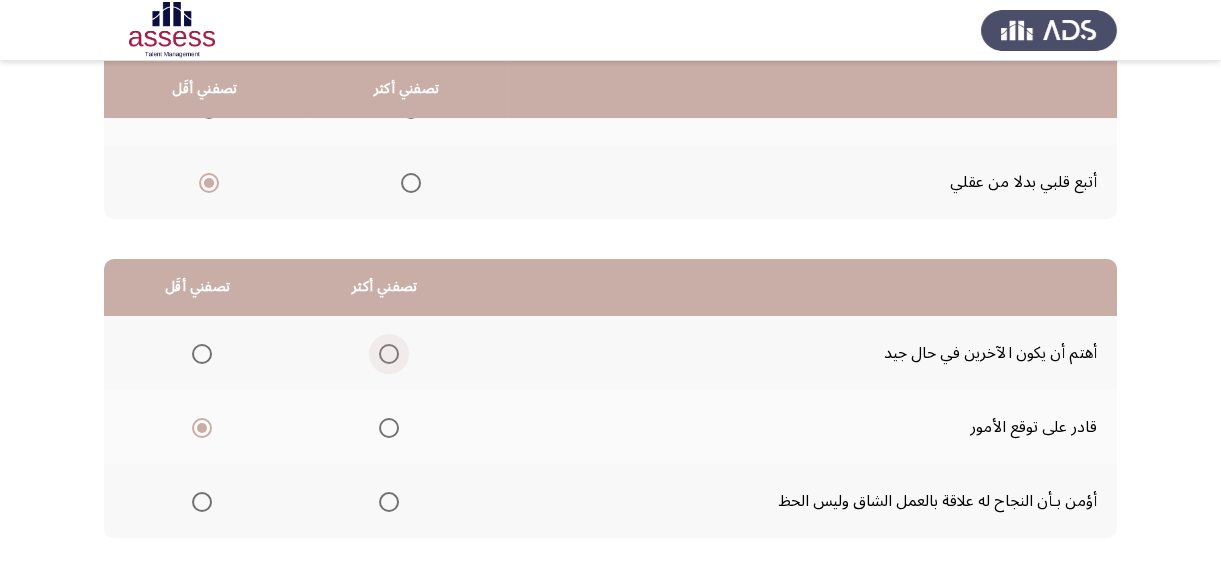 click at bounding box center (389, 354) 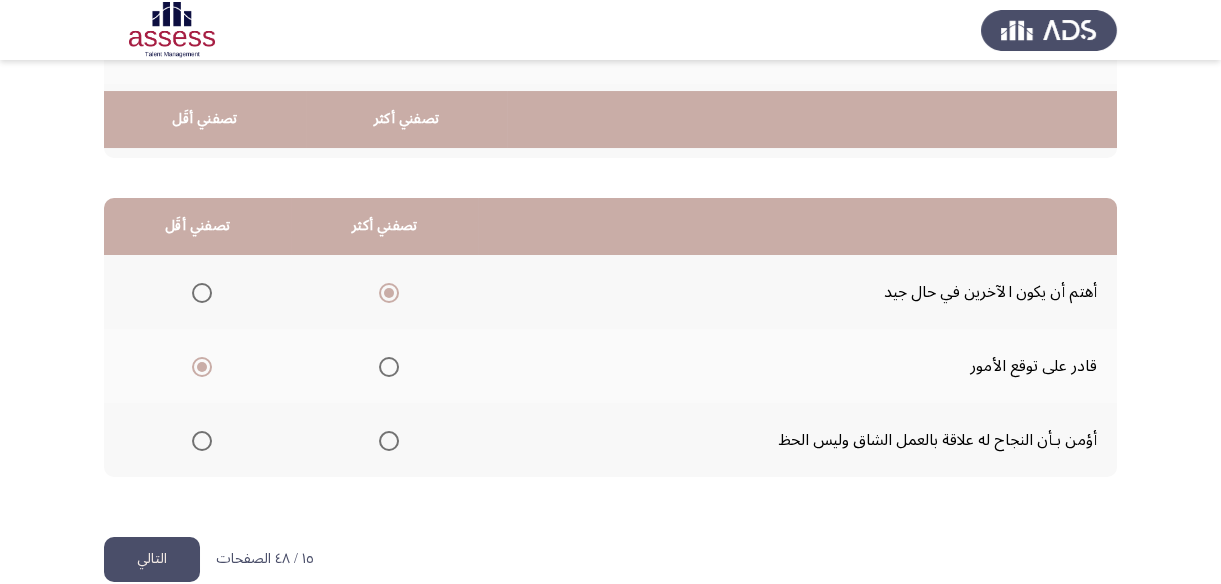 scroll, scrollTop: 423, scrollLeft: 0, axis: vertical 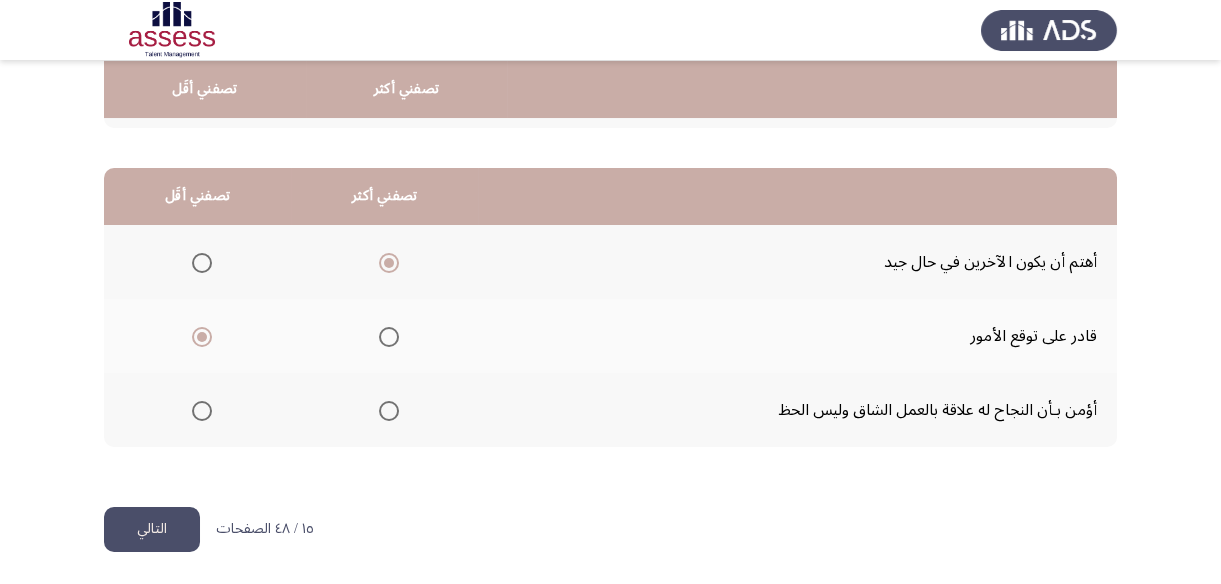 click on "التالي" 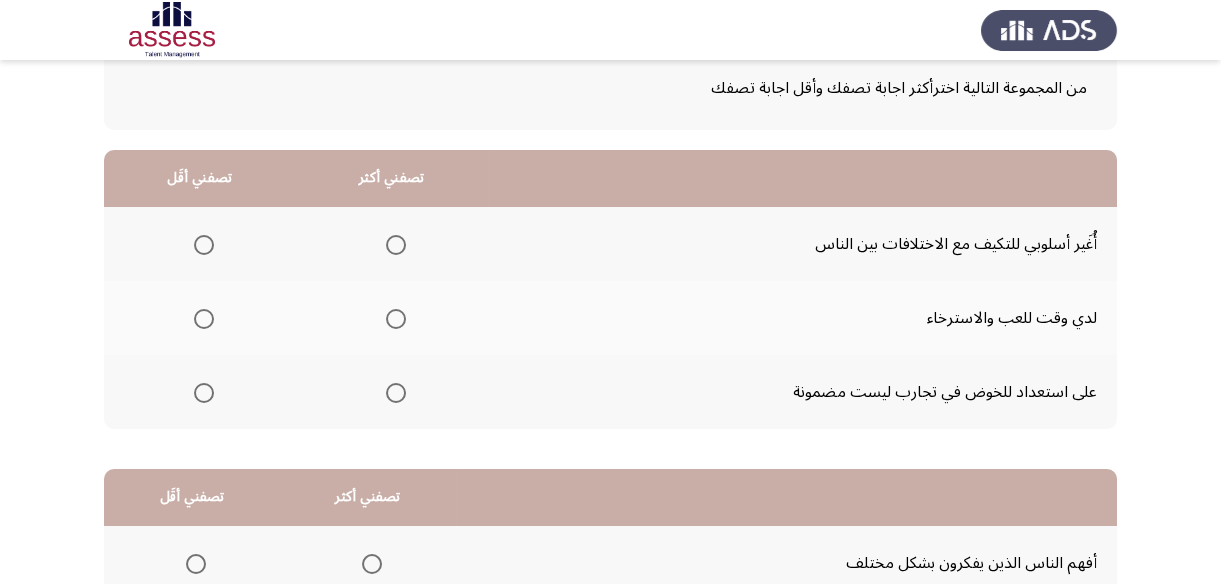 scroll, scrollTop: 90, scrollLeft: 0, axis: vertical 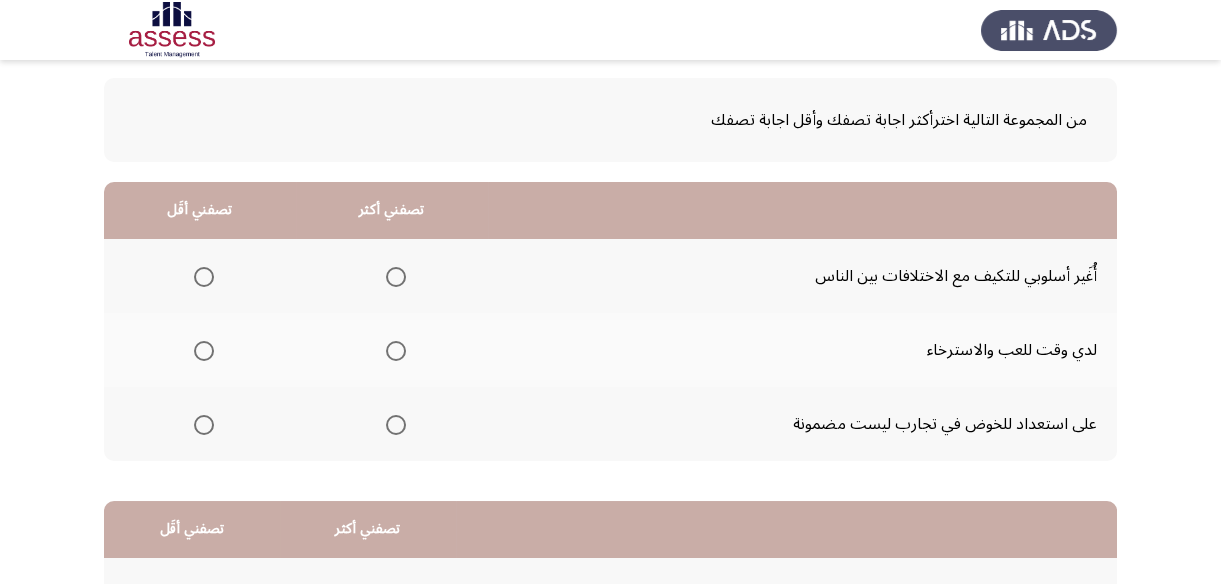 click at bounding box center [396, 351] 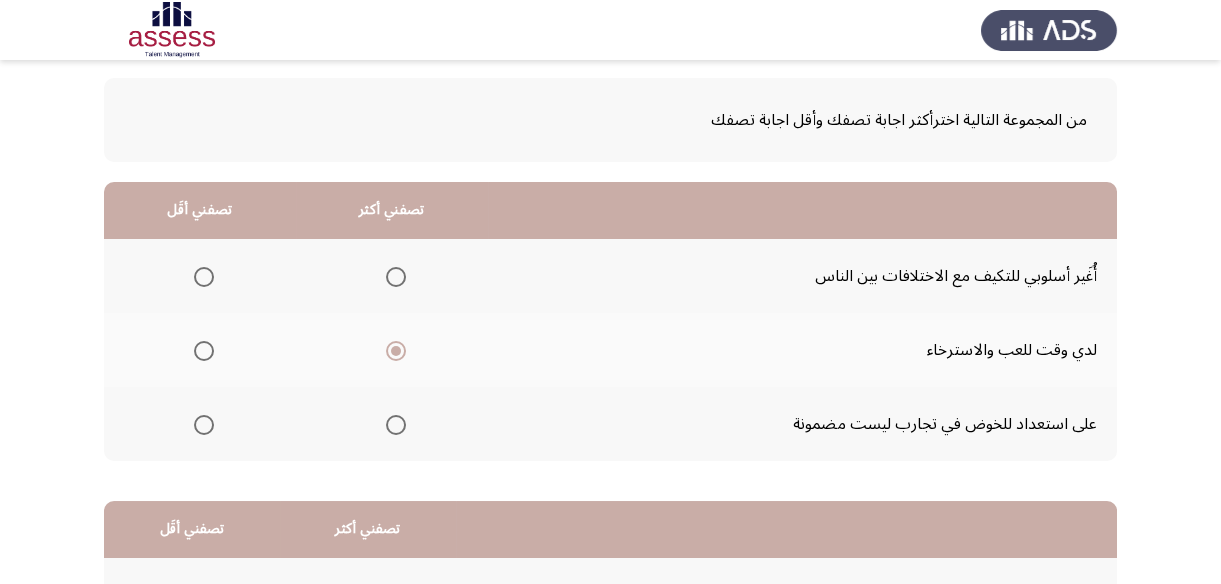 click at bounding box center [204, 277] 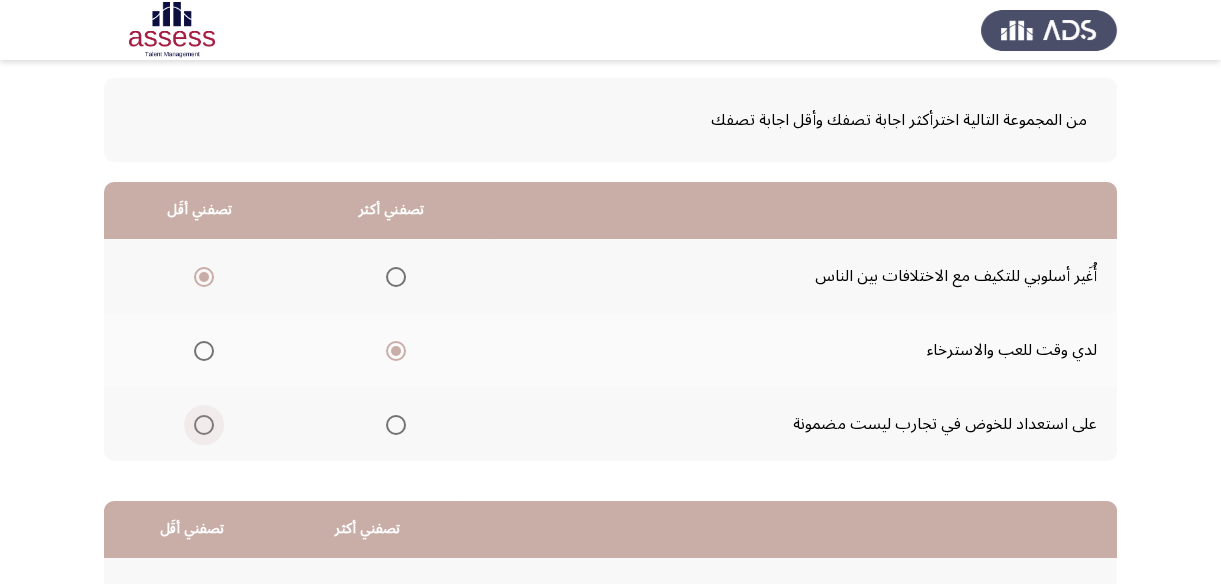 click at bounding box center (204, 425) 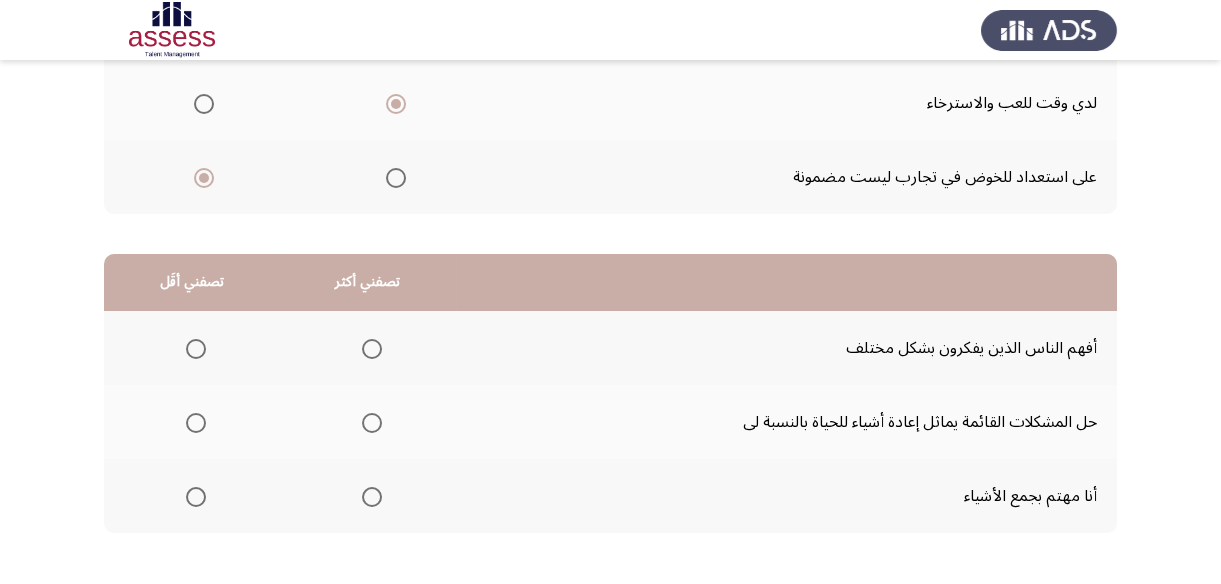 scroll, scrollTop: 363, scrollLeft: 0, axis: vertical 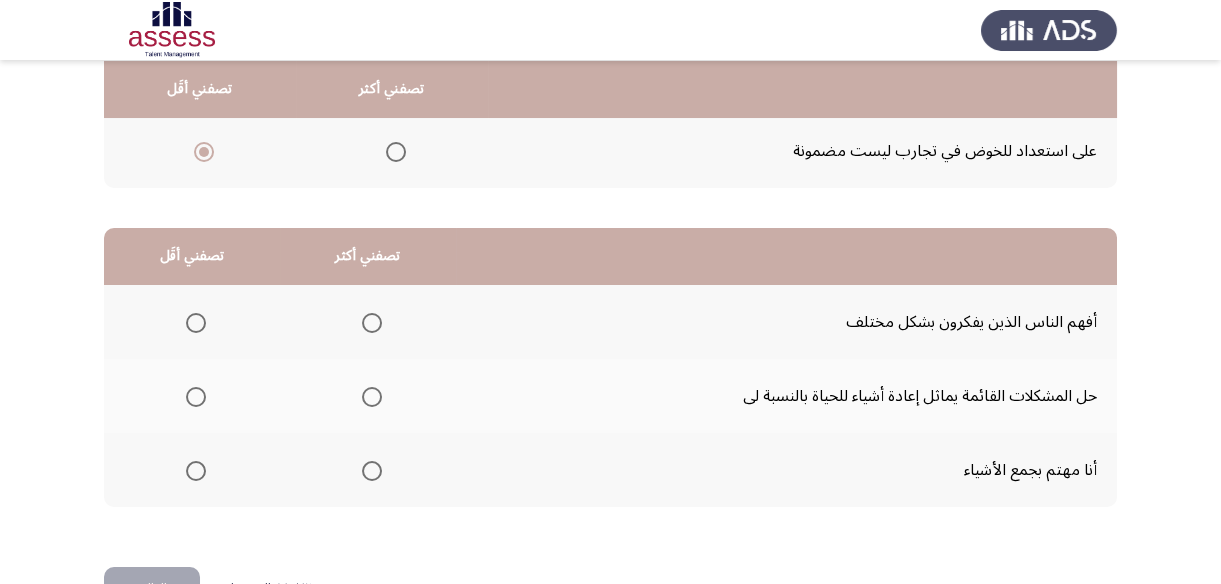 click at bounding box center (372, 397) 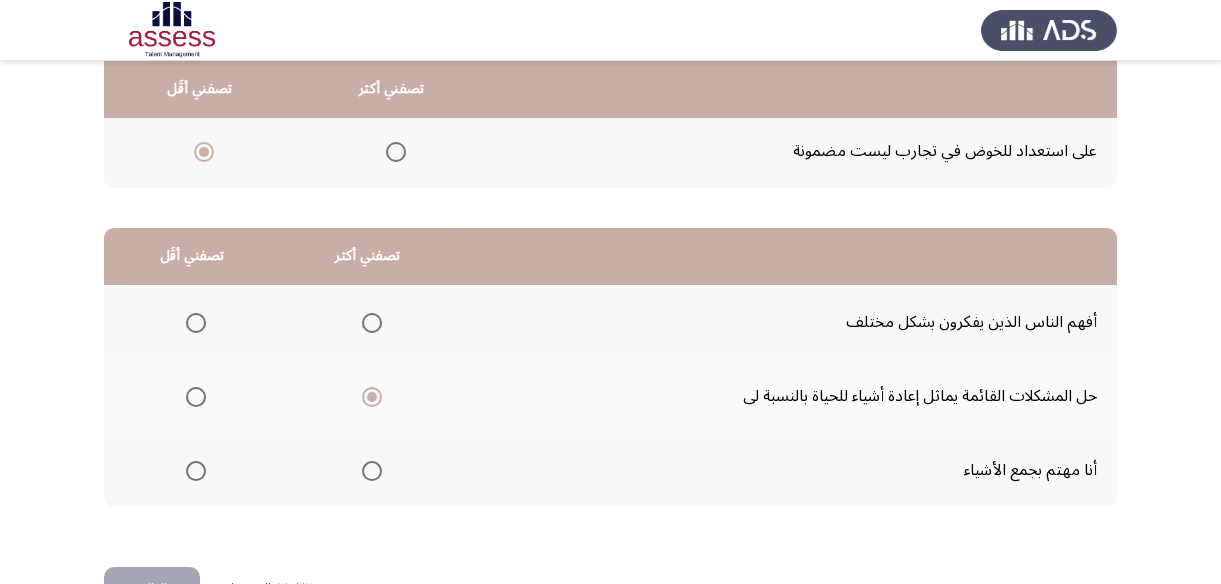 click at bounding box center (196, 471) 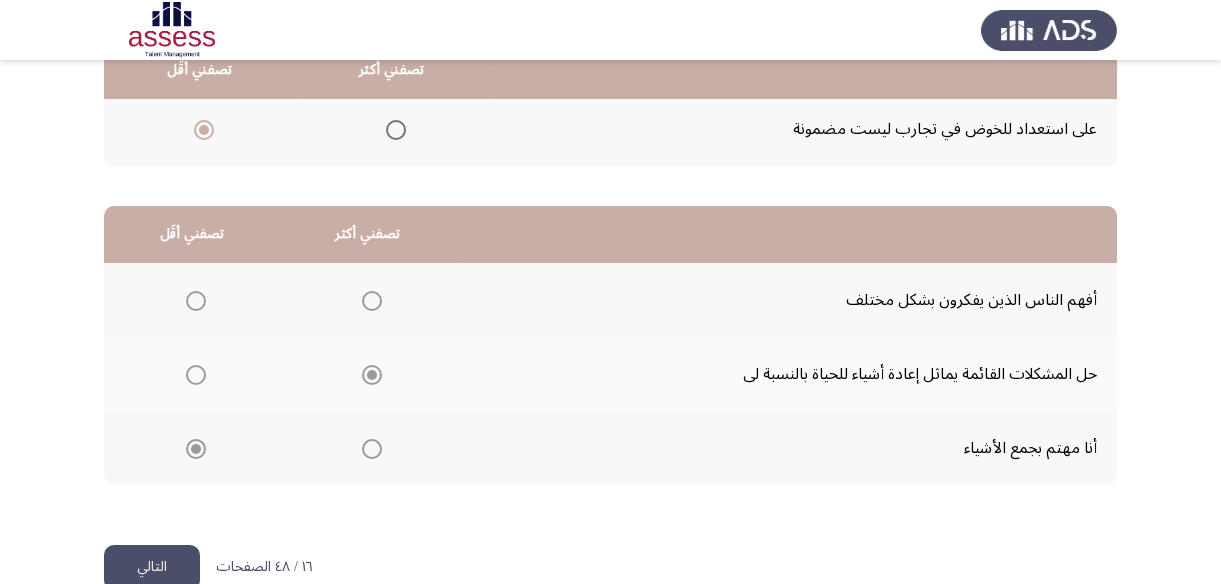 scroll, scrollTop: 423, scrollLeft: 0, axis: vertical 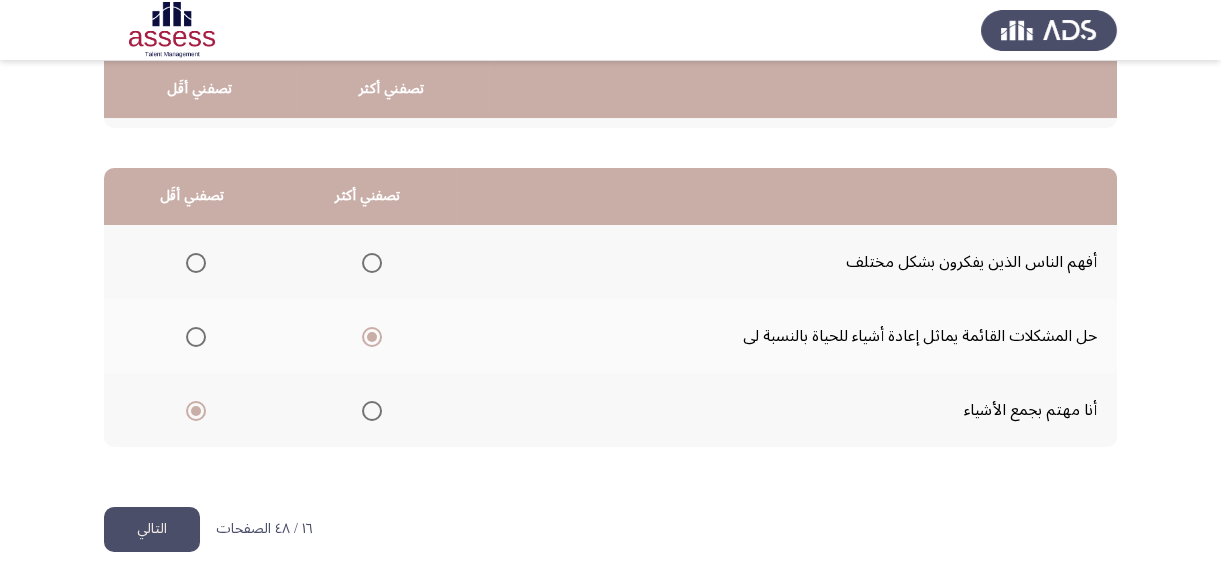 click on "التالي" 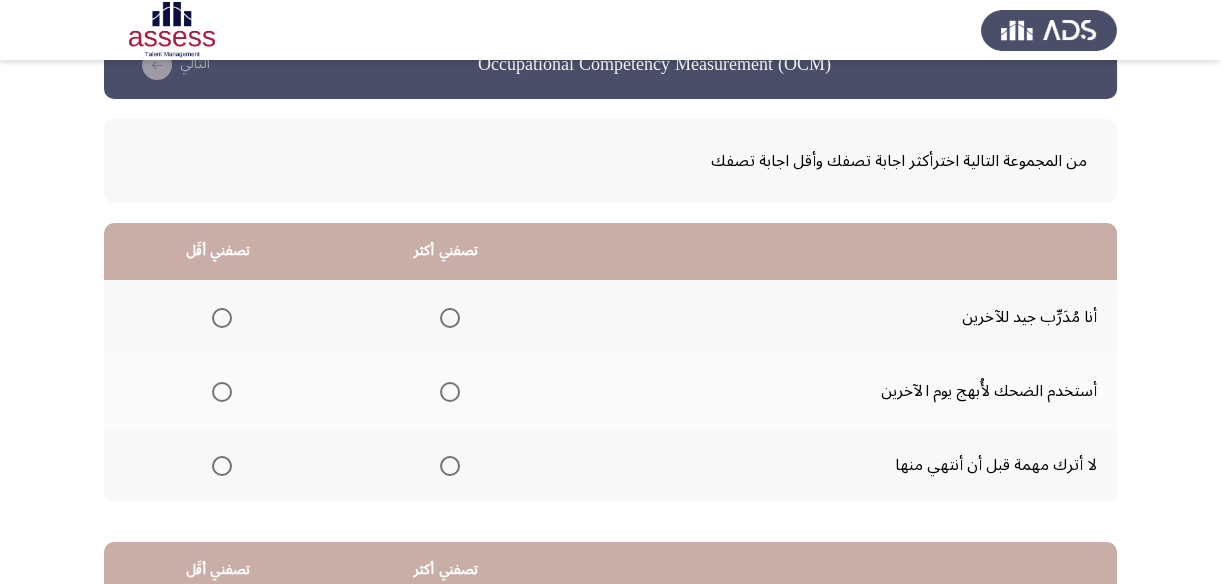 scroll, scrollTop: 90, scrollLeft: 0, axis: vertical 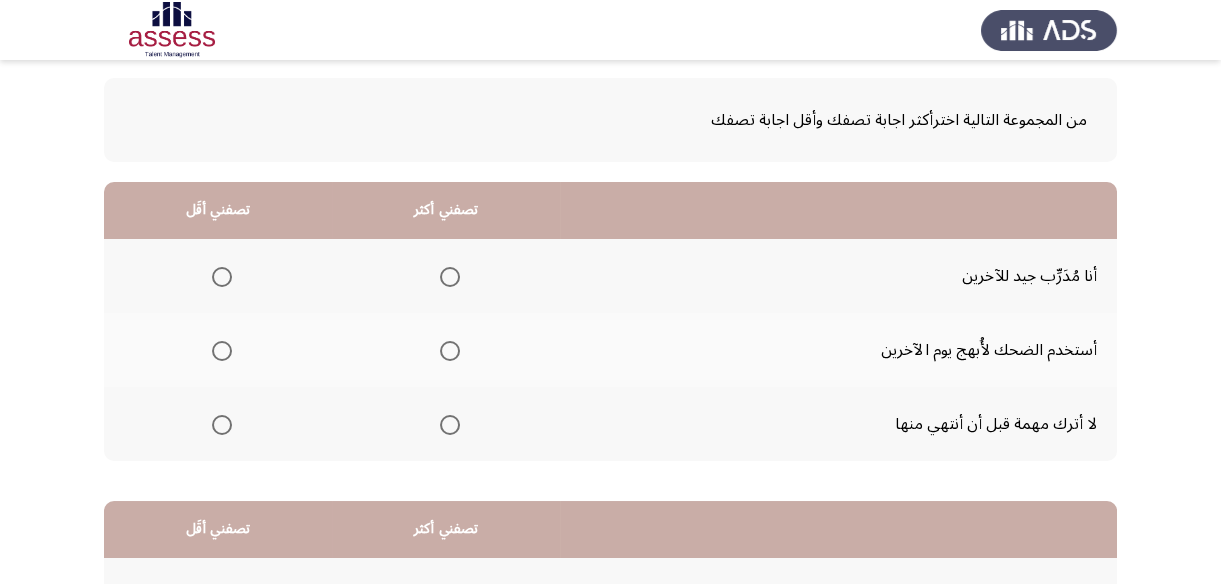 click at bounding box center [450, 425] 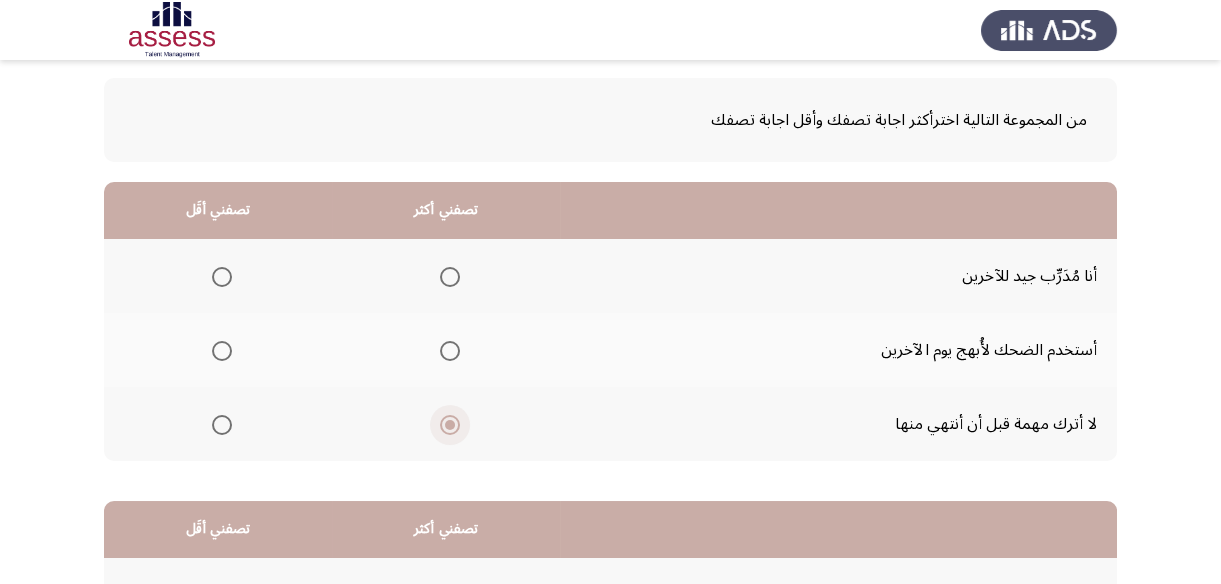 click at bounding box center [450, 425] 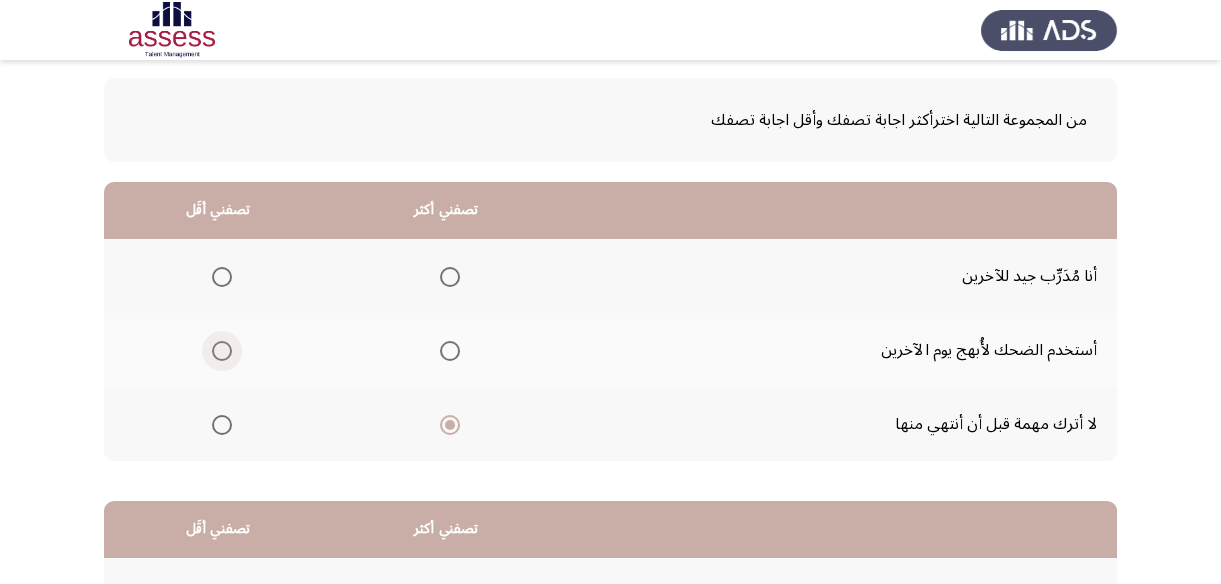 click at bounding box center (222, 351) 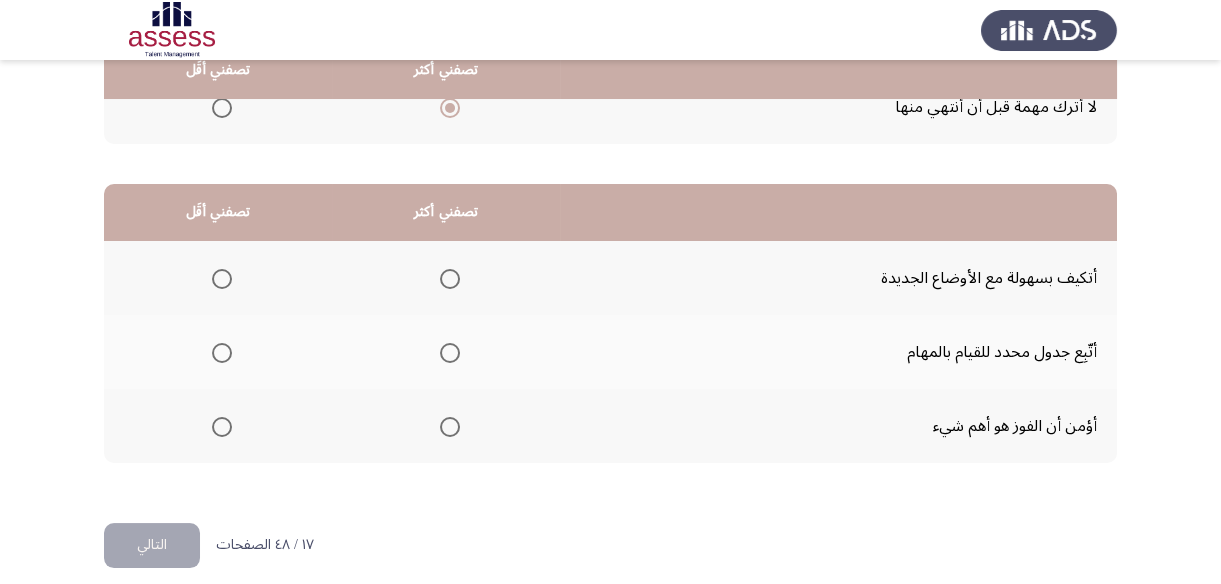 scroll, scrollTop: 423, scrollLeft: 0, axis: vertical 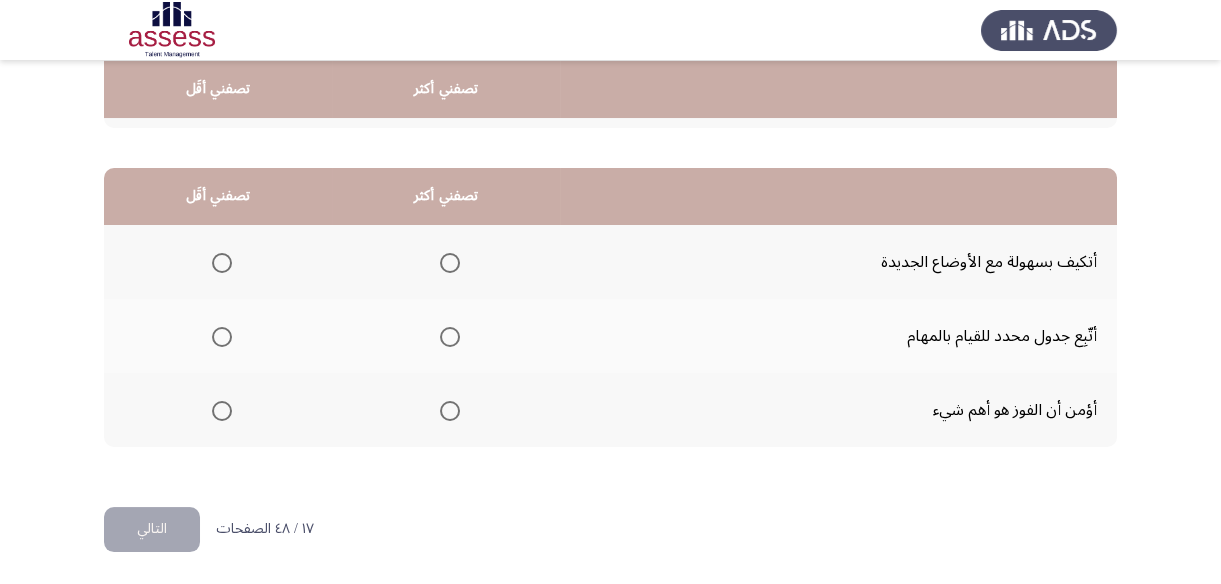 click at bounding box center [450, 263] 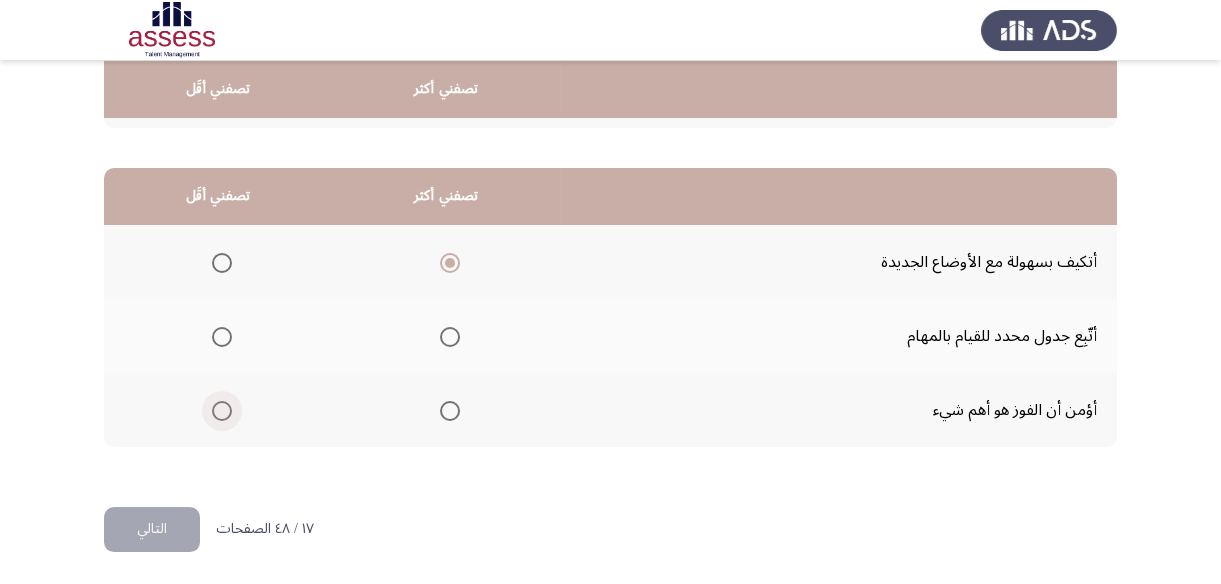 click at bounding box center [222, 411] 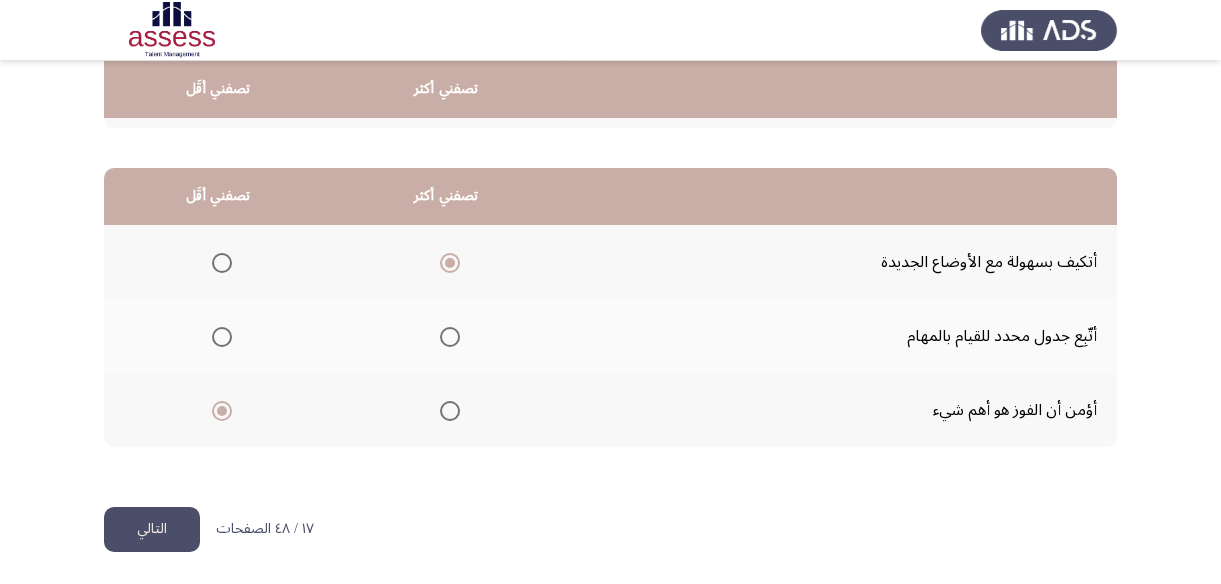 click on "التالي" 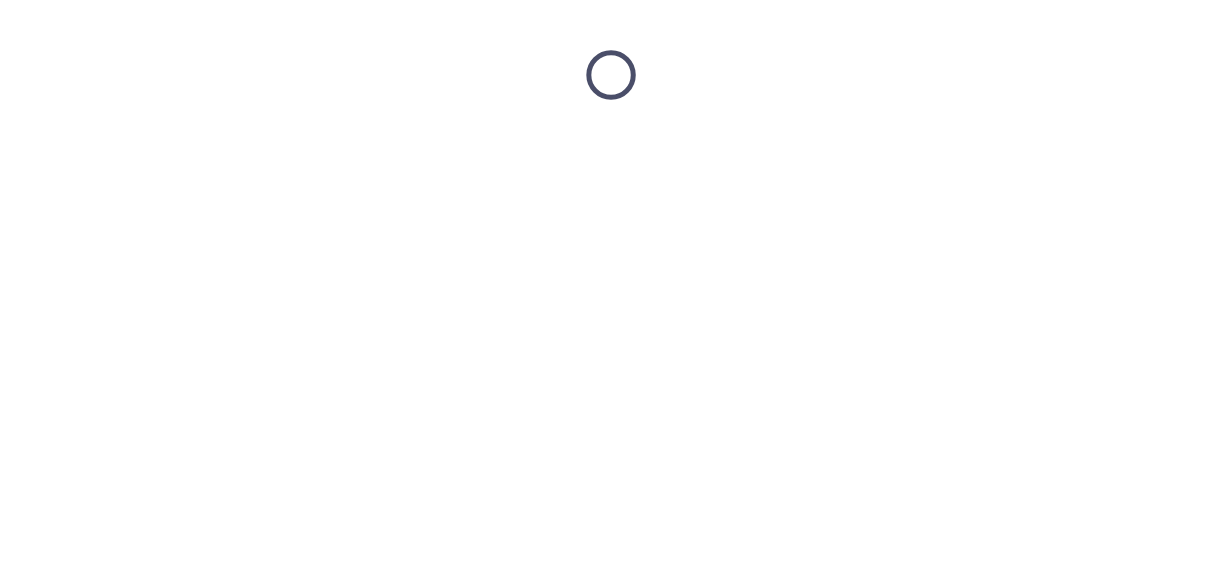 scroll, scrollTop: 0, scrollLeft: 0, axis: both 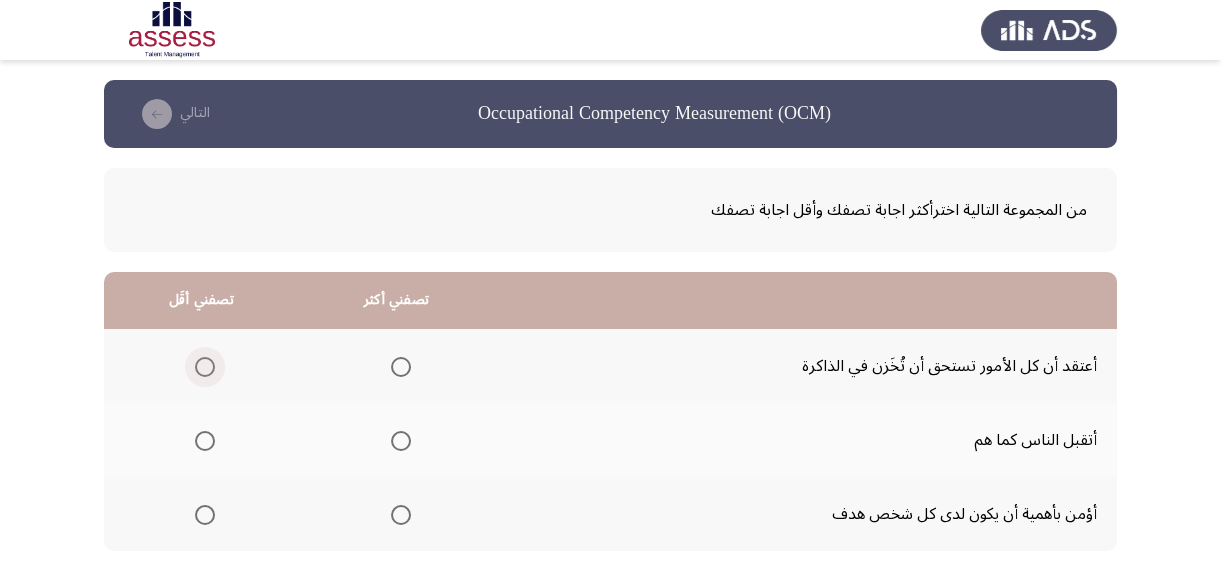 click at bounding box center [205, 367] 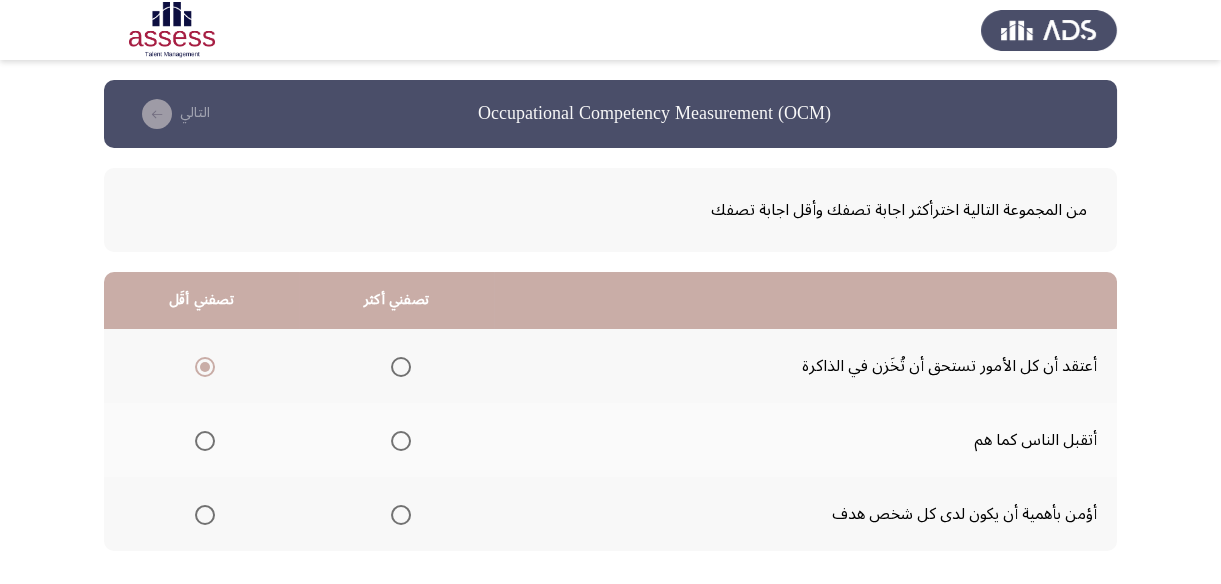 click at bounding box center (401, 515) 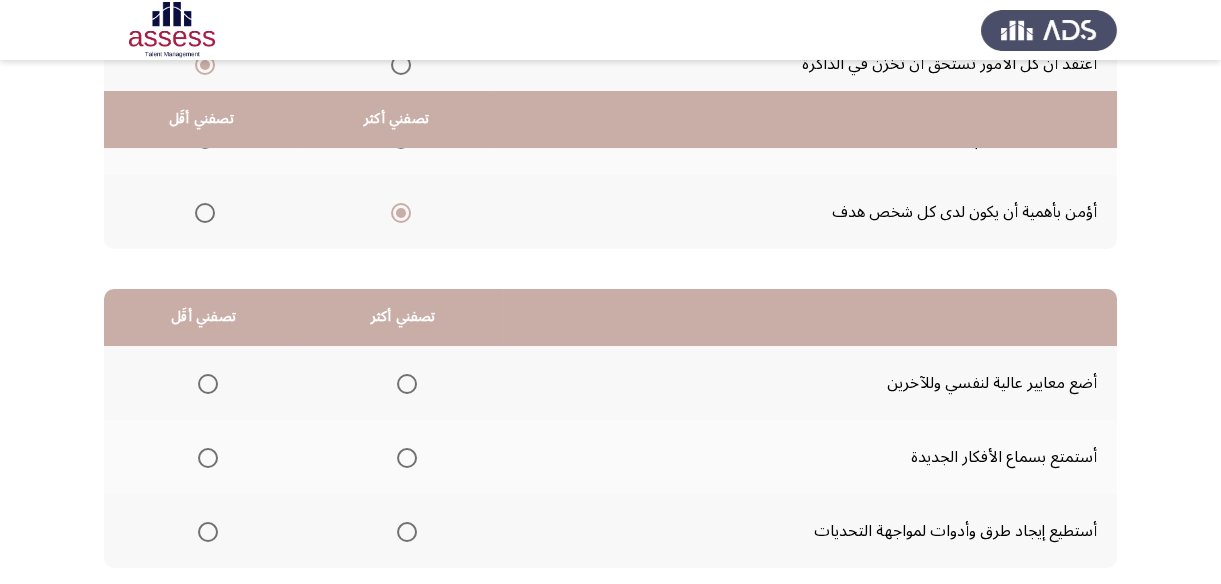 scroll, scrollTop: 332, scrollLeft: 0, axis: vertical 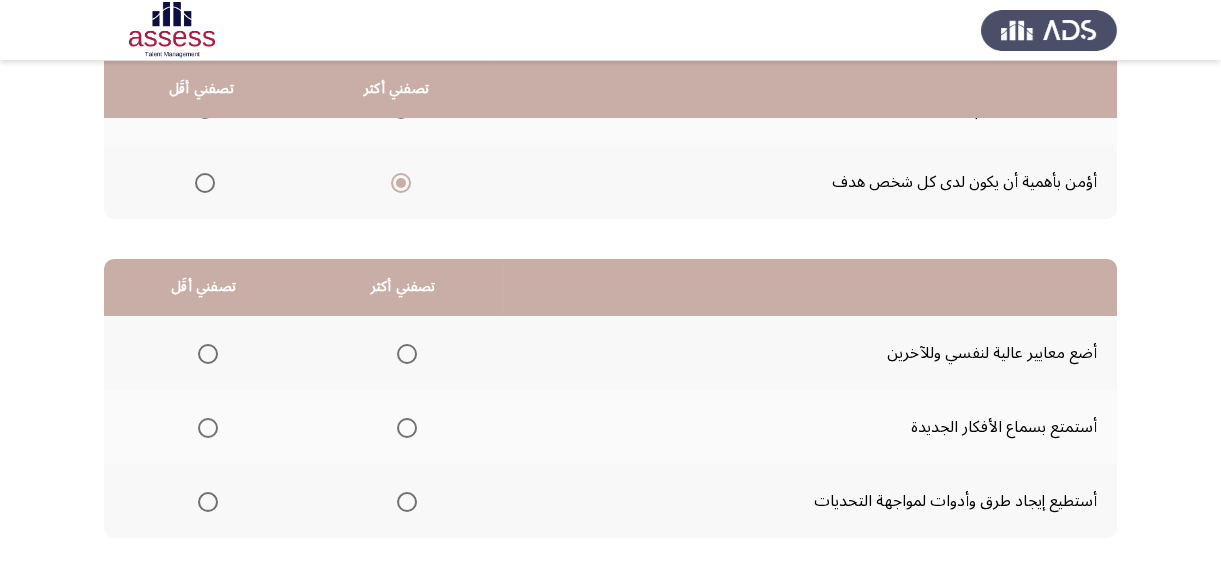 click at bounding box center [407, 428] 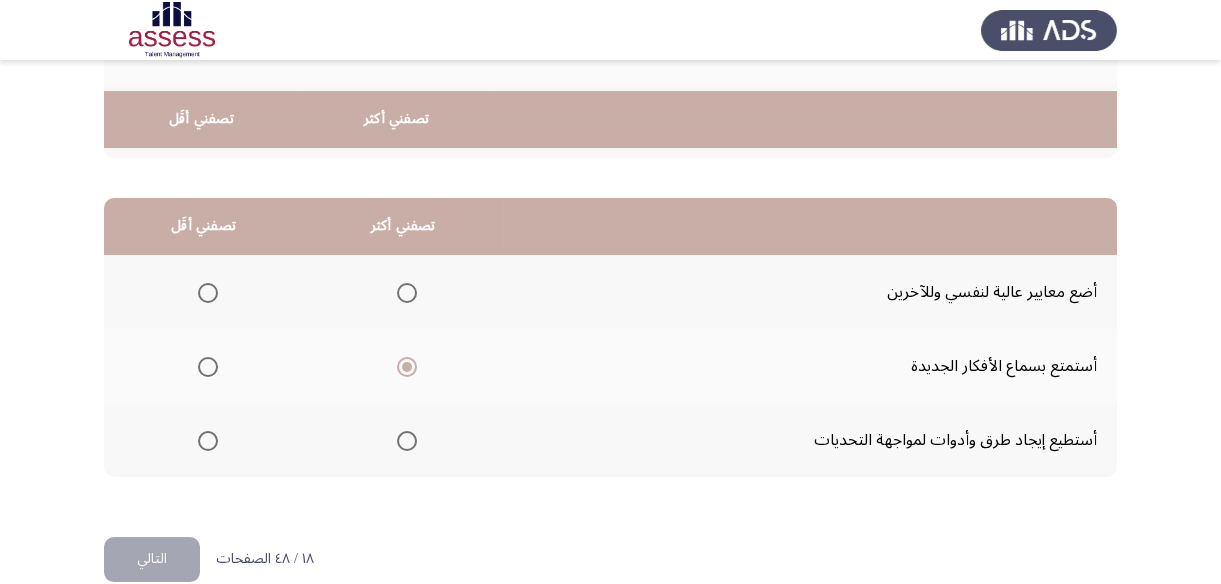 scroll, scrollTop: 423, scrollLeft: 0, axis: vertical 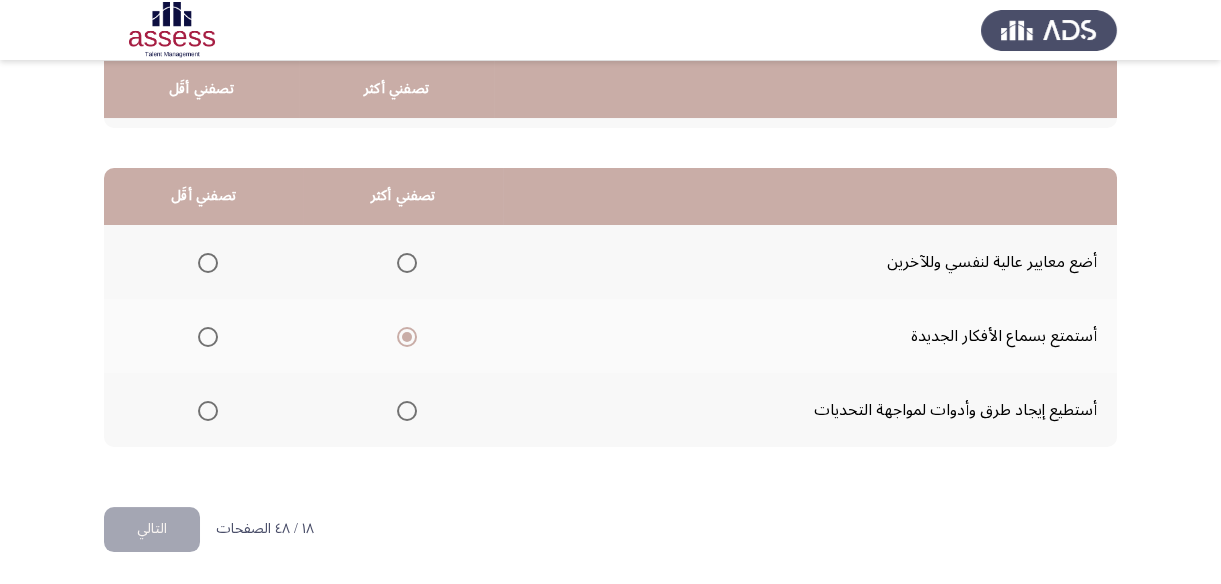 click at bounding box center [208, 263] 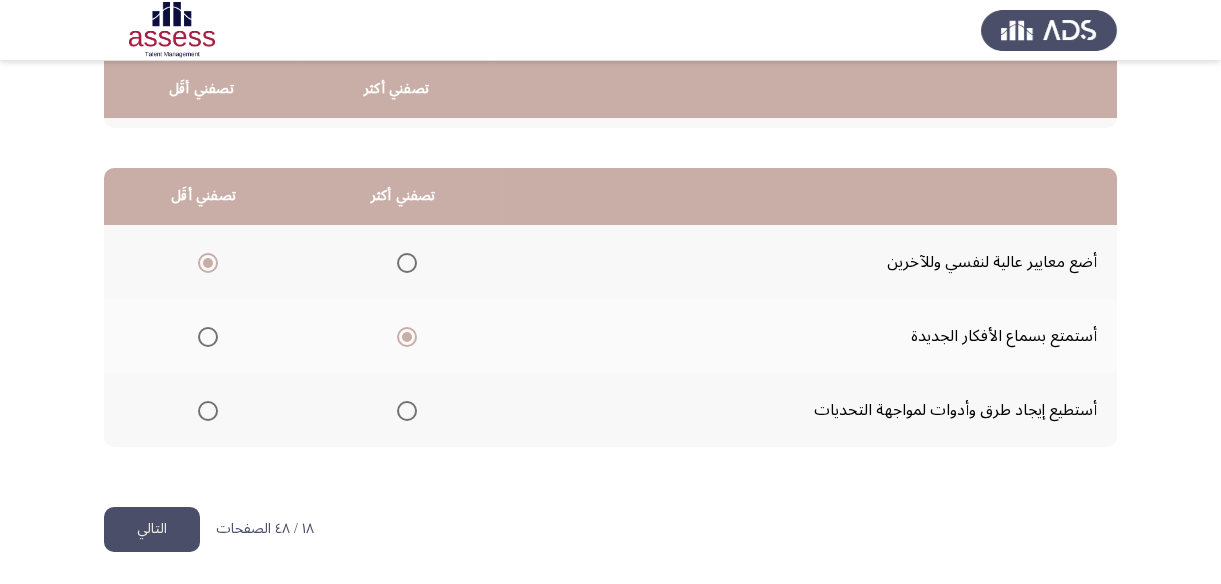 click on "التالي" 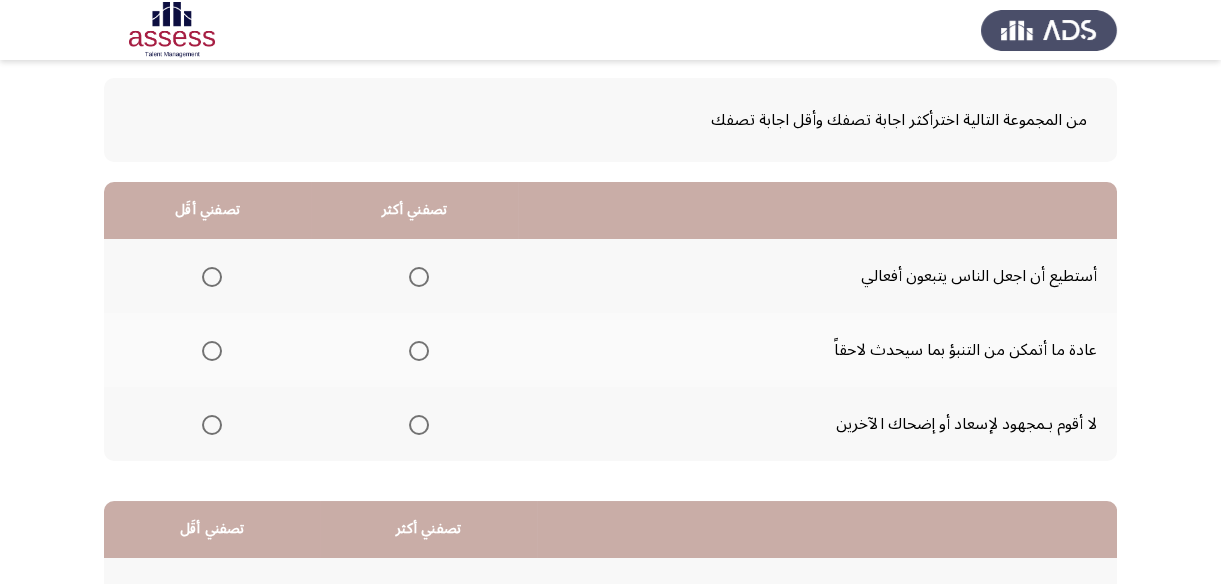 scroll, scrollTop: 90, scrollLeft: 0, axis: vertical 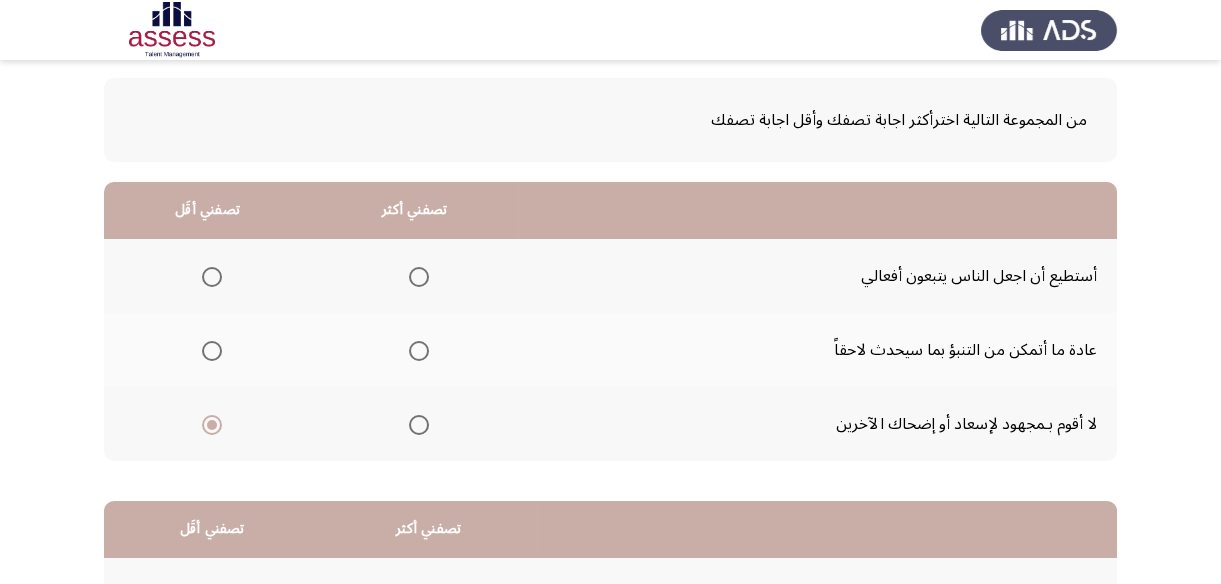 click at bounding box center [419, 351] 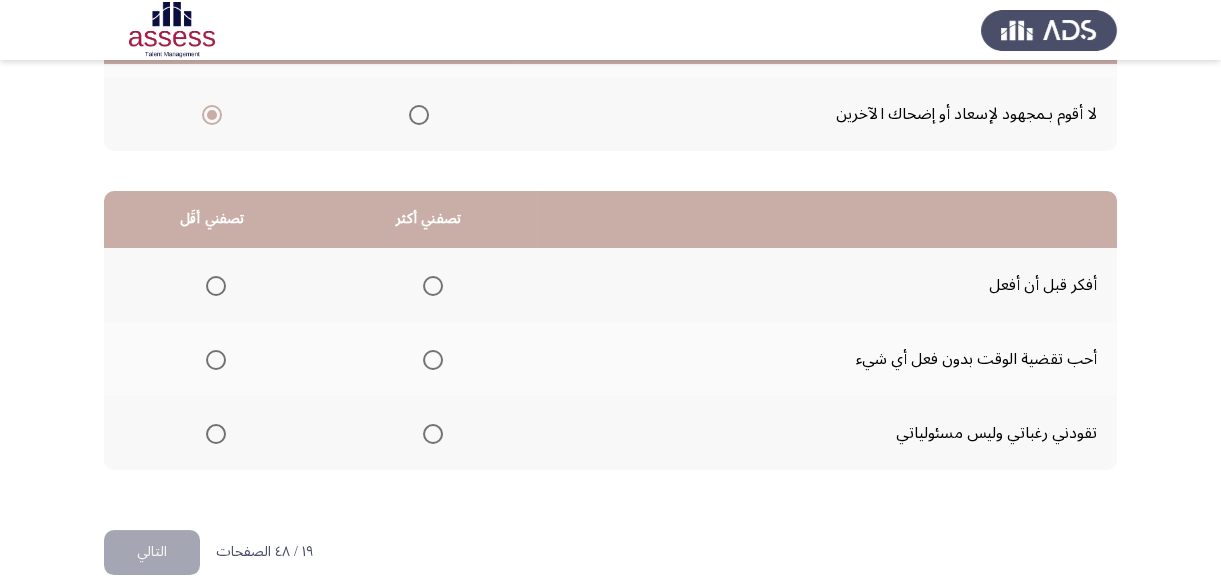 scroll, scrollTop: 423, scrollLeft: 0, axis: vertical 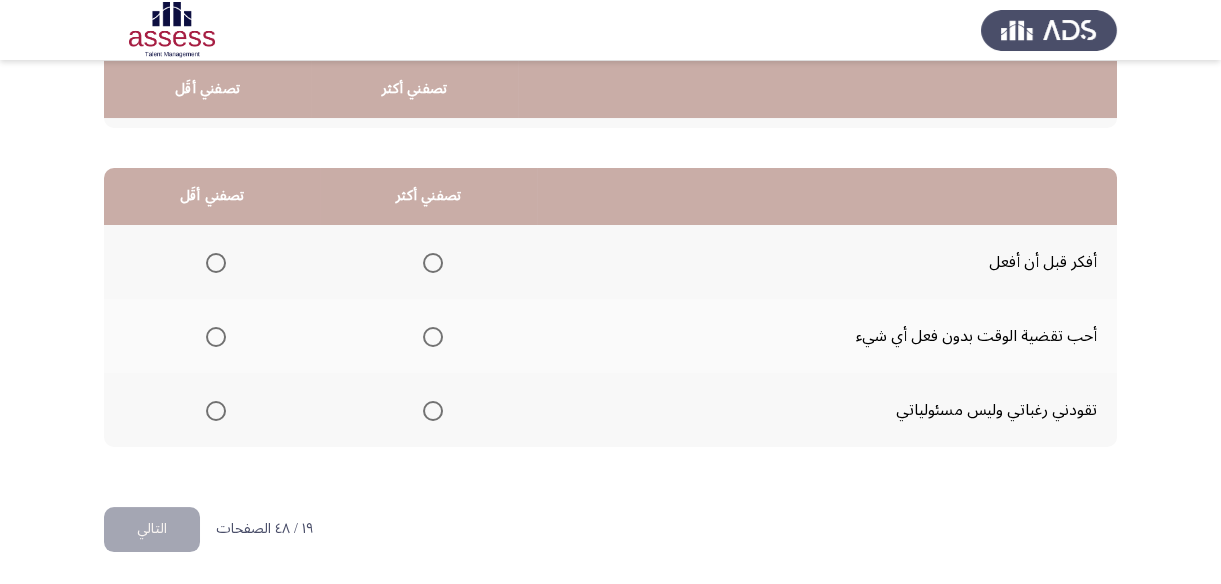click at bounding box center (433, 263) 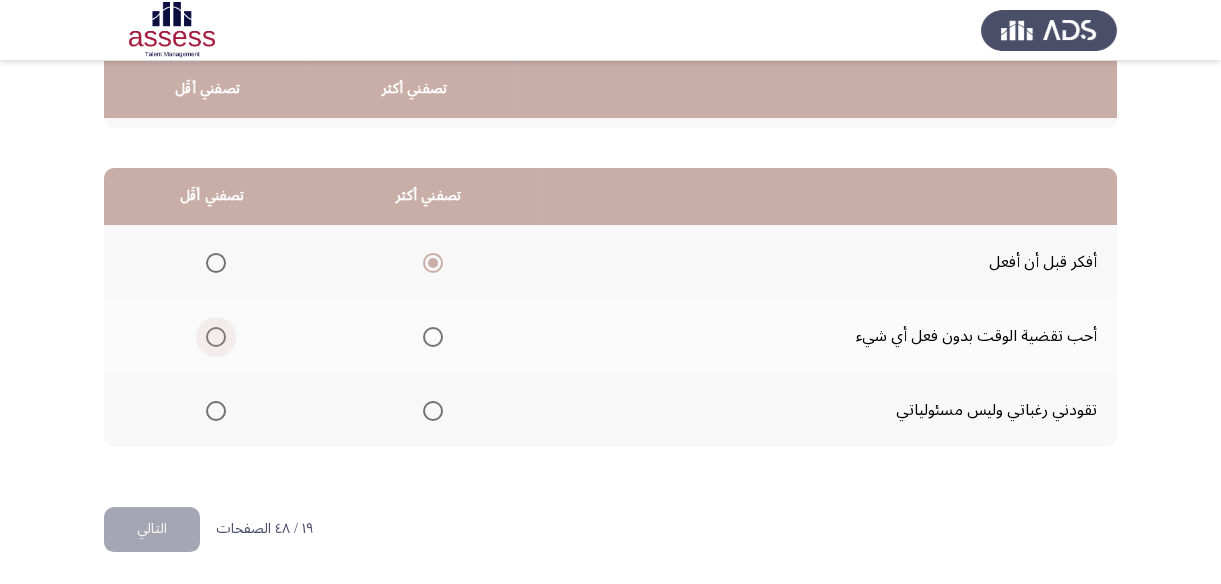 click at bounding box center [216, 337] 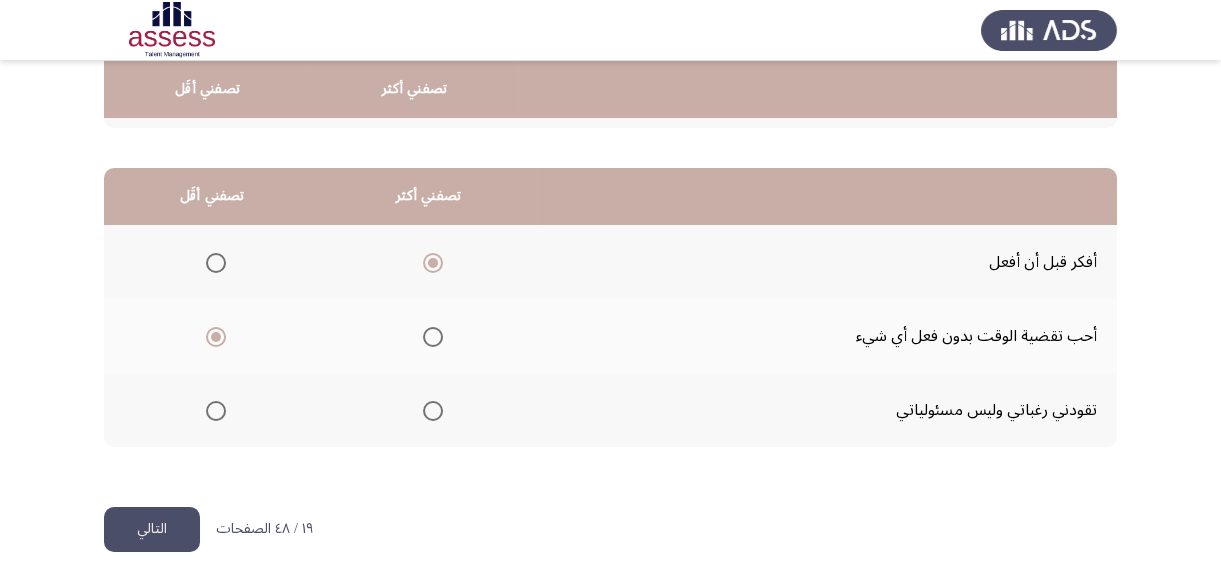click on "التالي" 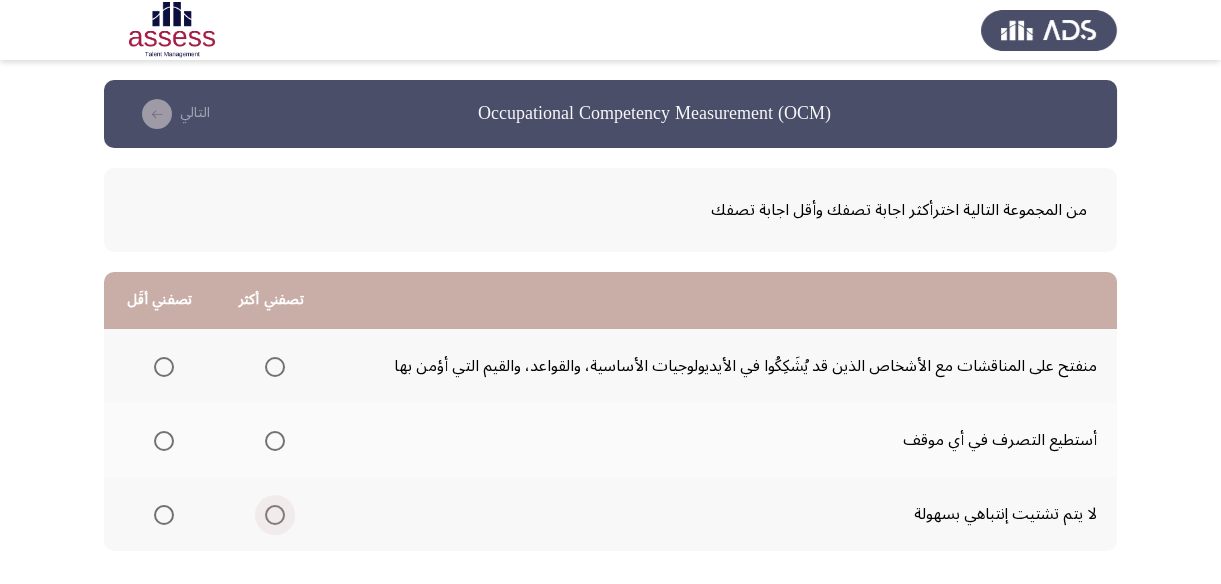 click at bounding box center (275, 515) 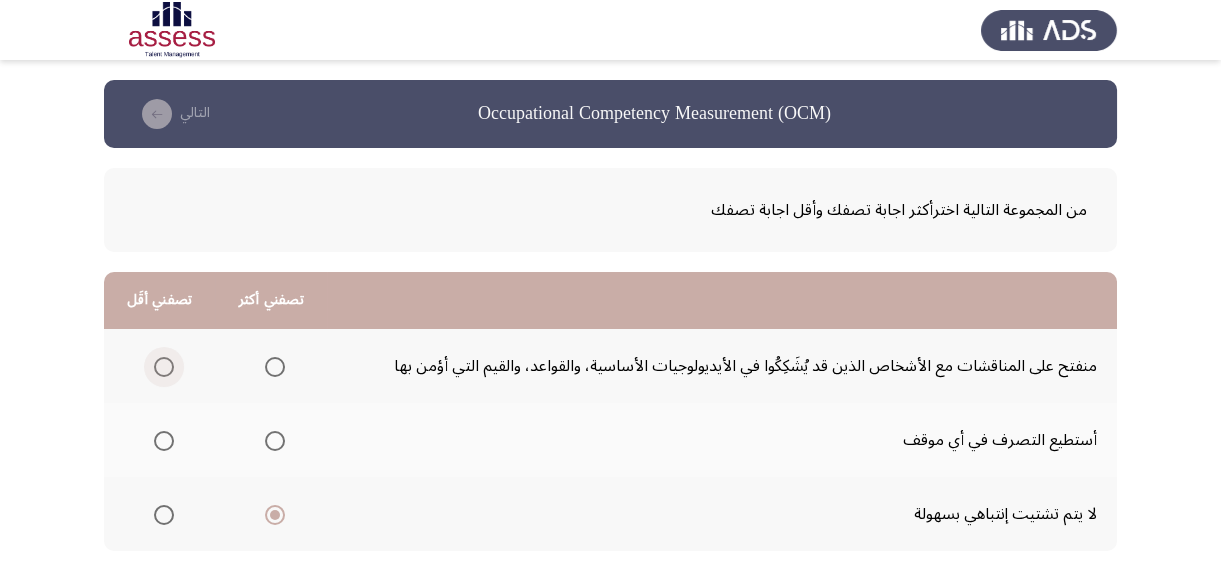 click at bounding box center (164, 367) 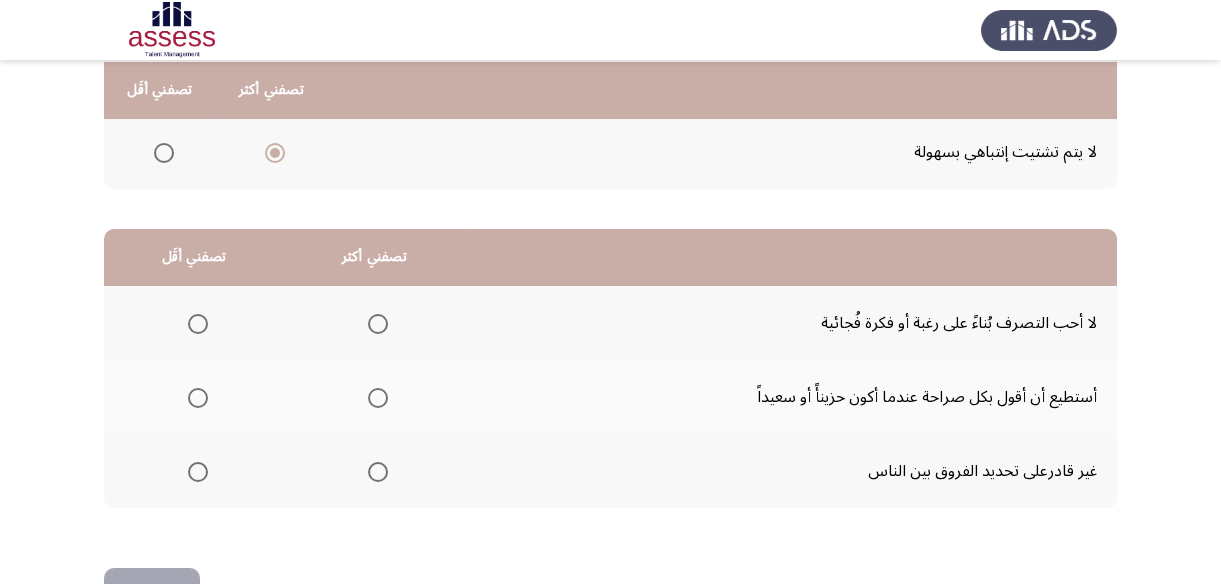 scroll, scrollTop: 363, scrollLeft: 0, axis: vertical 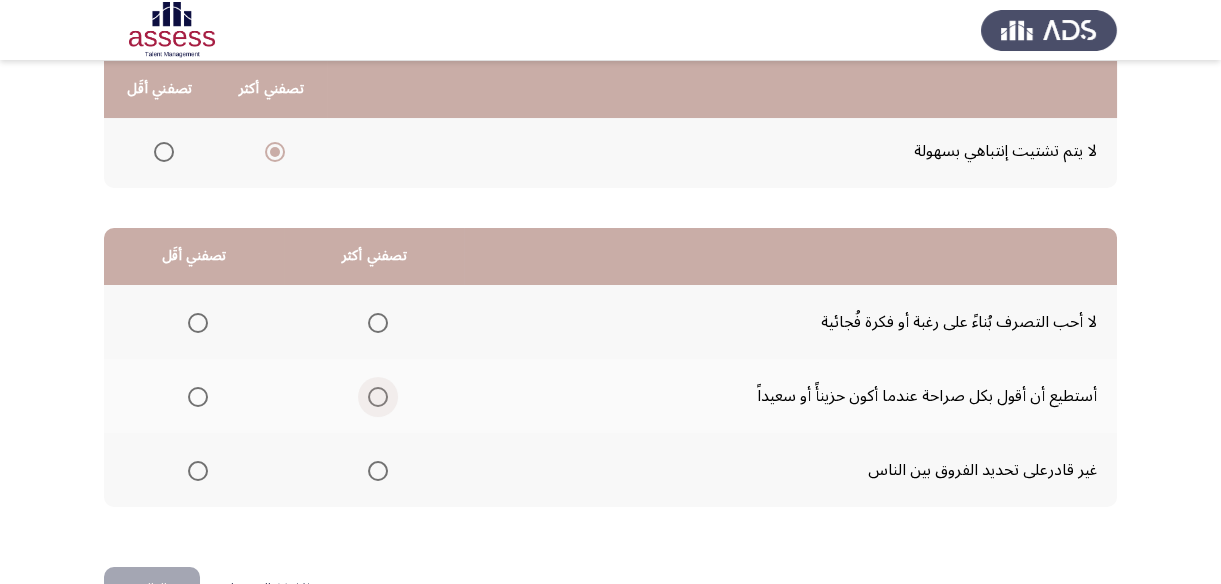 click at bounding box center (378, 397) 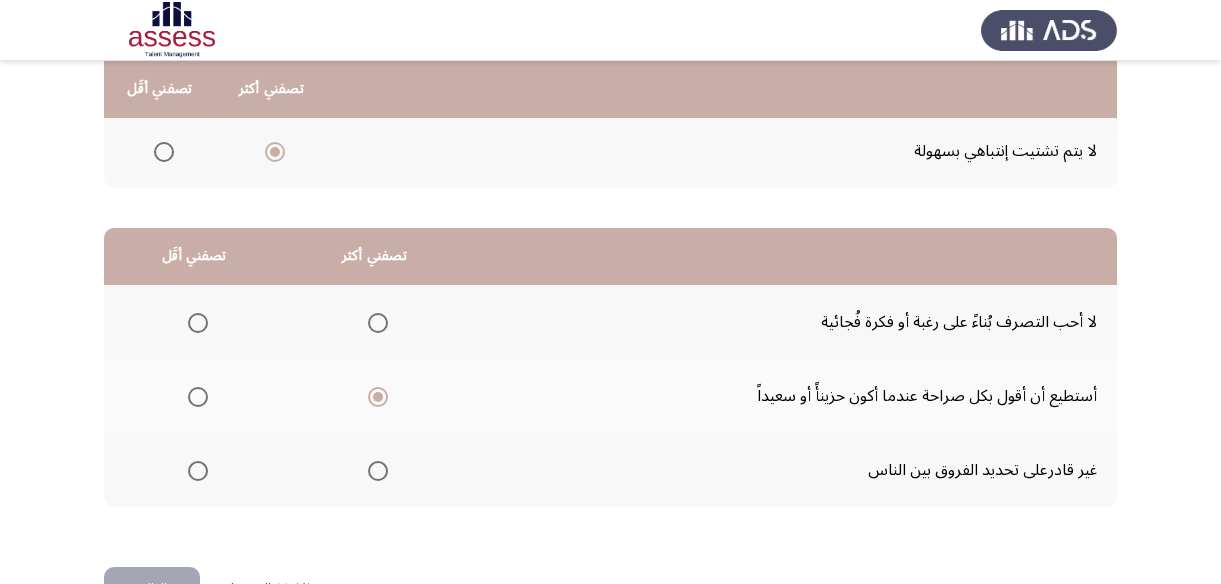 click at bounding box center [198, 471] 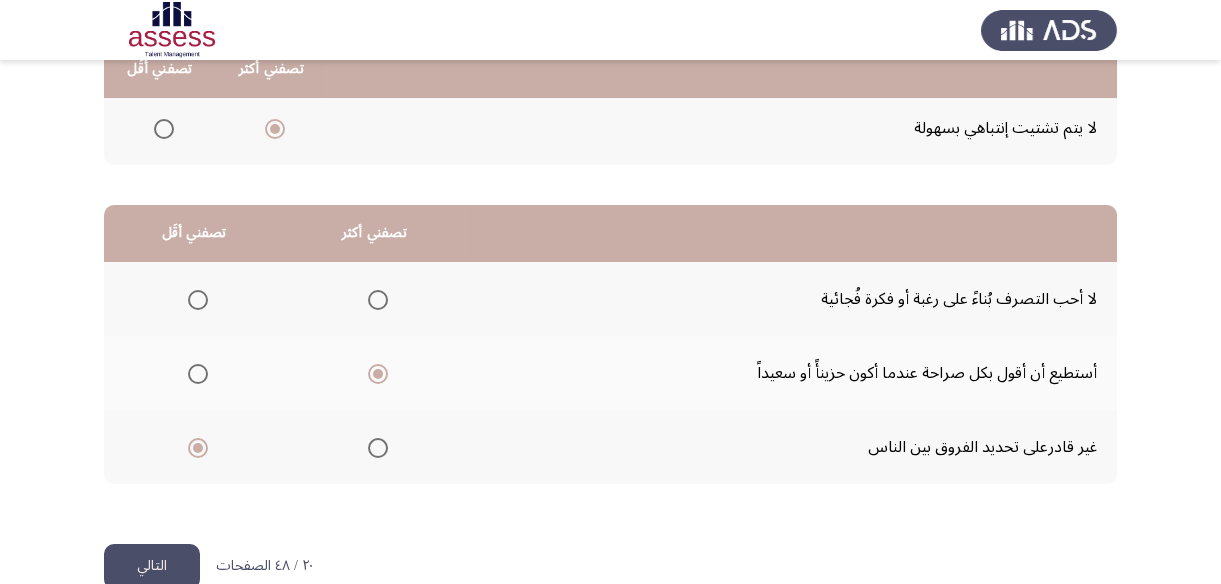 scroll, scrollTop: 423, scrollLeft: 0, axis: vertical 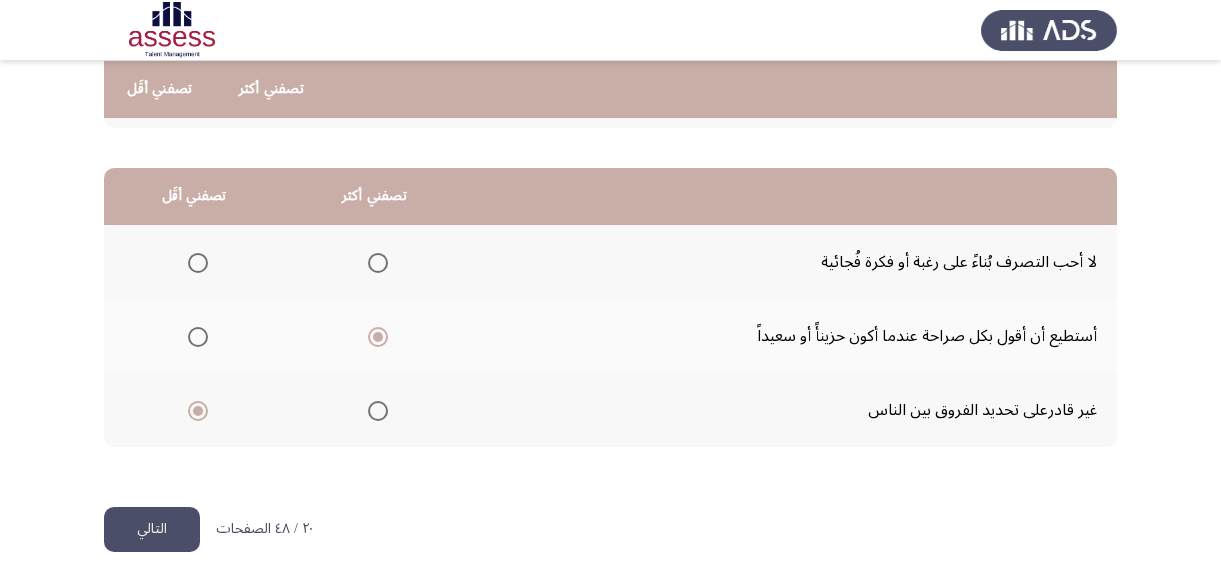 click on "التالي" 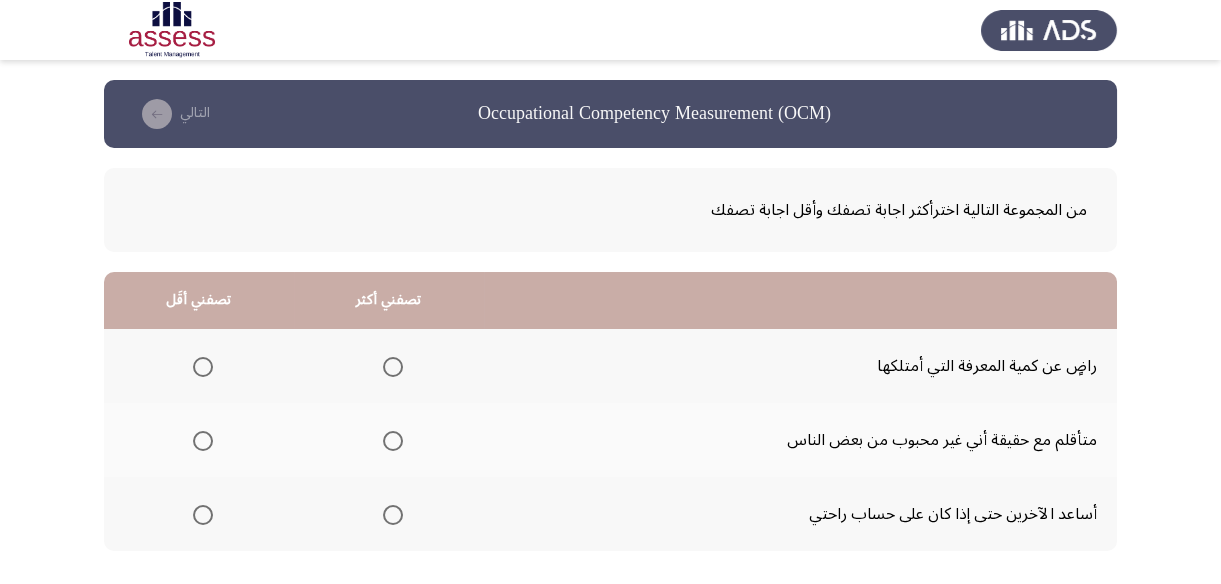 scroll, scrollTop: 90, scrollLeft: 0, axis: vertical 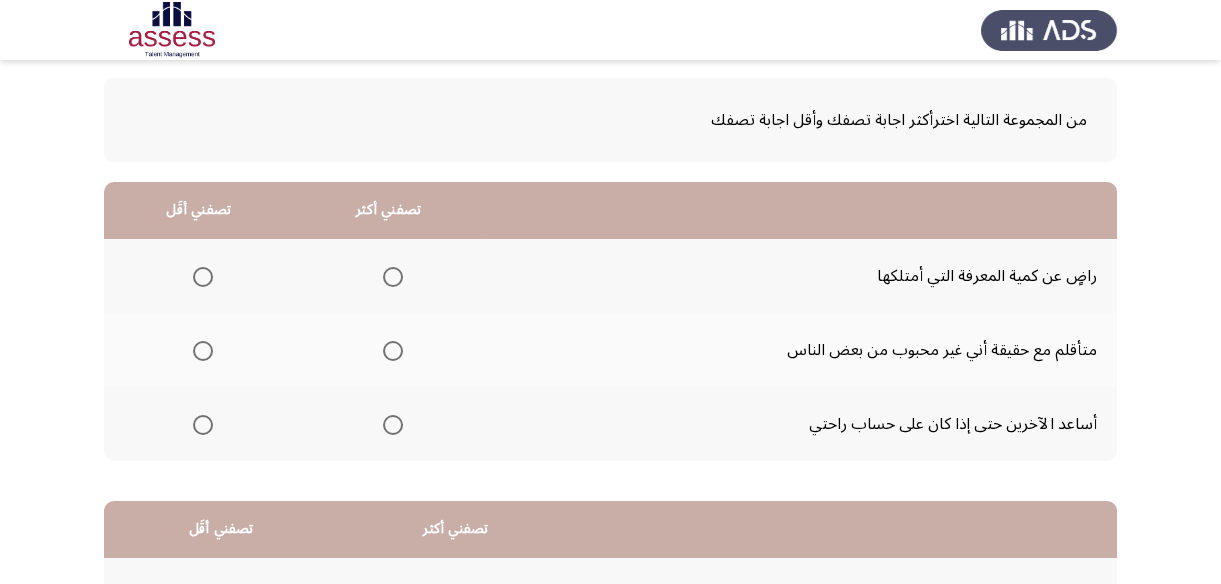 click at bounding box center [393, 351] 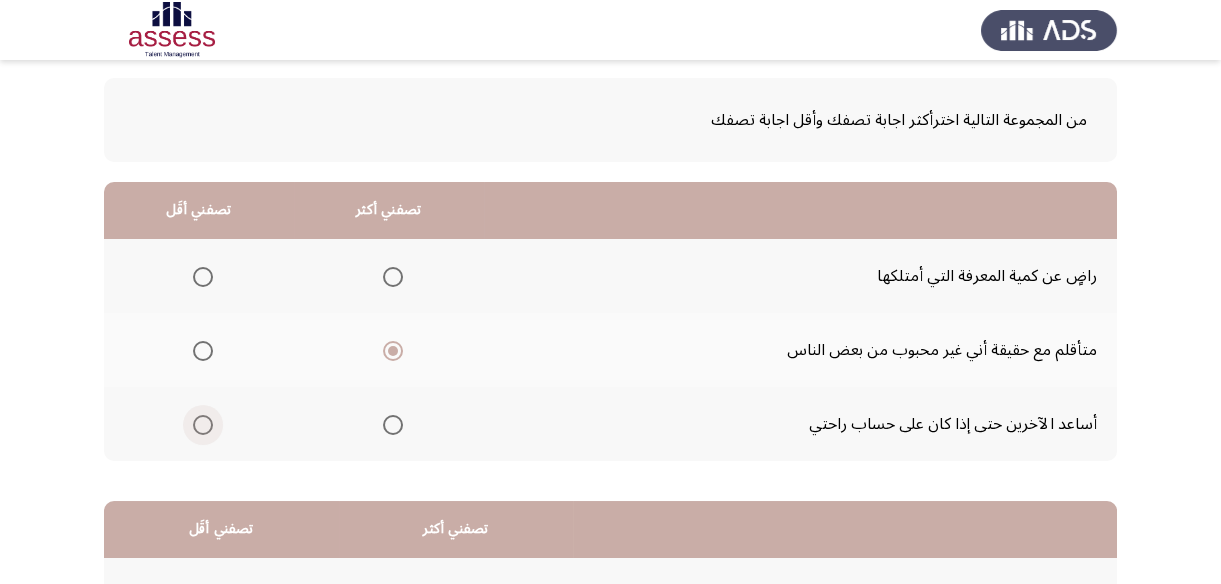 click at bounding box center [203, 425] 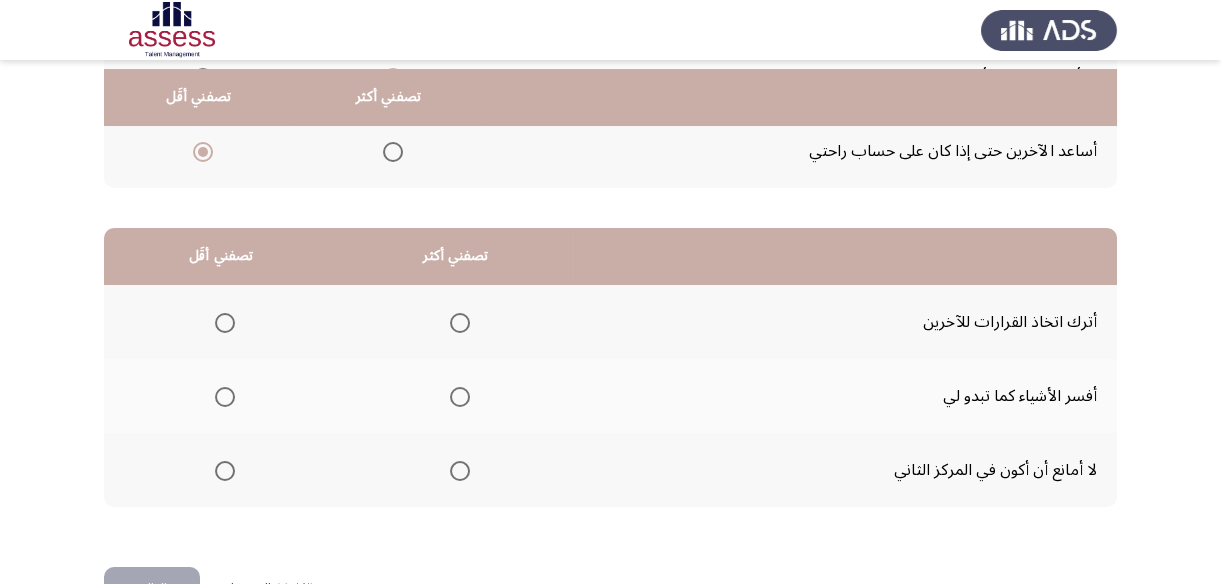 scroll, scrollTop: 423, scrollLeft: 0, axis: vertical 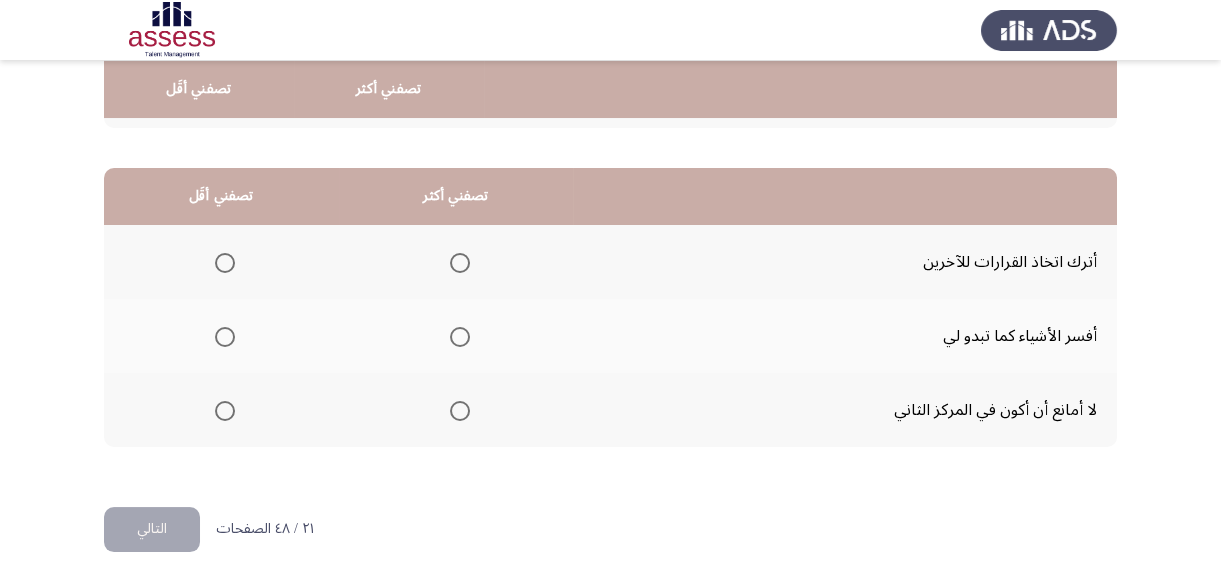click at bounding box center (225, 411) 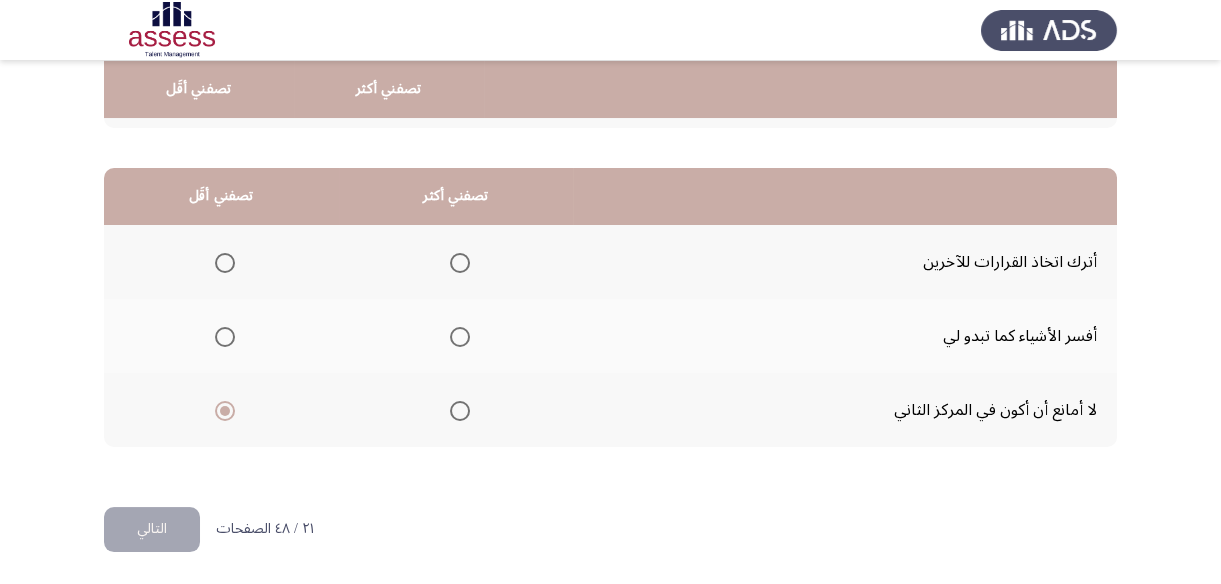 click at bounding box center [460, 337] 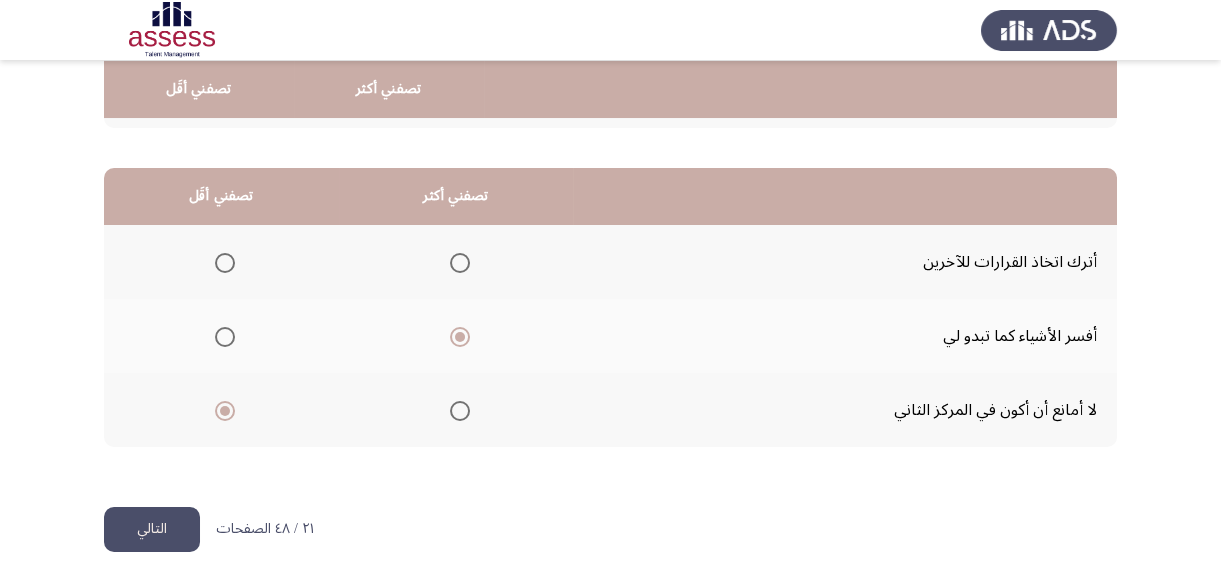 click on "التالي" 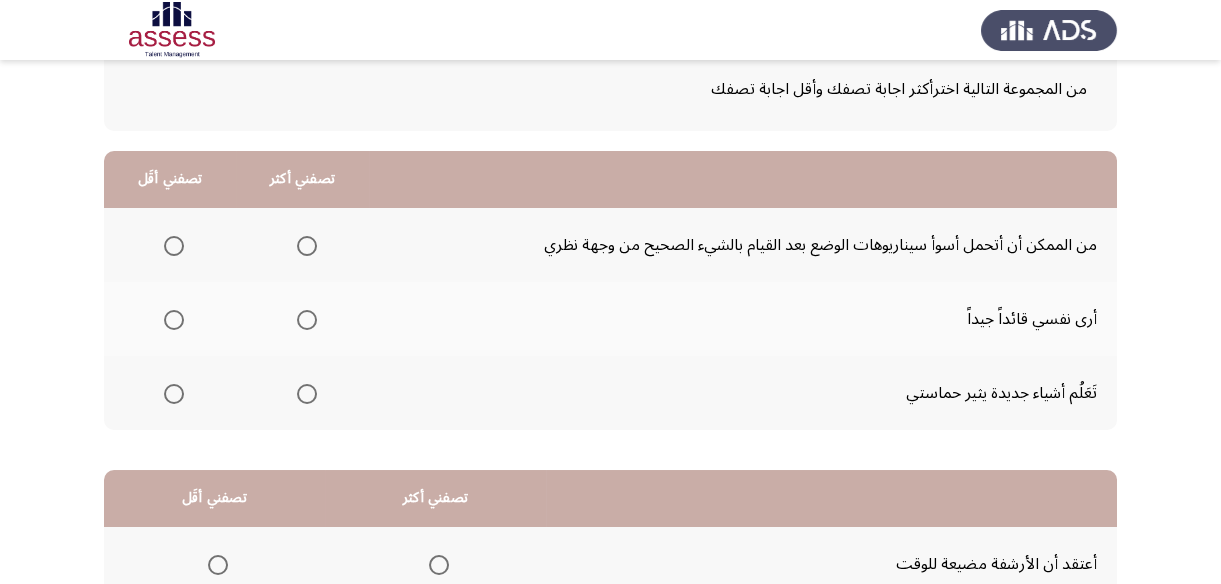 scroll, scrollTop: 90, scrollLeft: 0, axis: vertical 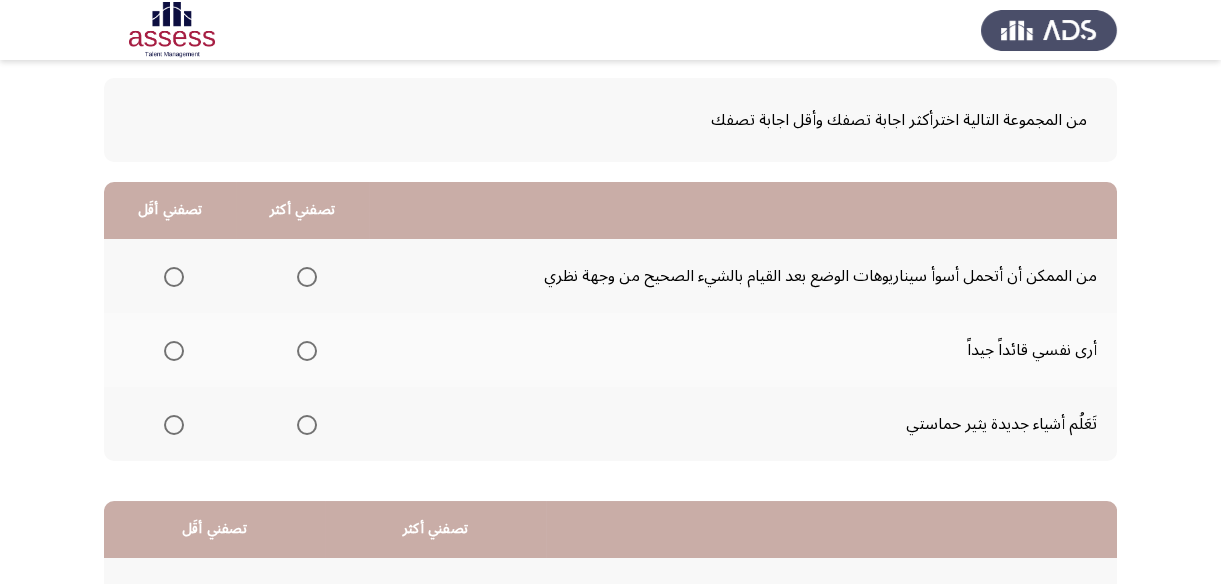 click at bounding box center (307, 425) 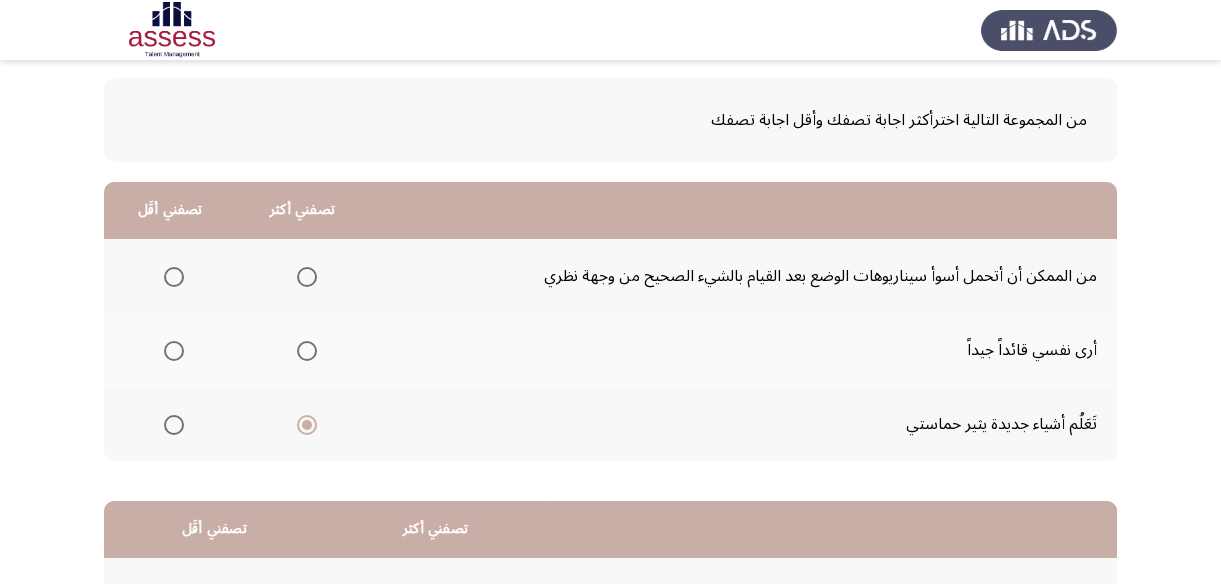 click at bounding box center [174, 277] 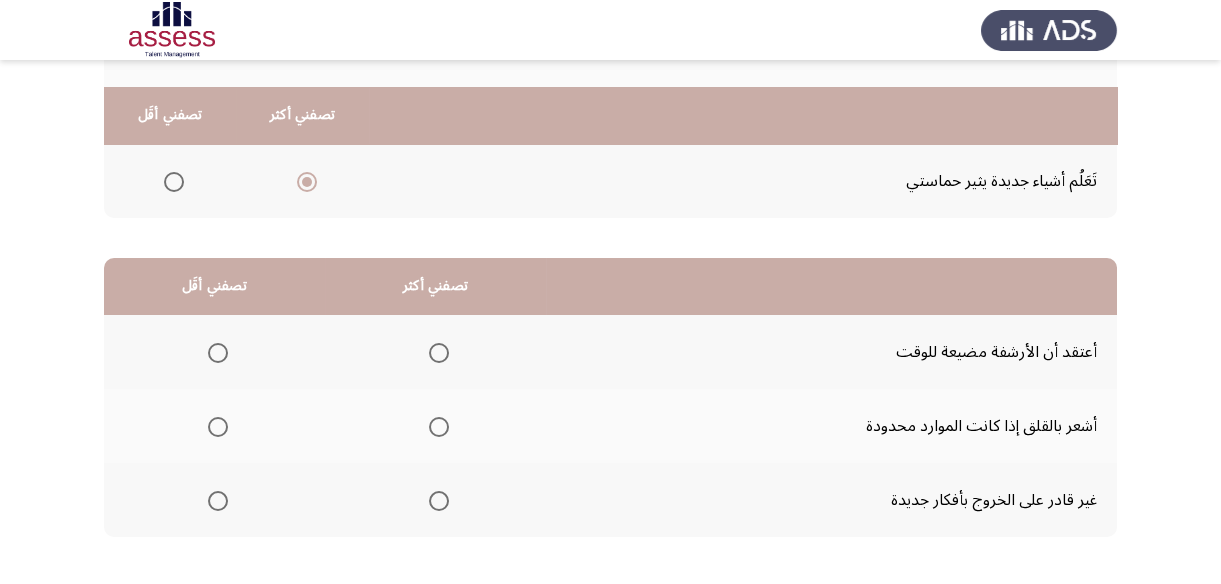 scroll, scrollTop: 363, scrollLeft: 0, axis: vertical 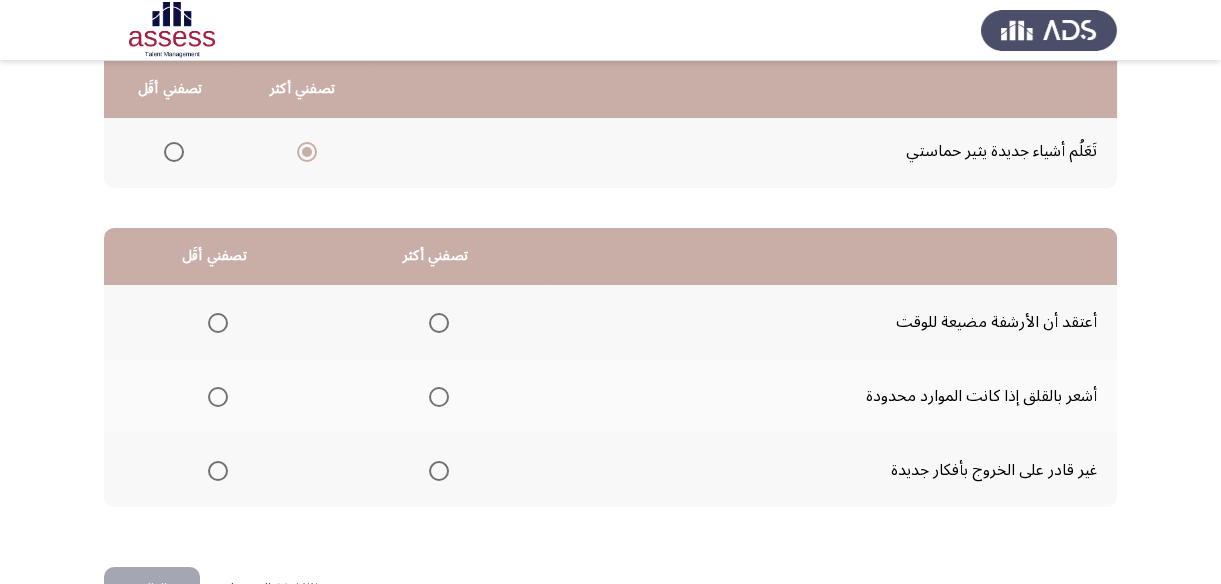 click at bounding box center [218, 323] 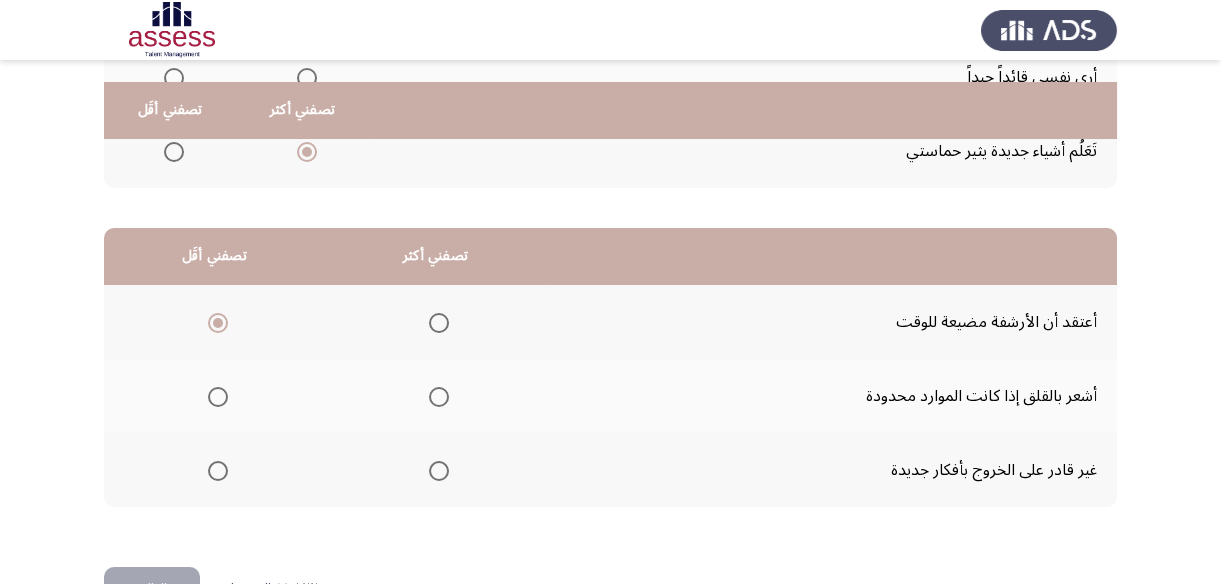 scroll, scrollTop: 423, scrollLeft: 0, axis: vertical 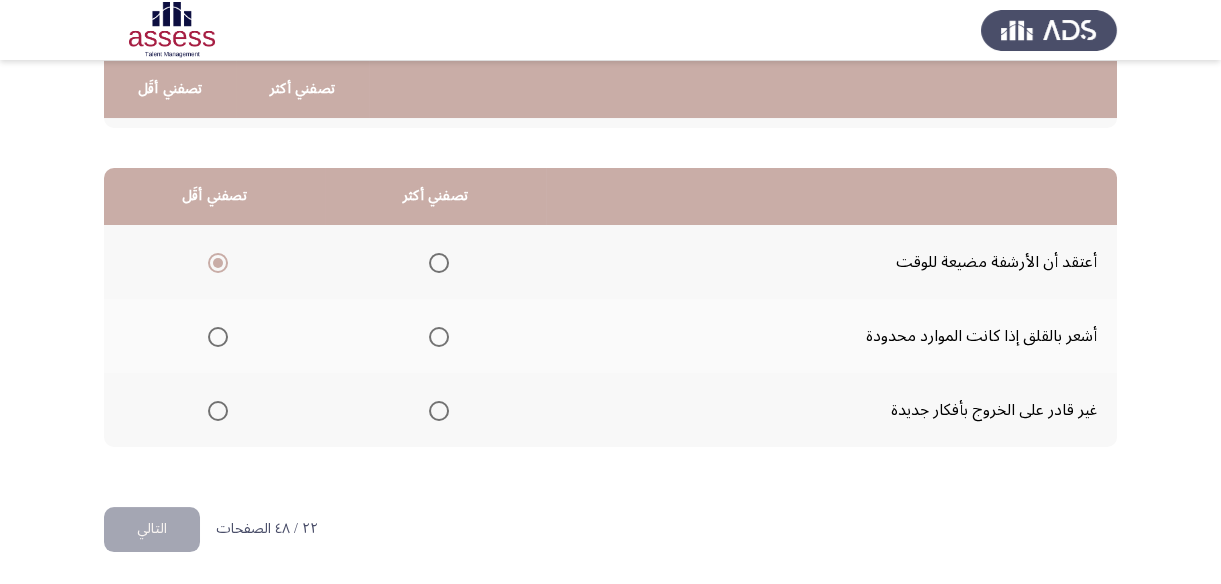 click 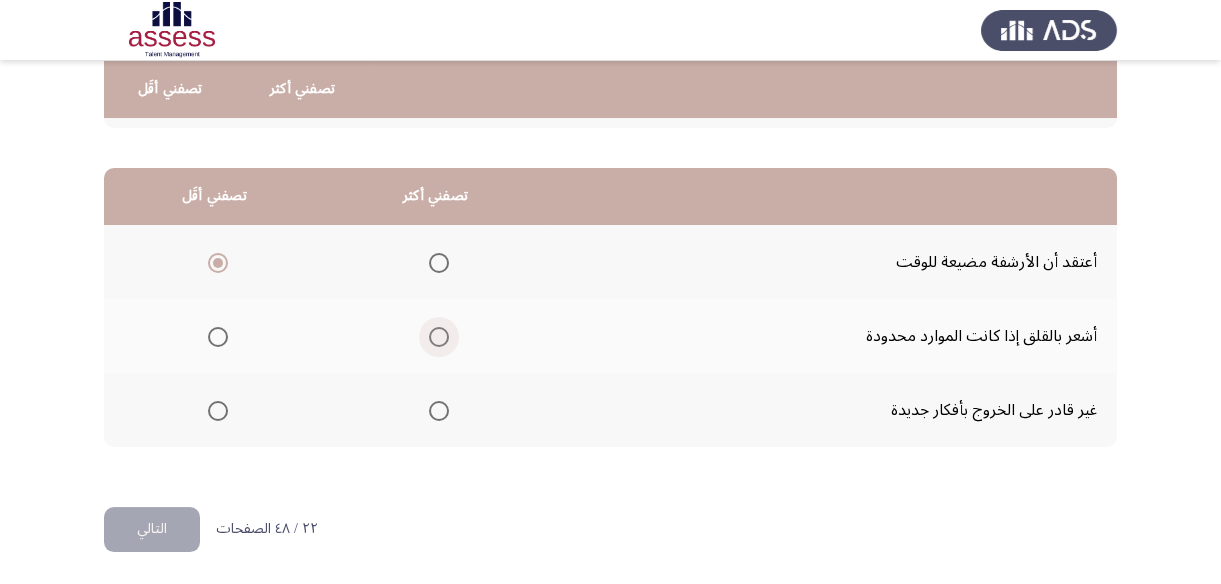 click at bounding box center (439, 337) 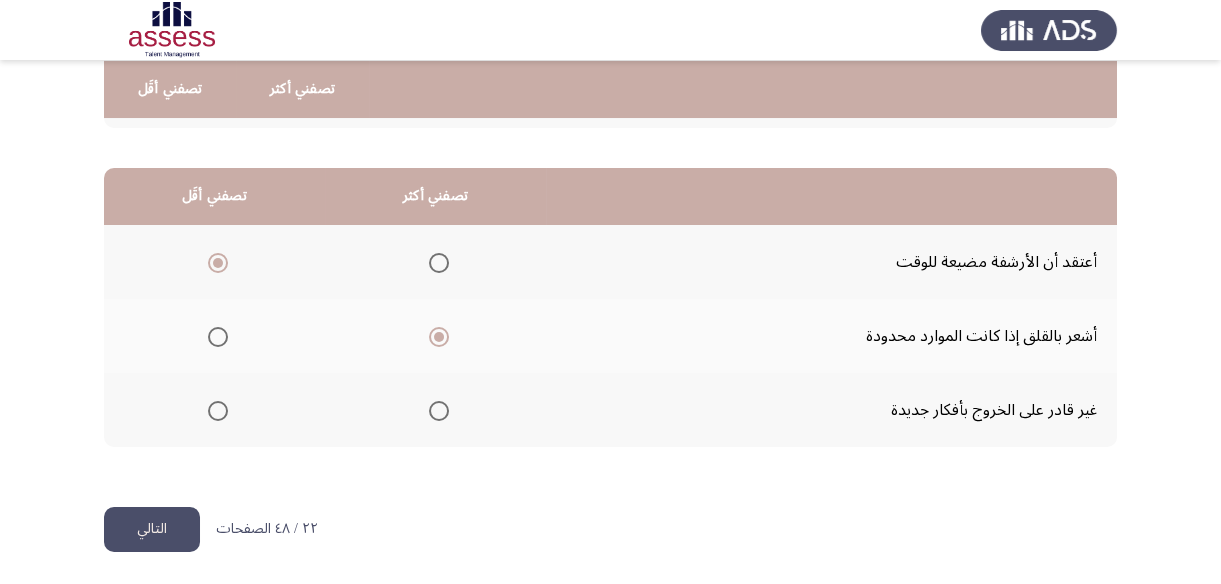 click on "التالي" 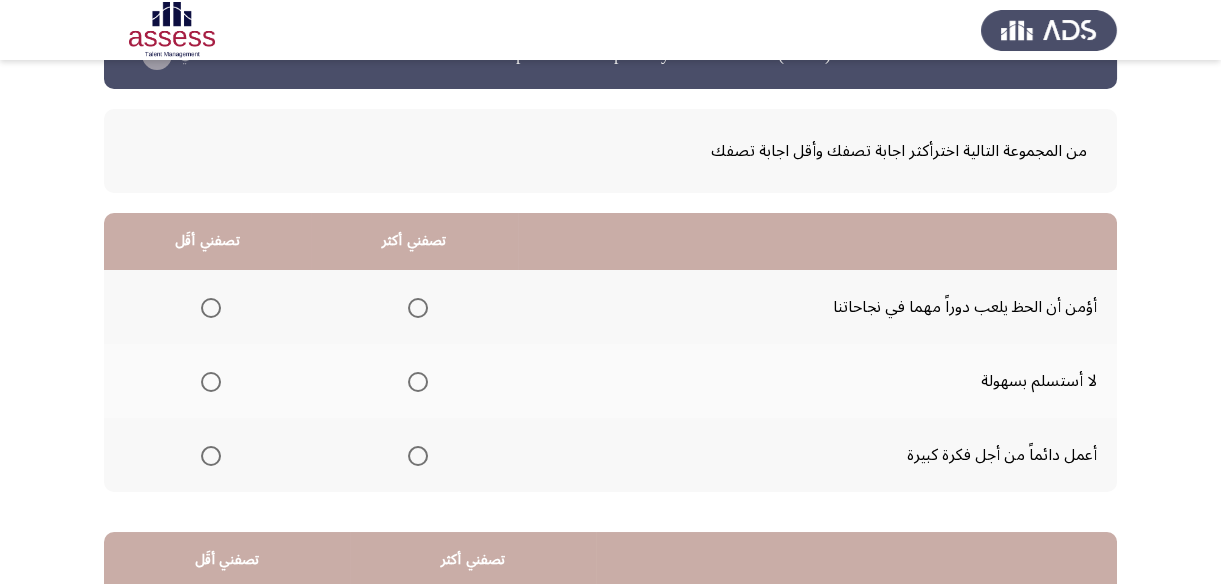 scroll, scrollTop: 90, scrollLeft: 0, axis: vertical 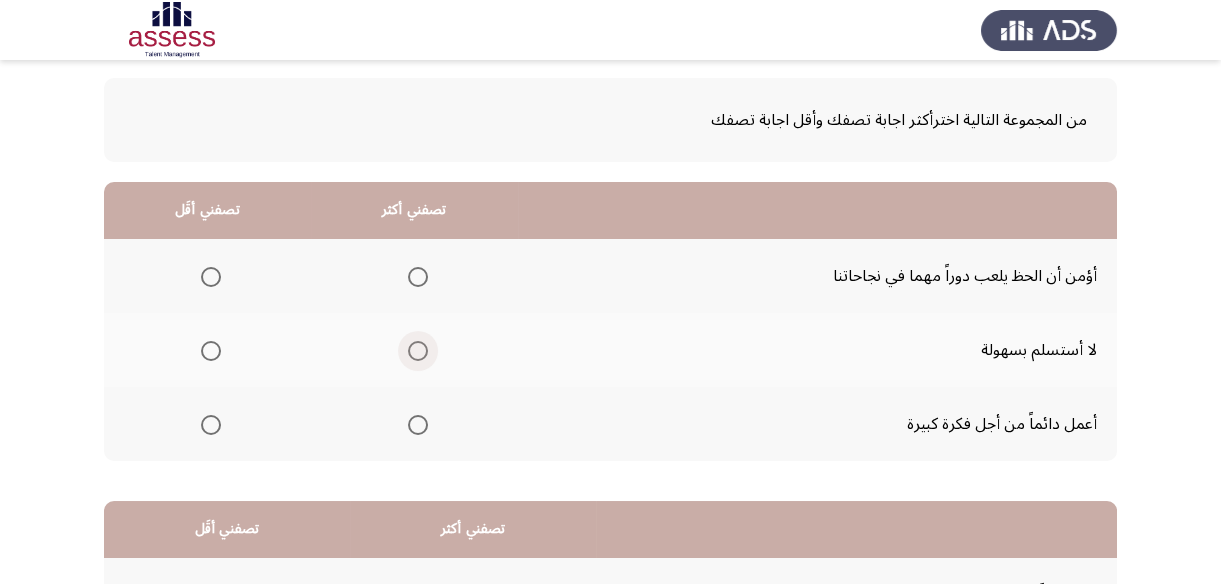 click at bounding box center [418, 351] 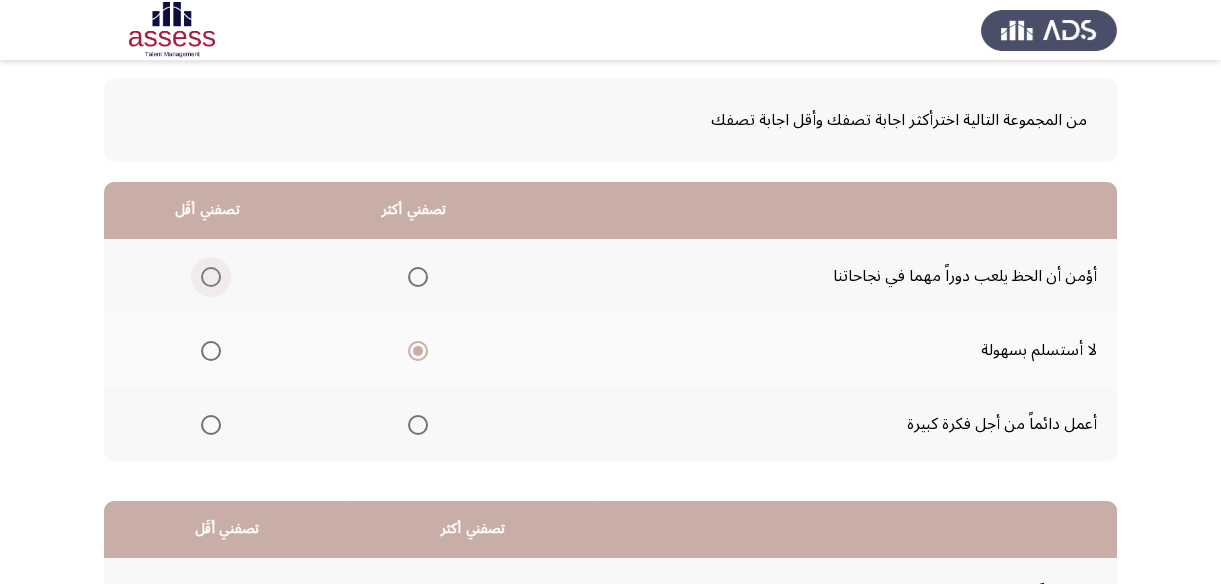click at bounding box center (211, 277) 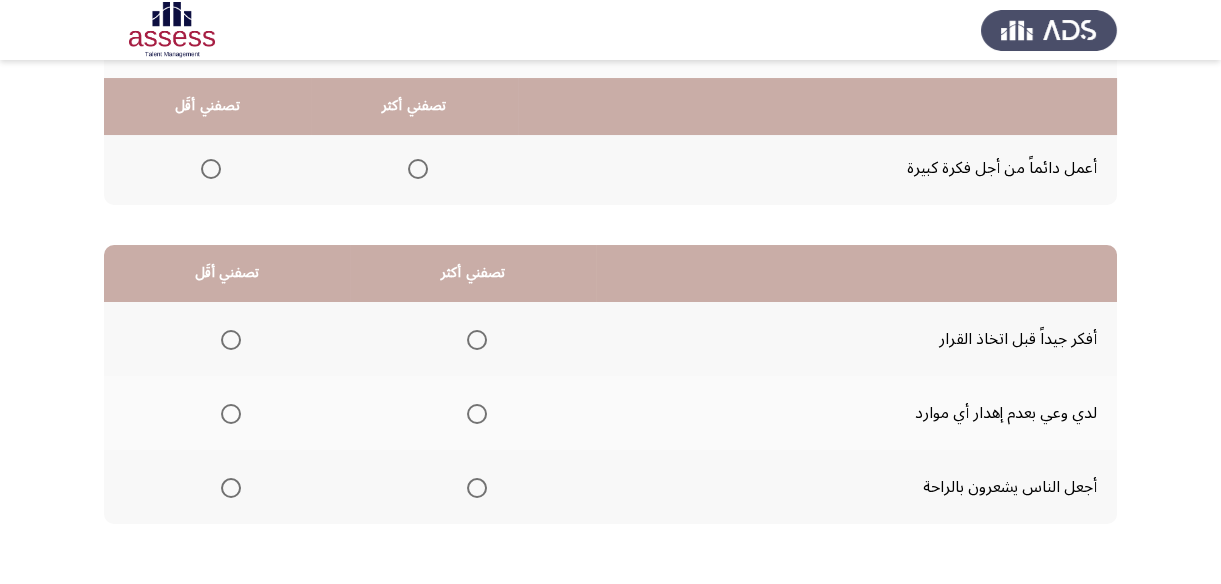 scroll, scrollTop: 363, scrollLeft: 0, axis: vertical 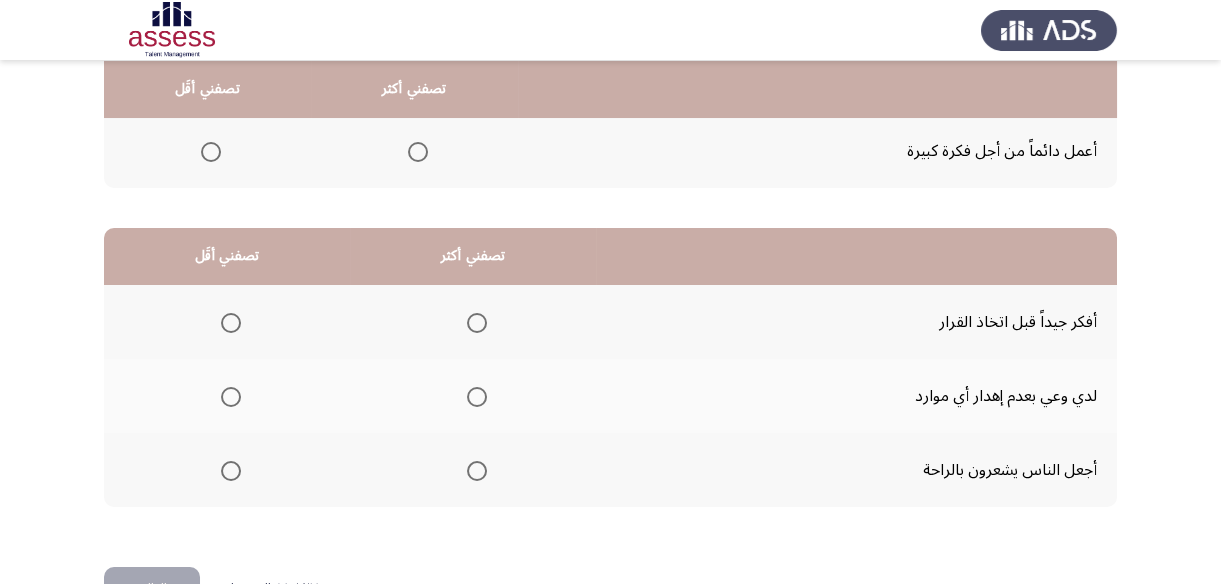 click at bounding box center [477, 323] 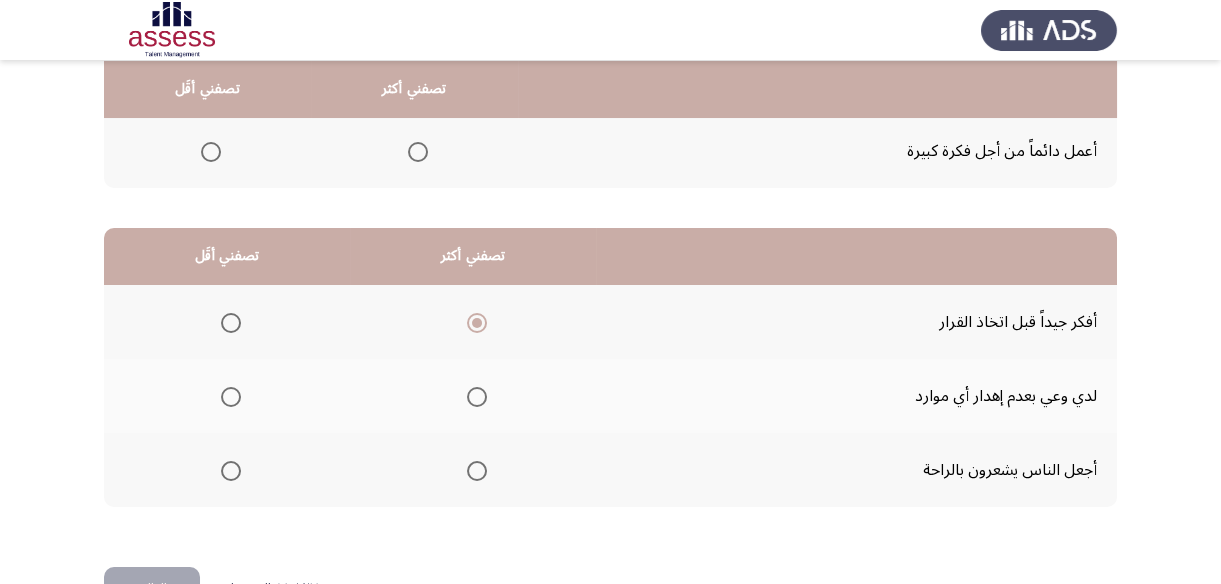 click at bounding box center (231, 471) 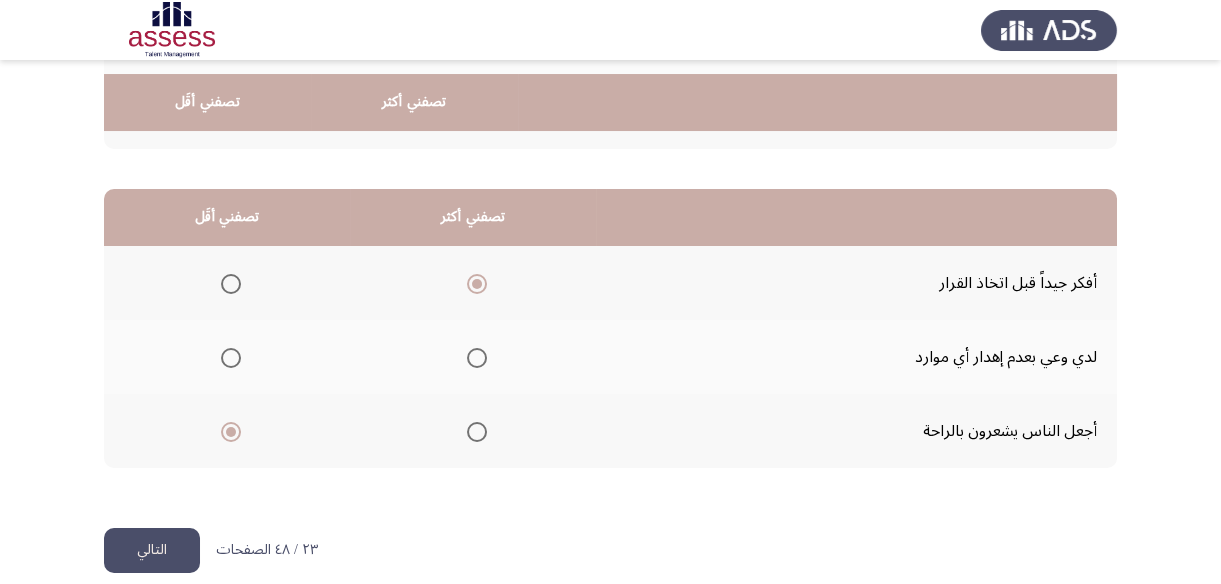 scroll, scrollTop: 423, scrollLeft: 0, axis: vertical 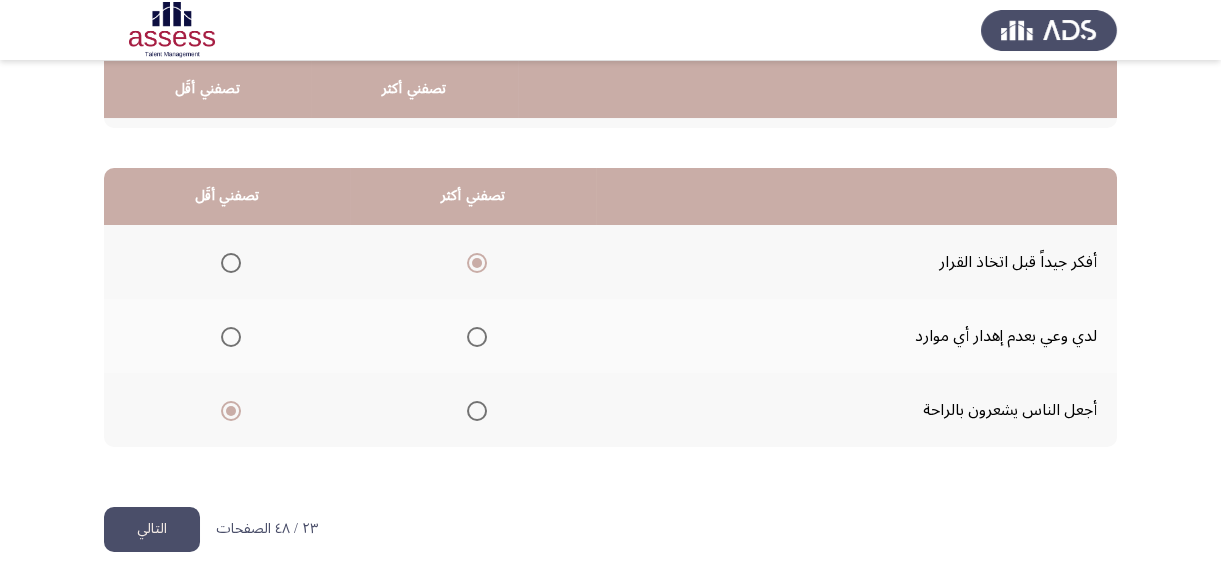 click on "التالي" 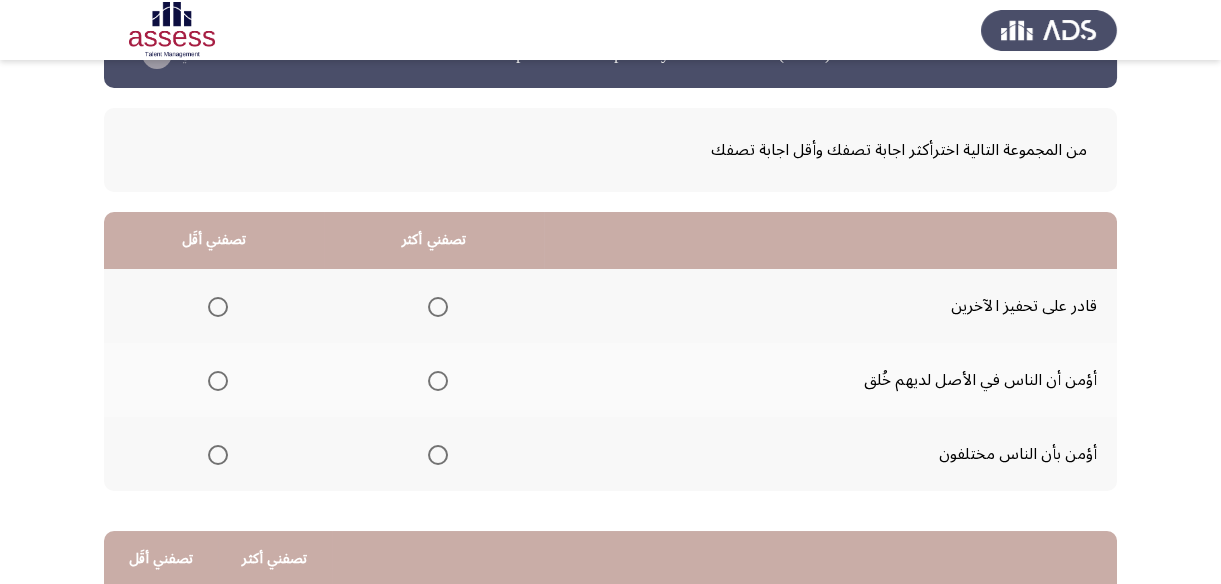 scroll, scrollTop: 90, scrollLeft: 0, axis: vertical 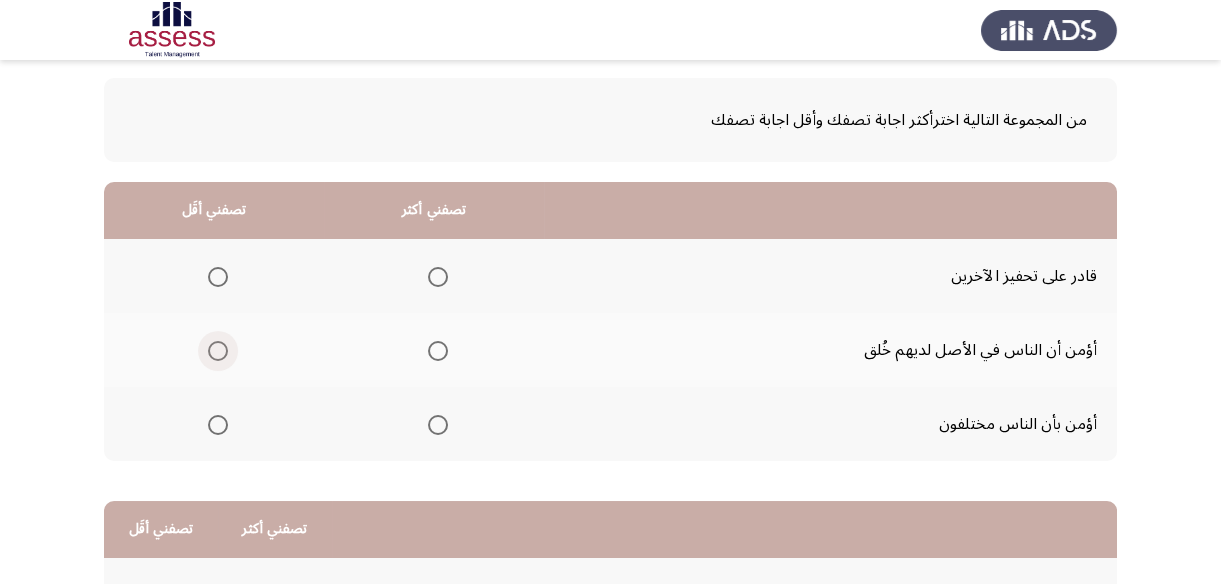click at bounding box center (218, 351) 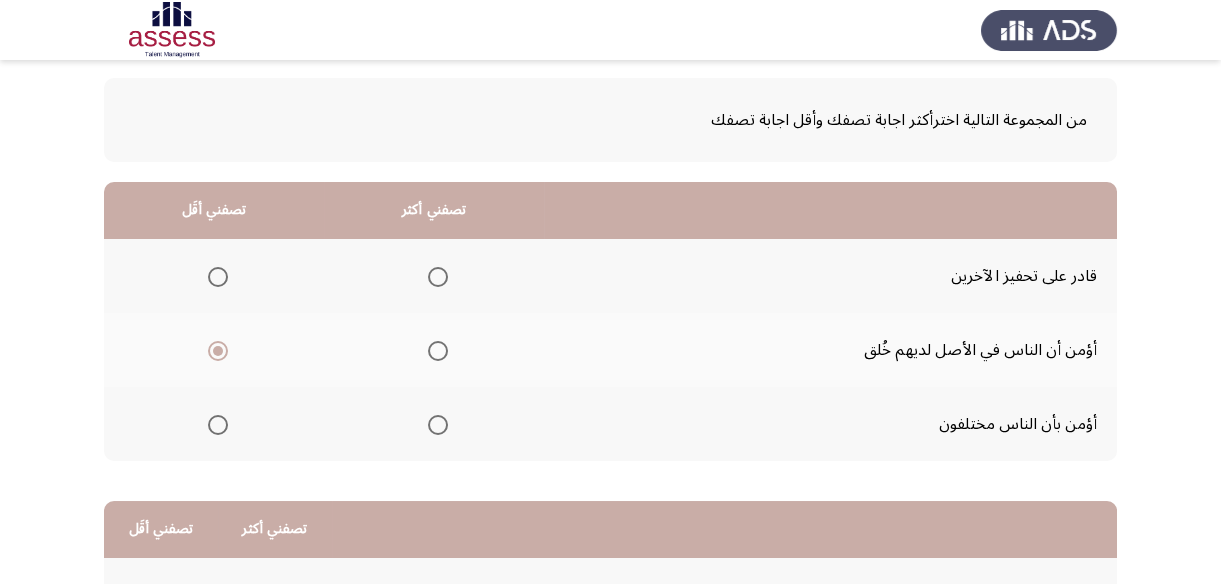 click at bounding box center [438, 277] 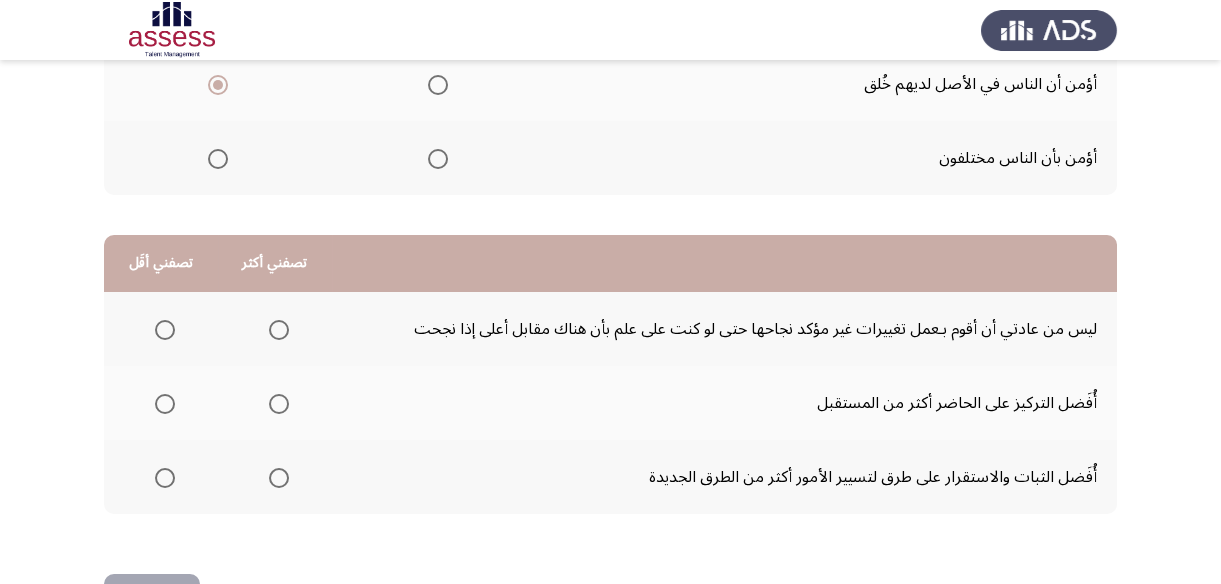 scroll, scrollTop: 363, scrollLeft: 0, axis: vertical 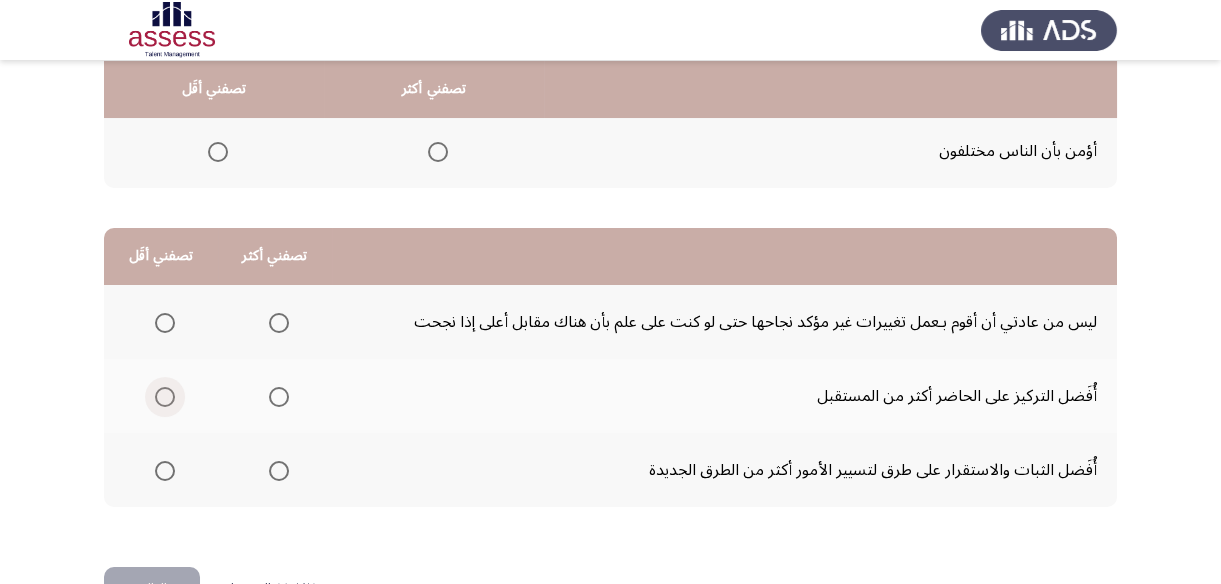 click at bounding box center (165, 397) 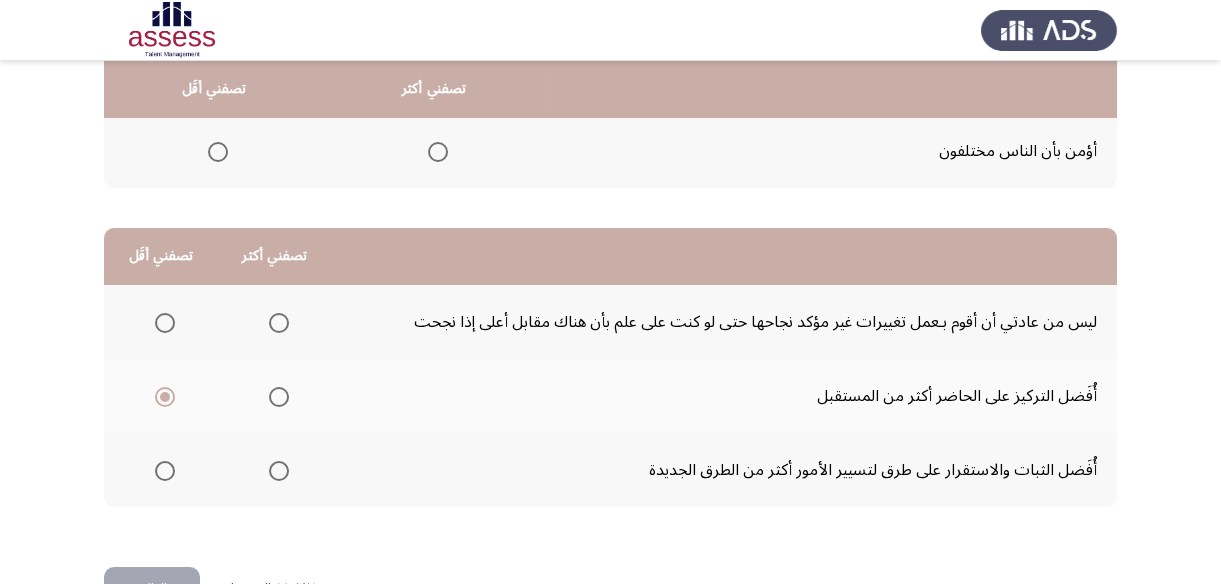 click at bounding box center (279, 397) 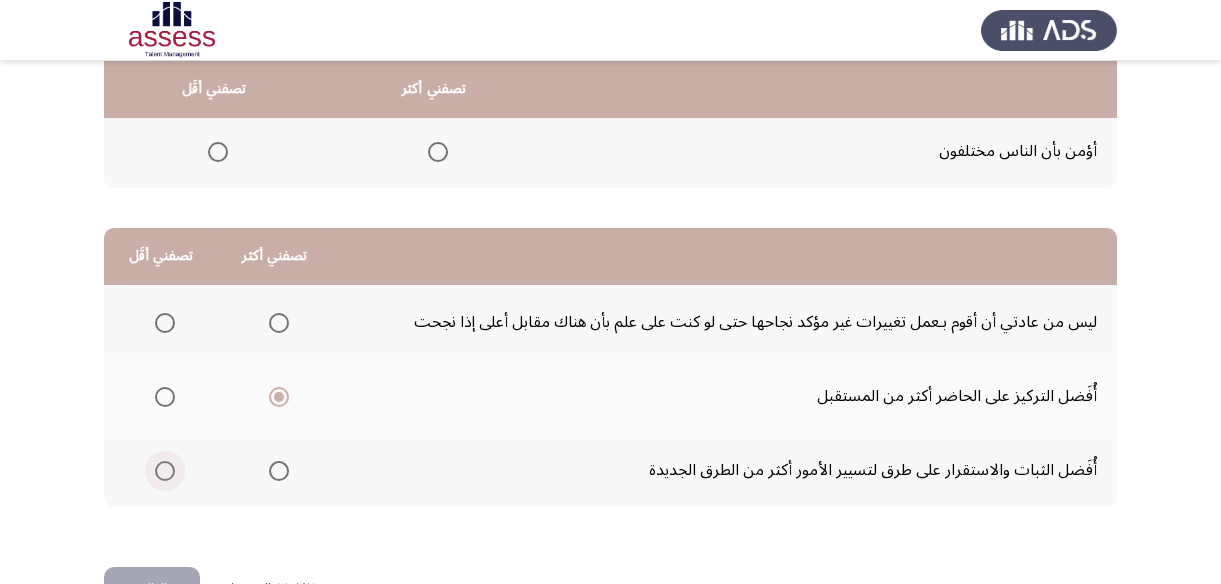 click at bounding box center [165, 471] 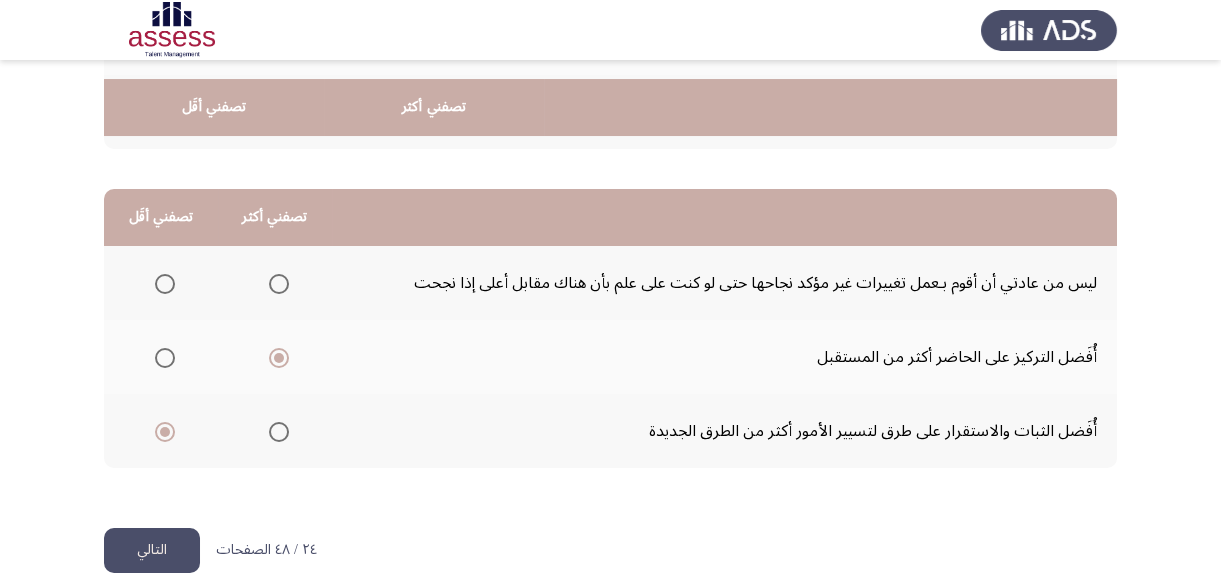 scroll, scrollTop: 423, scrollLeft: 0, axis: vertical 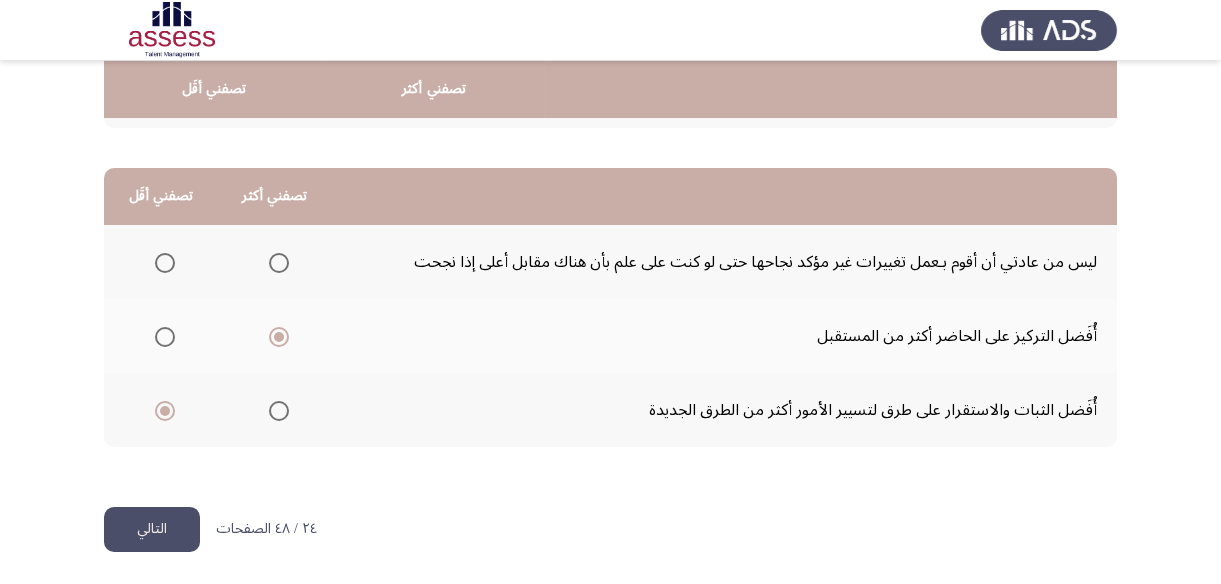 click on "التالي" 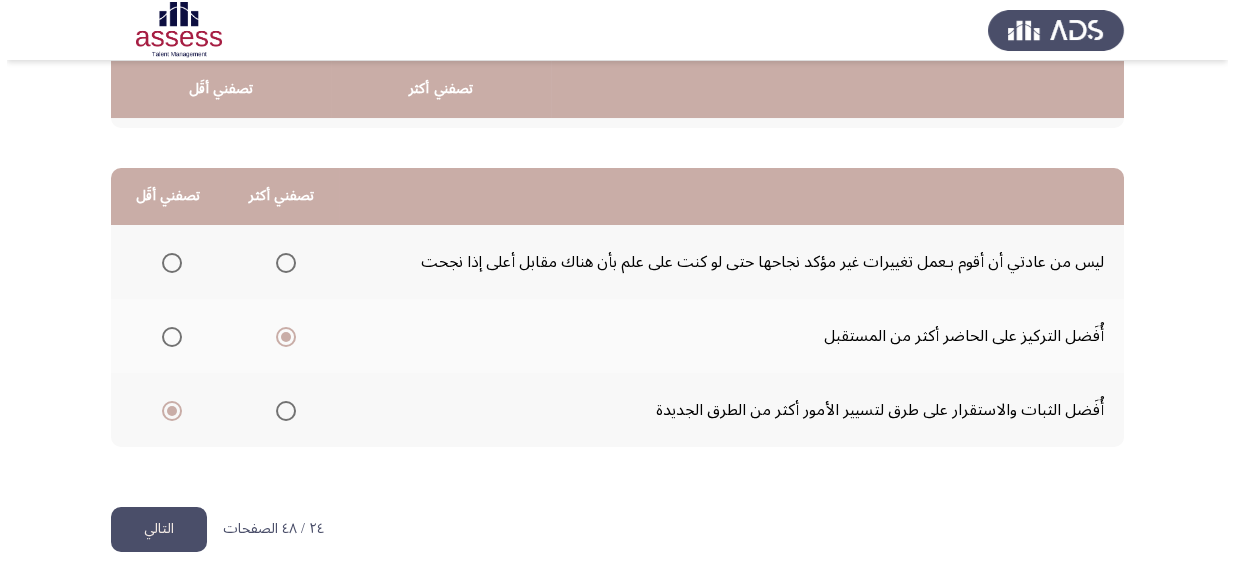 scroll, scrollTop: 0, scrollLeft: 0, axis: both 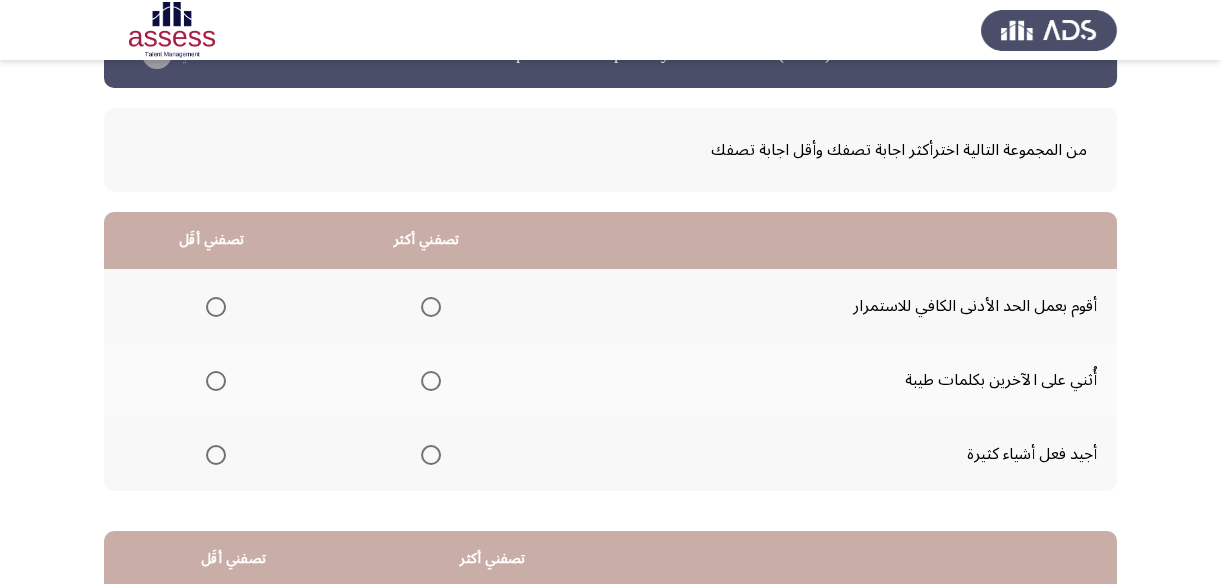 click at bounding box center (431, 455) 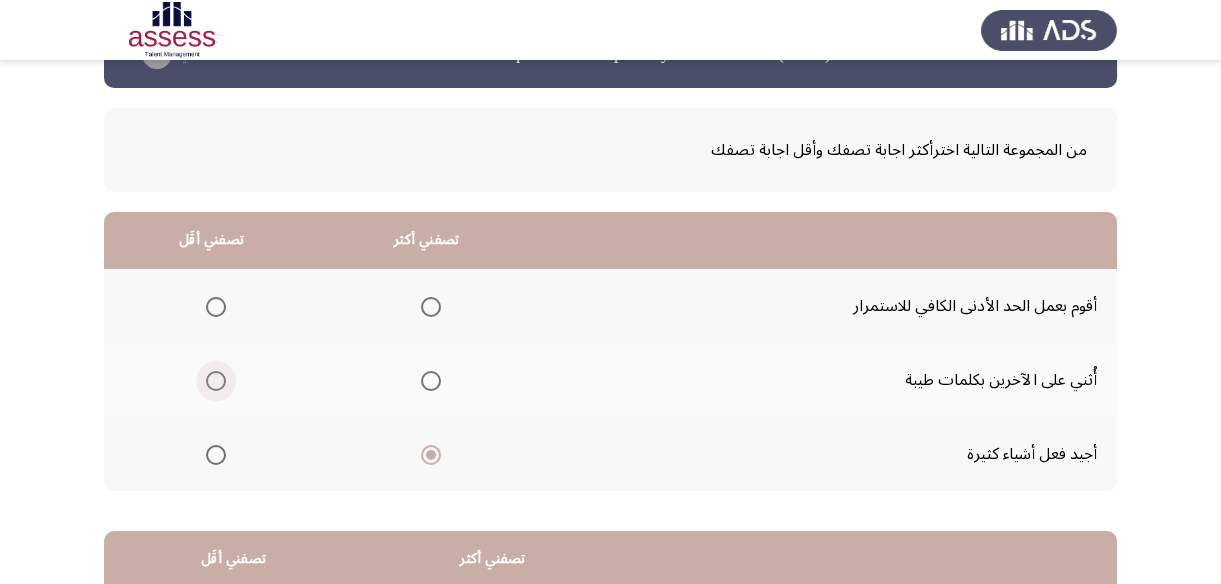 click at bounding box center [216, 381] 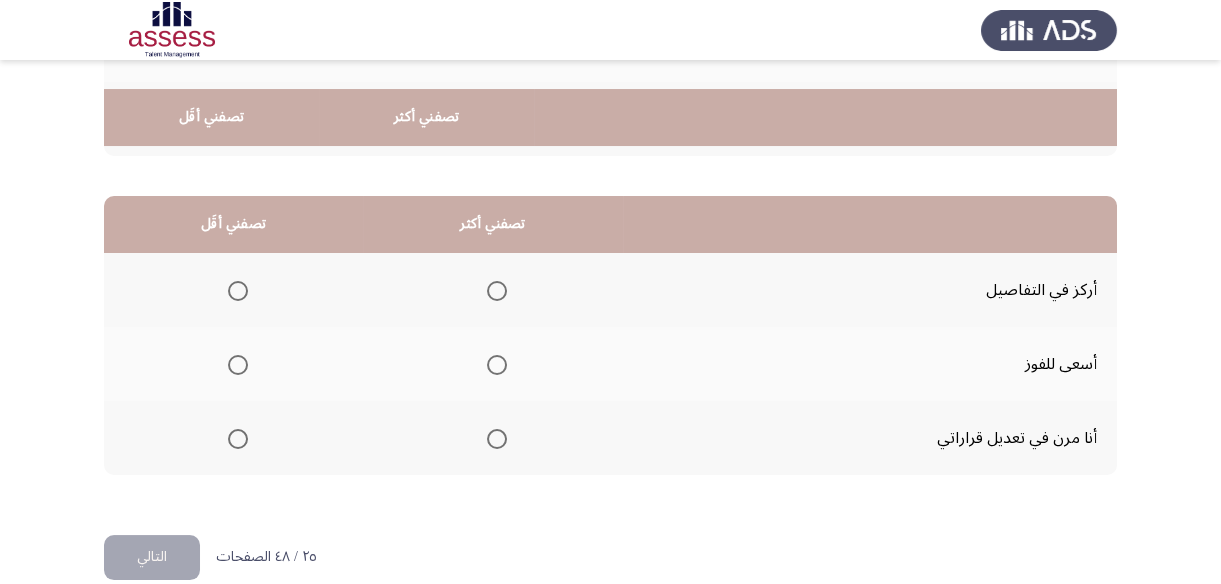 scroll, scrollTop: 423, scrollLeft: 0, axis: vertical 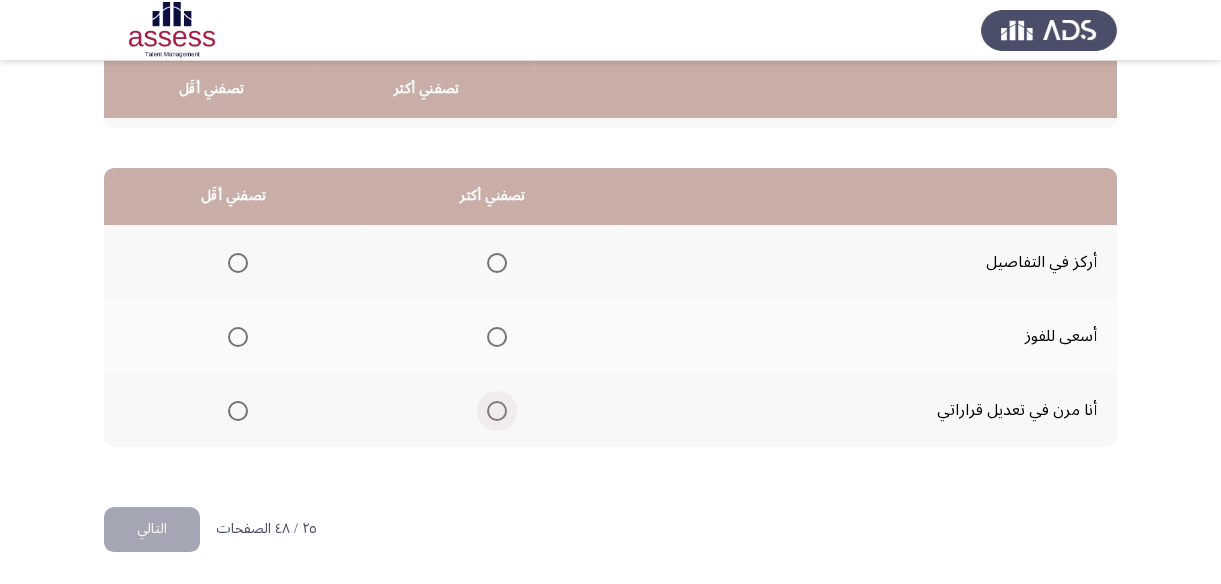 click at bounding box center (497, 411) 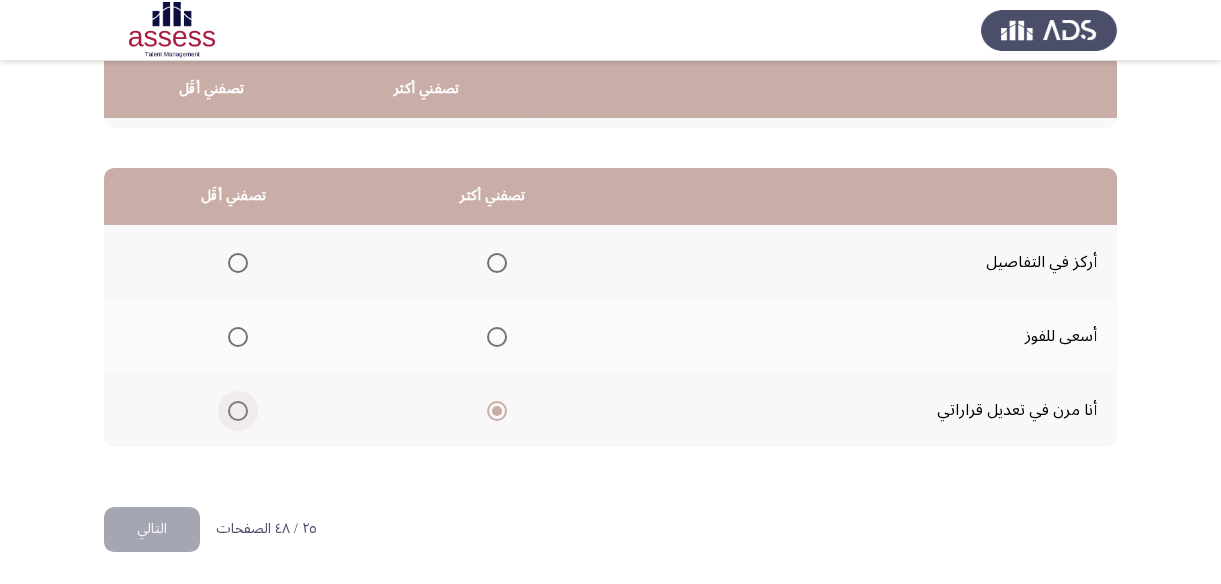 click at bounding box center [238, 411] 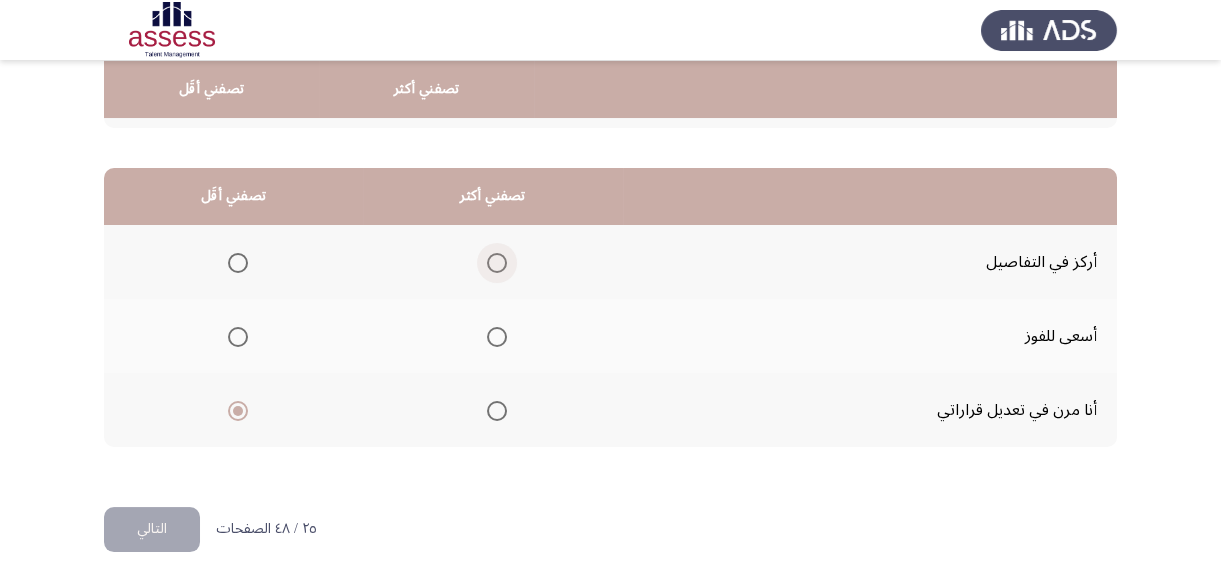 click at bounding box center [497, 263] 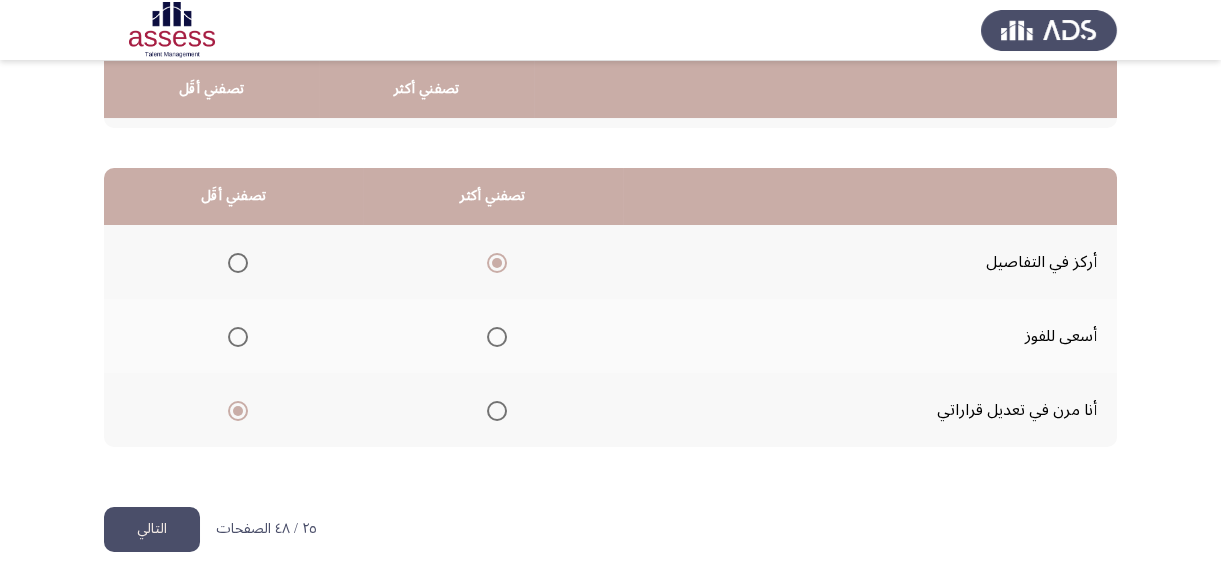 click on "التالي" 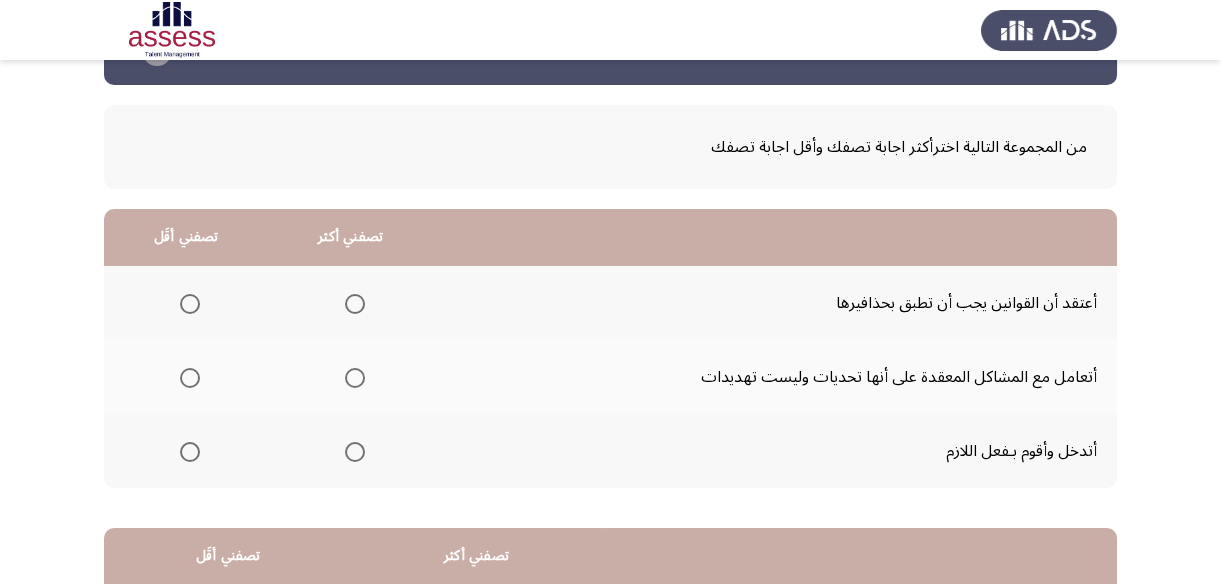 scroll, scrollTop: 90, scrollLeft: 0, axis: vertical 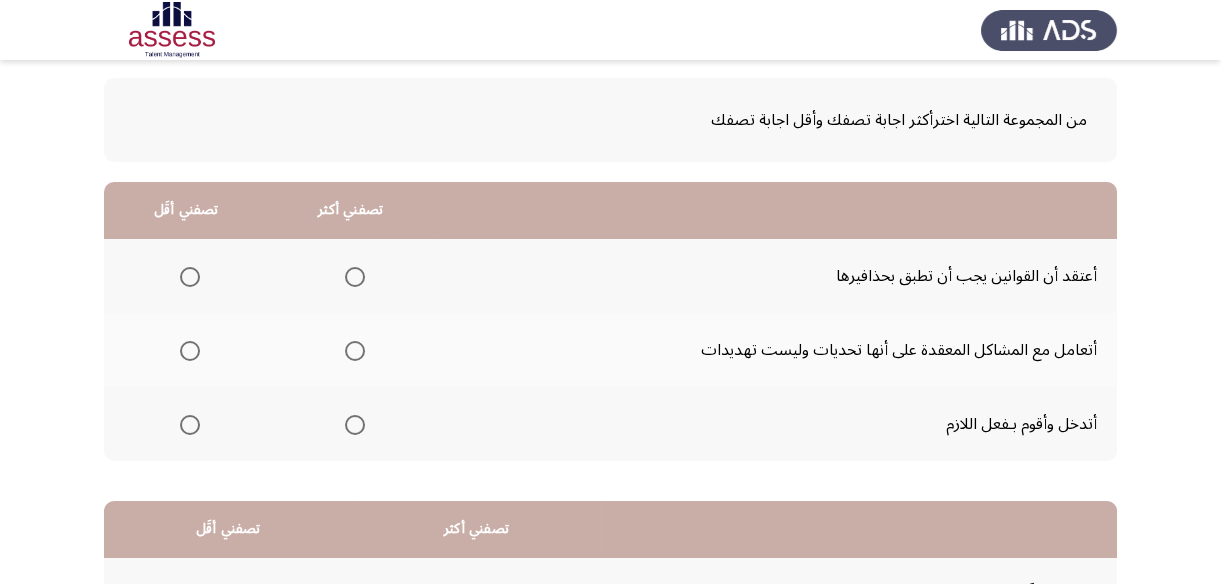 click at bounding box center [190, 277] 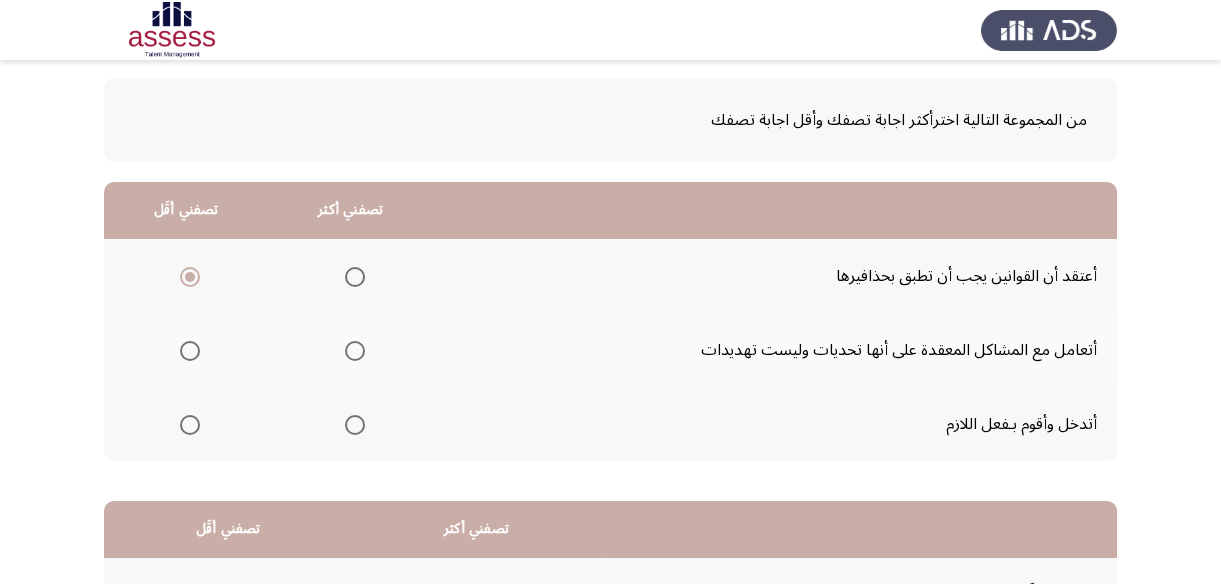 click at bounding box center [355, 425] 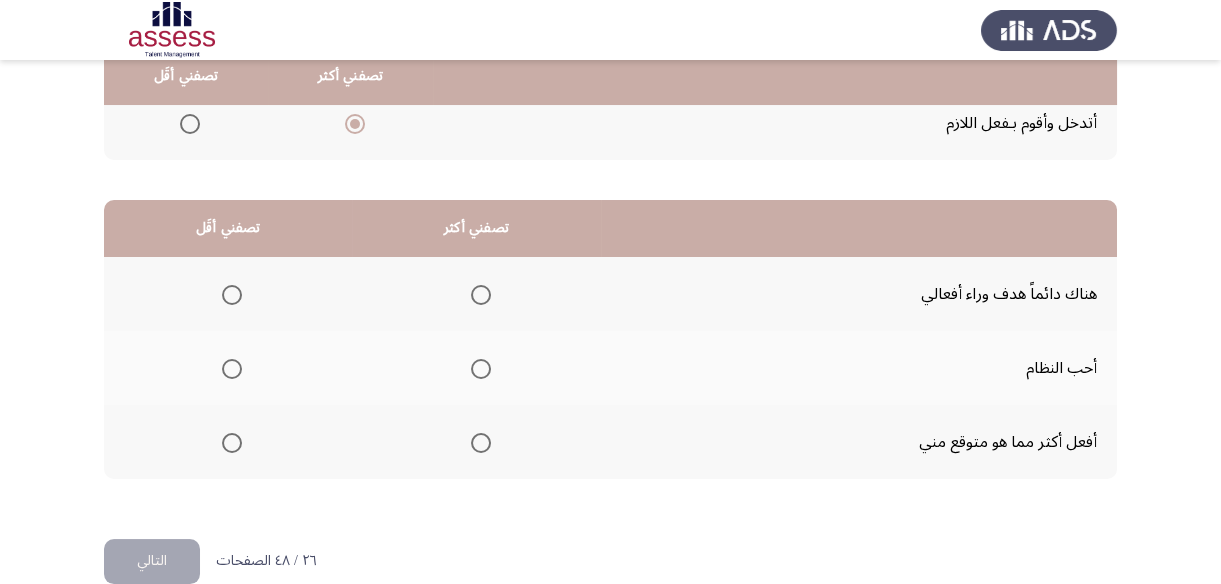 scroll, scrollTop: 423, scrollLeft: 0, axis: vertical 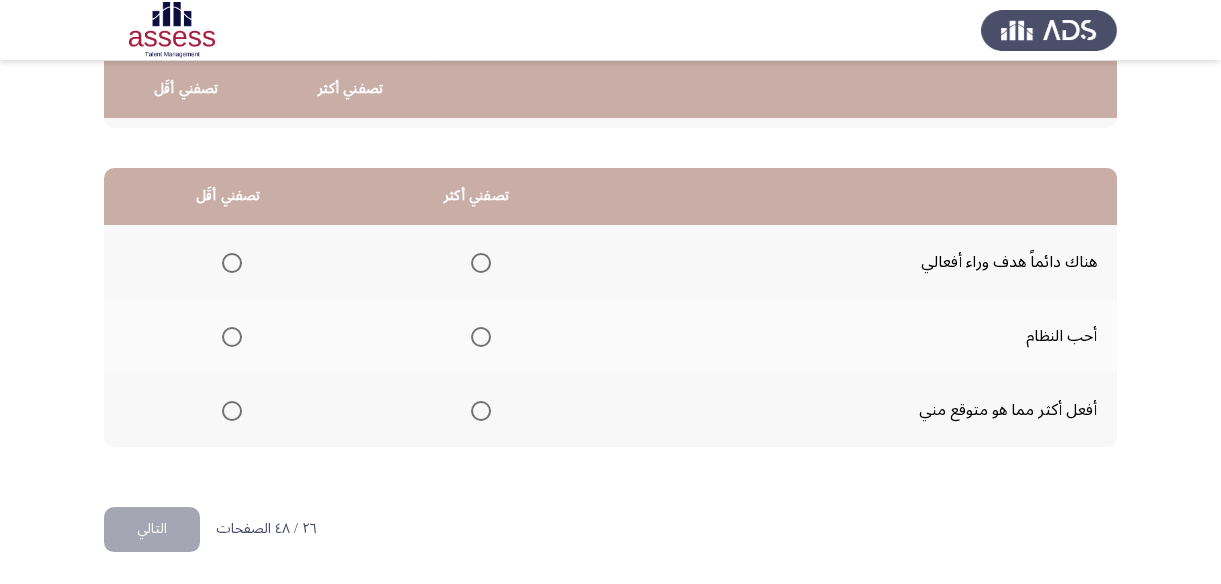 click at bounding box center (481, 263) 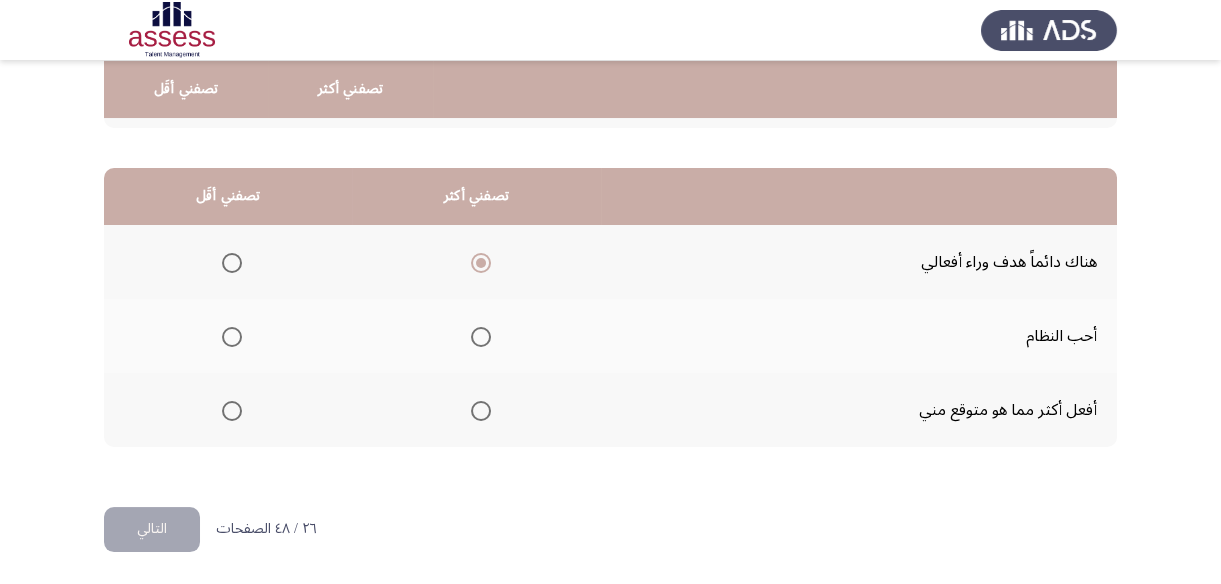 click at bounding box center (232, 411) 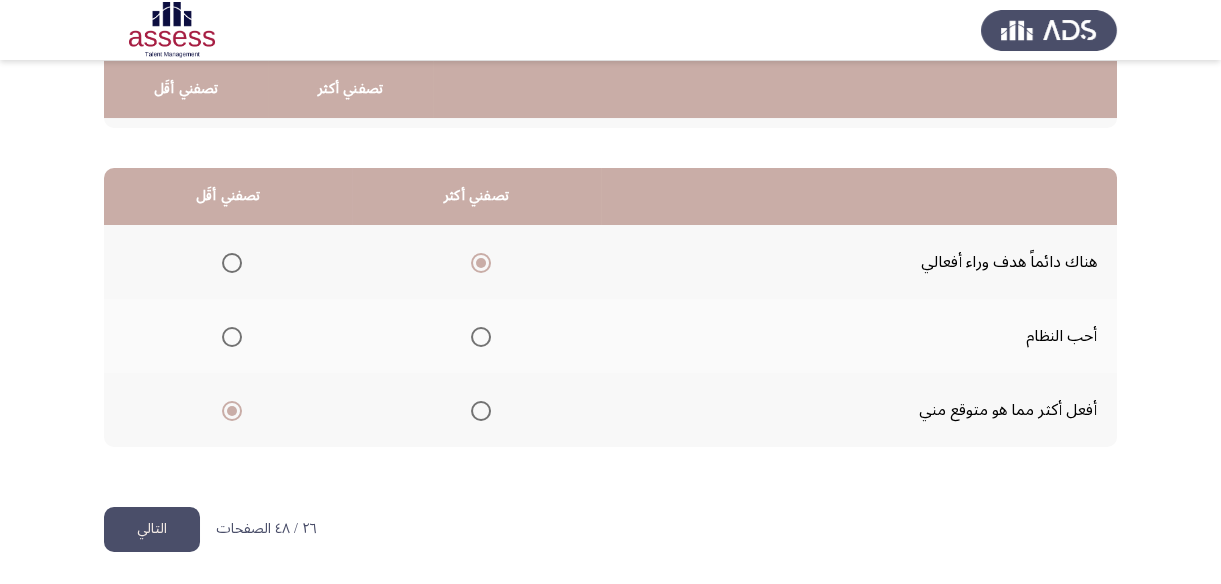 click on "التالي" 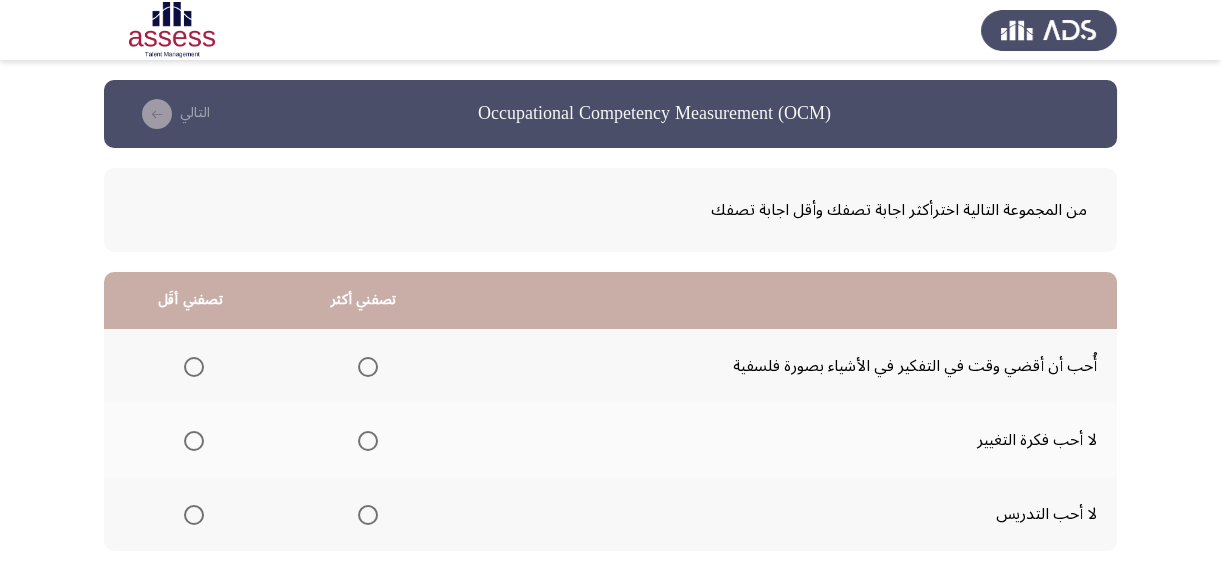 click at bounding box center [194, 441] 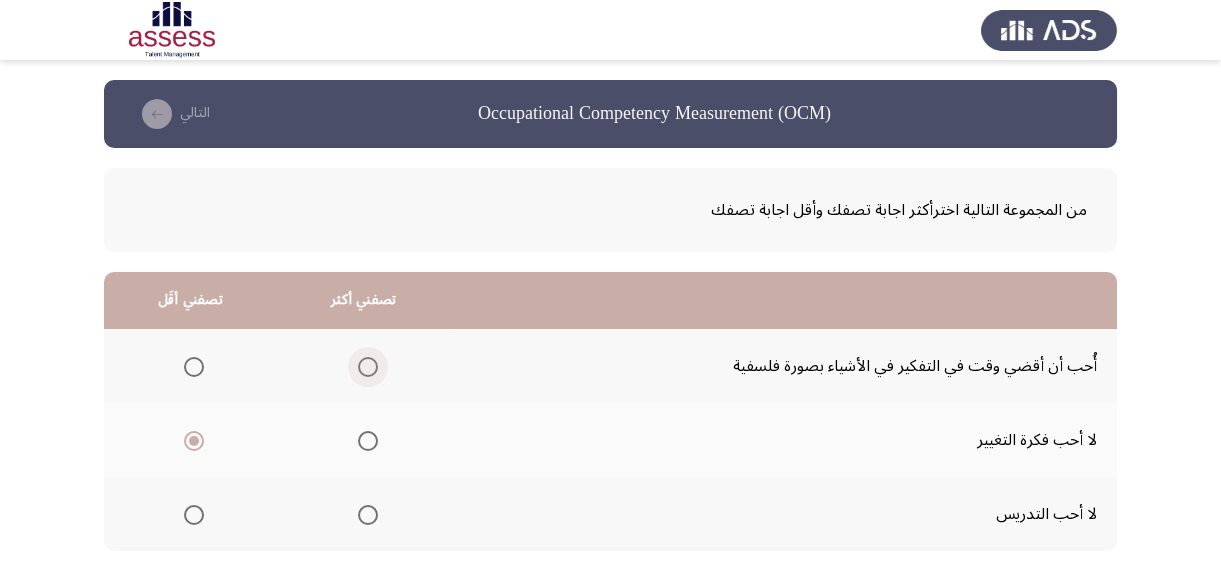 click at bounding box center [368, 367] 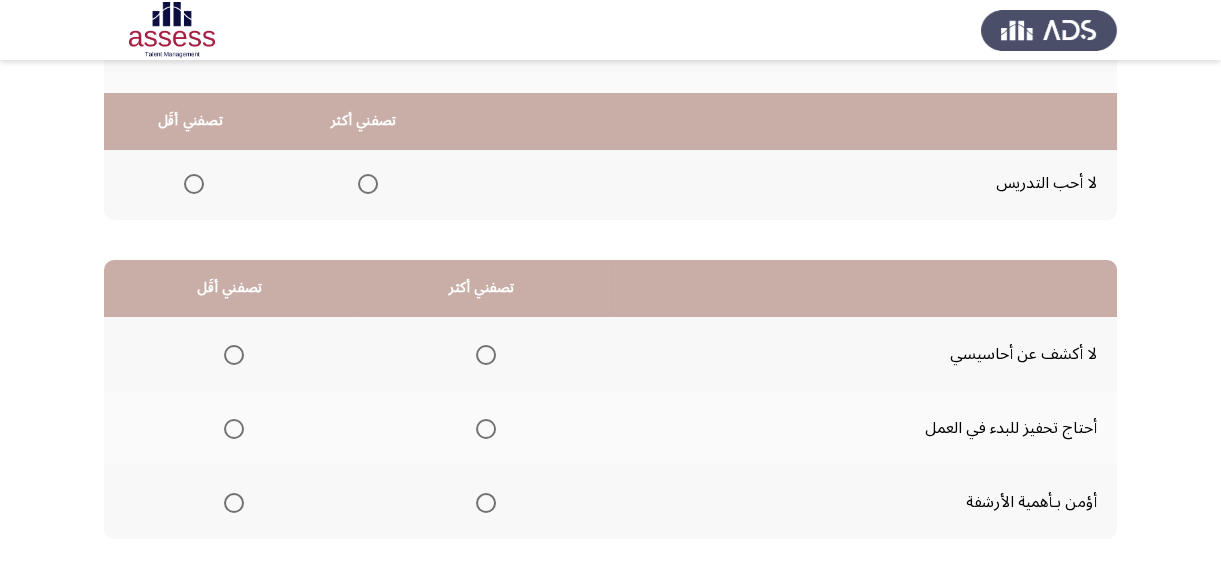 scroll, scrollTop: 363, scrollLeft: 0, axis: vertical 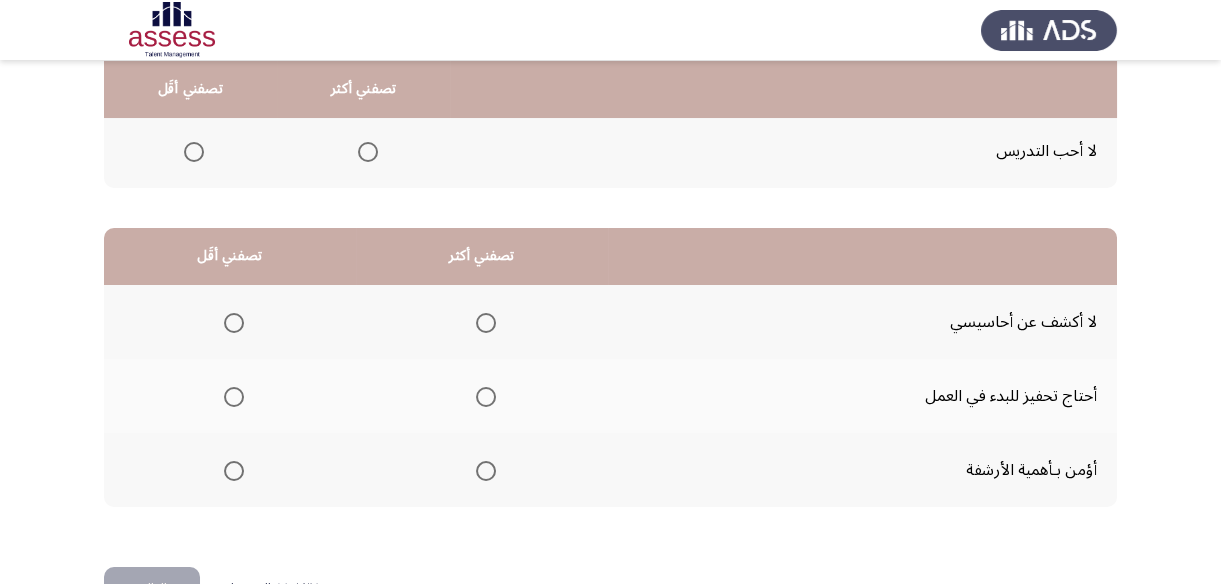 click at bounding box center (486, 471) 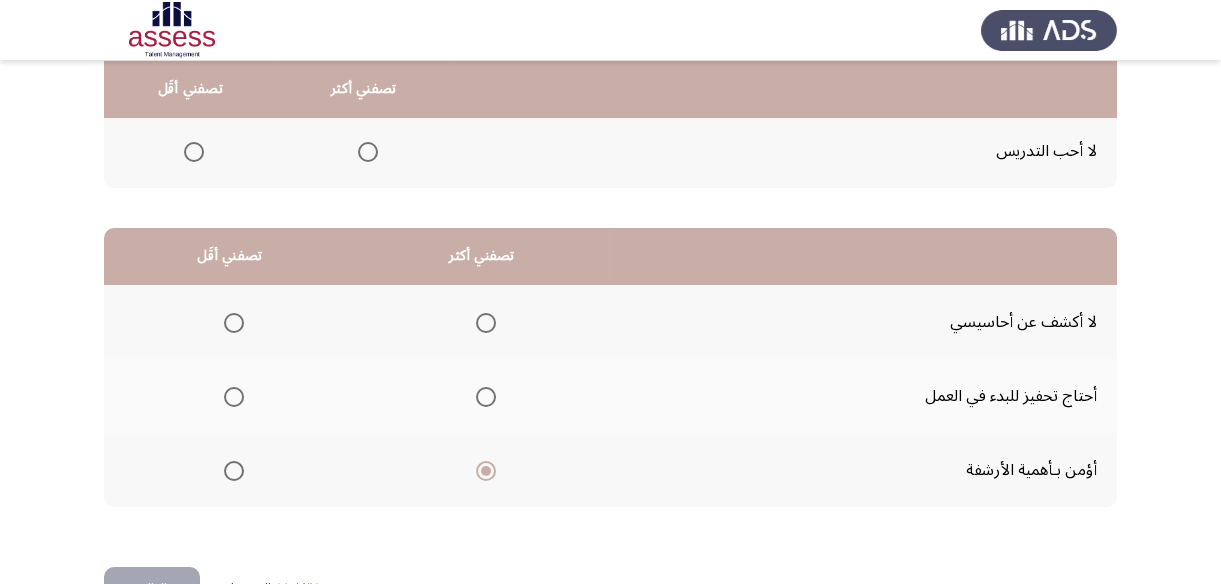 click at bounding box center (234, 323) 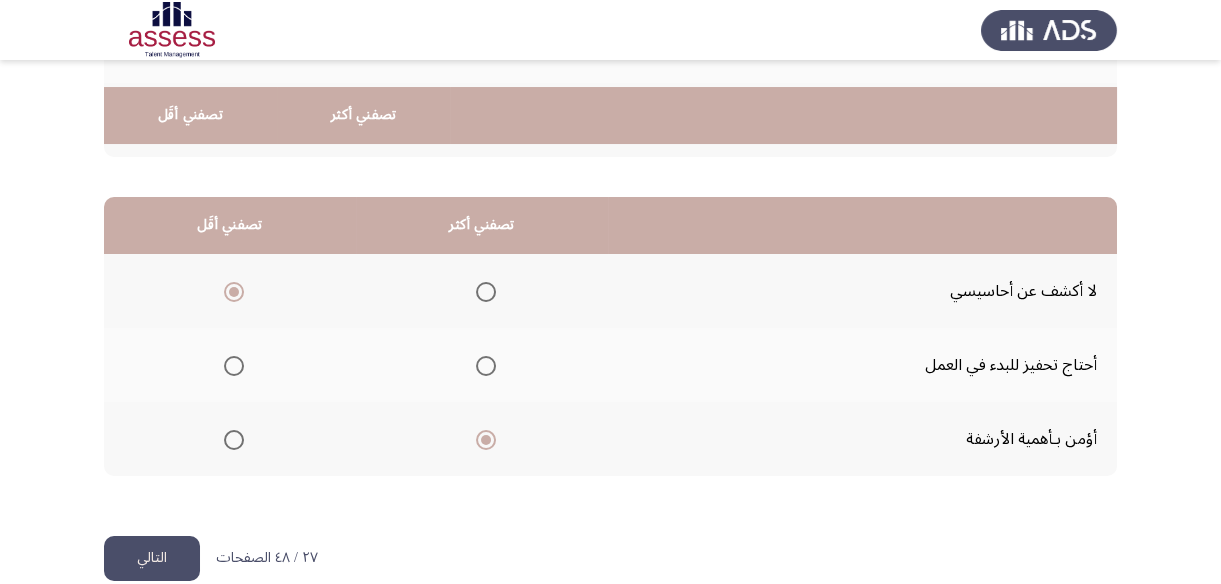 scroll, scrollTop: 423, scrollLeft: 0, axis: vertical 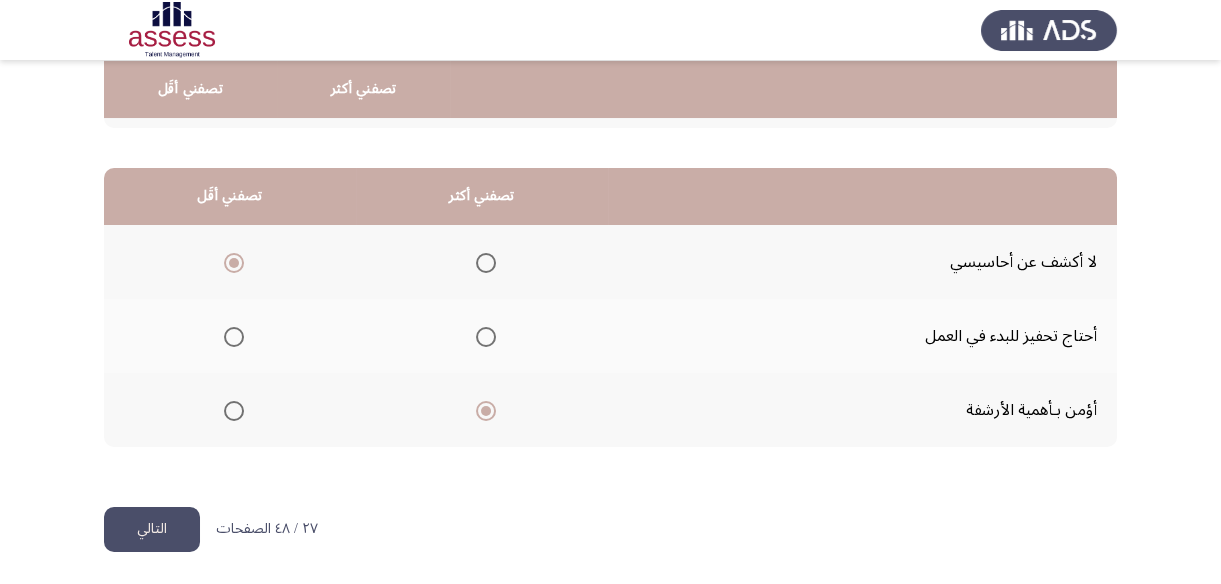 click on "التالي" 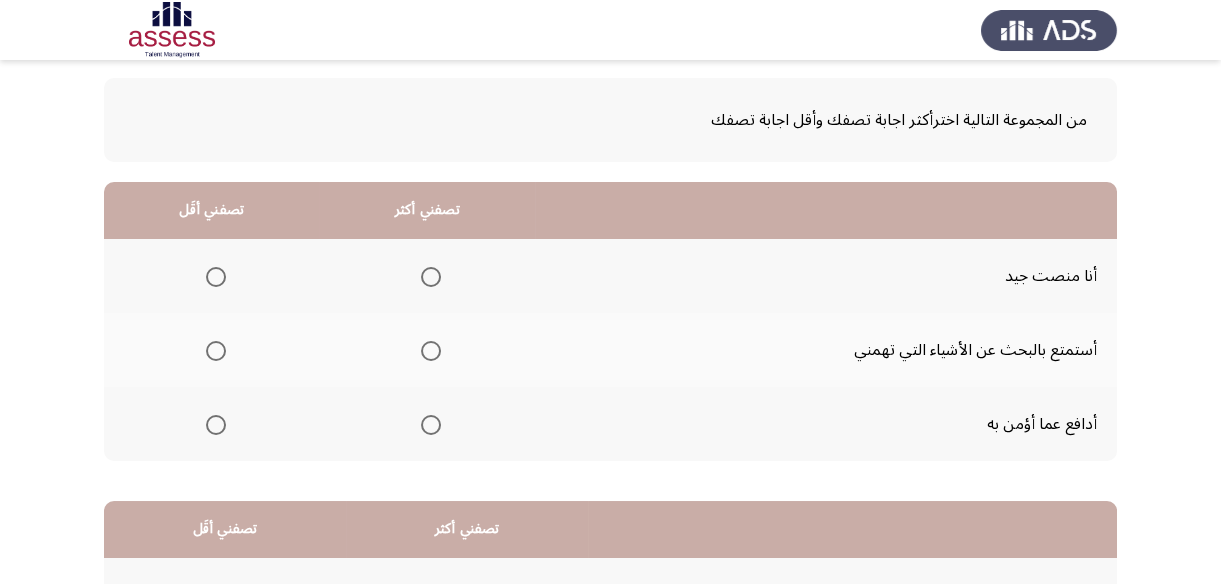 scroll, scrollTop: 90, scrollLeft: 0, axis: vertical 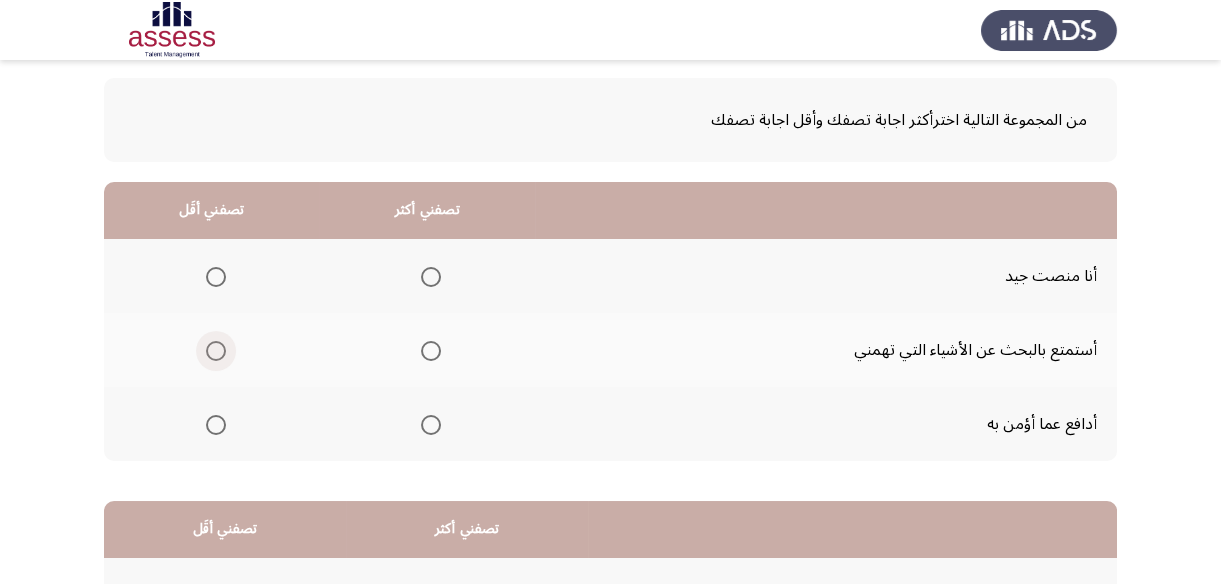 click at bounding box center [216, 351] 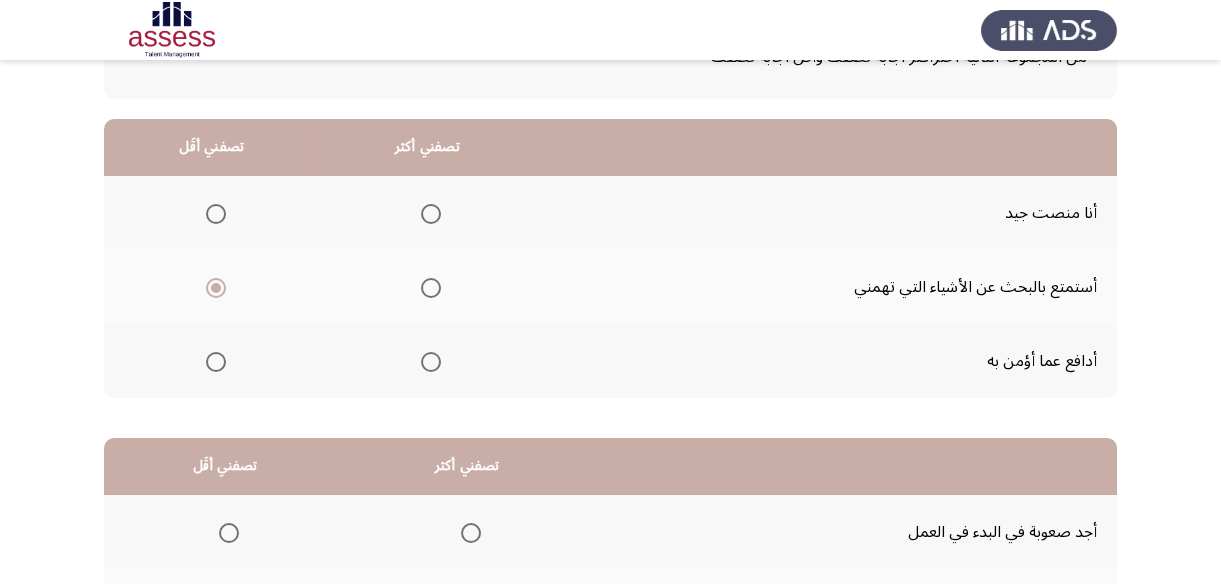 scroll, scrollTop: 150, scrollLeft: 0, axis: vertical 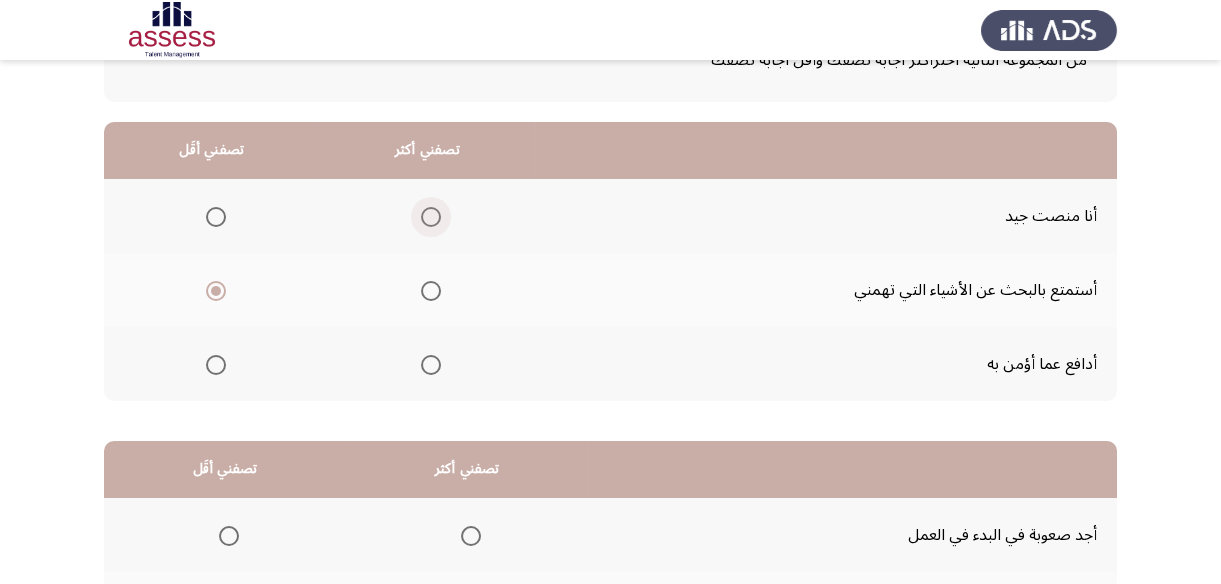 click at bounding box center [431, 217] 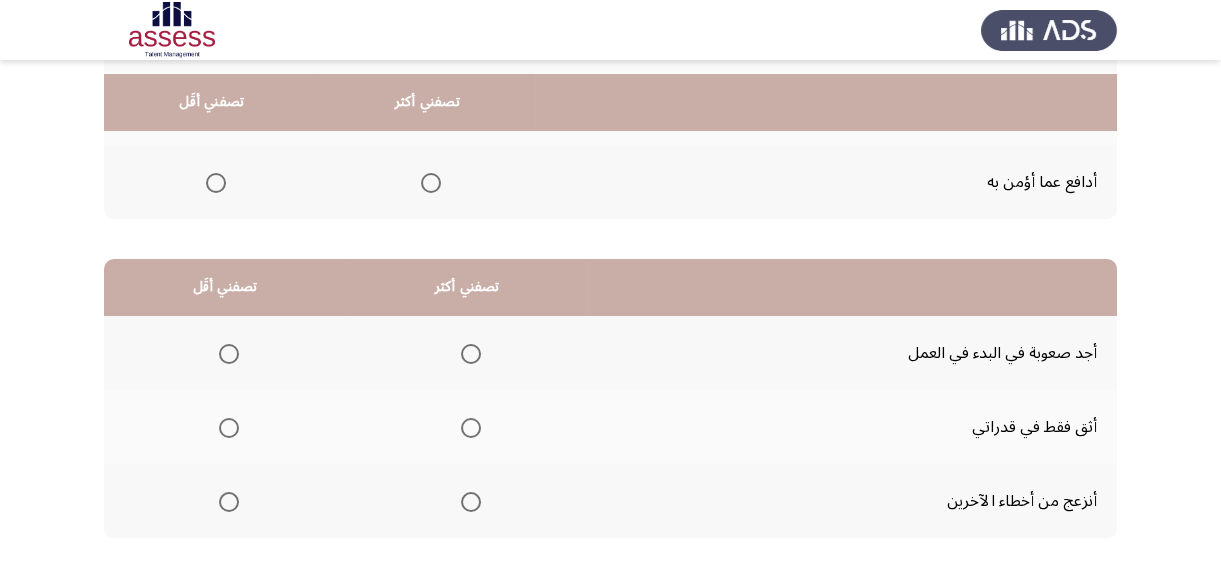 scroll, scrollTop: 423, scrollLeft: 0, axis: vertical 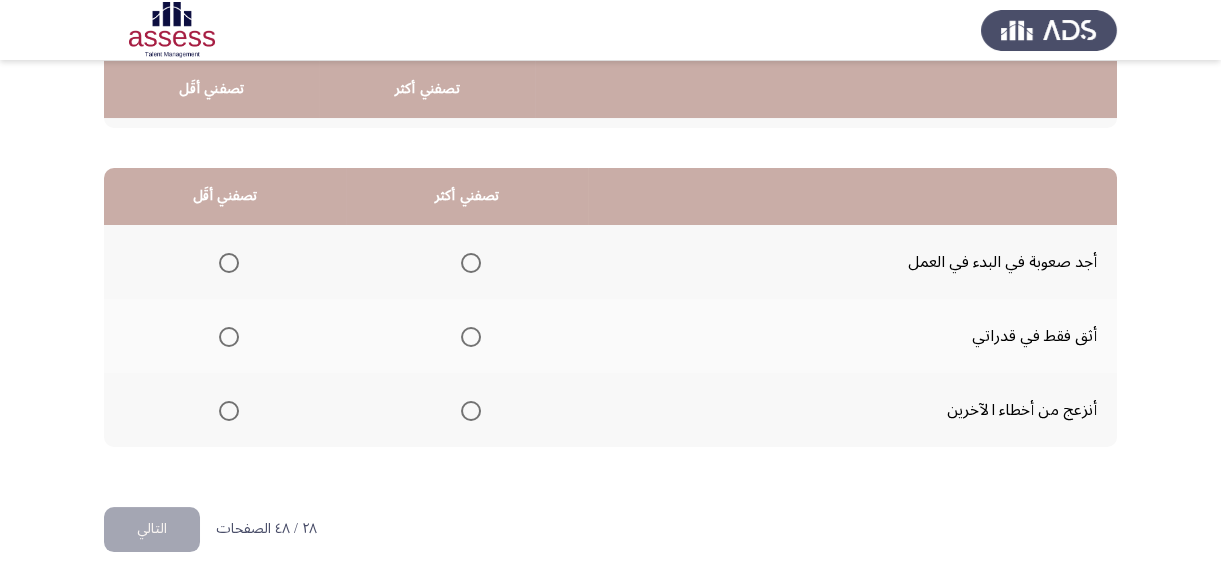 click at bounding box center [229, 337] 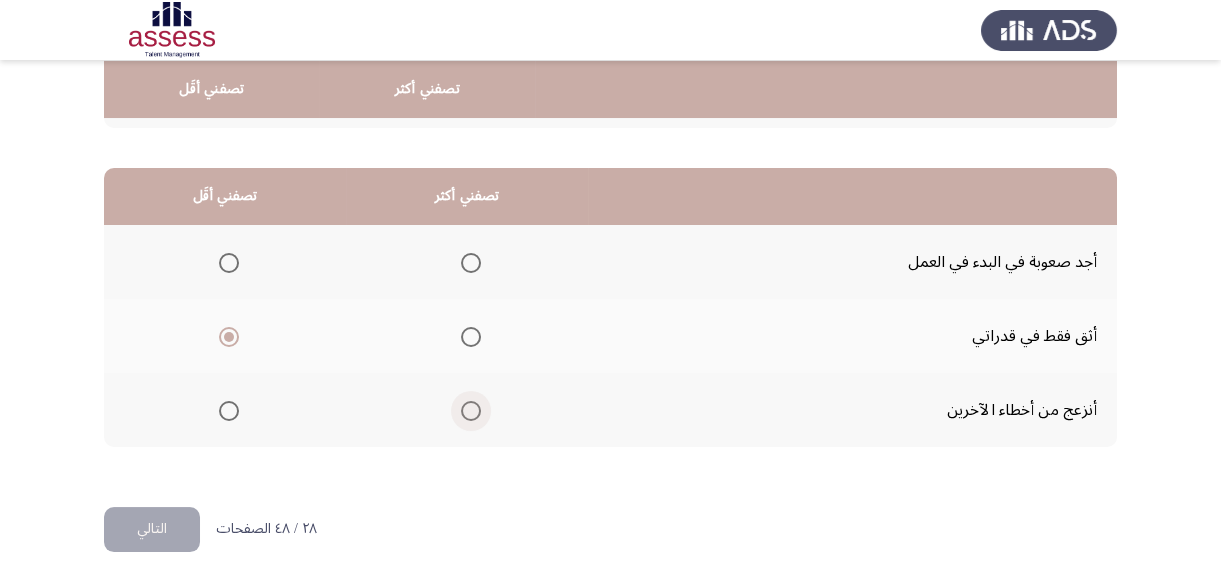 click at bounding box center (471, 411) 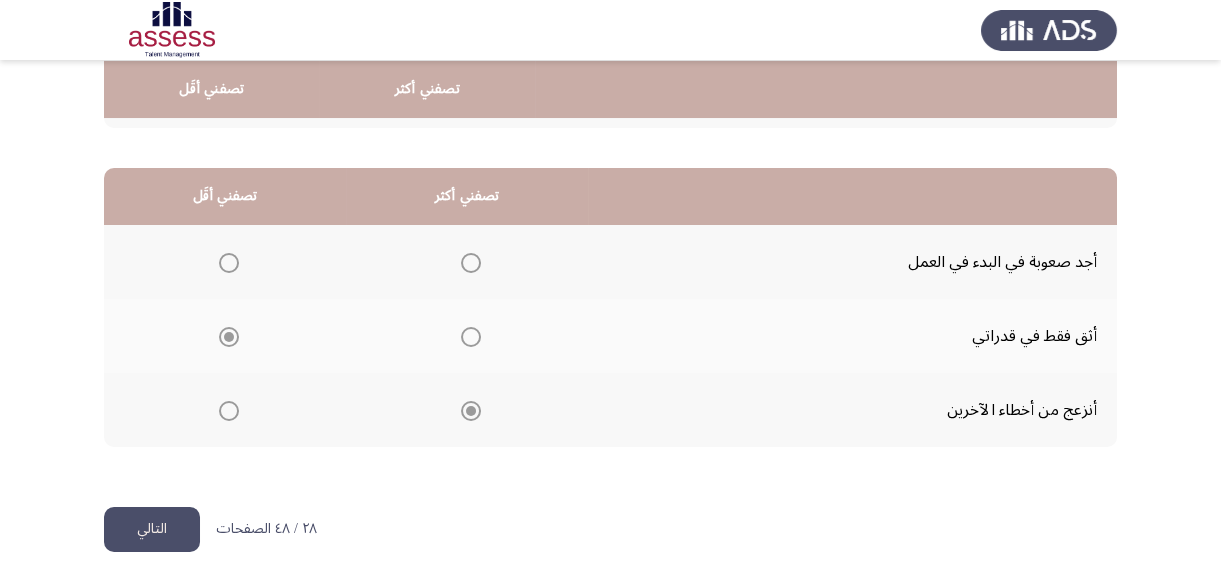 click on "التالي" 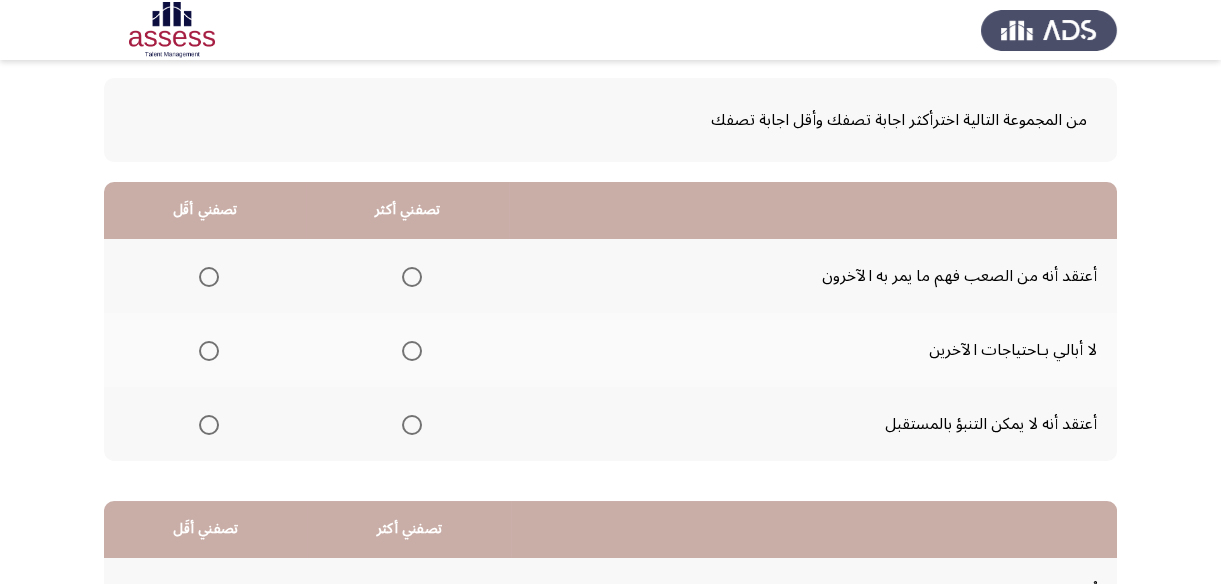 scroll, scrollTop: 181, scrollLeft: 0, axis: vertical 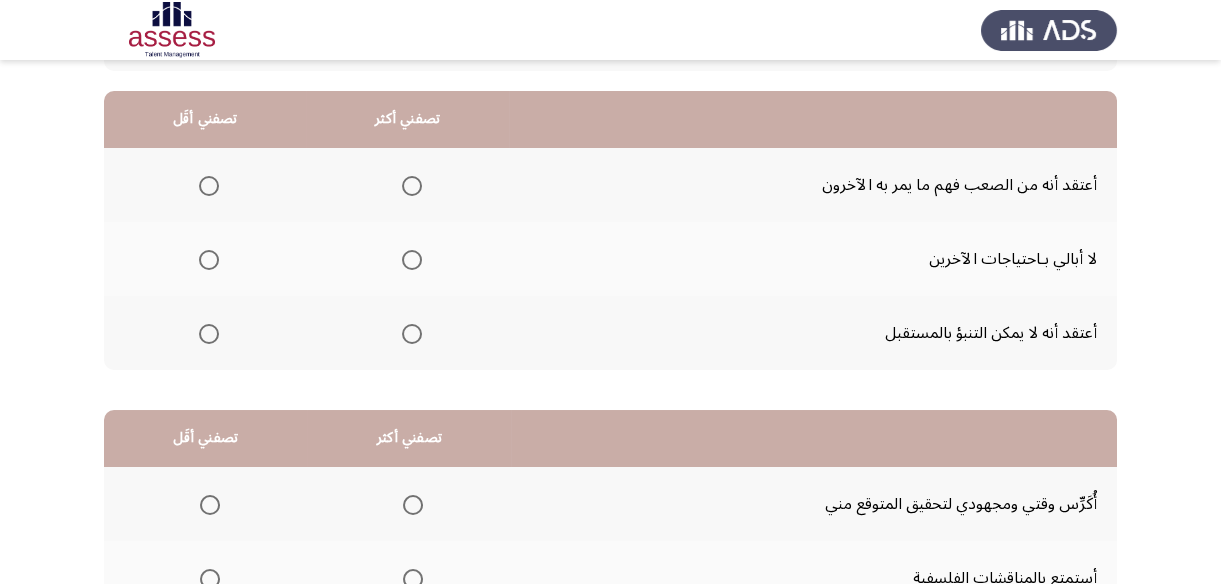 click at bounding box center [209, 260] 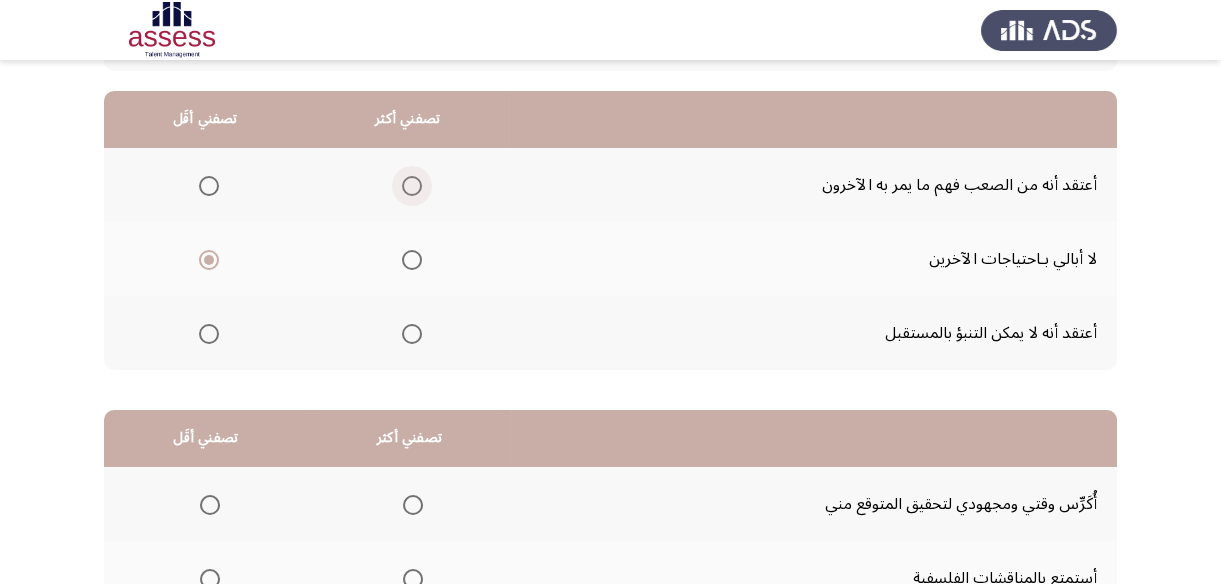 click at bounding box center [412, 186] 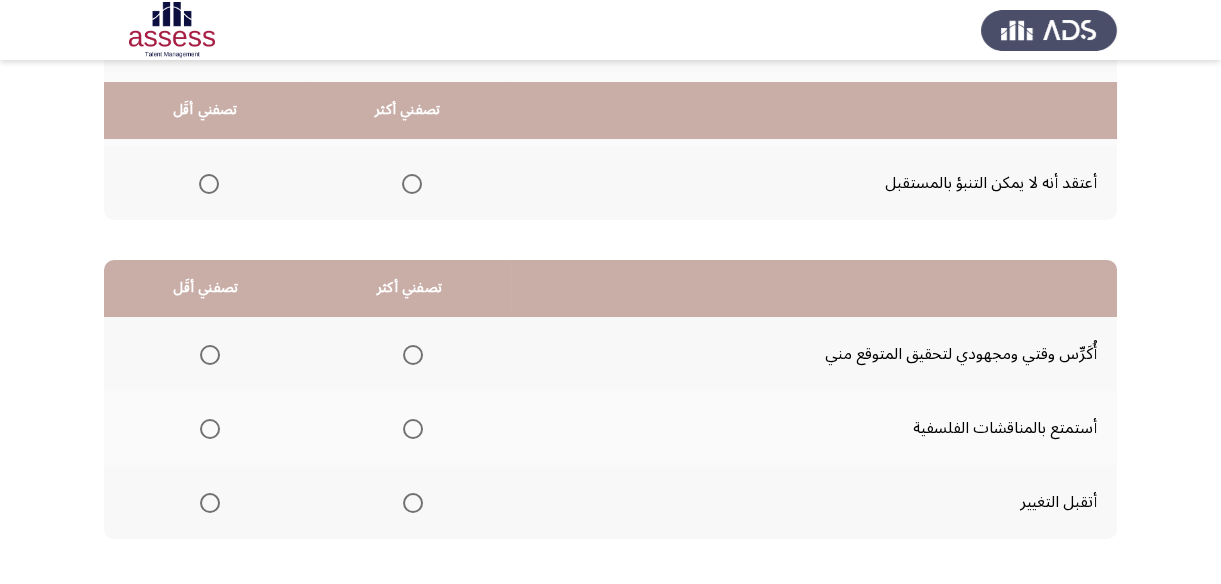 scroll, scrollTop: 363, scrollLeft: 0, axis: vertical 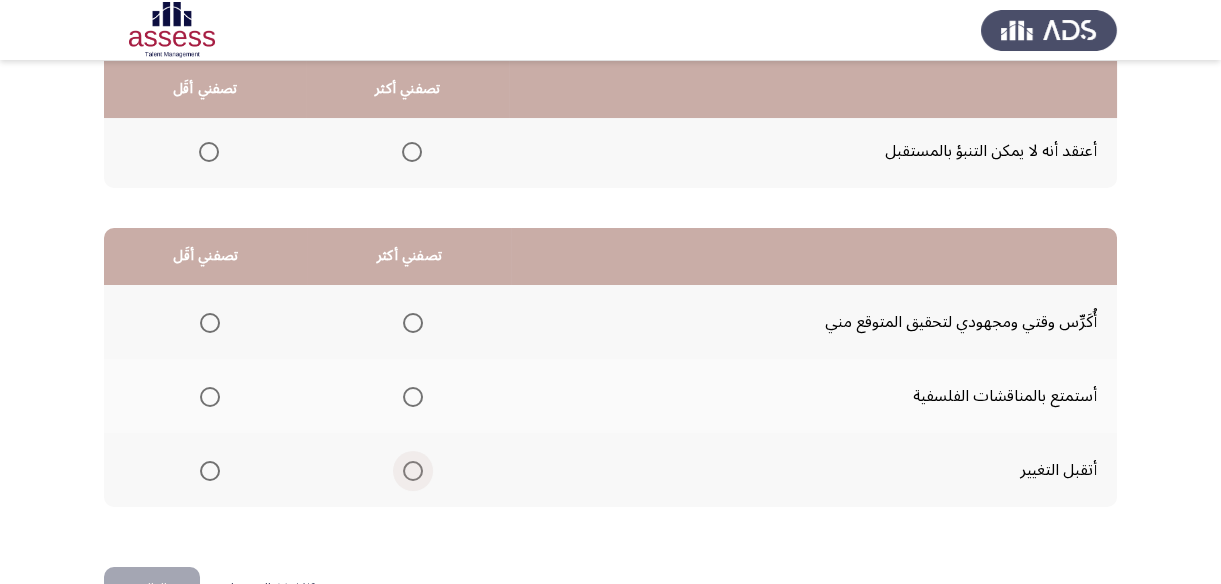 click at bounding box center [413, 471] 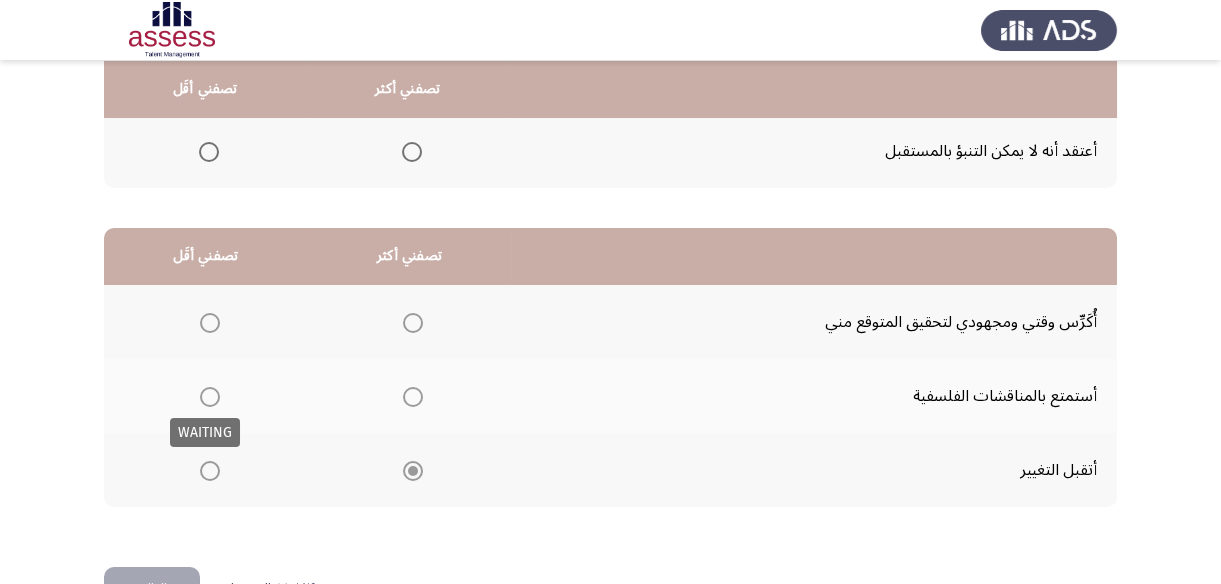 click at bounding box center (210, 397) 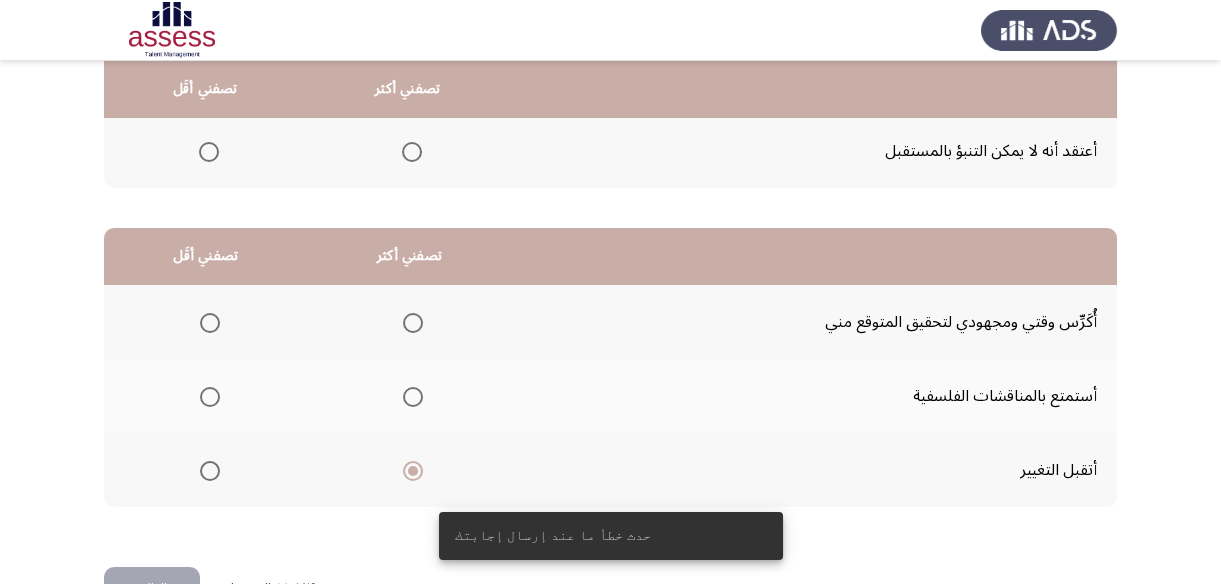 click at bounding box center [210, 397] 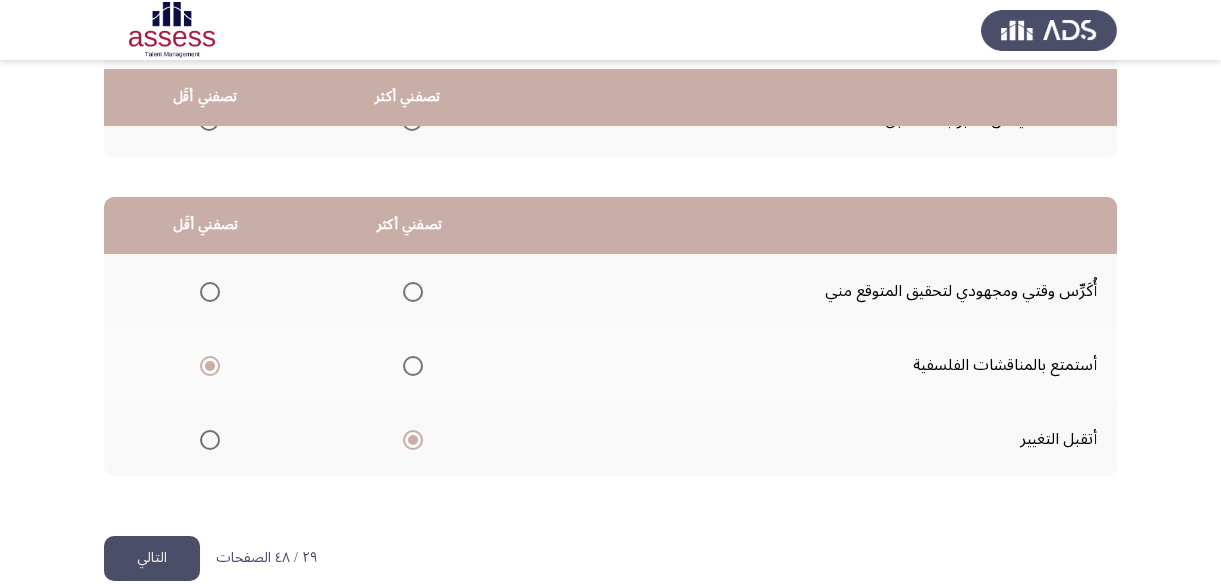 scroll, scrollTop: 423, scrollLeft: 0, axis: vertical 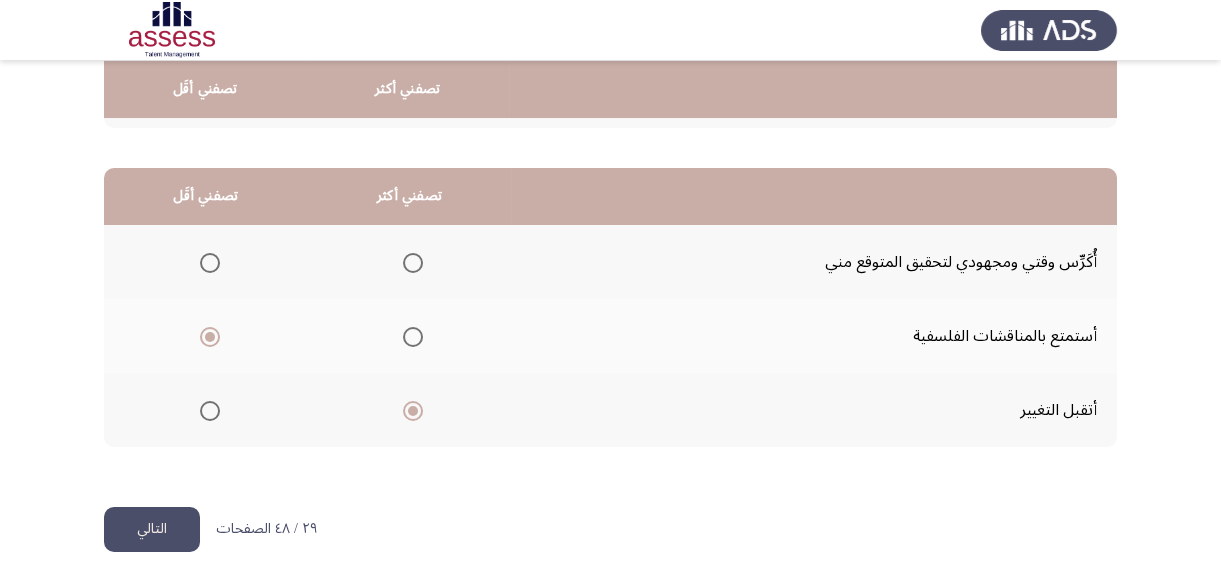 click on "التالي" 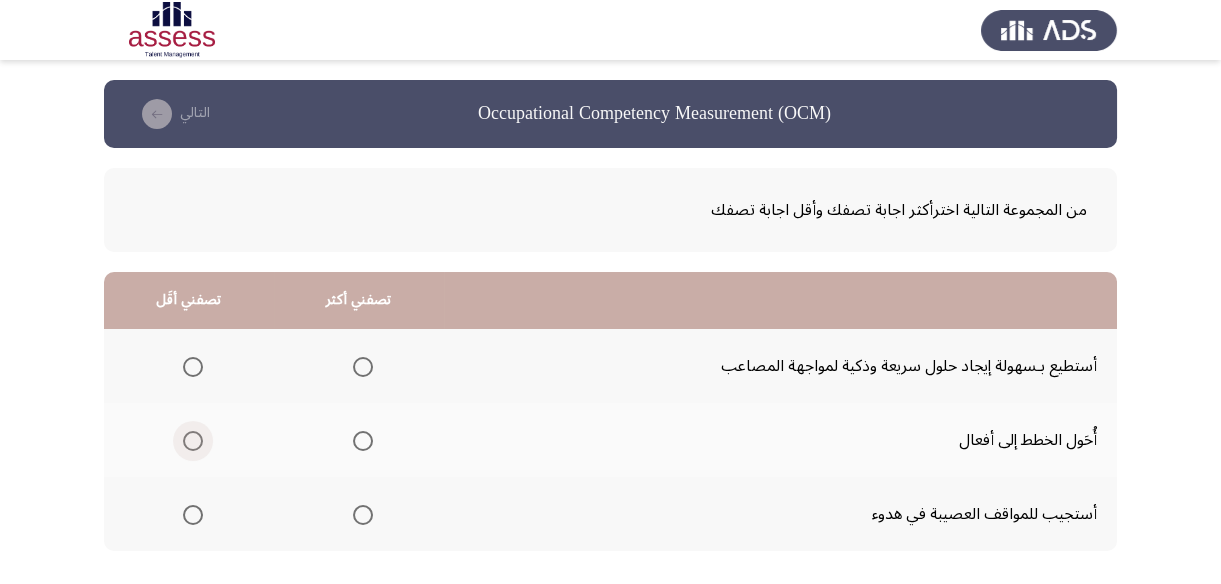 click at bounding box center [193, 441] 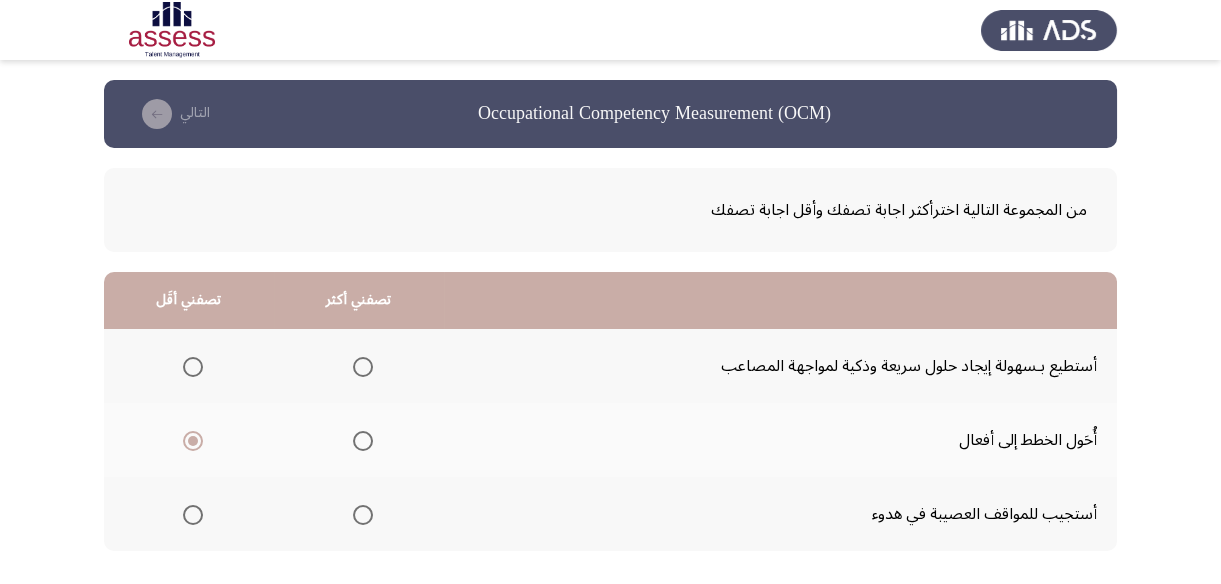 click at bounding box center [363, 367] 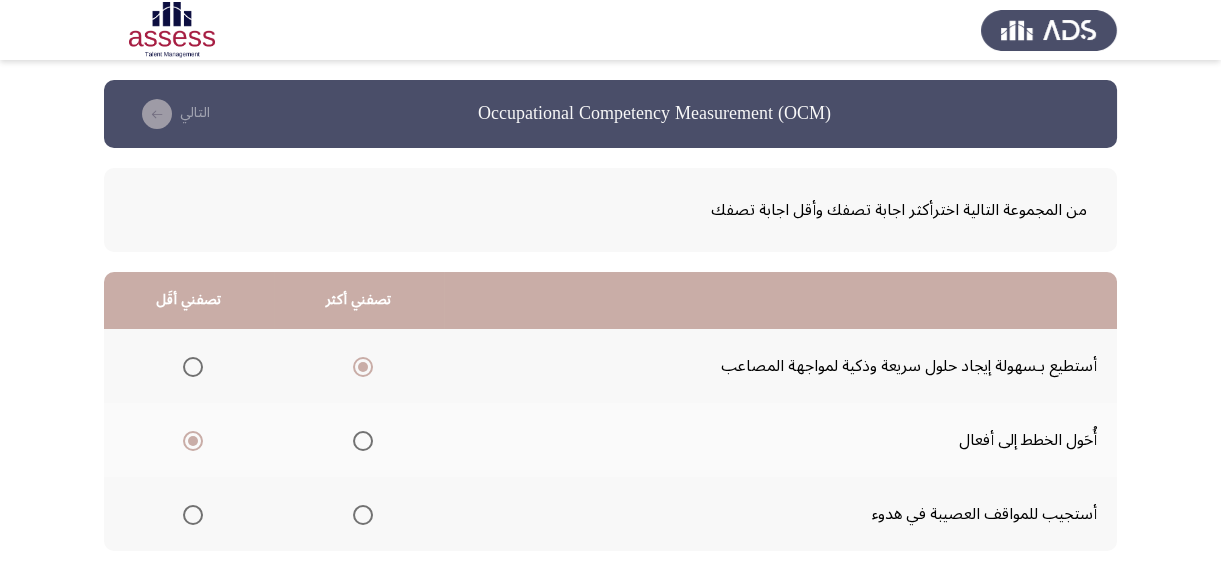 click at bounding box center [193, 515] 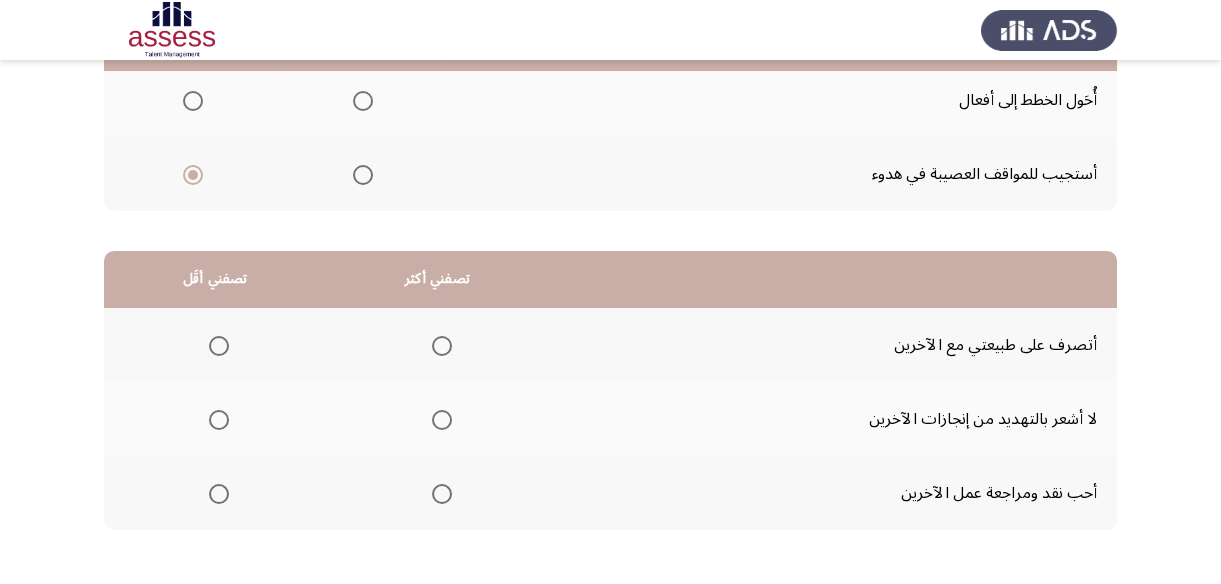 scroll, scrollTop: 363, scrollLeft: 0, axis: vertical 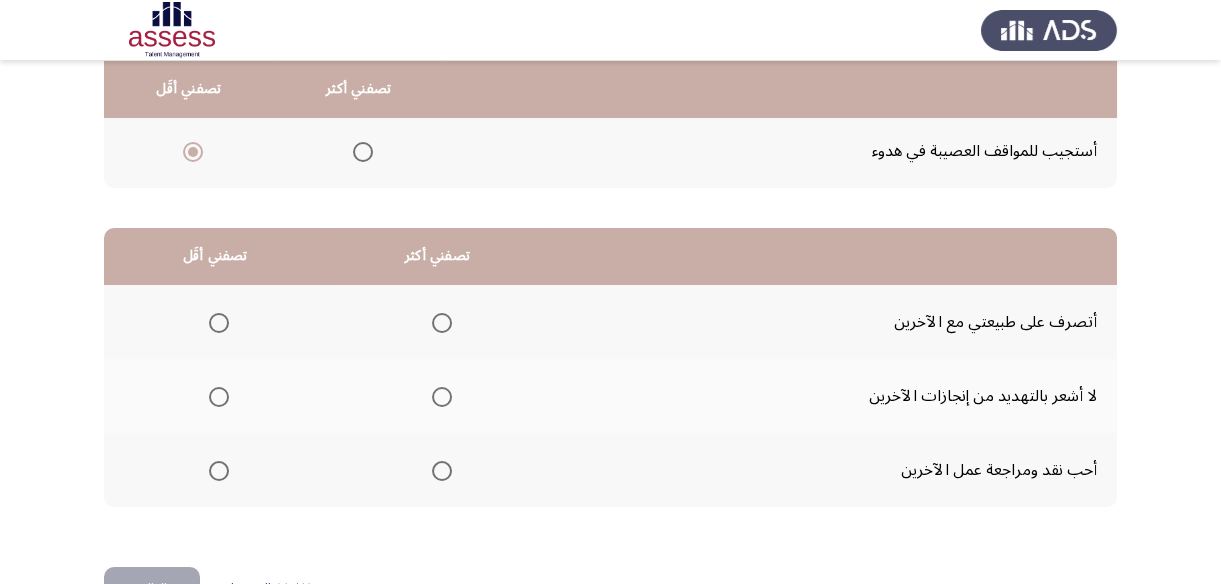 click at bounding box center [442, 323] 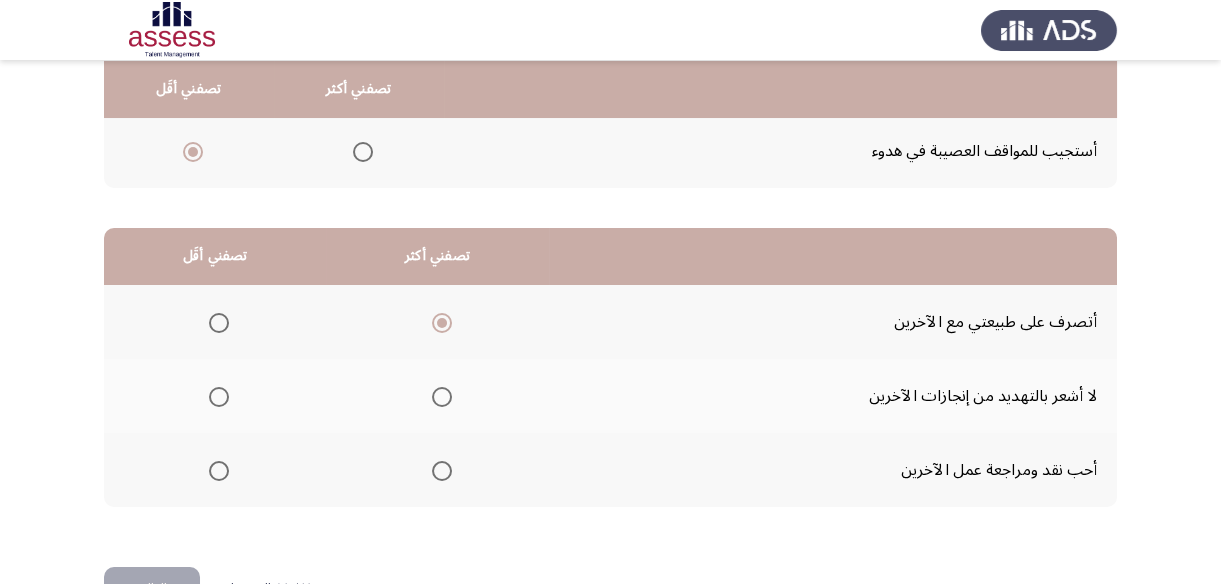 click at bounding box center [219, 471] 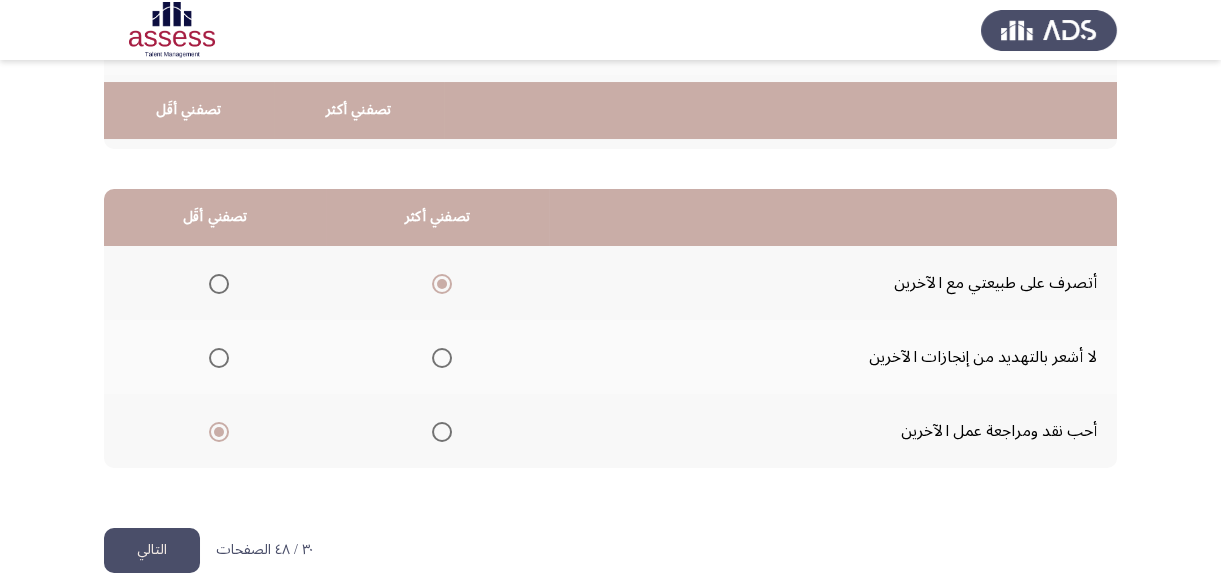 scroll, scrollTop: 423, scrollLeft: 0, axis: vertical 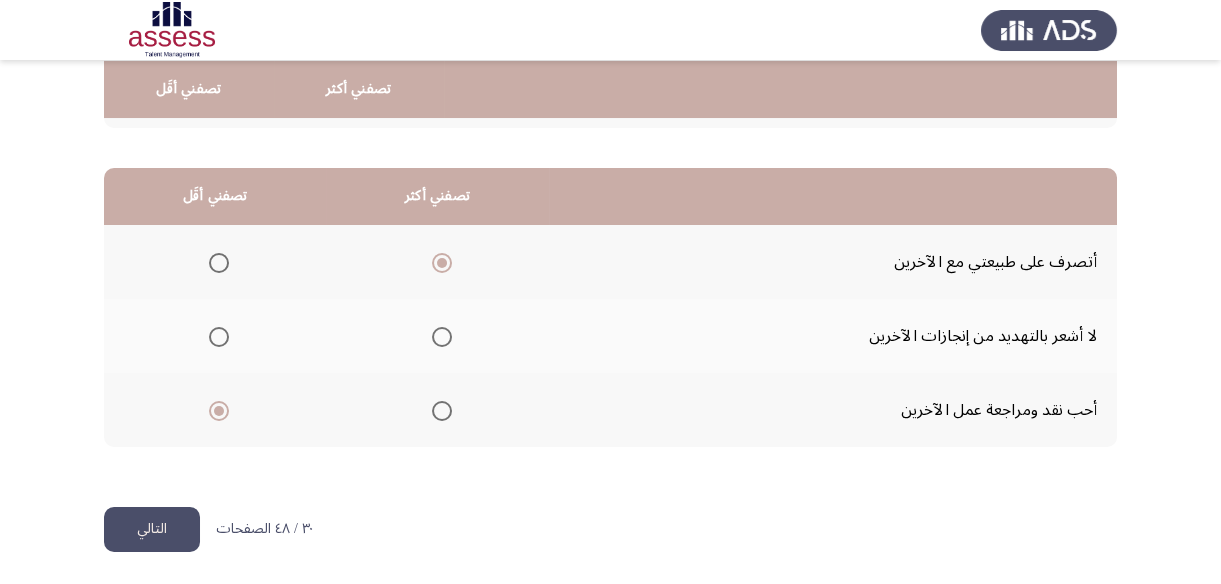 click on "التالي" 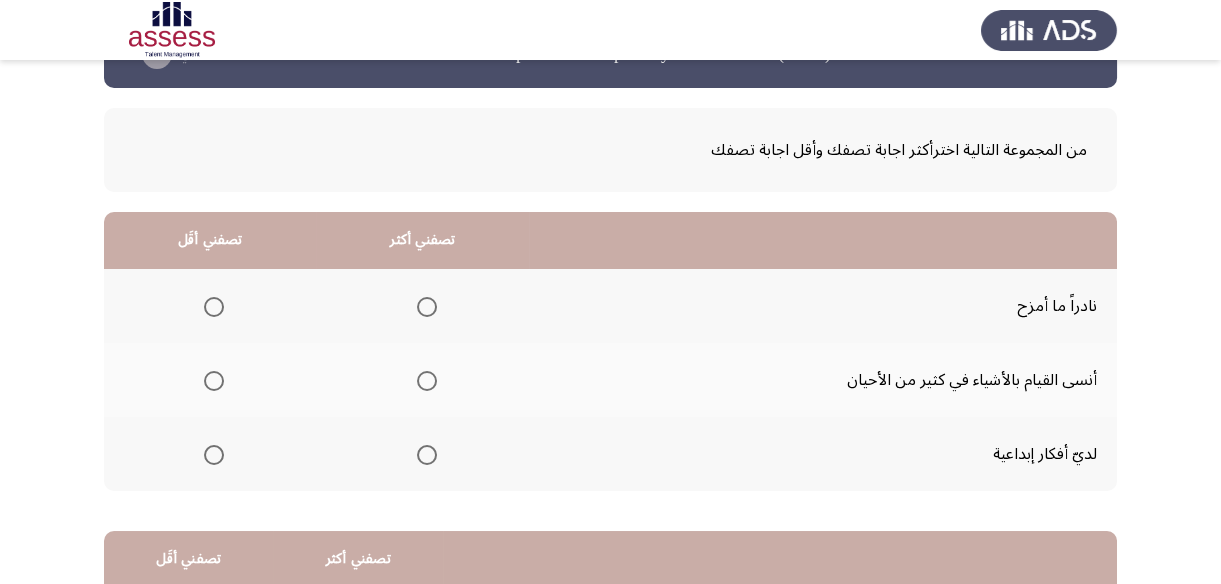 scroll, scrollTop: 90, scrollLeft: 0, axis: vertical 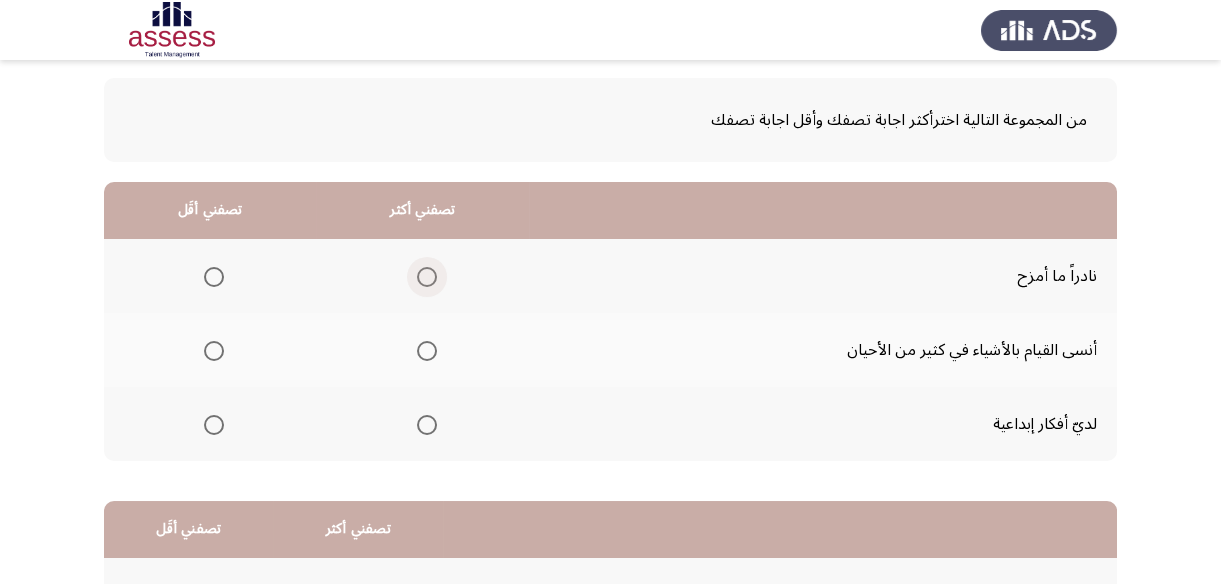 click at bounding box center [427, 277] 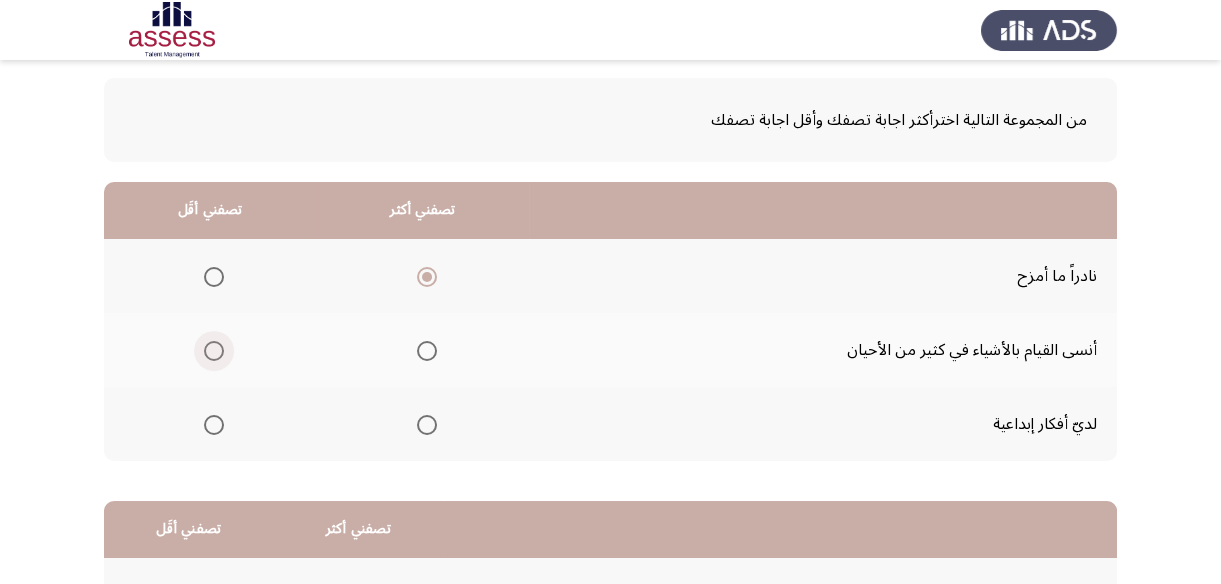 click at bounding box center (214, 351) 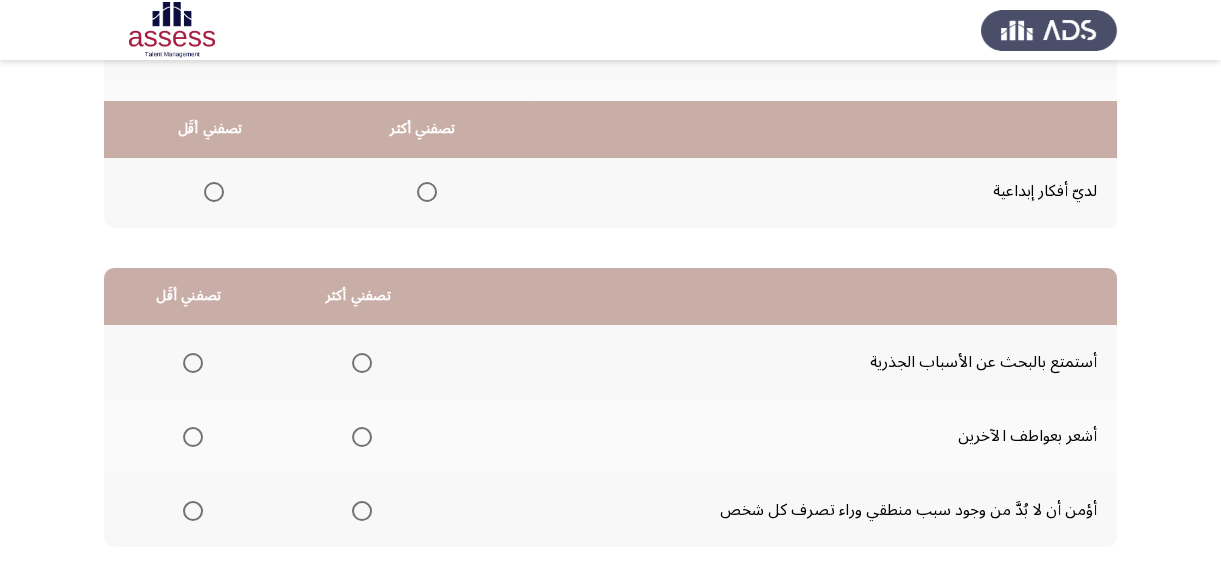 scroll, scrollTop: 363, scrollLeft: 0, axis: vertical 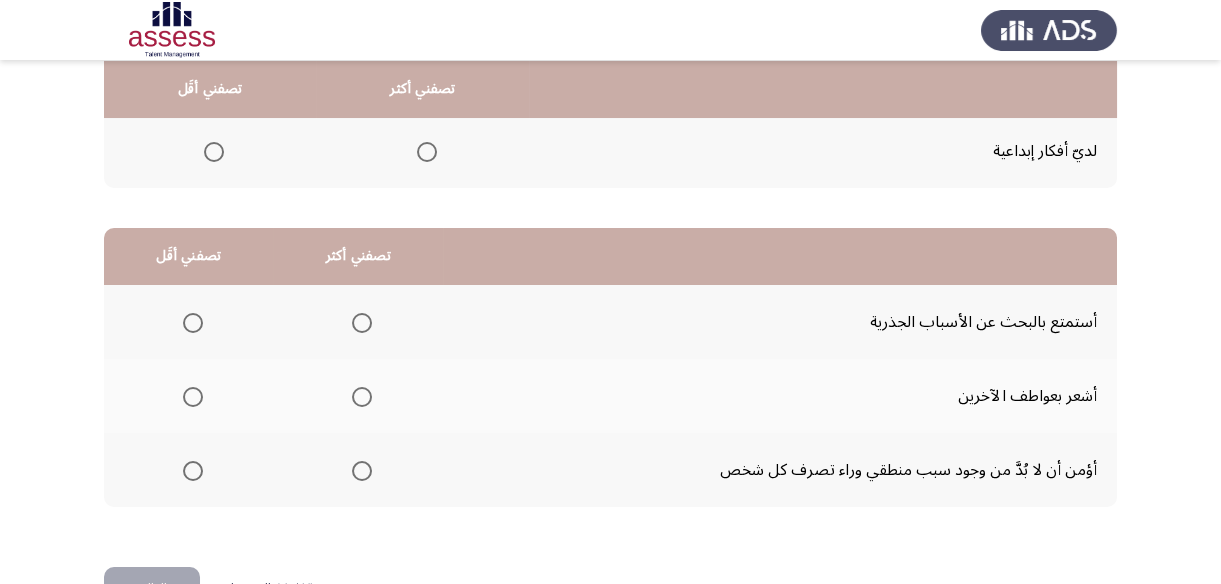 click at bounding box center [362, 471] 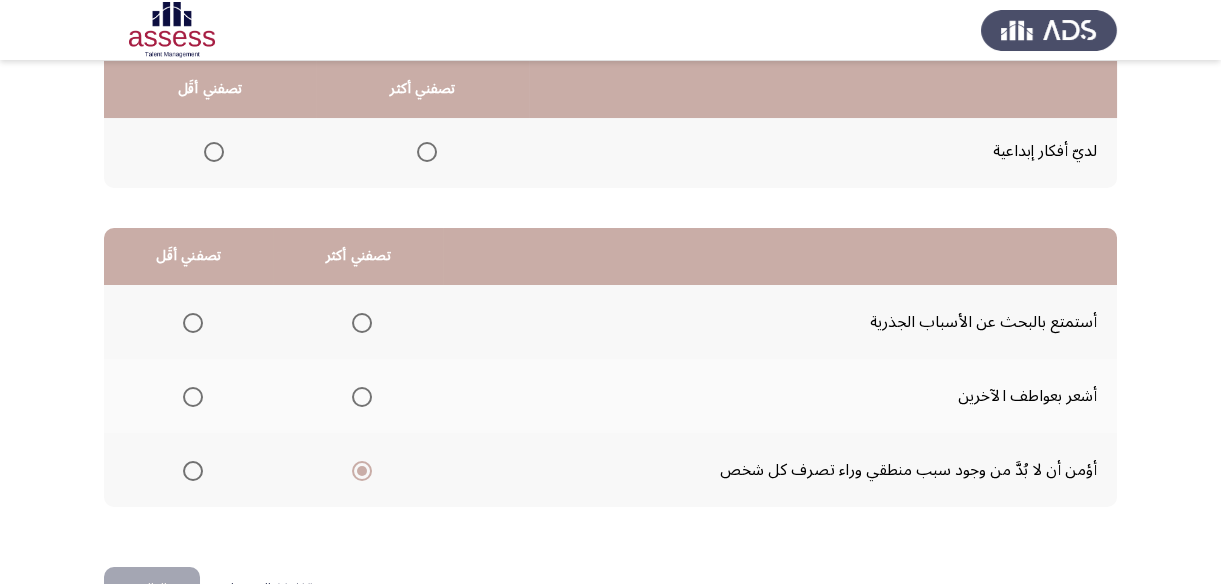 click at bounding box center (193, 323) 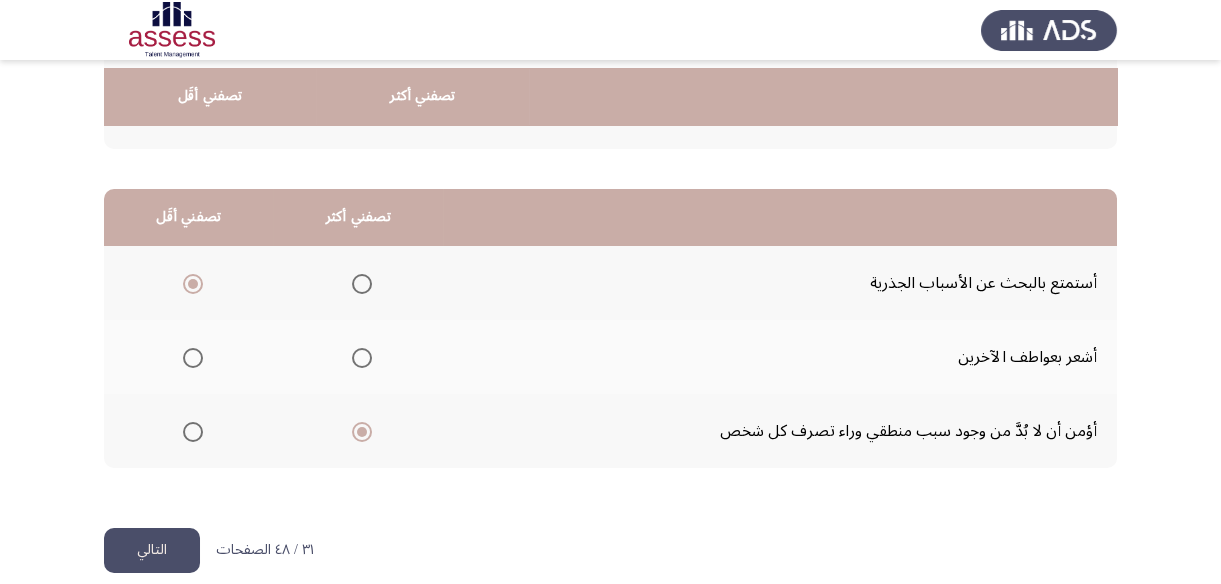 scroll, scrollTop: 423, scrollLeft: 0, axis: vertical 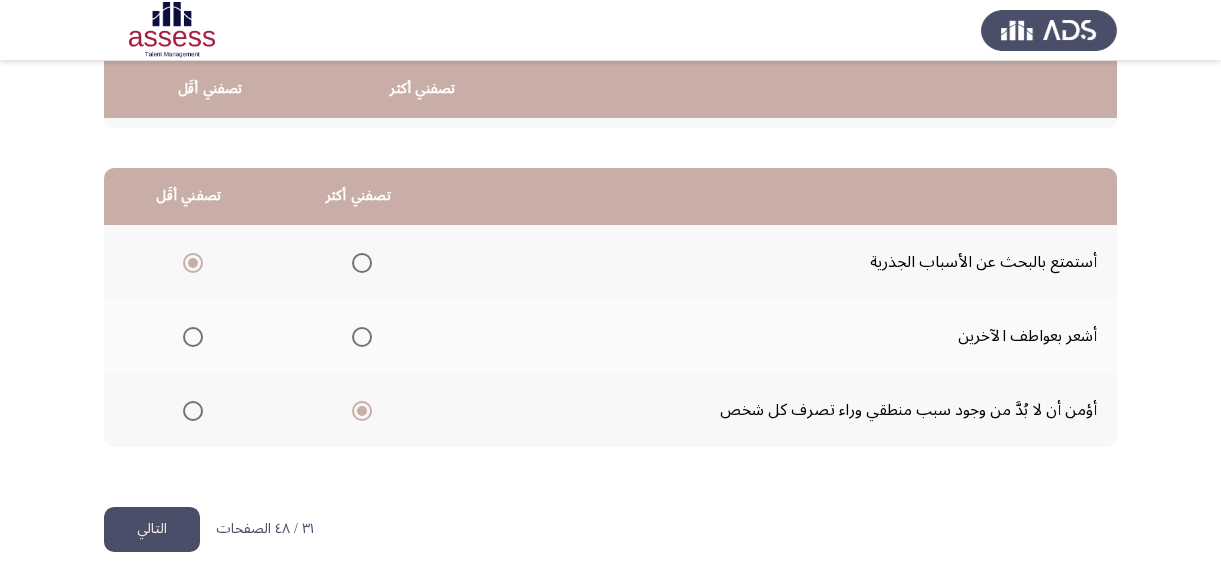click on "التالي" 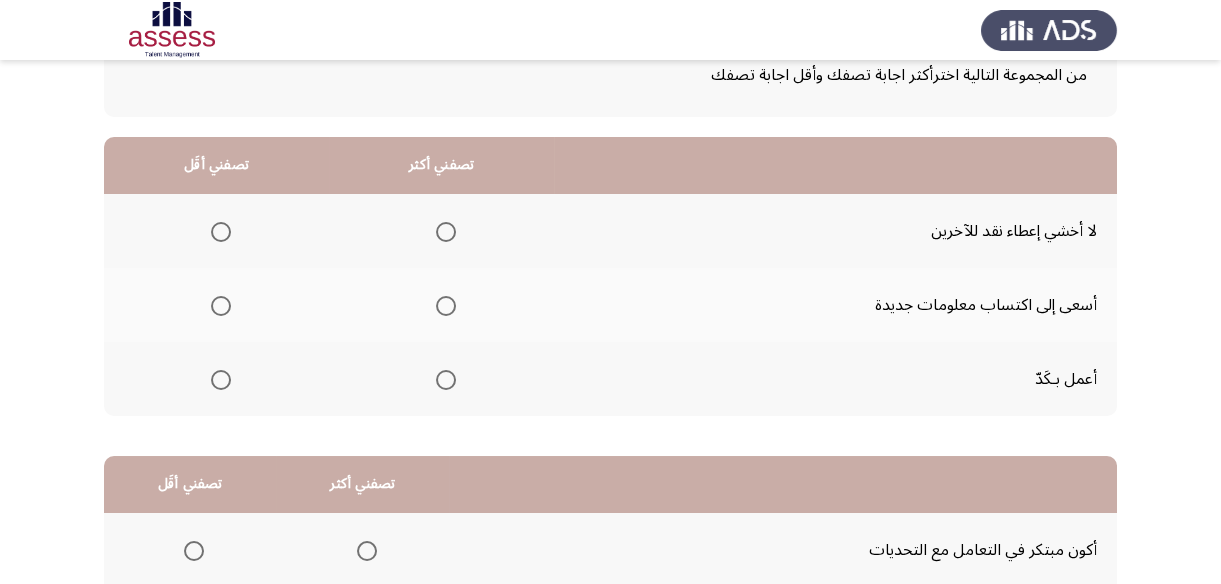 scroll, scrollTop: 181, scrollLeft: 0, axis: vertical 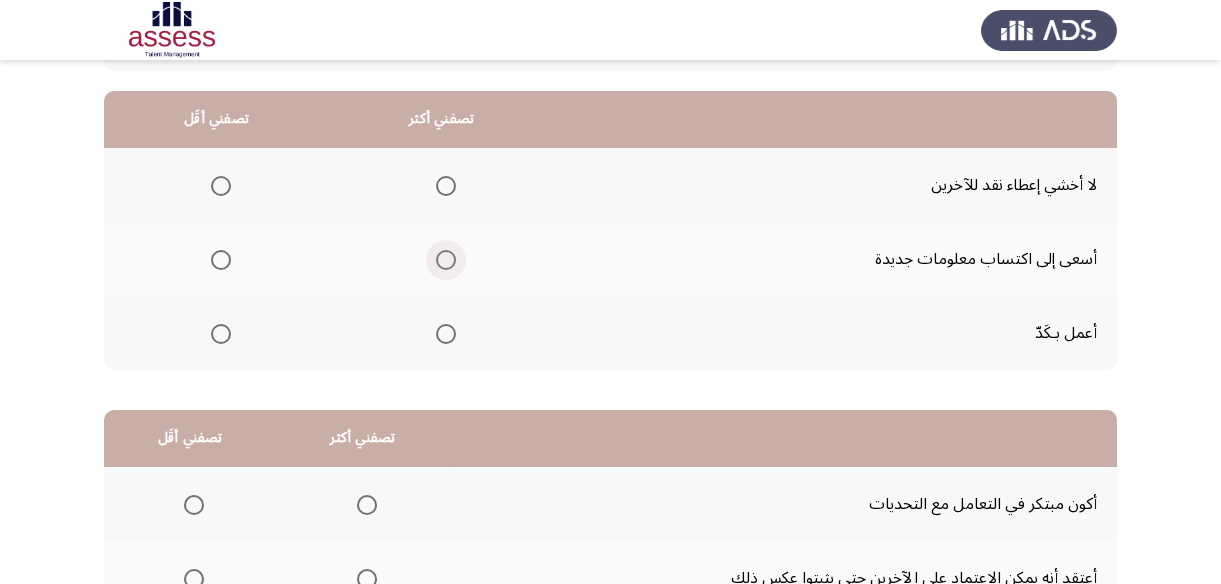 click at bounding box center (446, 260) 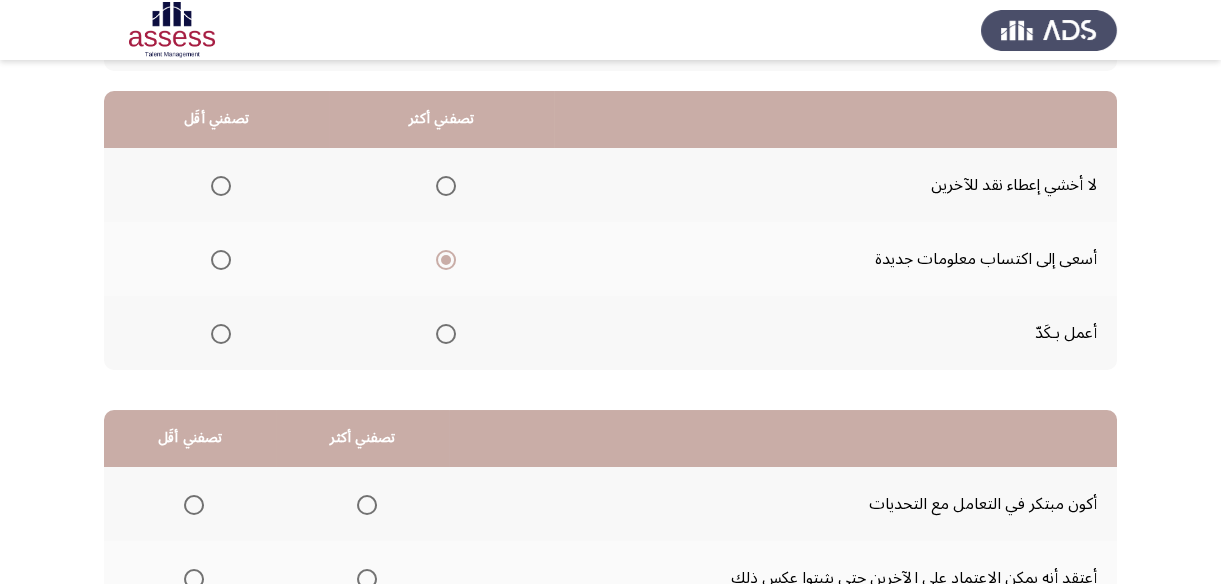 click at bounding box center (221, 186) 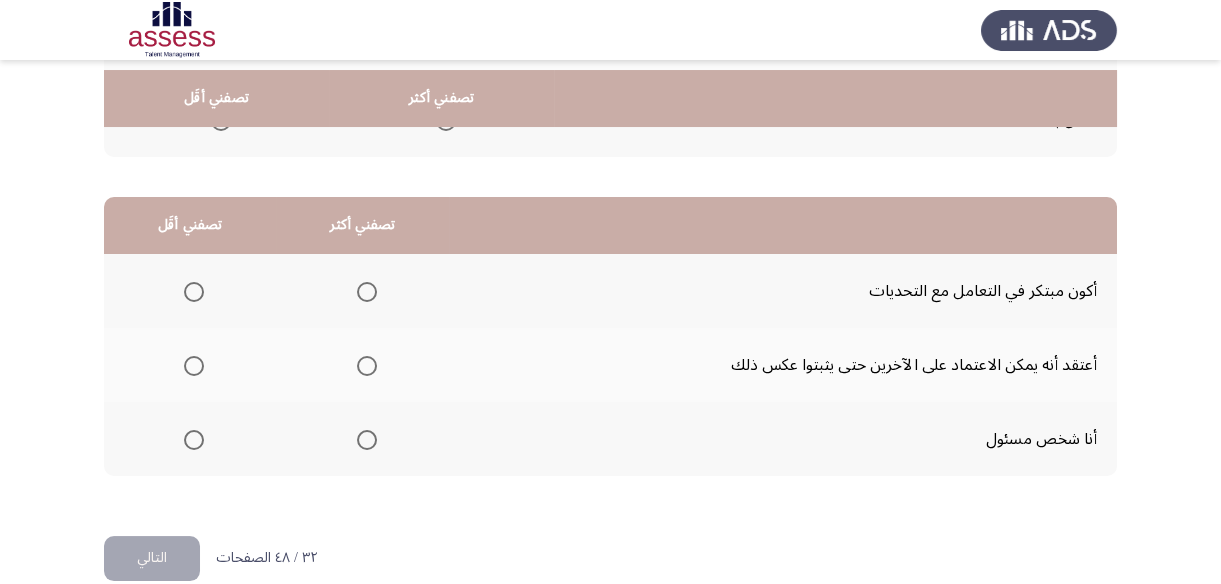 scroll, scrollTop: 423, scrollLeft: 0, axis: vertical 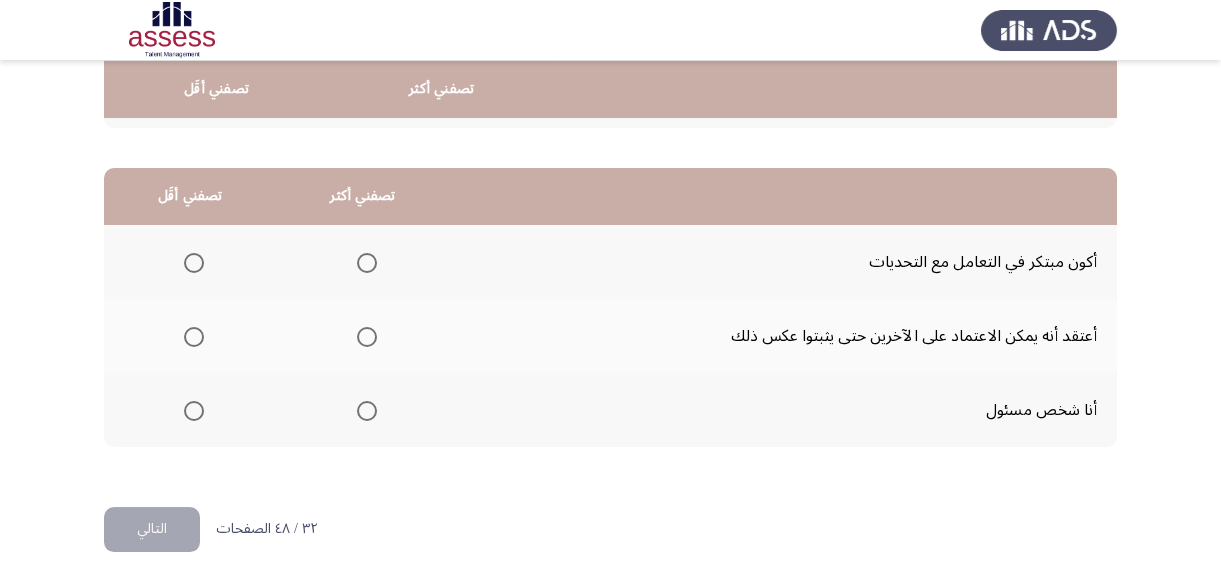 click at bounding box center (367, 263) 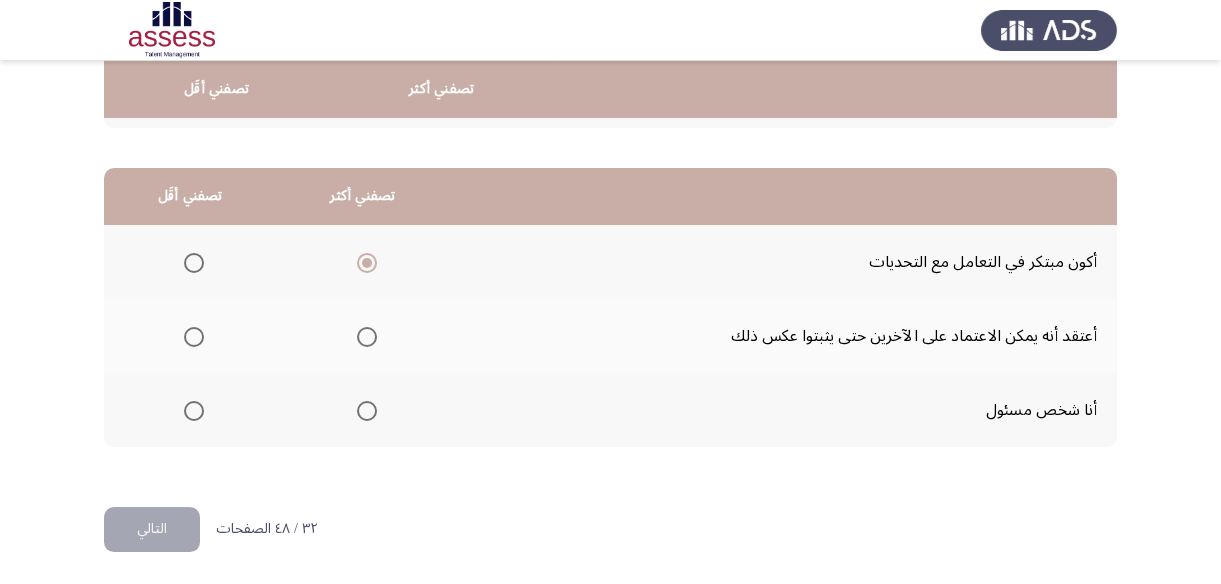click at bounding box center [194, 337] 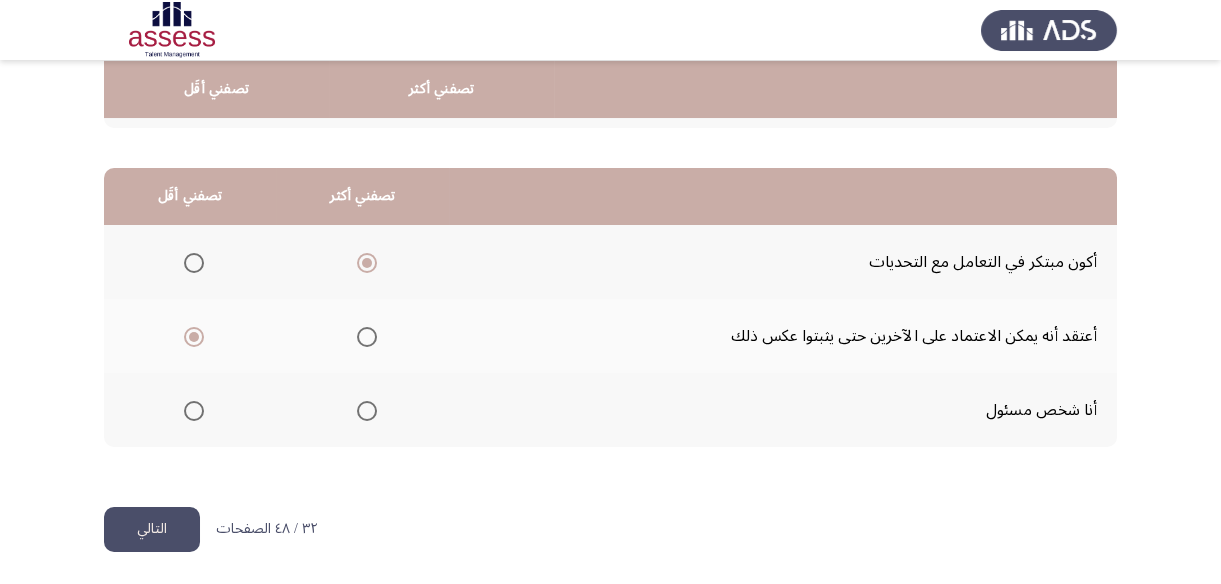 click on "التالي" 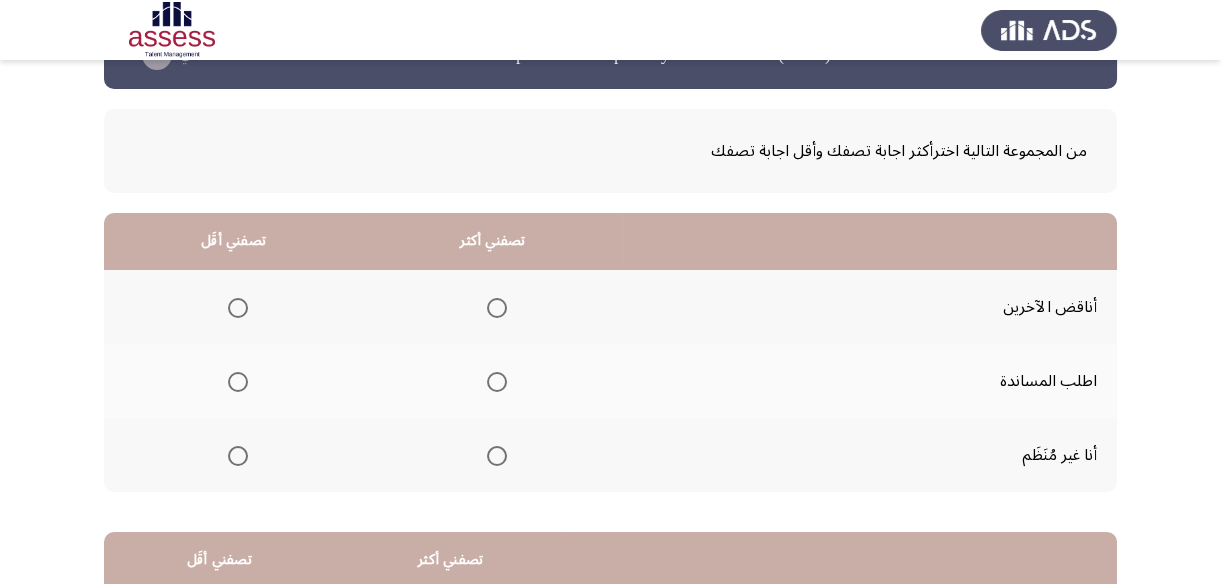 scroll, scrollTop: 90, scrollLeft: 0, axis: vertical 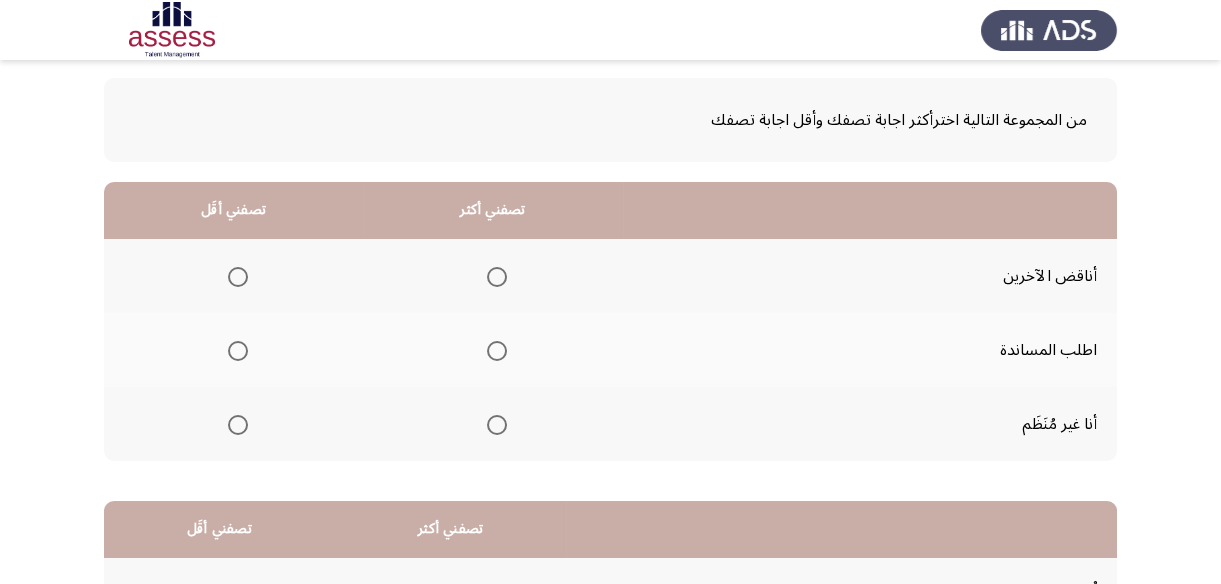 click at bounding box center (238, 425) 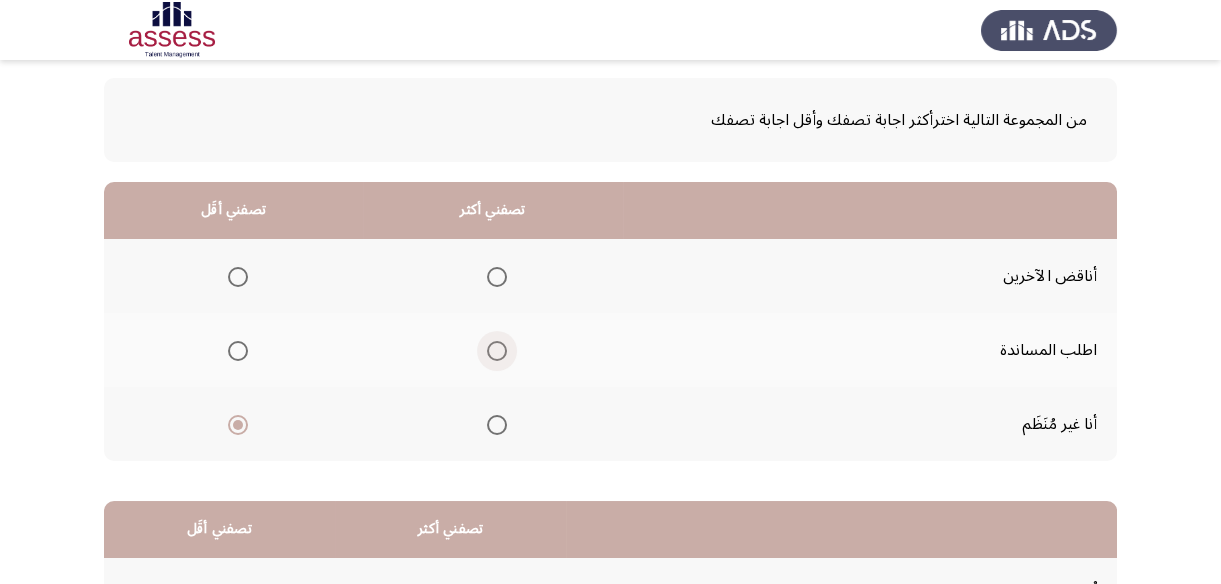 click at bounding box center [497, 351] 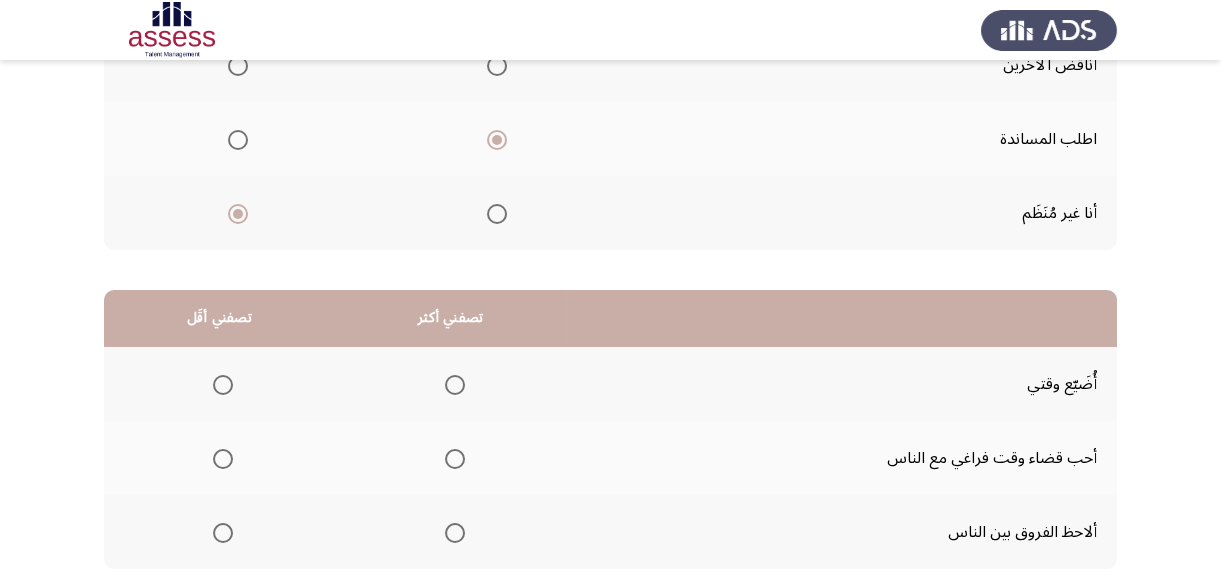 scroll, scrollTop: 363, scrollLeft: 0, axis: vertical 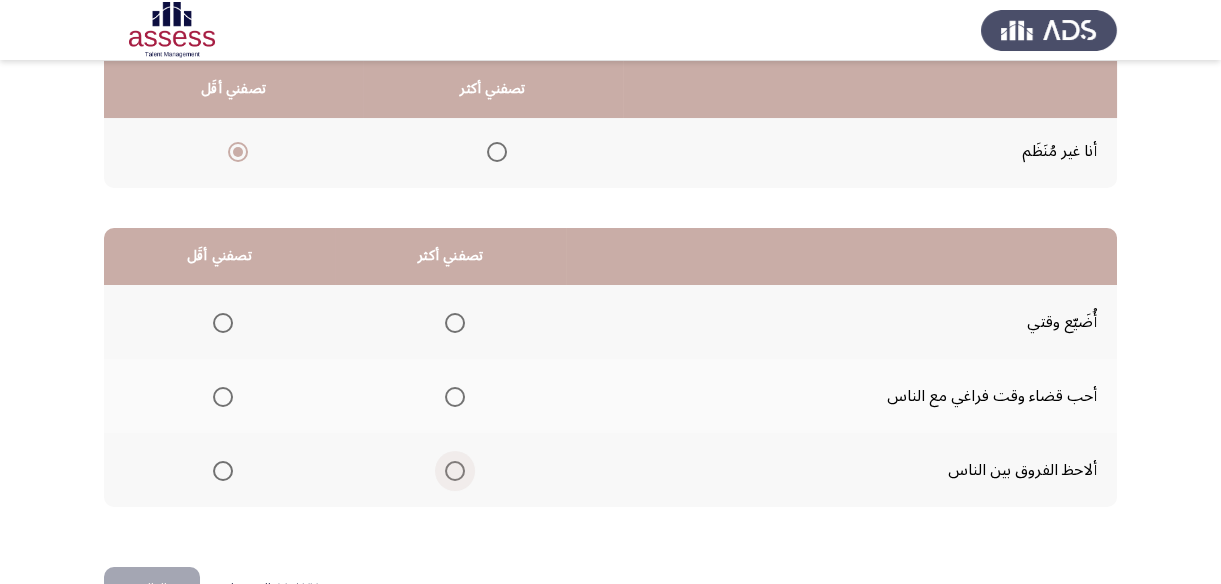 click at bounding box center (455, 471) 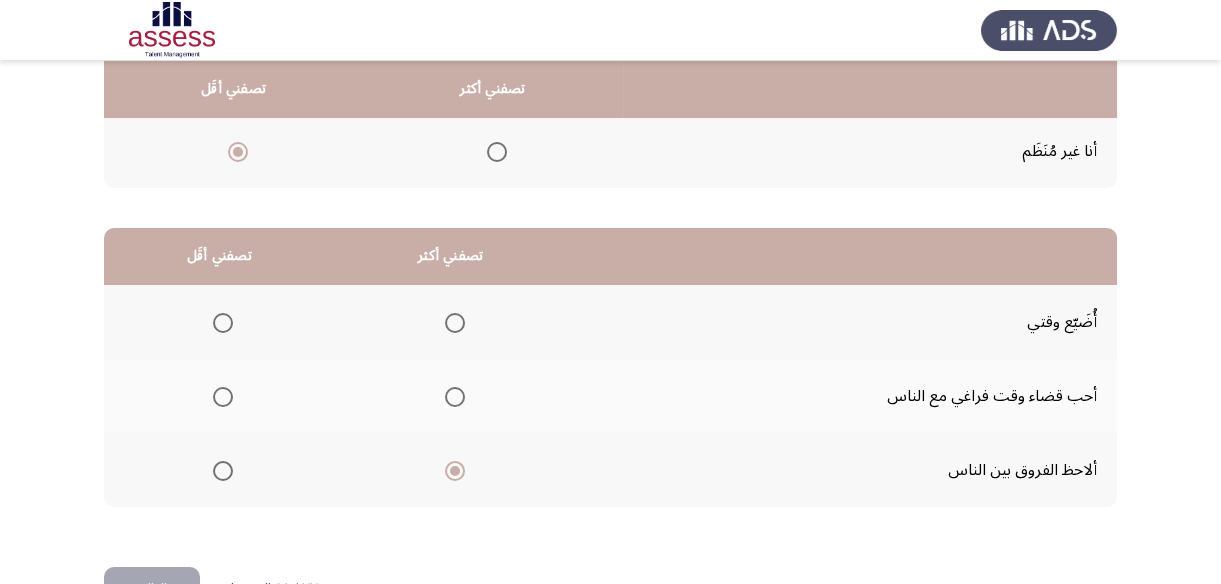 click at bounding box center [223, 323] 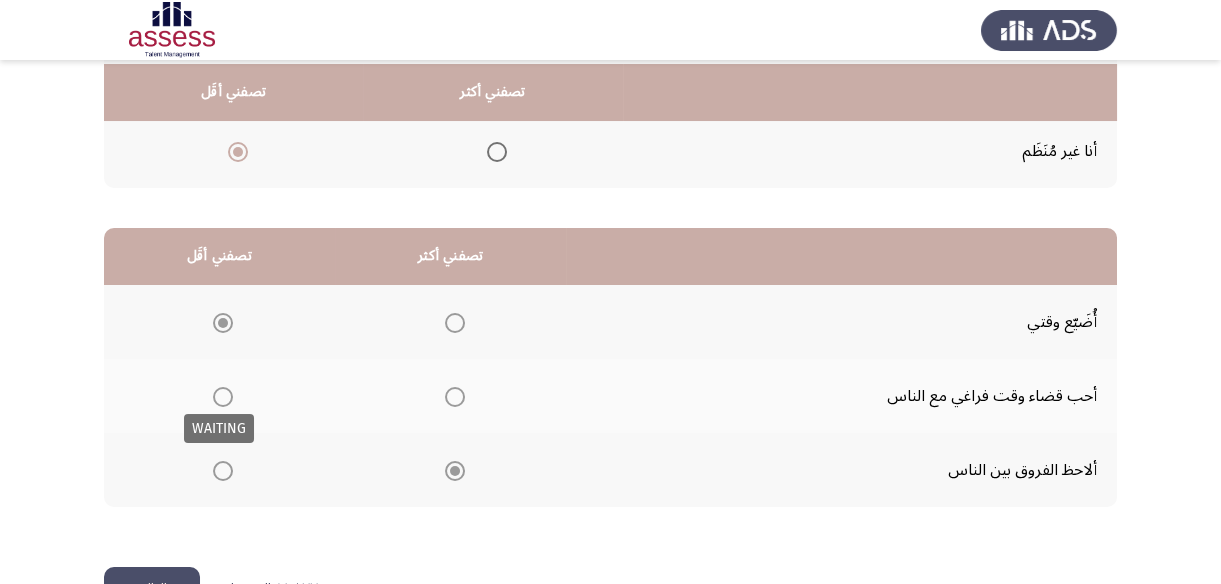 scroll, scrollTop: 423, scrollLeft: 0, axis: vertical 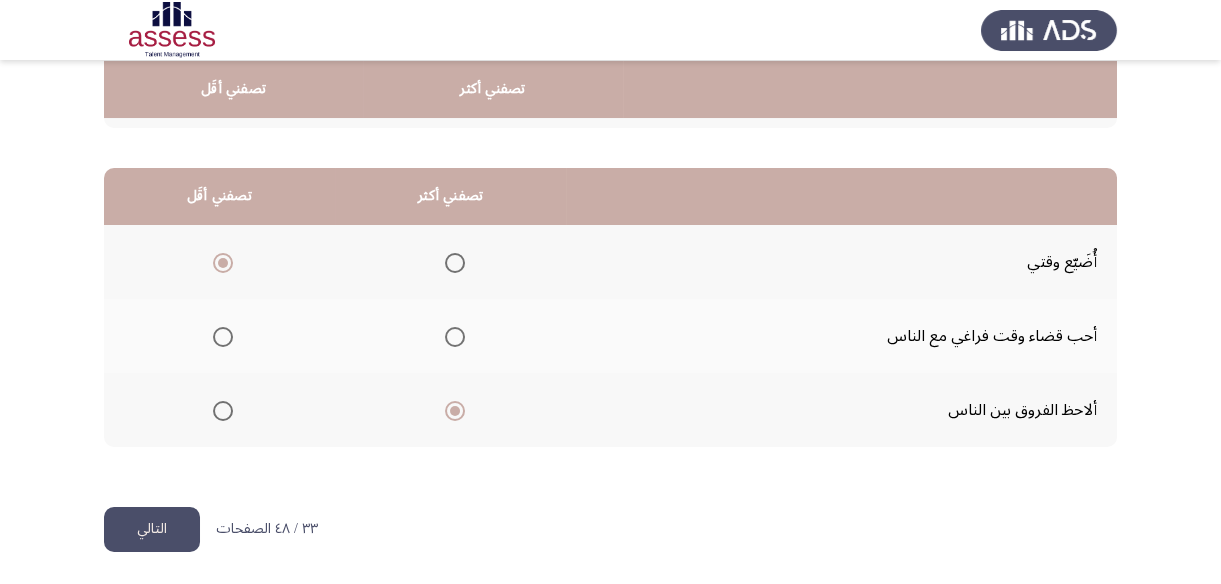 click on "التالي" 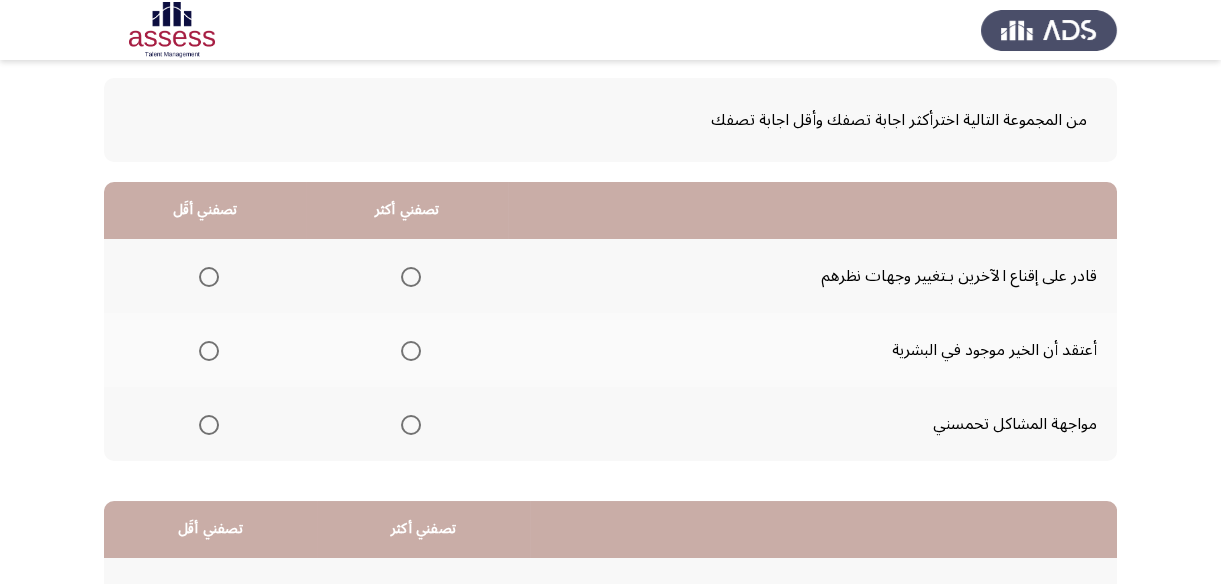 scroll, scrollTop: 0, scrollLeft: 0, axis: both 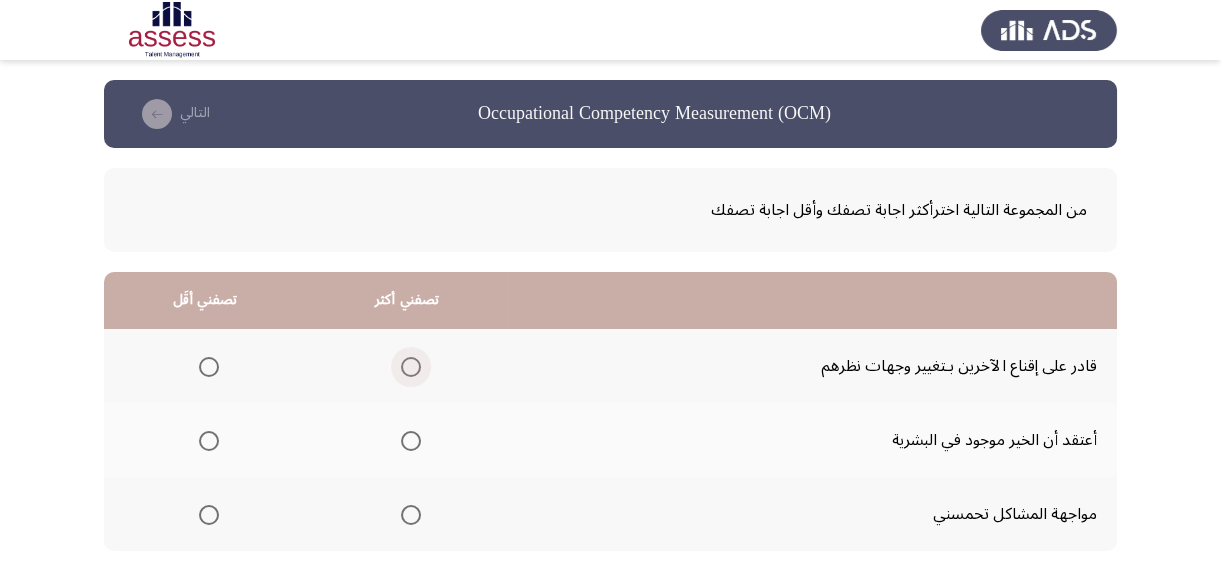 click at bounding box center [411, 367] 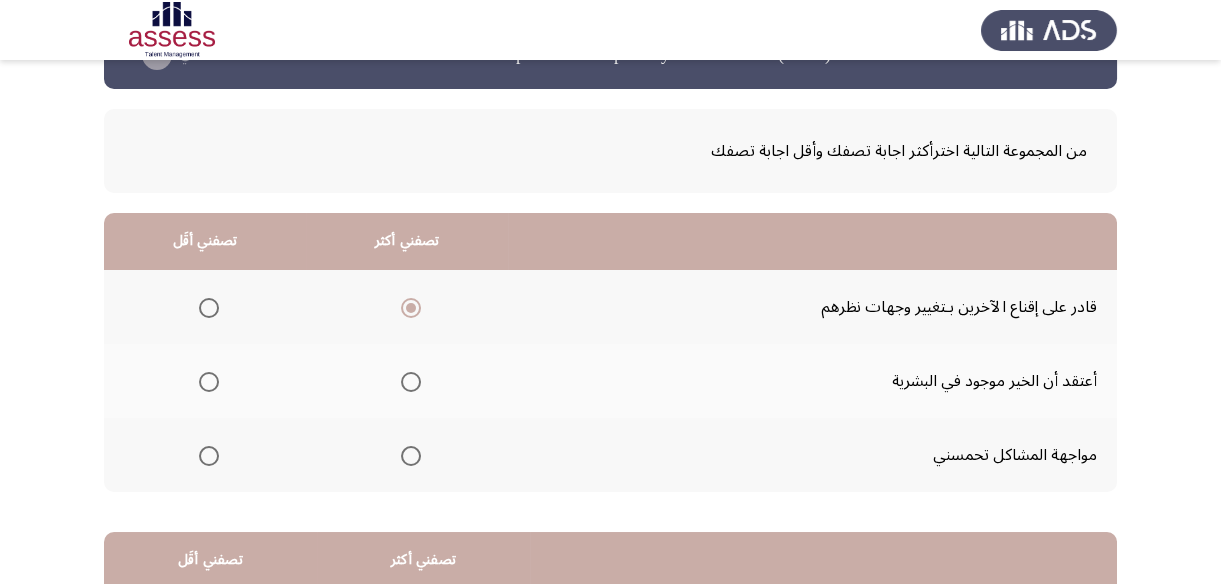 scroll, scrollTop: 90, scrollLeft: 0, axis: vertical 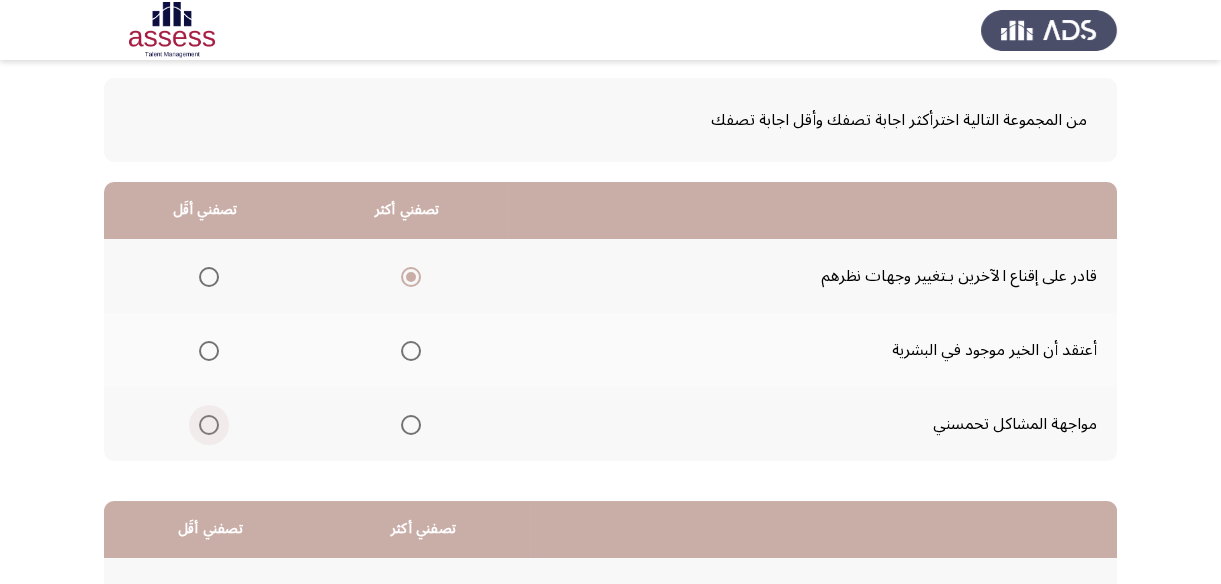 click at bounding box center [209, 425] 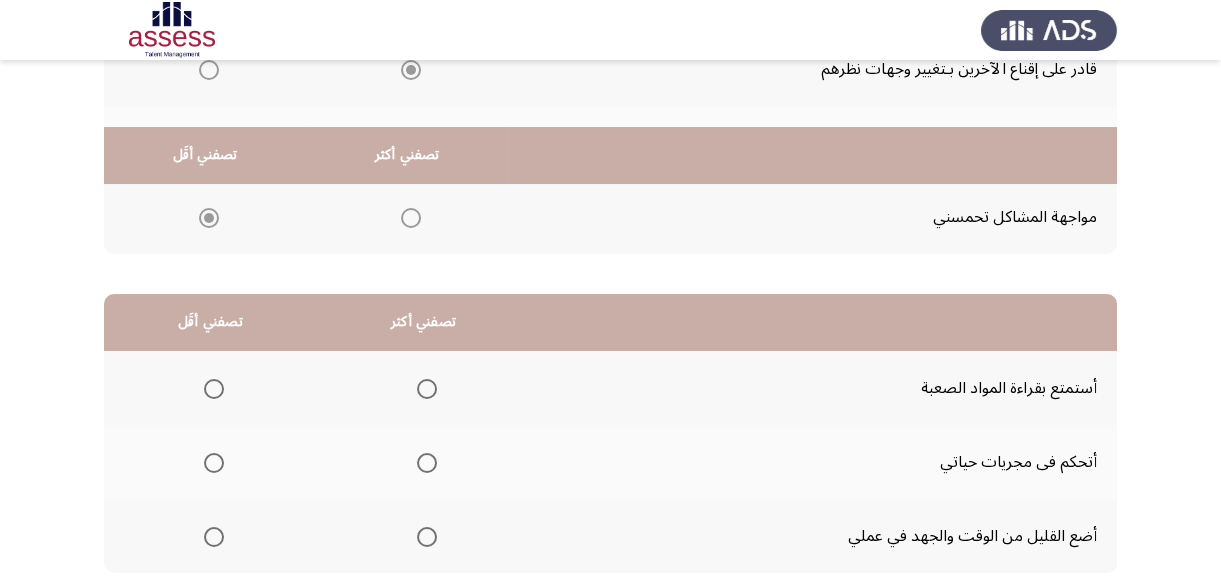 scroll, scrollTop: 363, scrollLeft: 0, axis: vertical 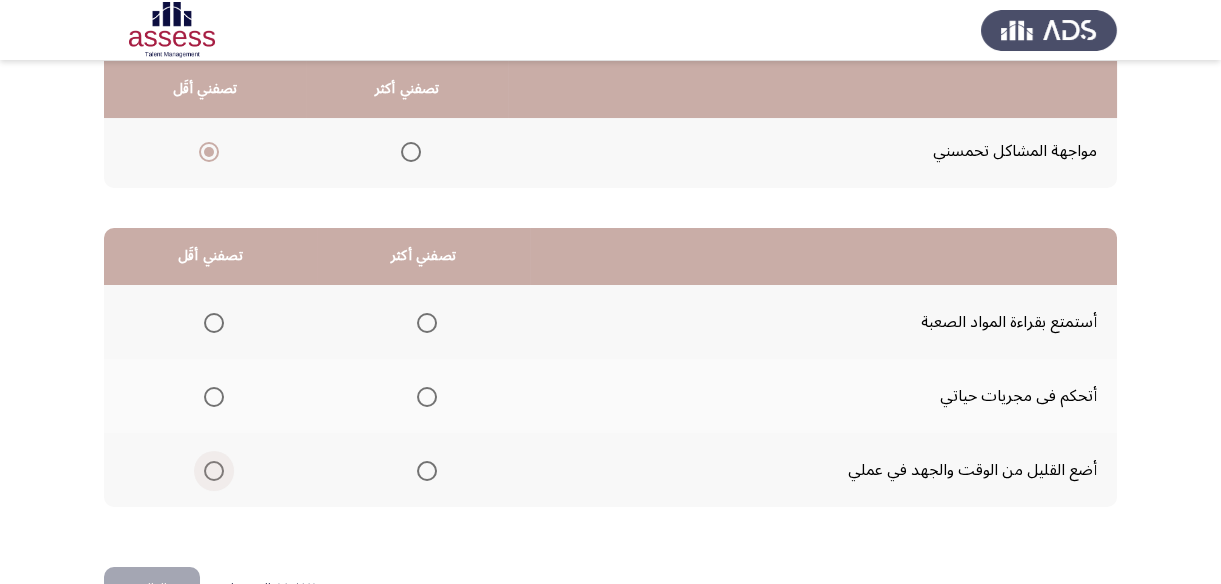 click at bounding box center [214, 471] 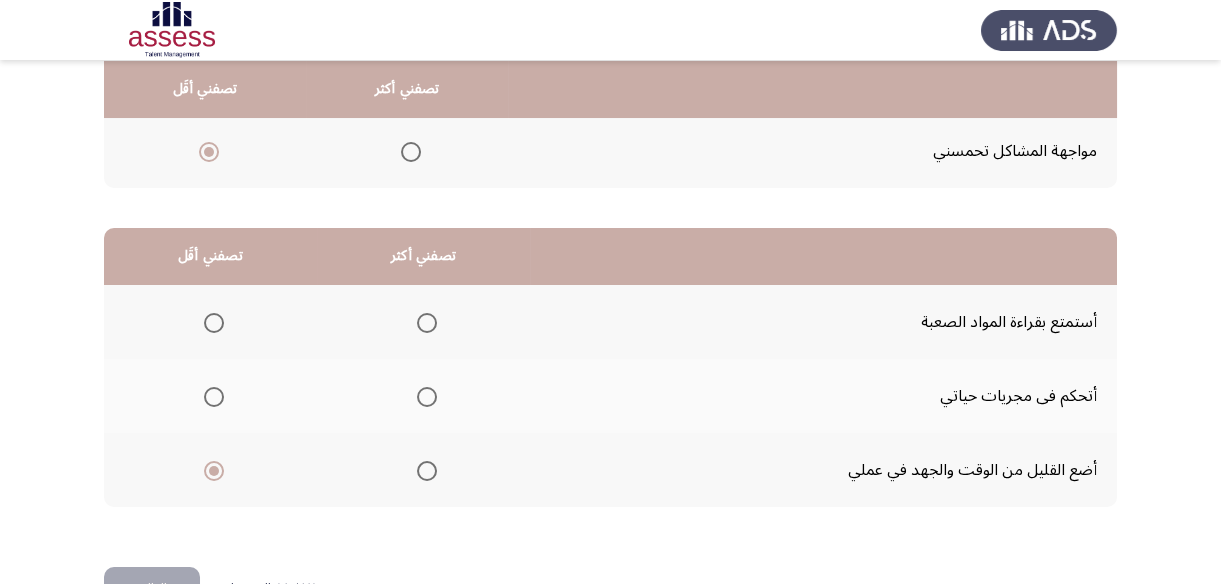 click at bounding box center (427, 397) 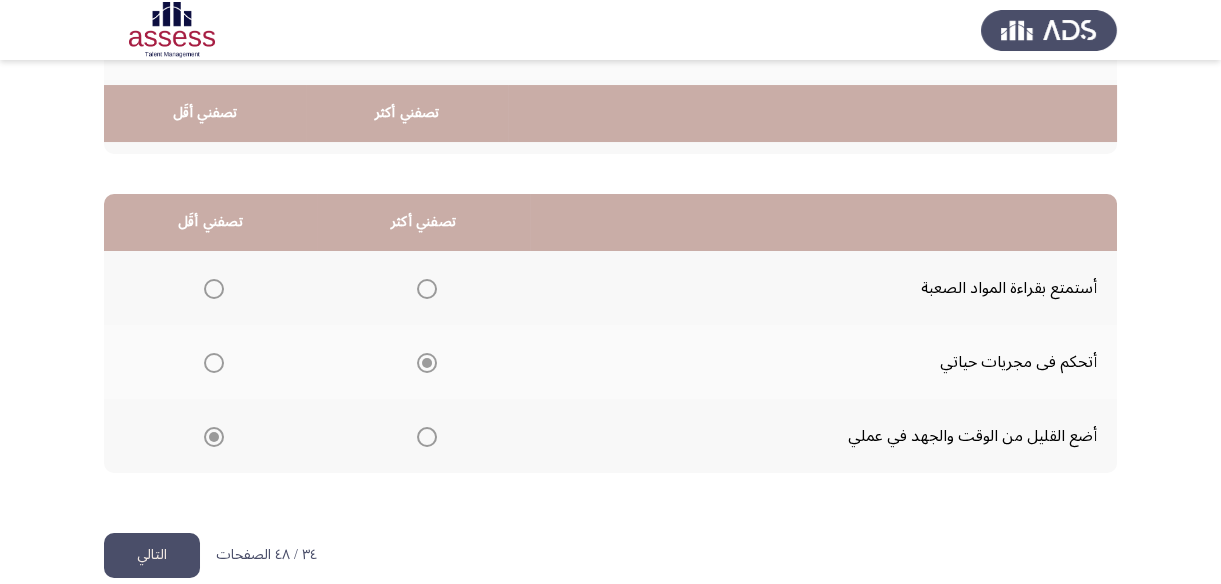 scroll, scrollTop: 423, scrollLeft: 0, axis: vertical 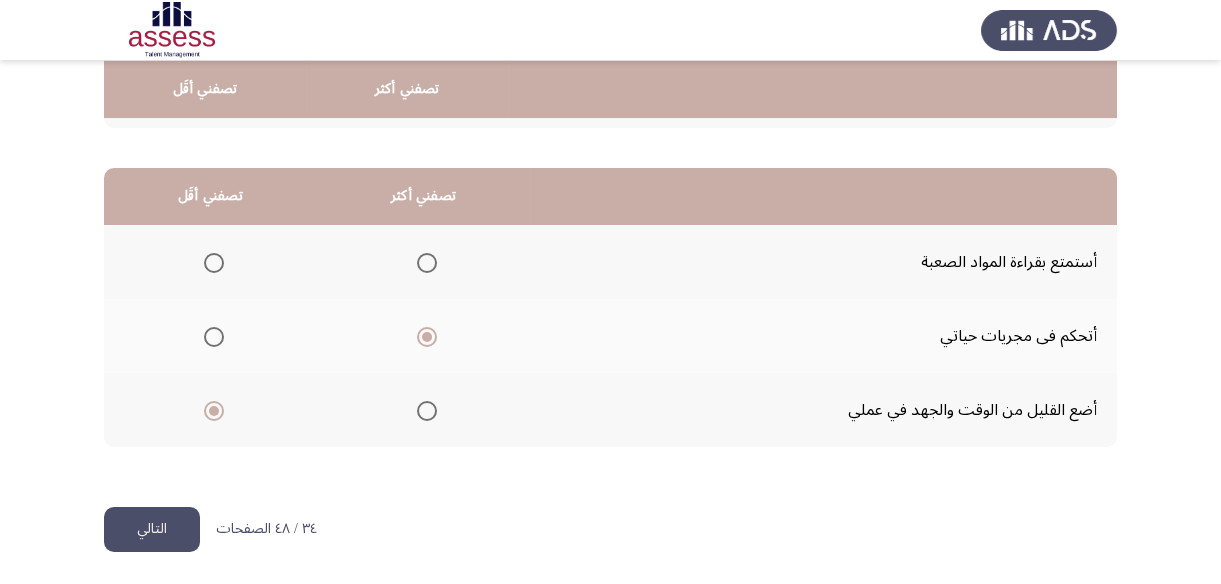 click on "التالي" 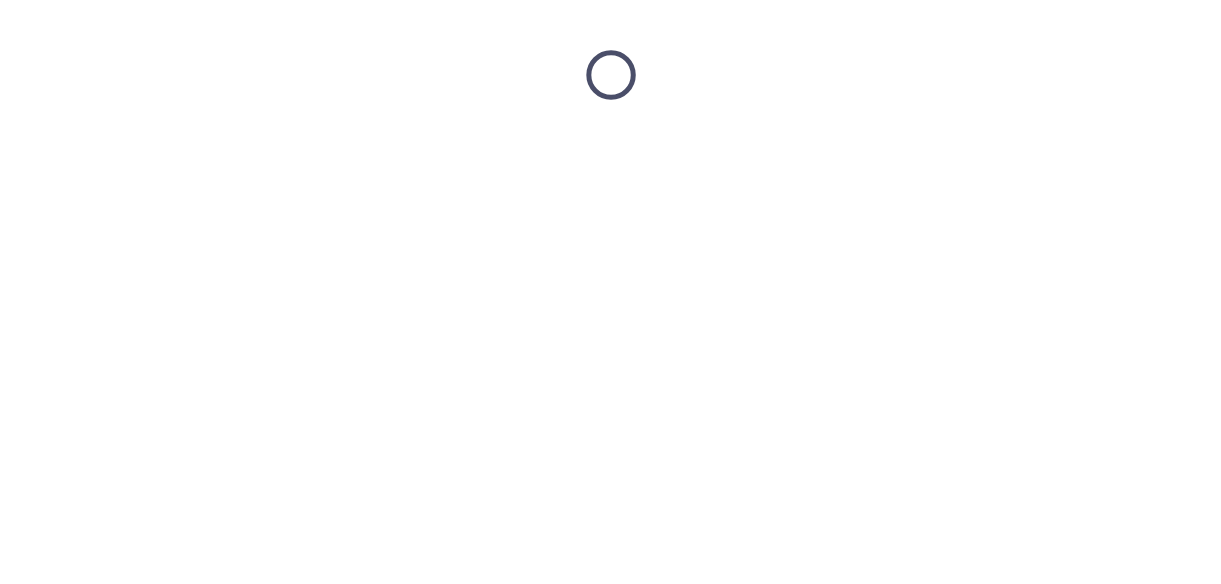 scroll, scrollTop: 0, scrollLeft: 0, axis: both 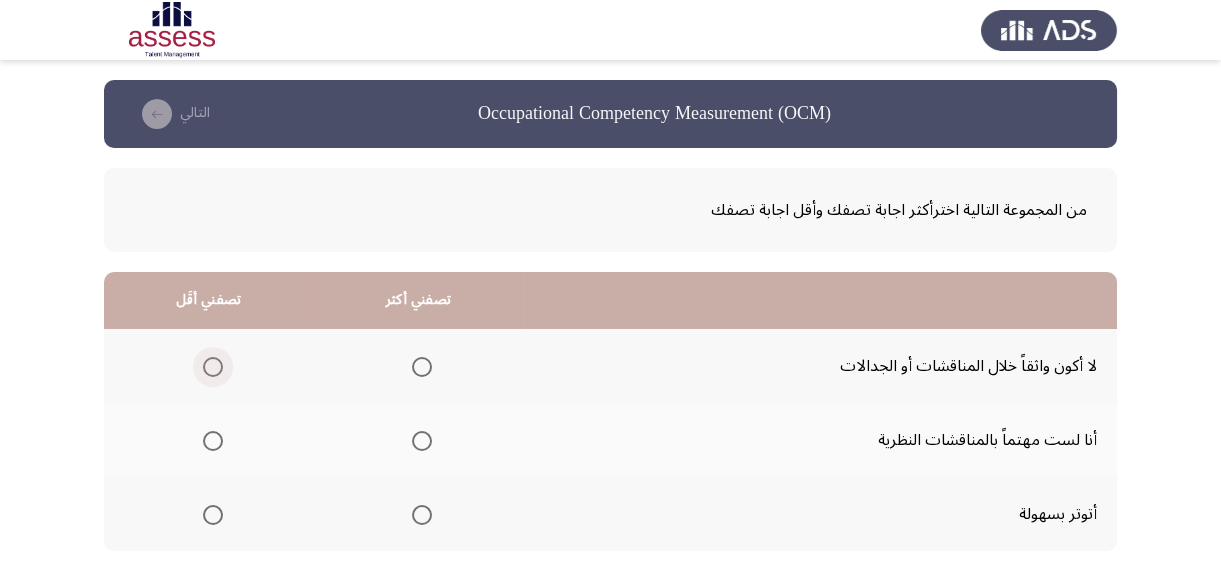click at bounding box center [213, 367] 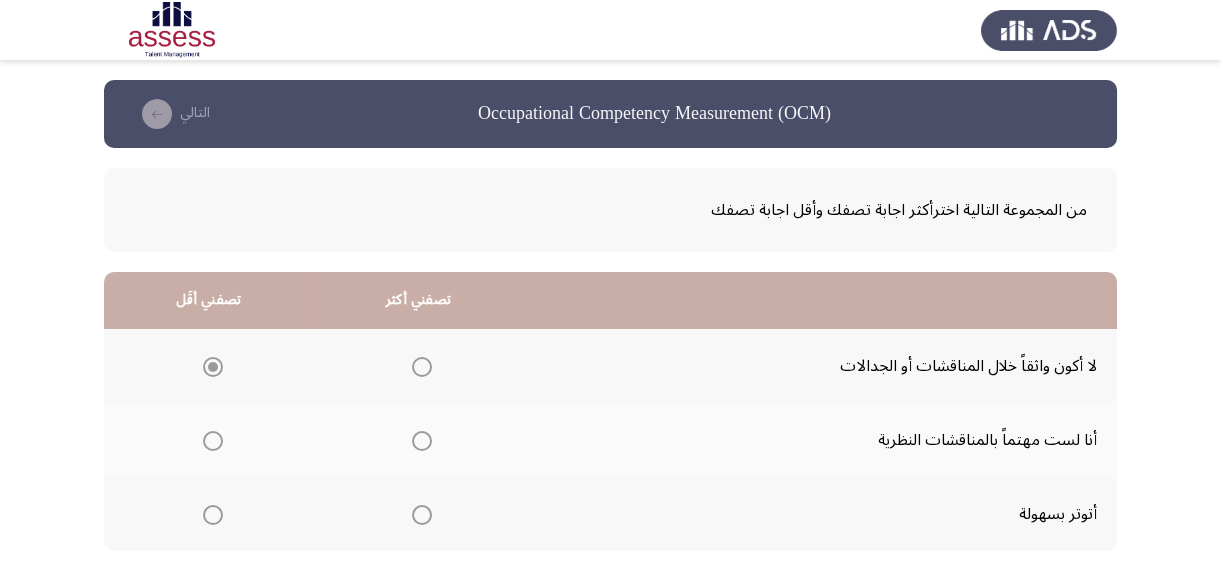 scroll, scrollTop: 90, scrollLeft: 0, axis: vertical 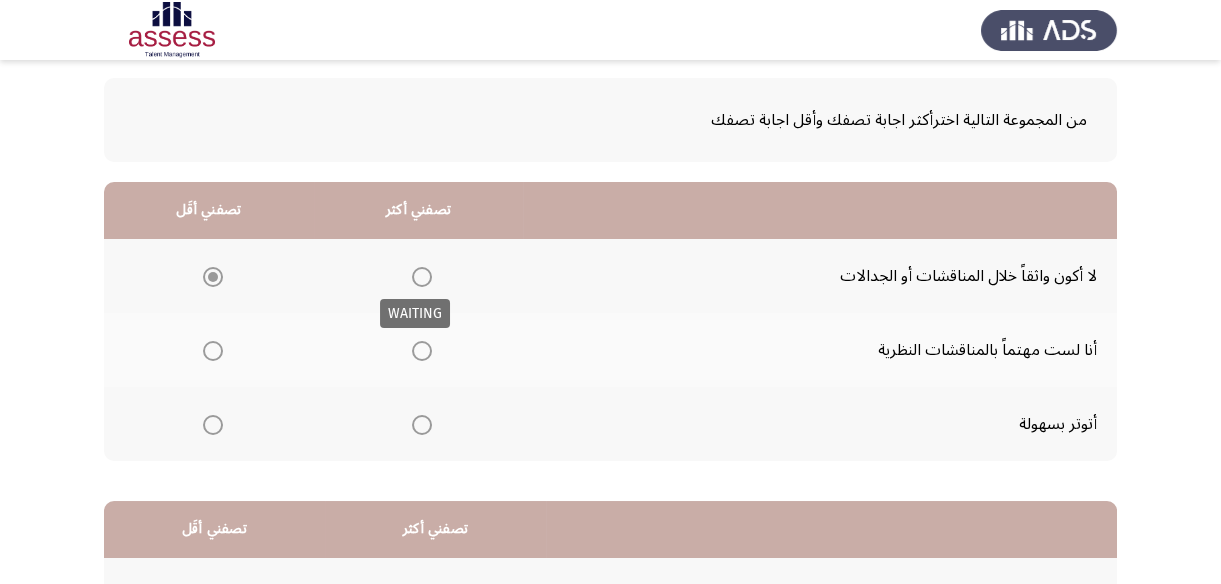 click at bounding box center [422, 277] 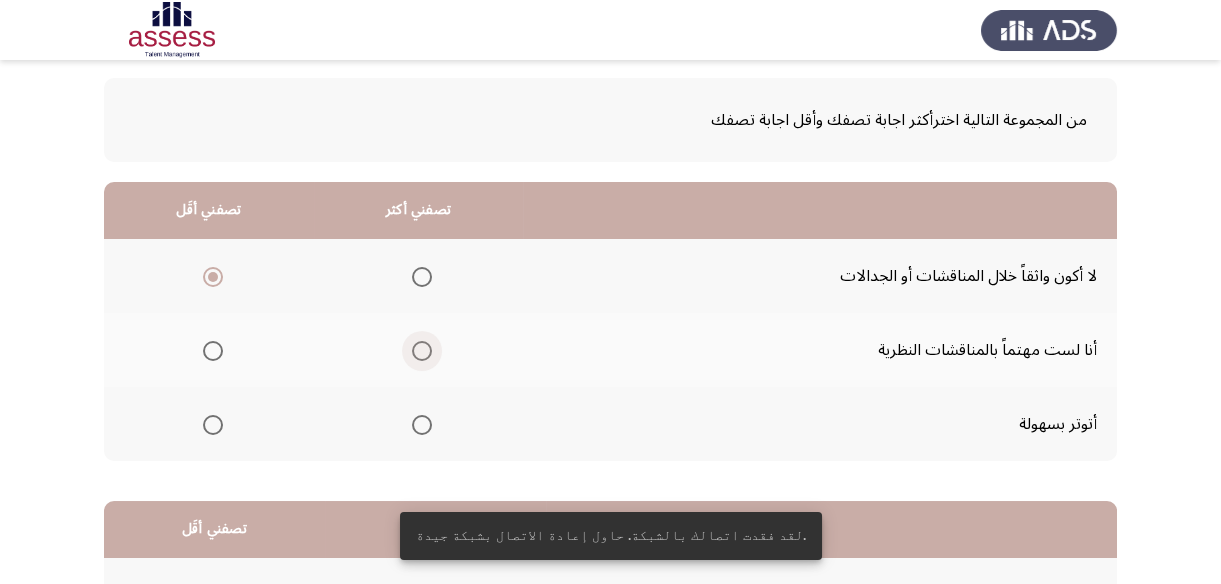 click at bounding box center [422, 351] 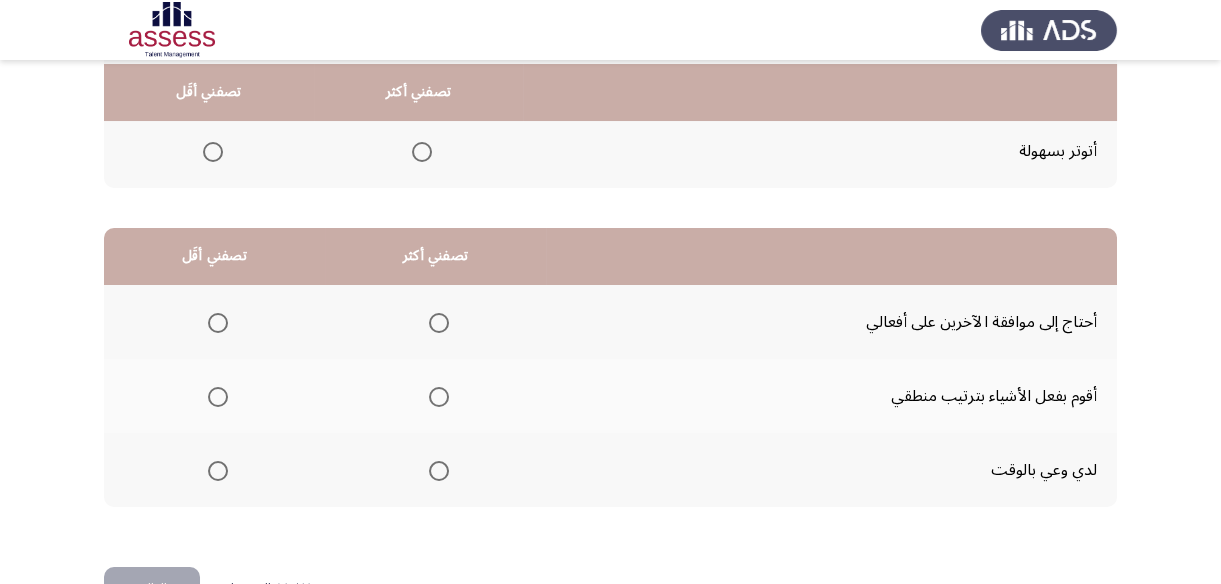 scroll, scrollTop: 423, scrollLeft: 0, axis: vertical 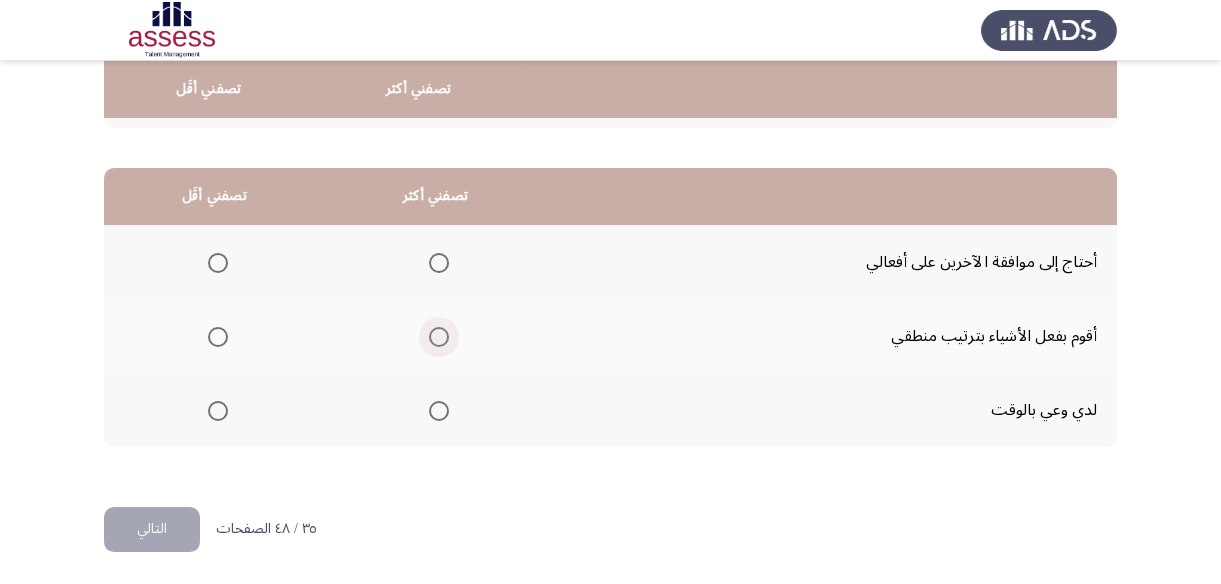 click at bounding box center [439, 337] 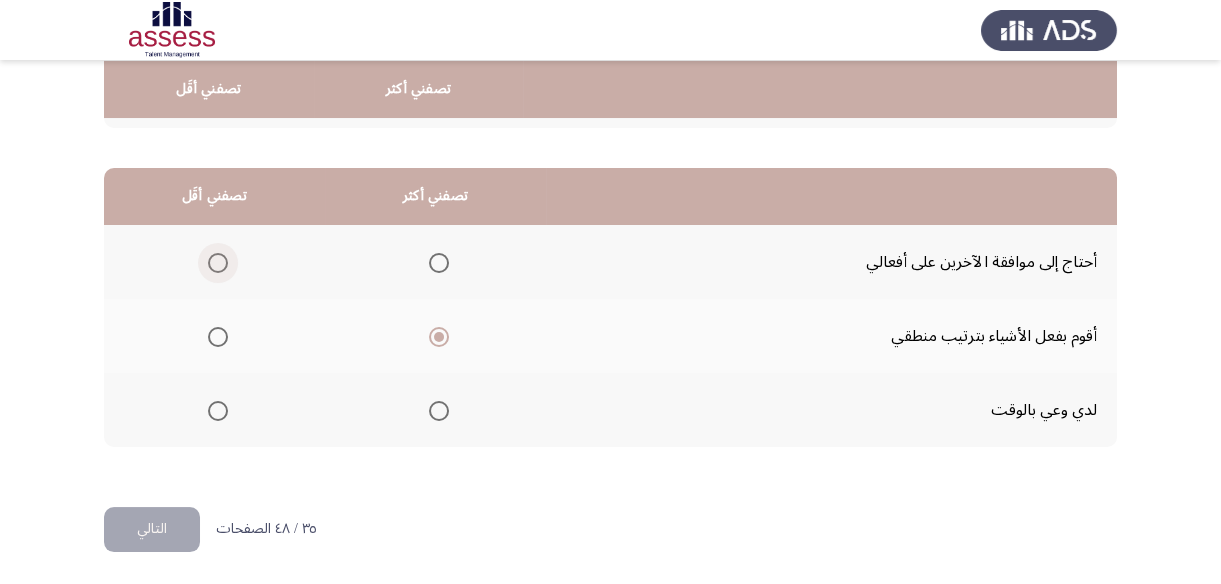 click at bounding box center (218, 263) 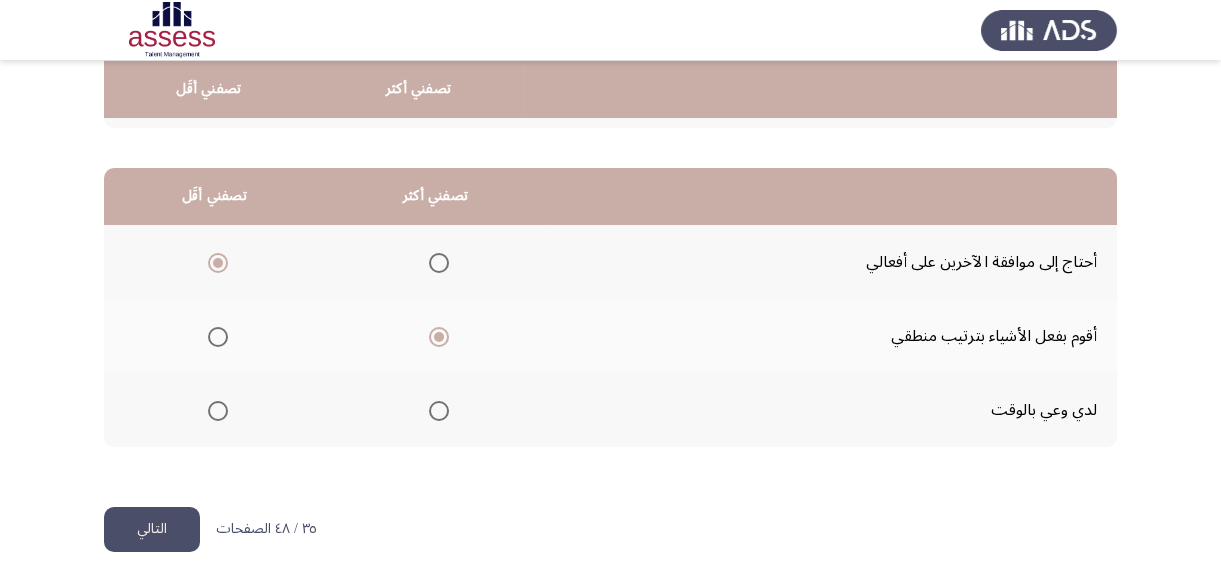 click on "التالي" 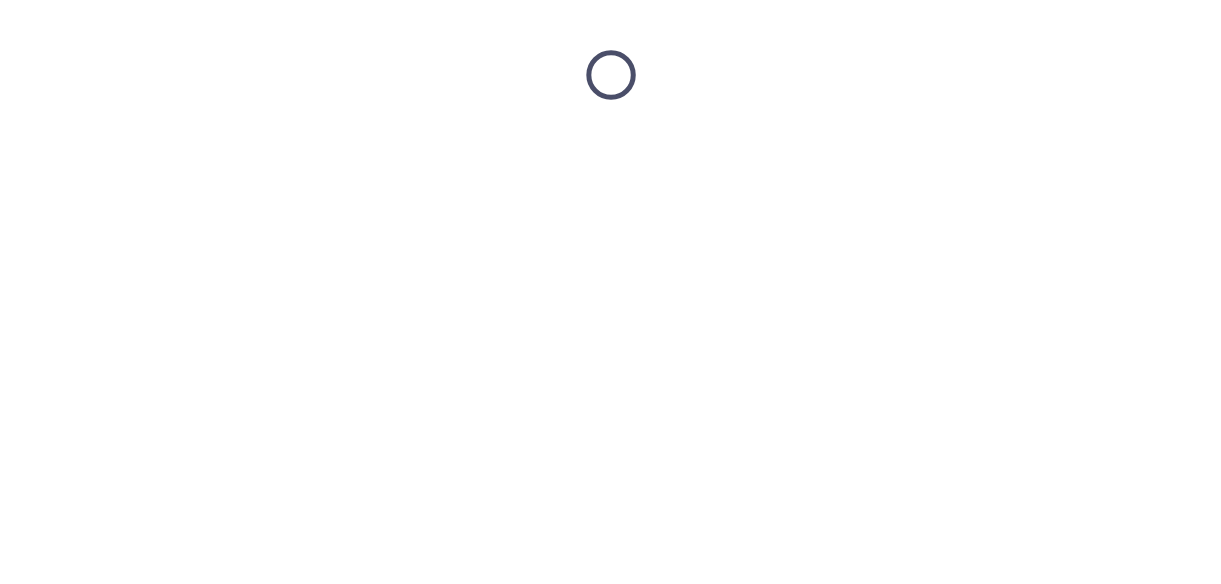scroll, scrollTop: 0, scrollLeft: 0, axis: both 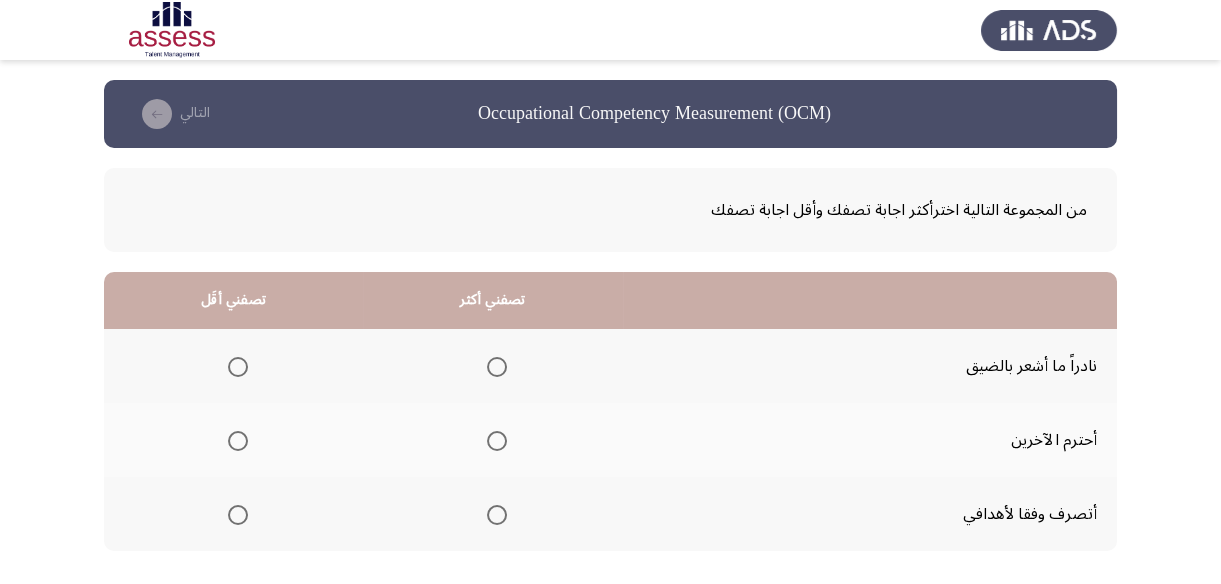 click at bounding box center [497, 441] 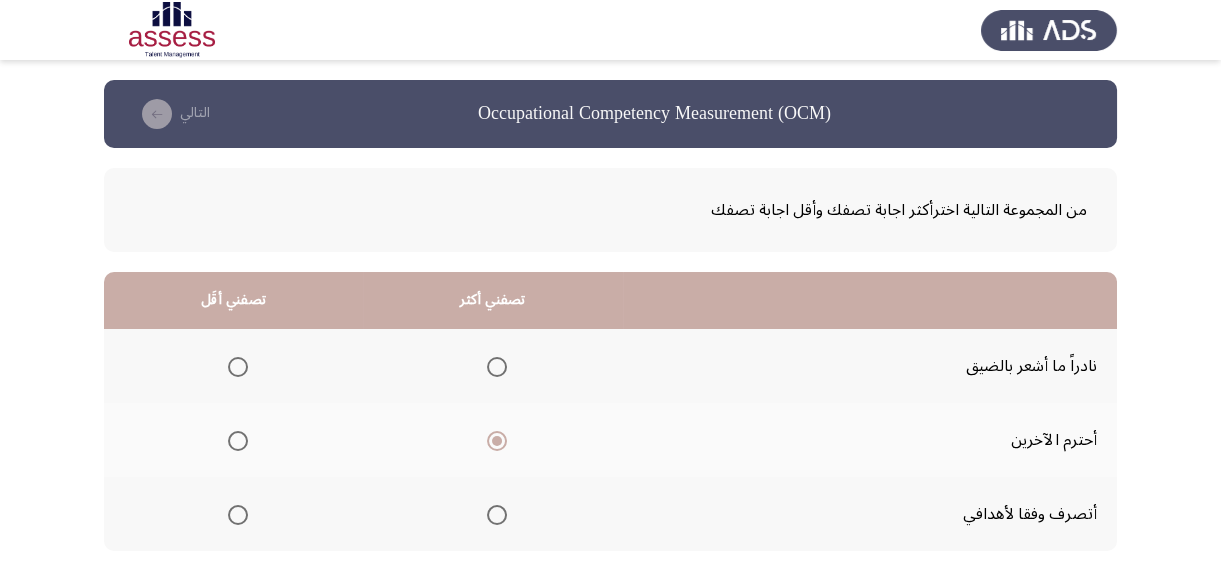 scroll, scrollTop: 90, scrollLeft: 0, axis: vertical 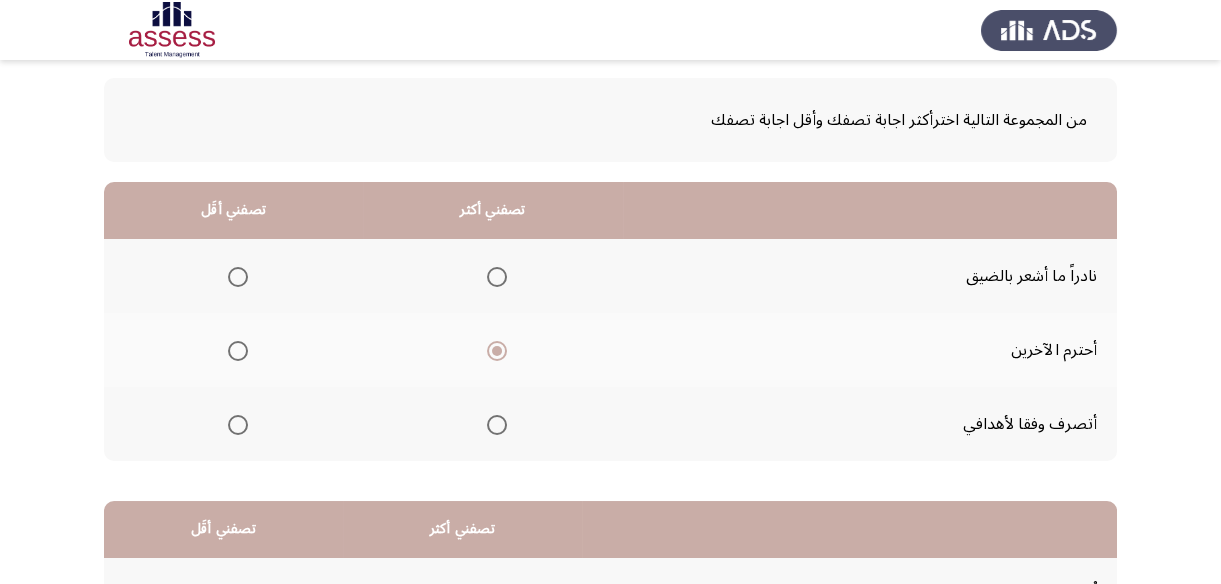 click at bounding box center (238, 425) 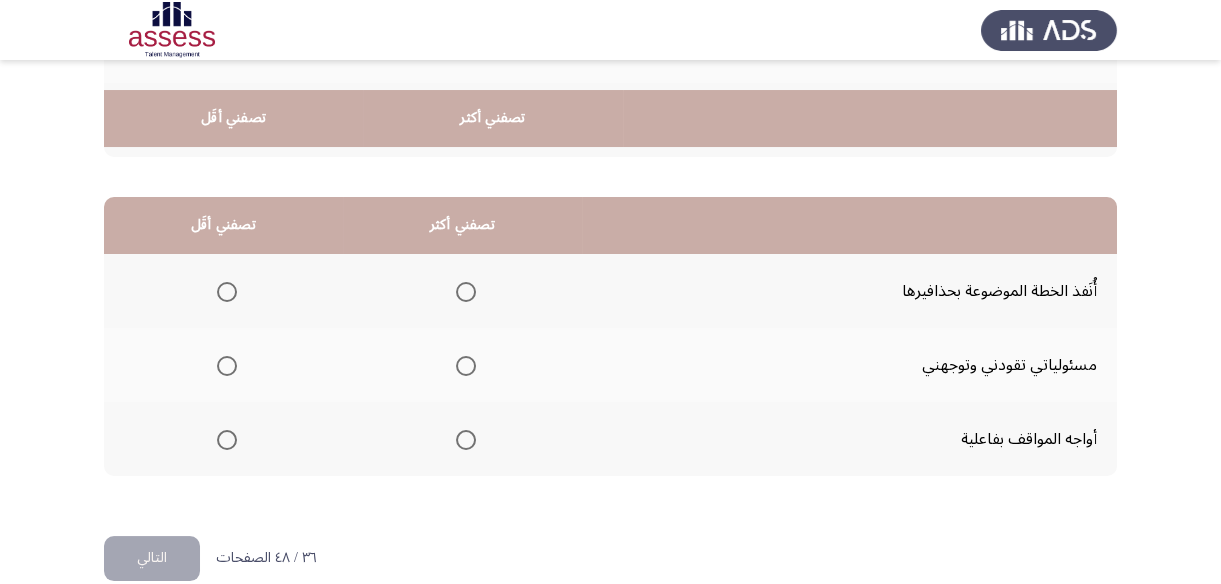scroll, scrollTop: 423, scrollLeft: 0, axis: vertical 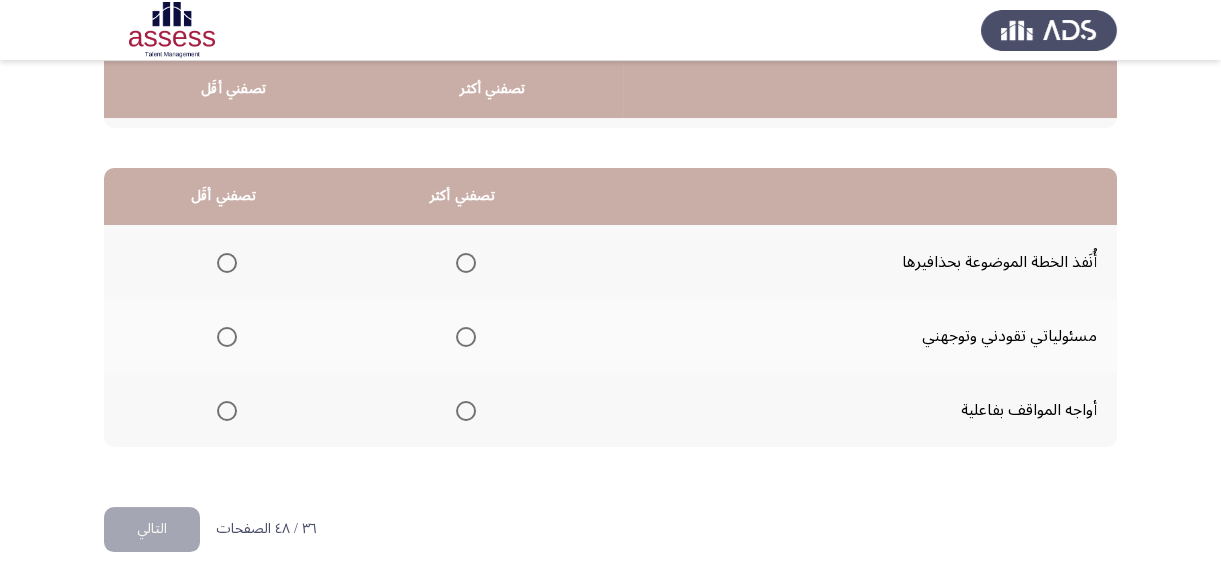click at bounding box center [466, 411] 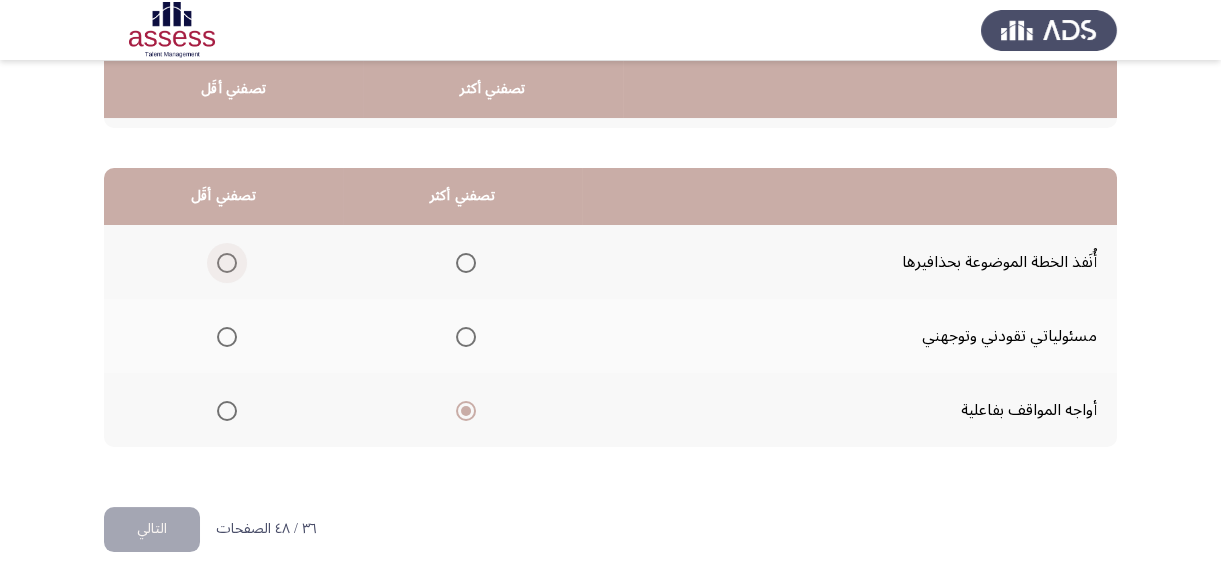 click at bounding box center (227, 263) 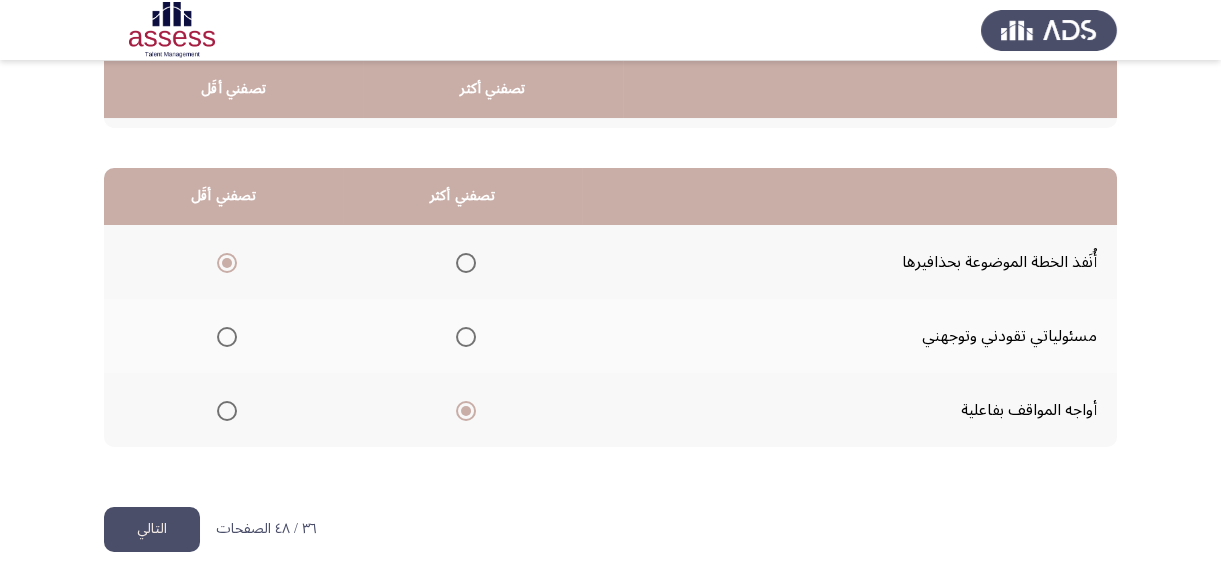 click on "التالي" 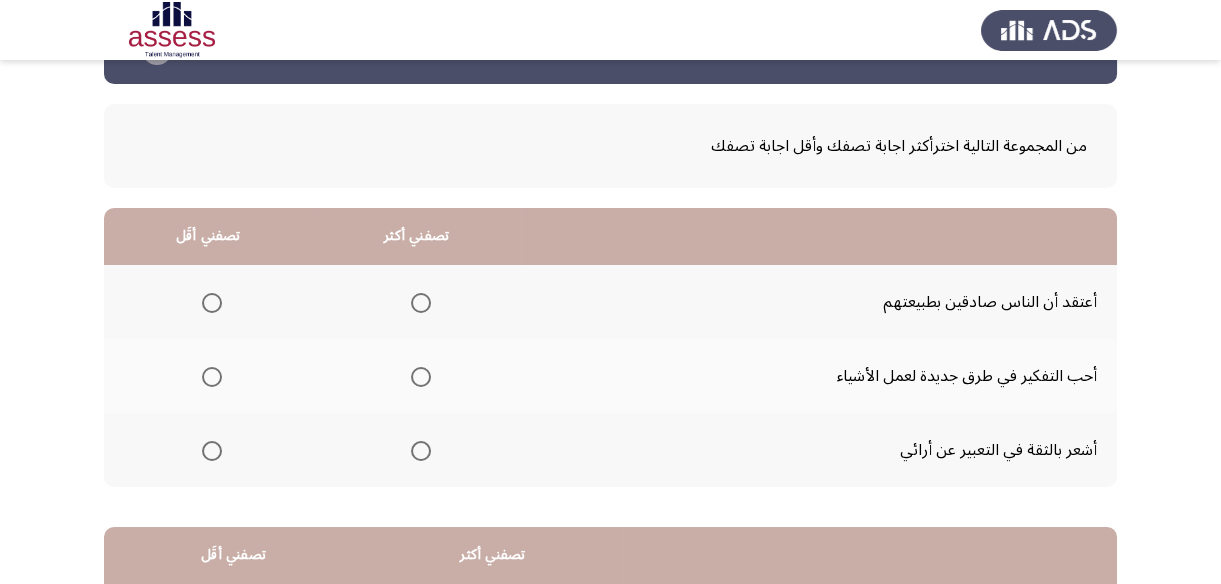scroll, scrollTop: 60, scrollLeft: 0, axis: vertical 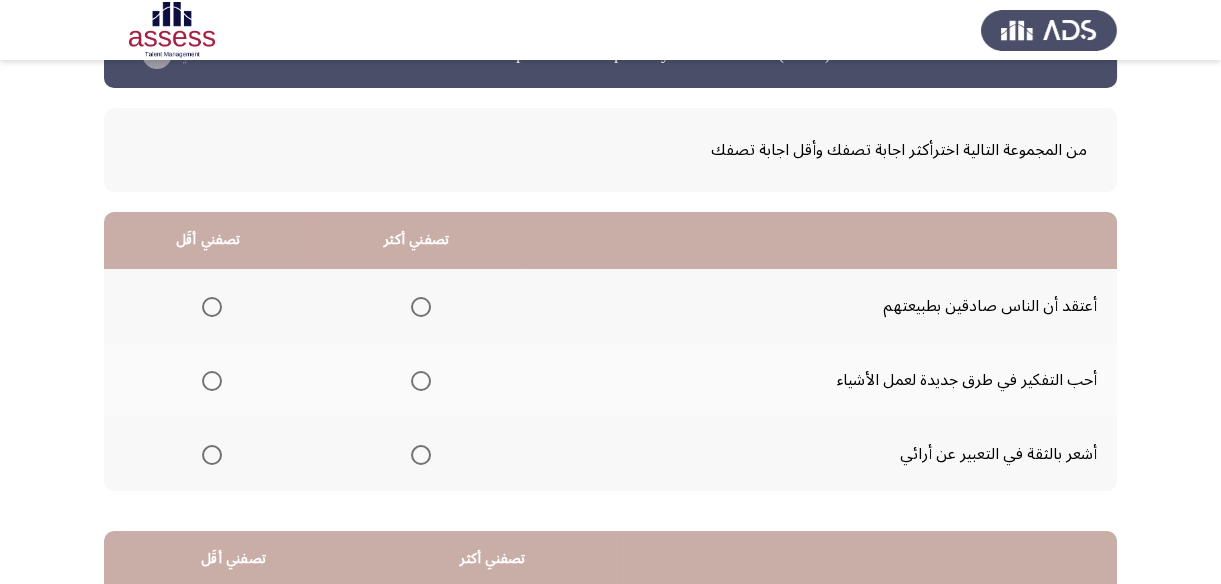 click at bounding box center [421, 381] 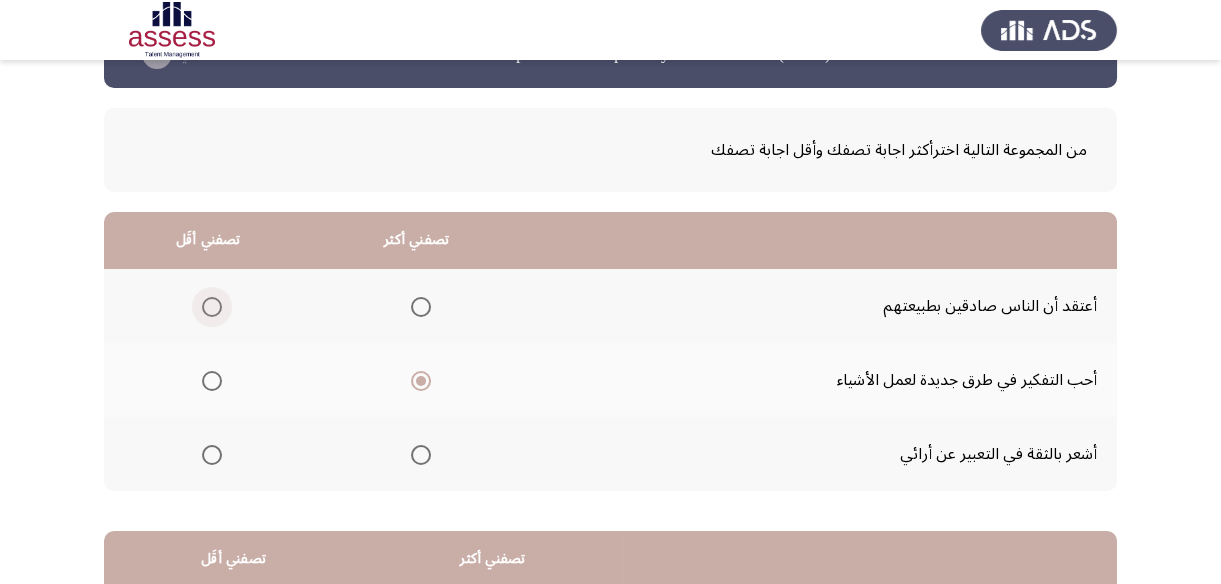 click at bounding box center [212, 307] 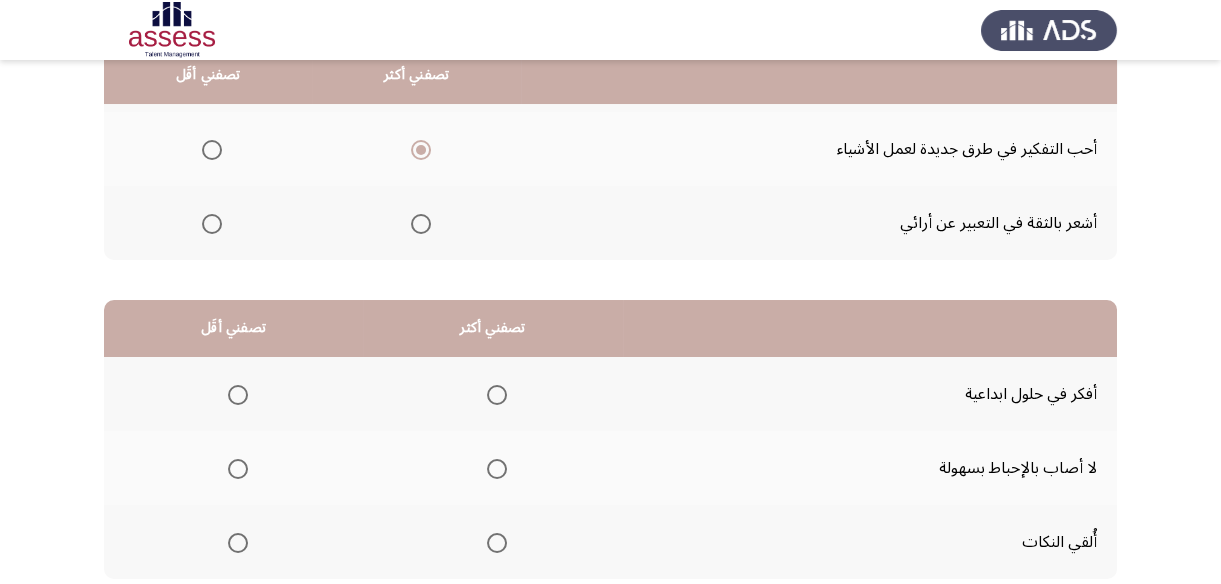 scroll, scrollTop: 332, scrollLeft: 0, axis: vertical 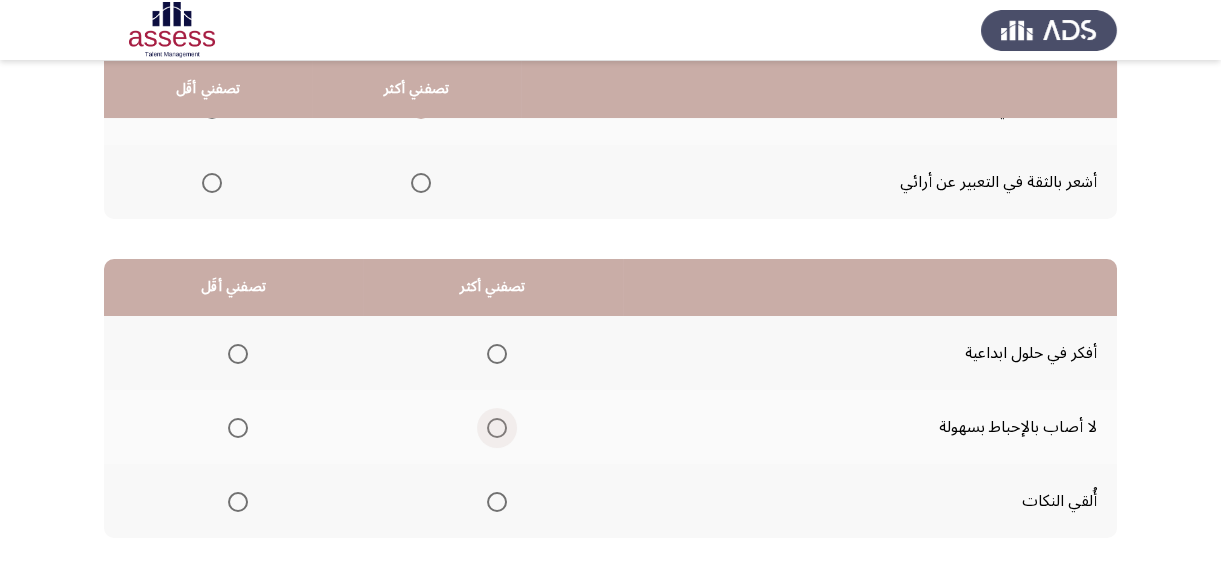 click at bounding box center (497, 428) 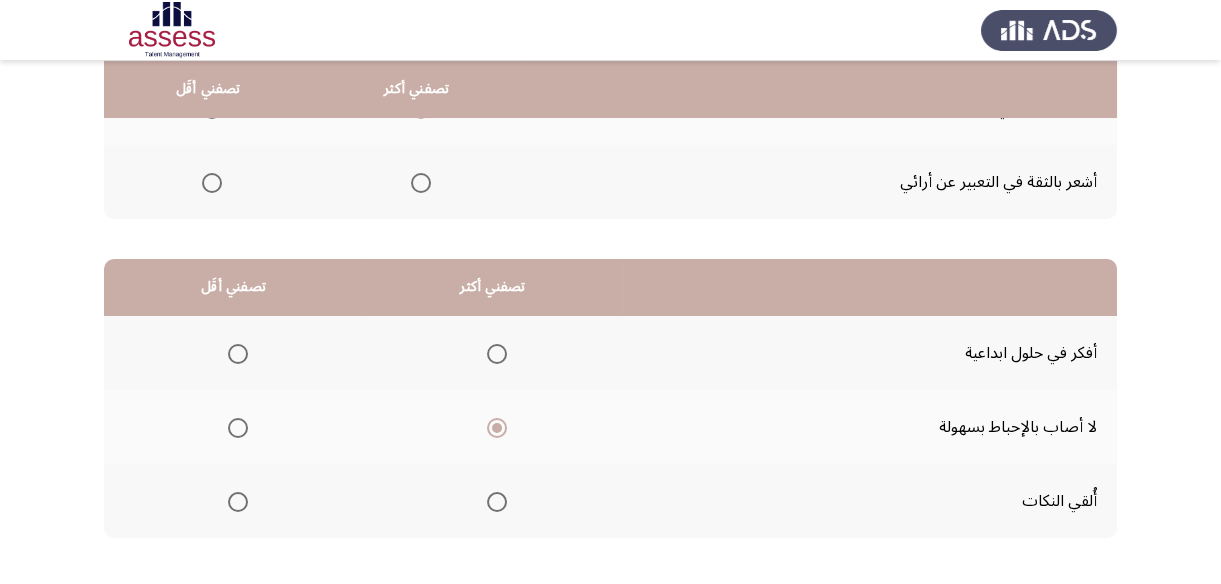 click at bounding box center (238, 502) 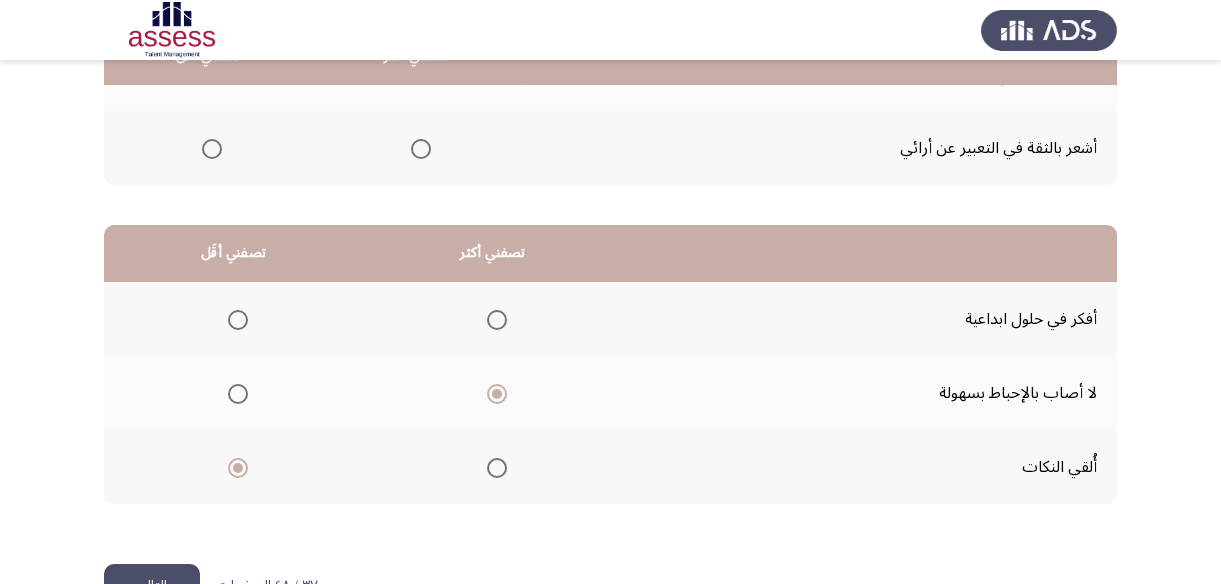 scroll, scrollTop: 423, scrollLeft: 0, axis: vertical 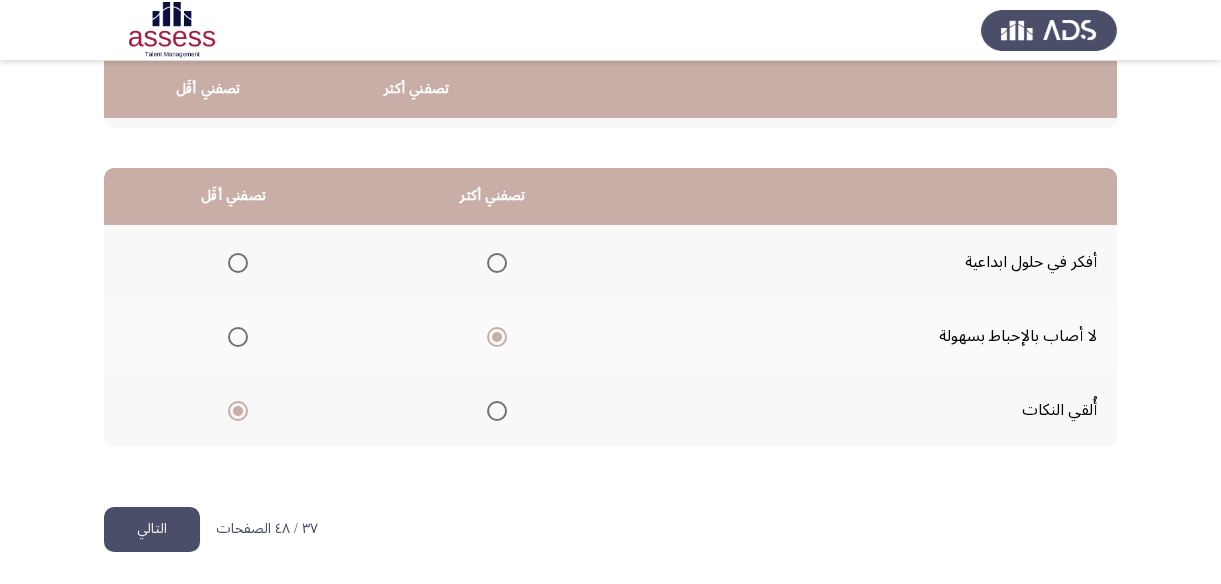 click on "التالي" 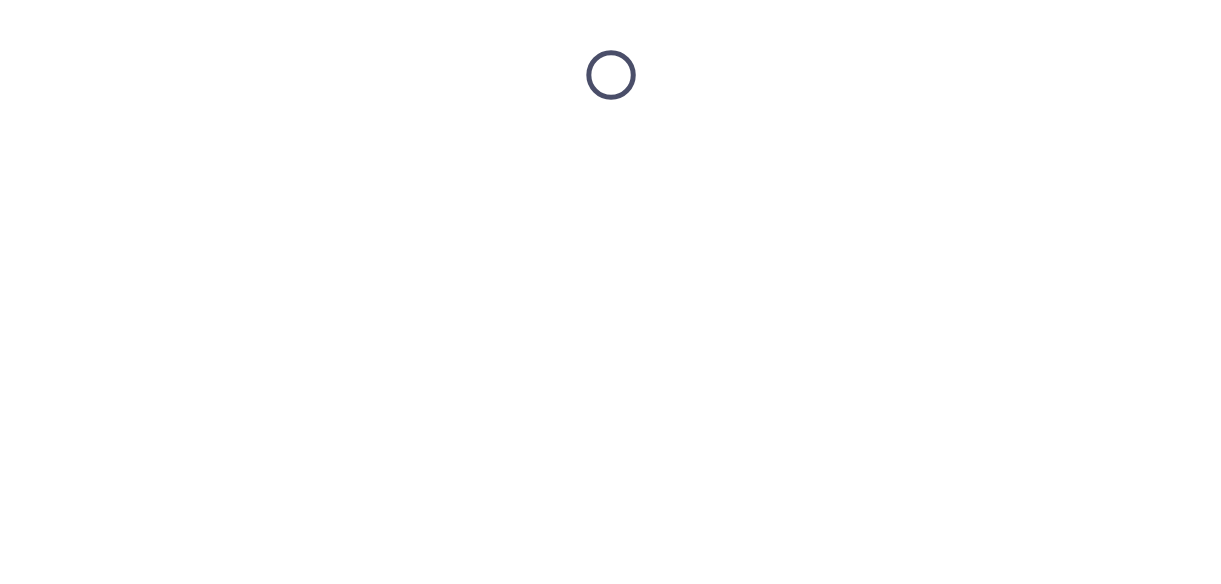 scroll, scrollTop: 0, scrollLeft: 0, axis: both 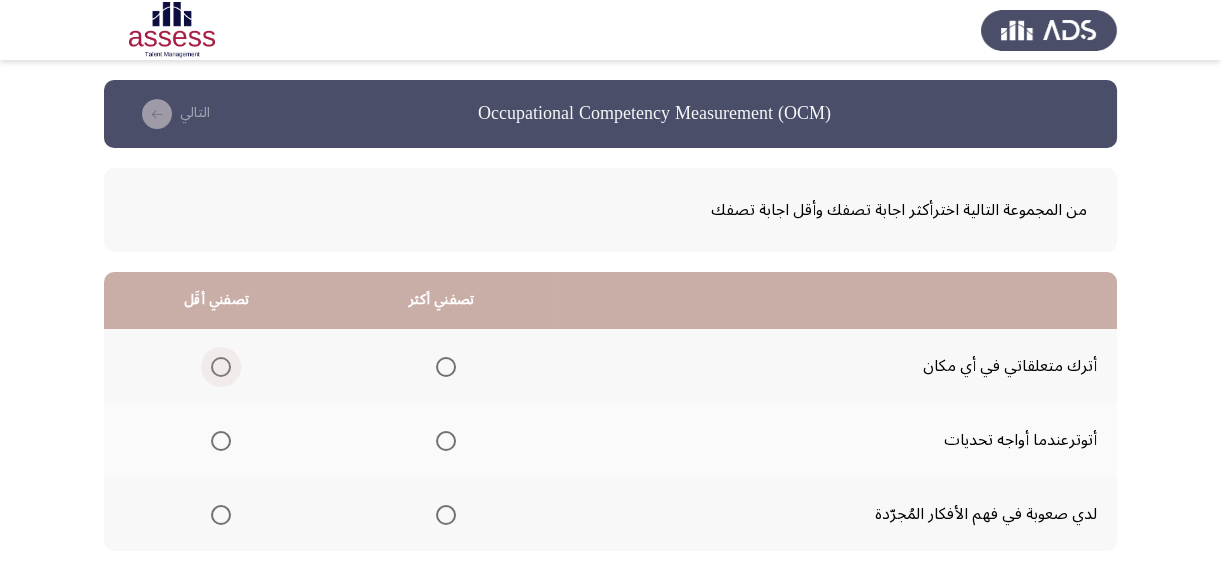 click at bounding box center (221, 367) 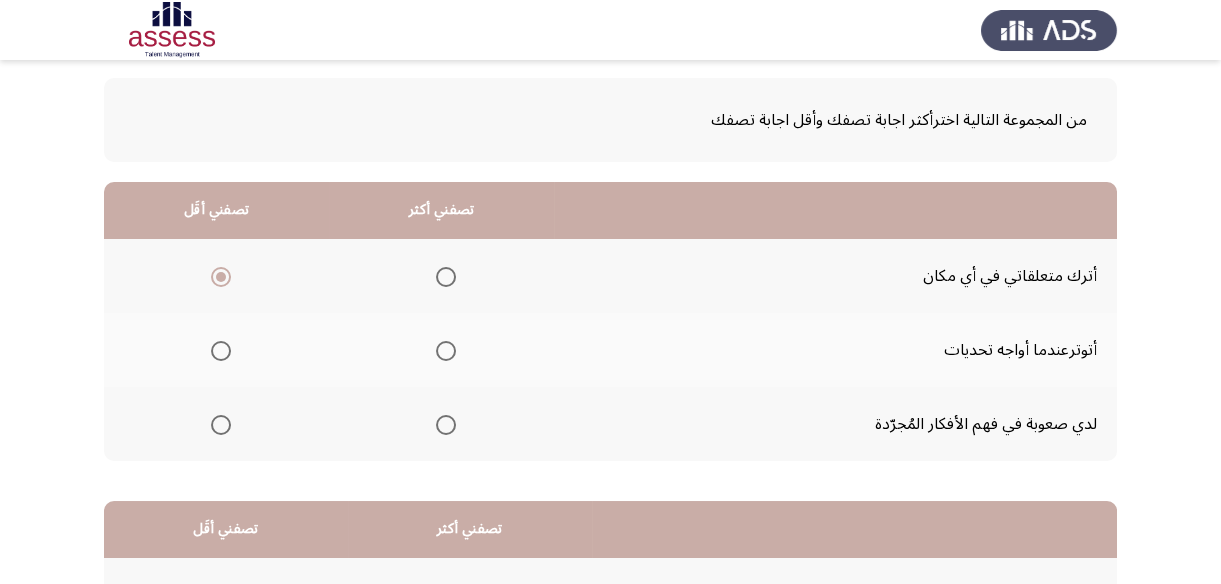 scroll, scrollTop: 90, scrollLeft: 0, axis: vertical 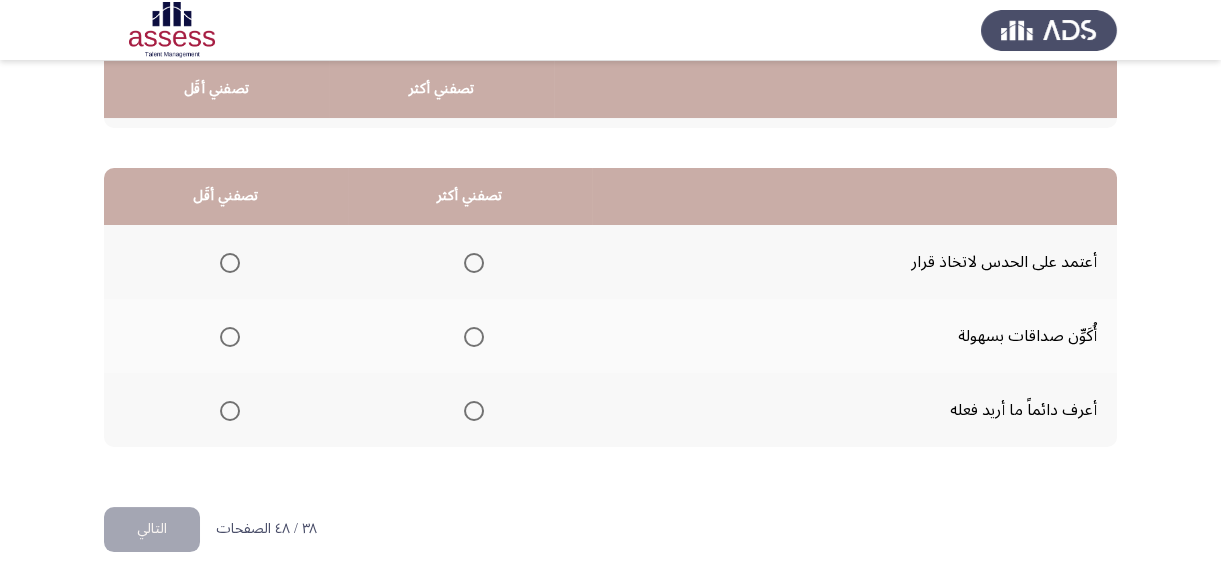 click at bounding box center (474, 411) 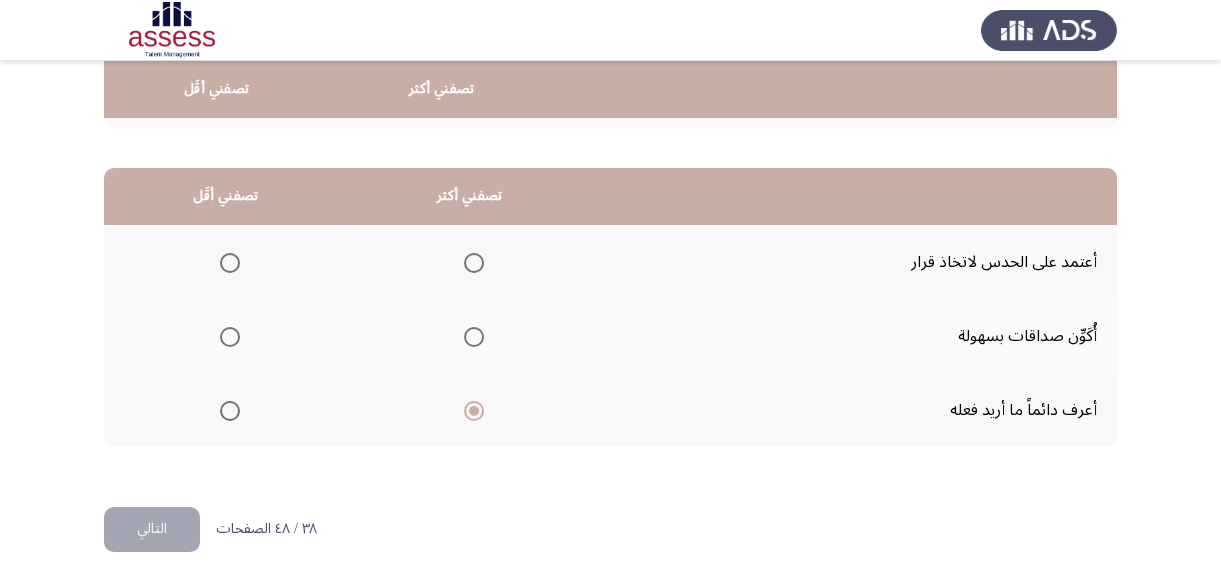 click at bounding box center (230, 337) 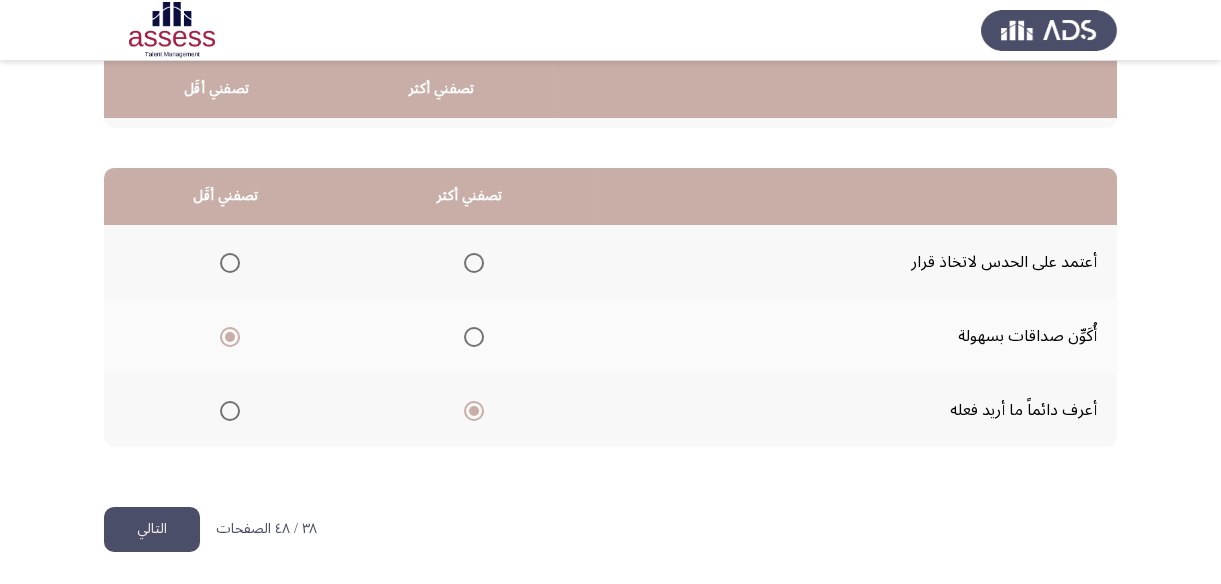 click on "التالي" 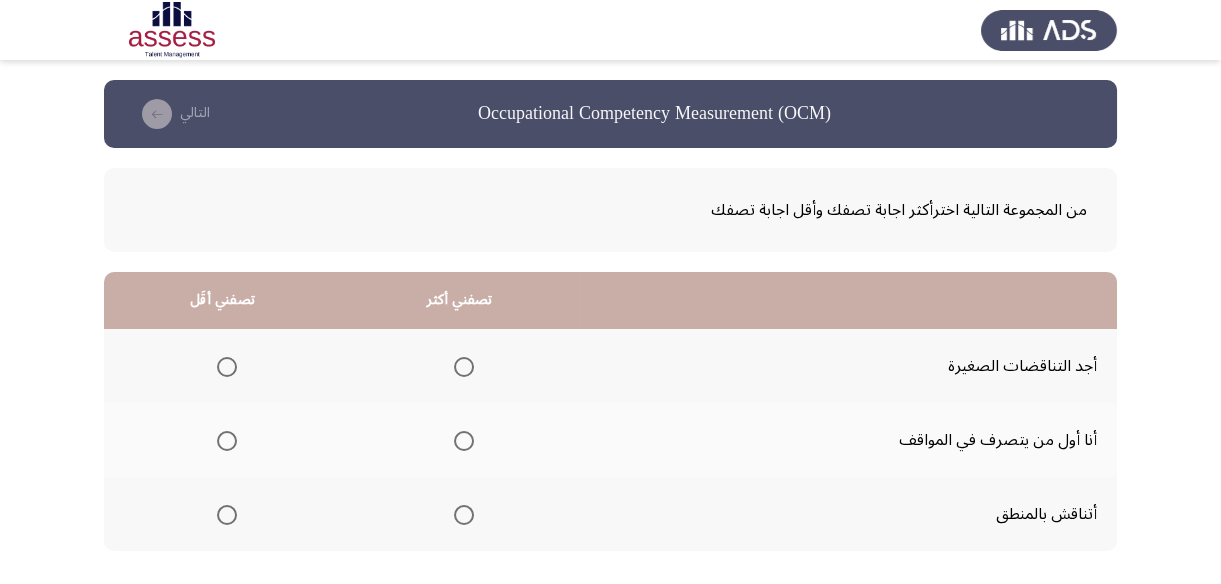 click at bounding box center (464, 515) 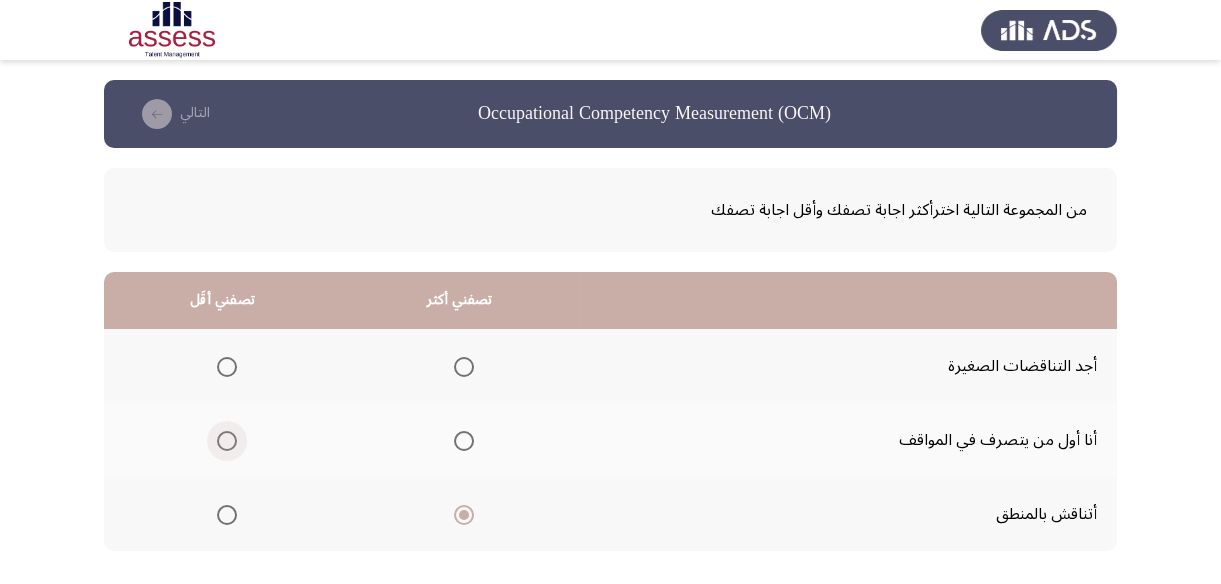 click at bounding box center [227, 441] 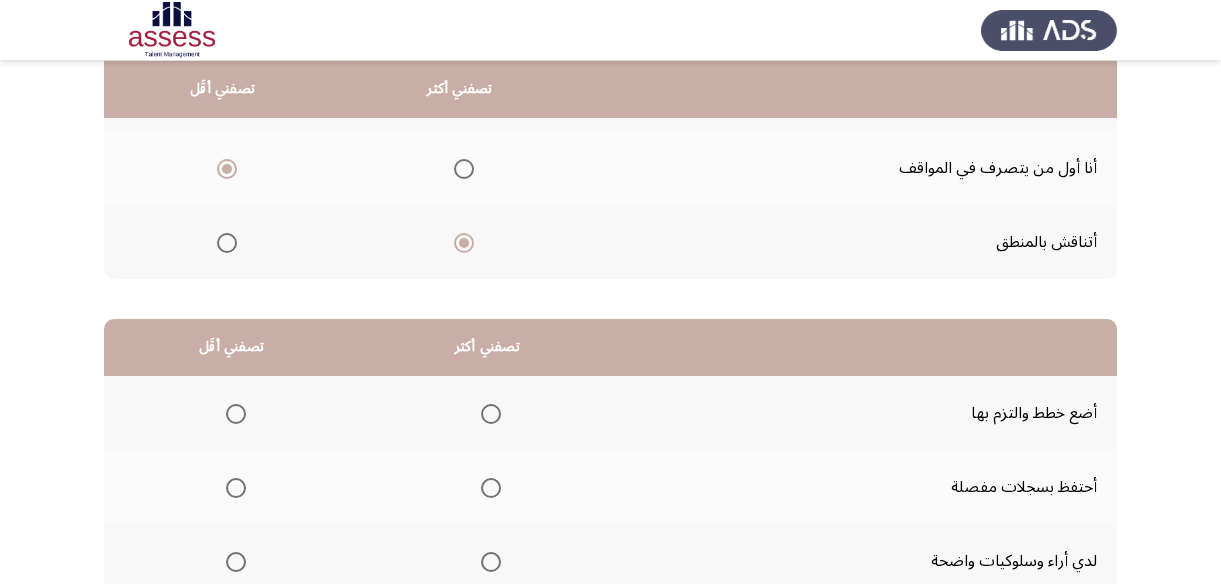 scroll, scrollTop: 363, scrollLeft: 0, axis: vertical 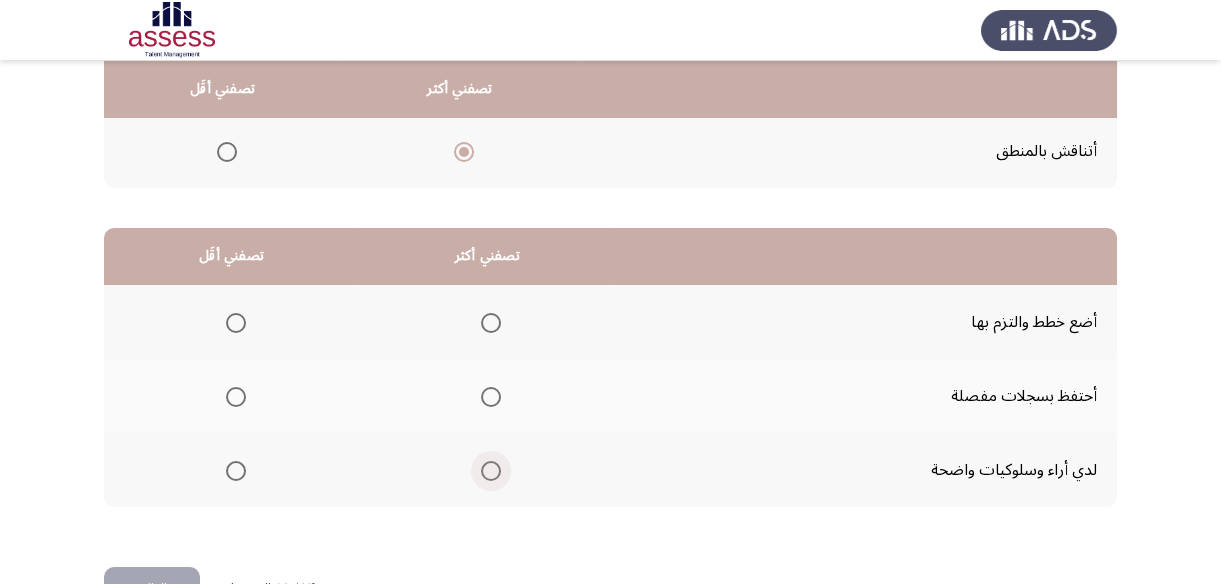 click at bounding box center (491, 471) 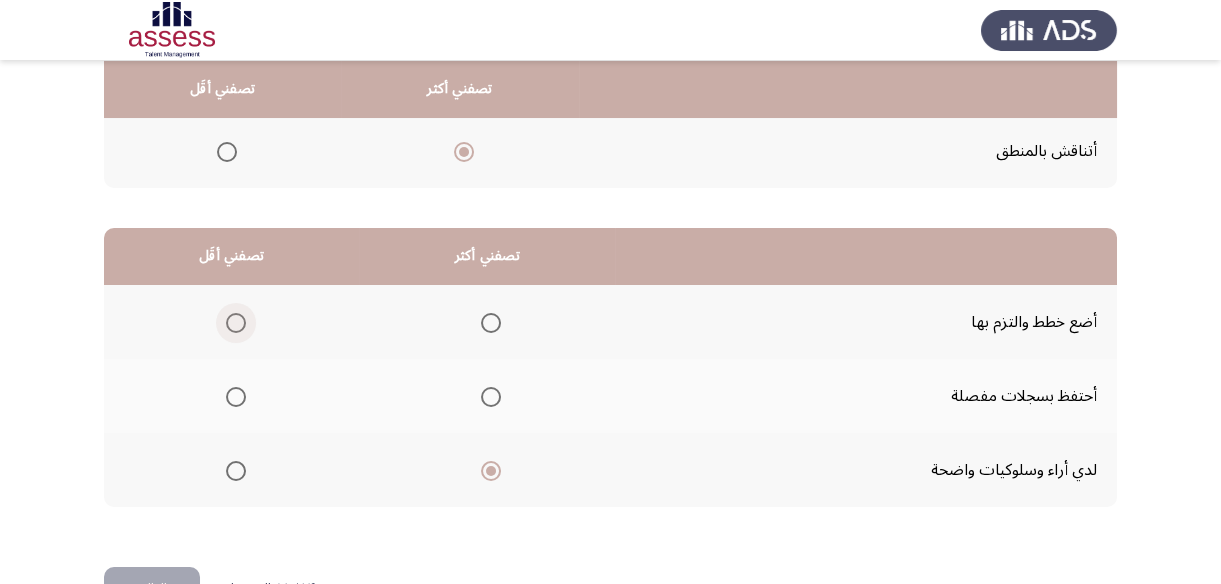 click at bounding box center (236, 323) 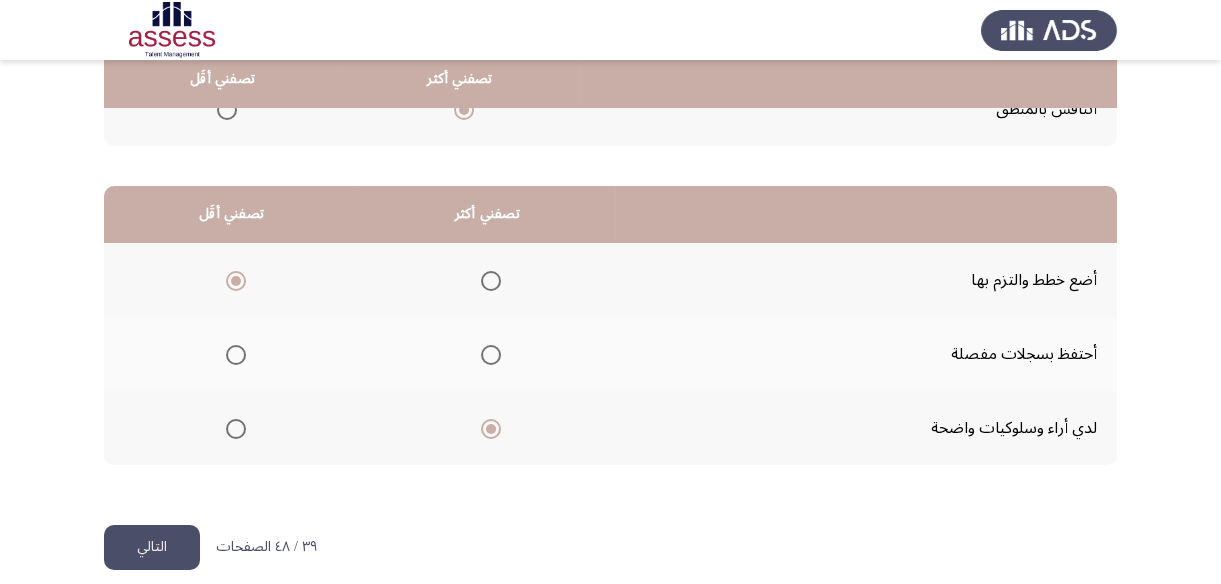 scroll, scrollTop: 423, scrollLeft: 0, axis: vertical 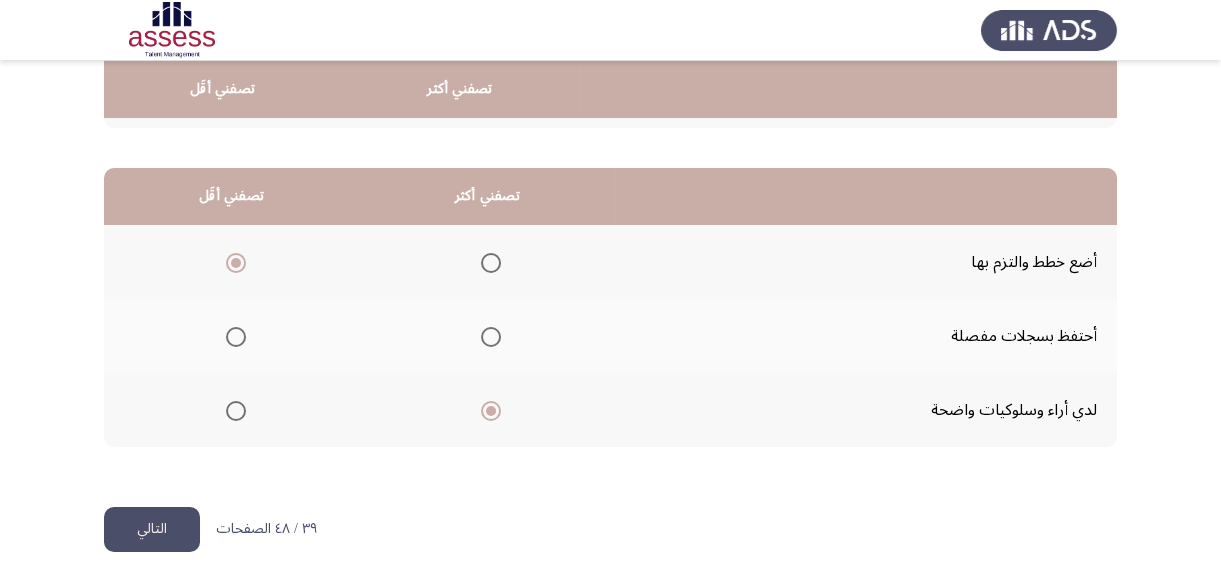 click on "التالي" 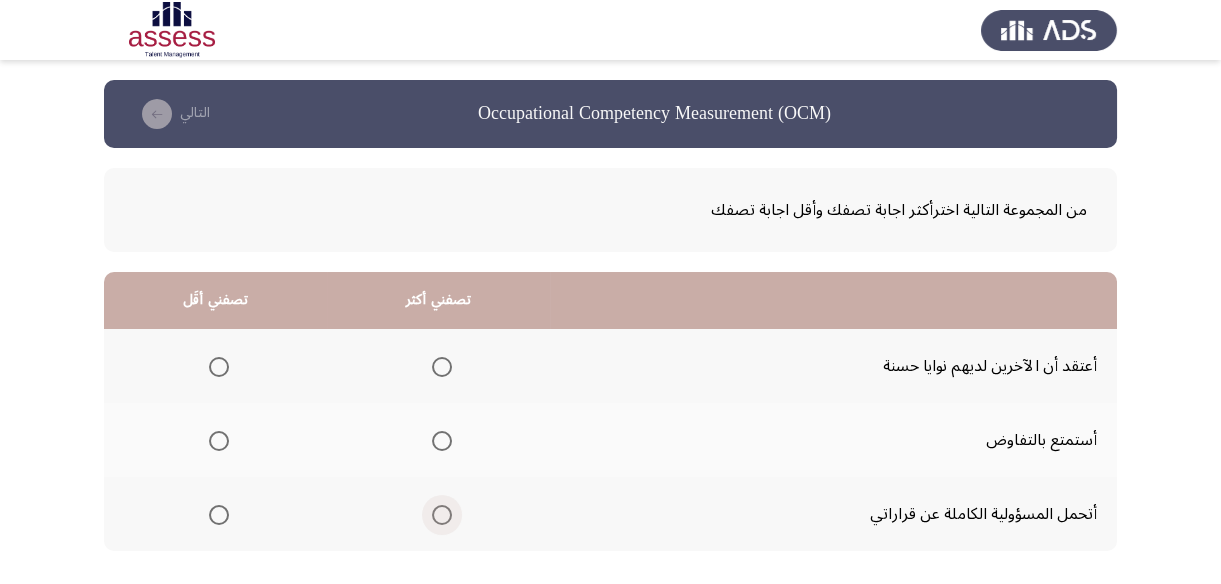 click at bounding box center (442, 515) 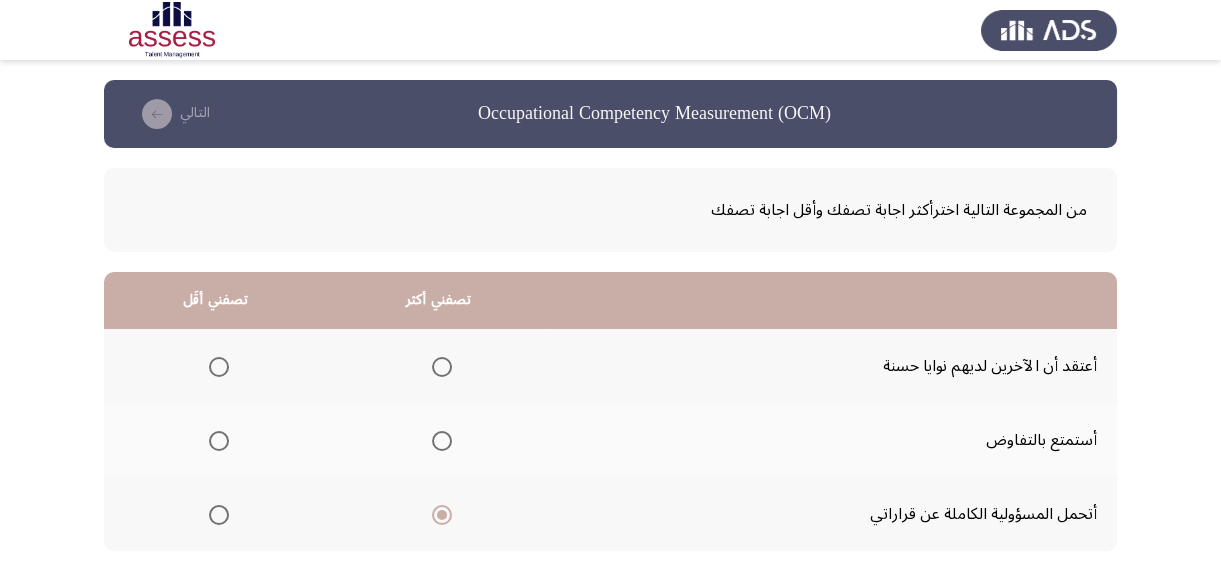click at bounding box center [219, 441] 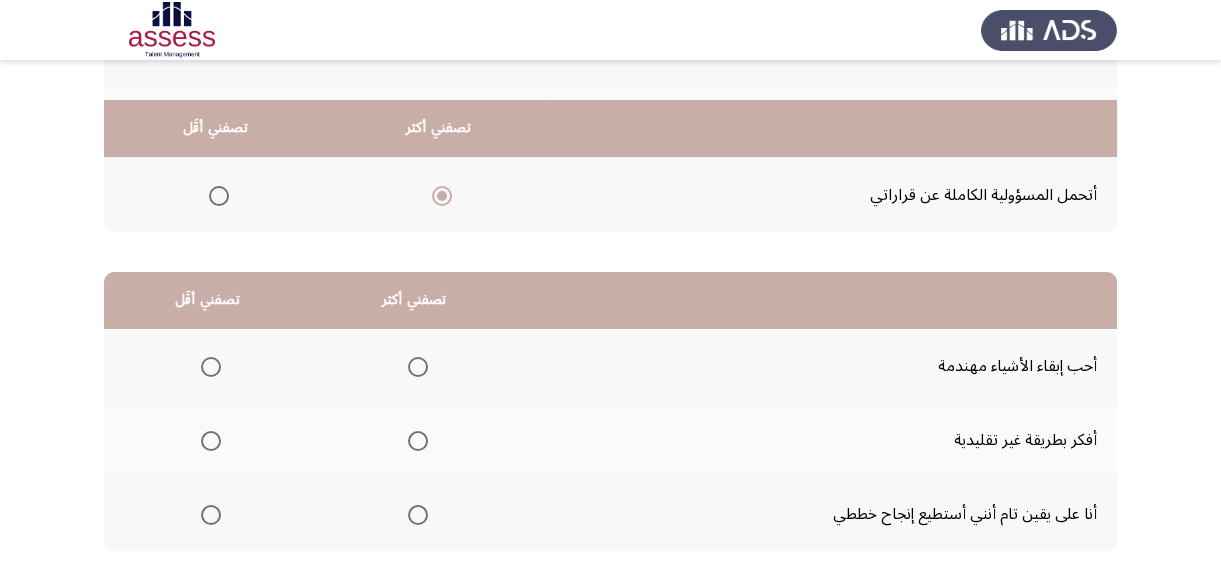 scroll, scrollTop: 363, scrollLeft: 0, axis: vertical 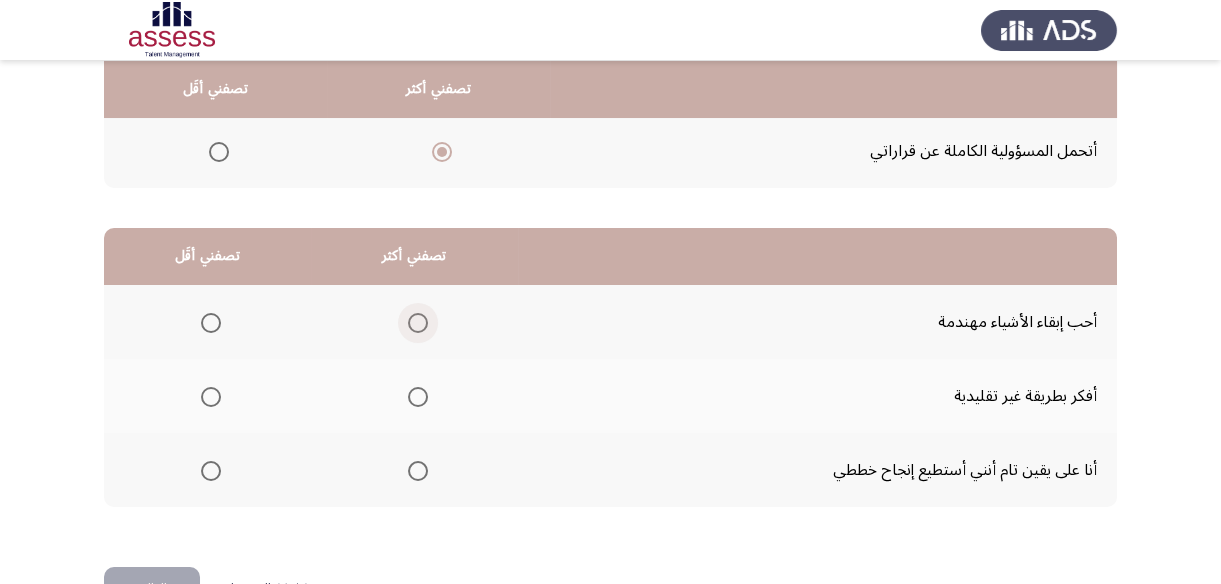 click at bounding box center (418, 323) 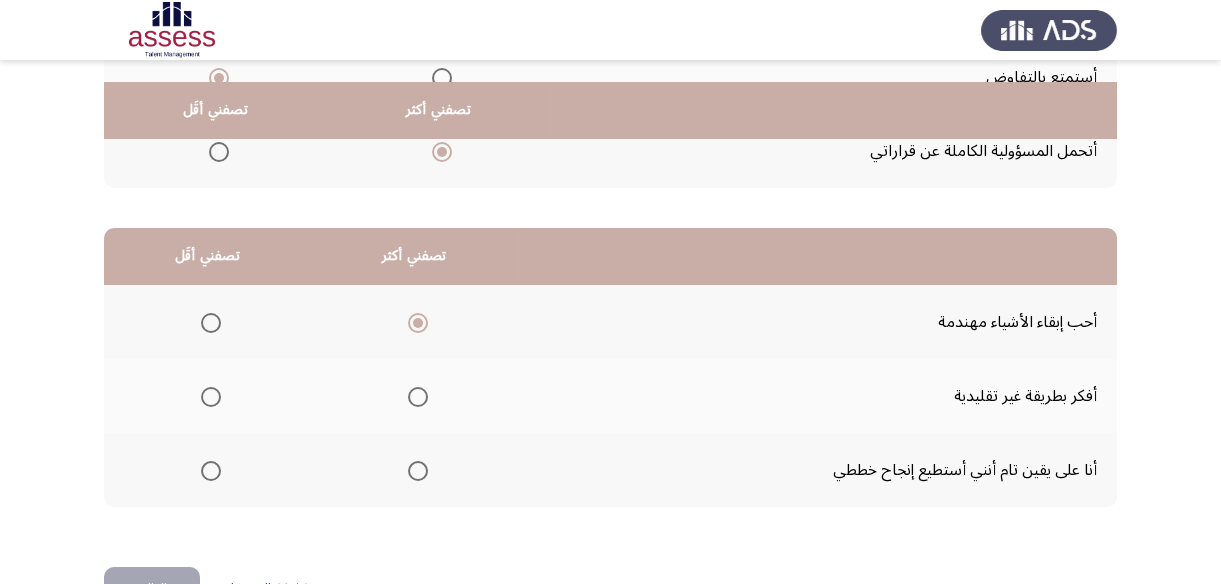 scroll, scrollTop: 423, scrollLeft: 0, axis: vertical 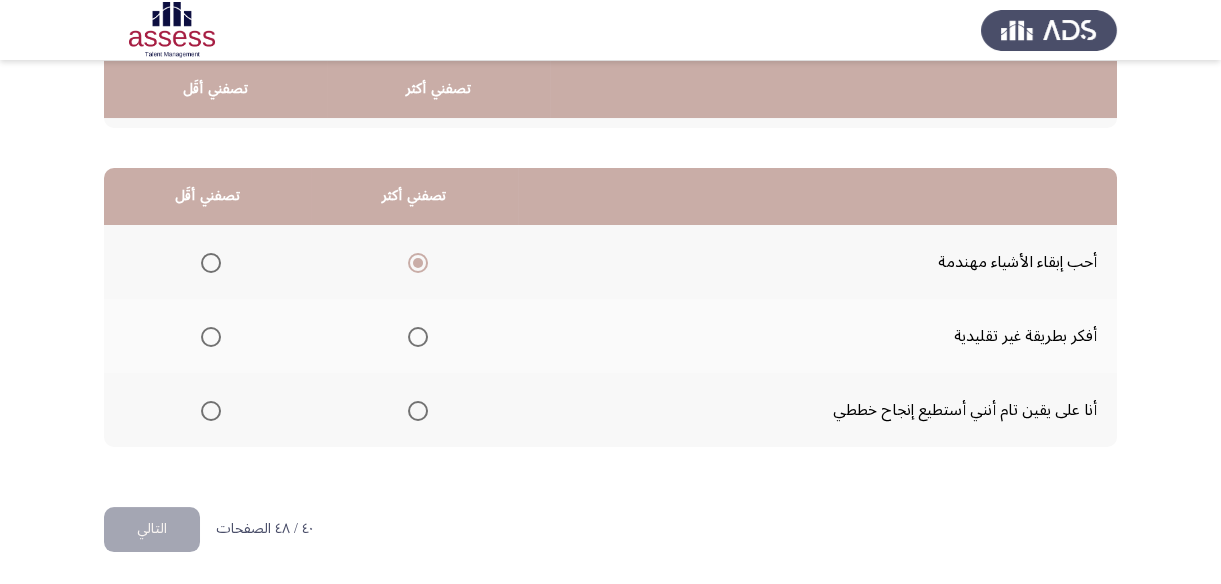 click at bounding box center (211, 411) 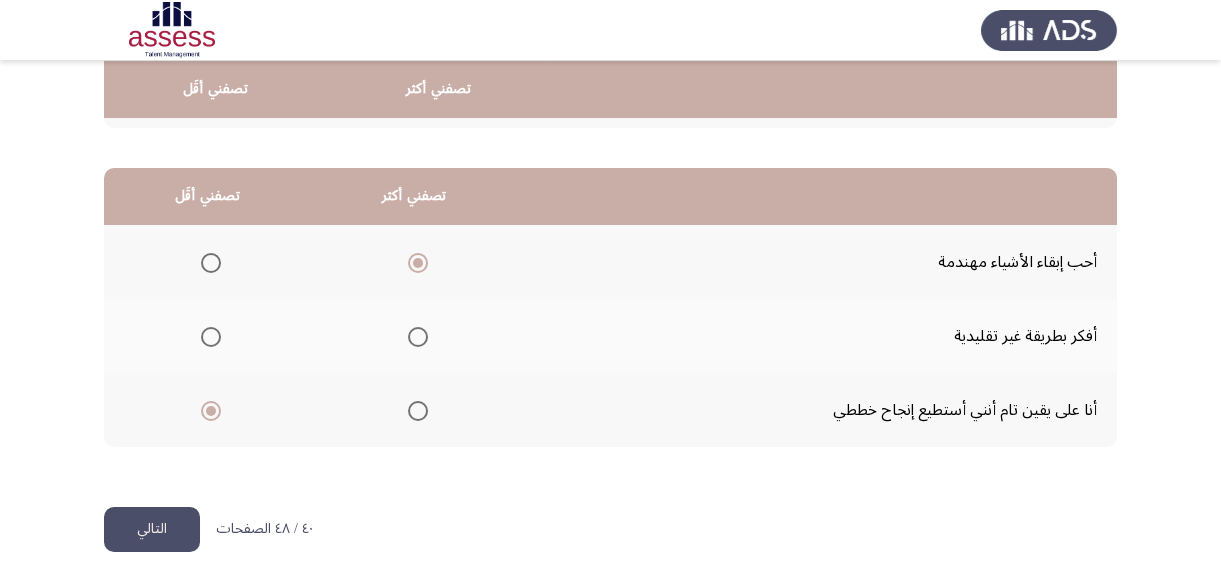 click on "التالي" 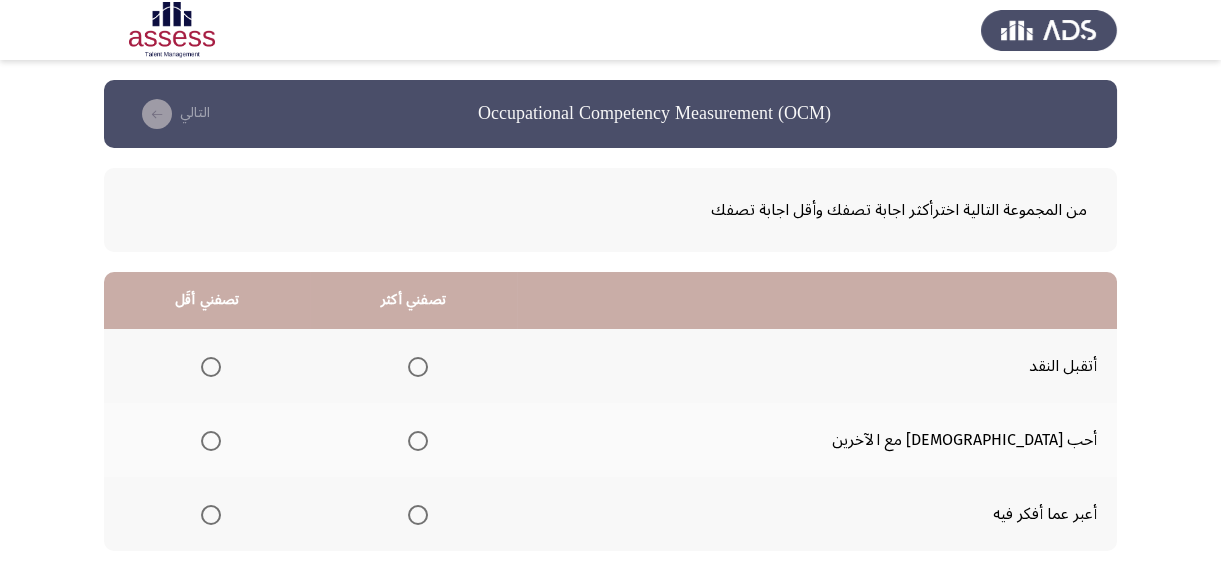 scroll, scrollTop: 90, scrollLeft: 0, axis: vertical 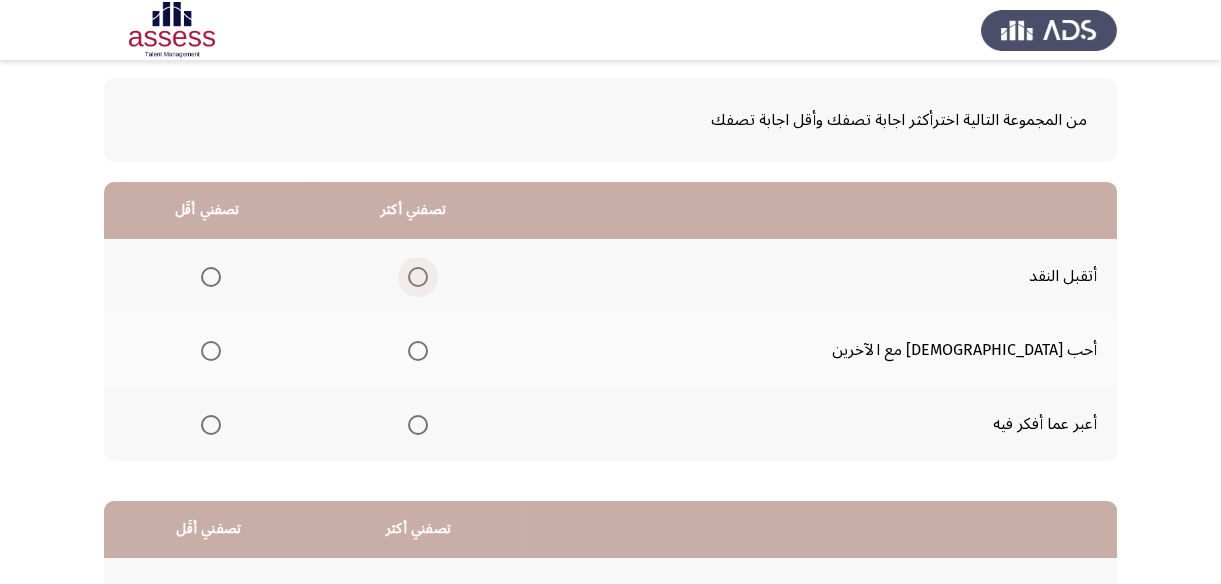 click at bounding box center [418, 277] 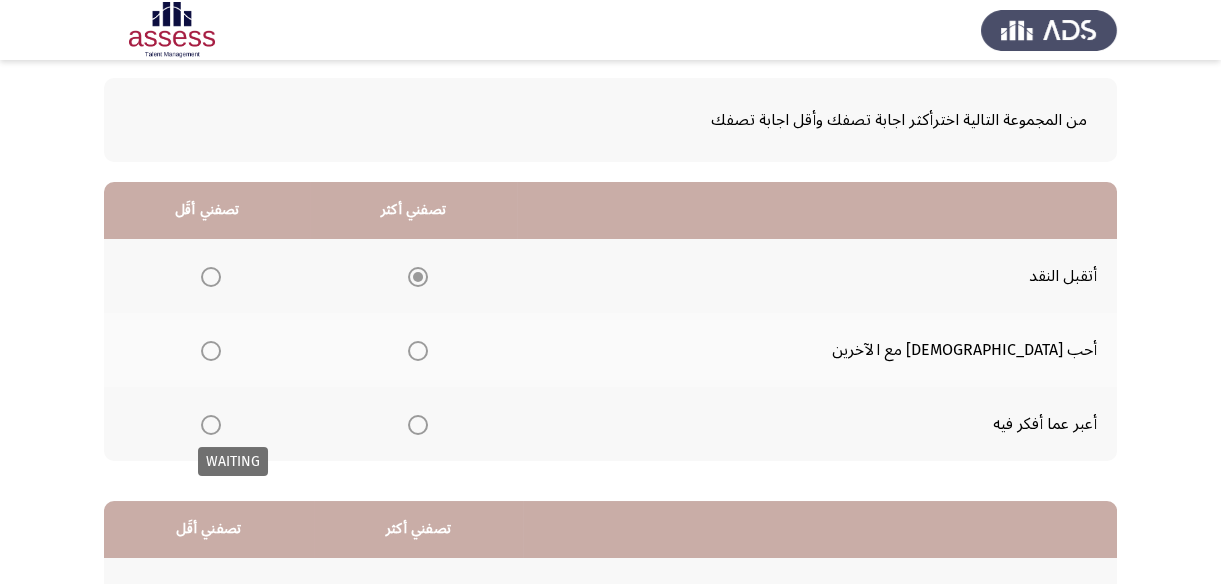 click at bounding box center (211, 425) 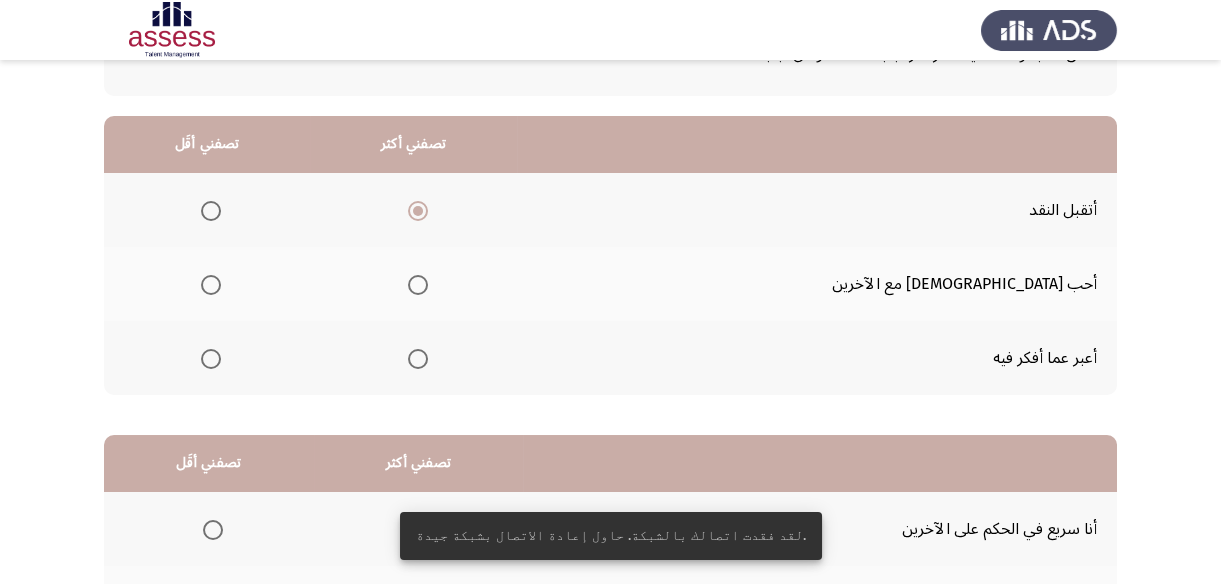 scroll, scrollTop: 150, scrollLeft: 0, axis: vertical 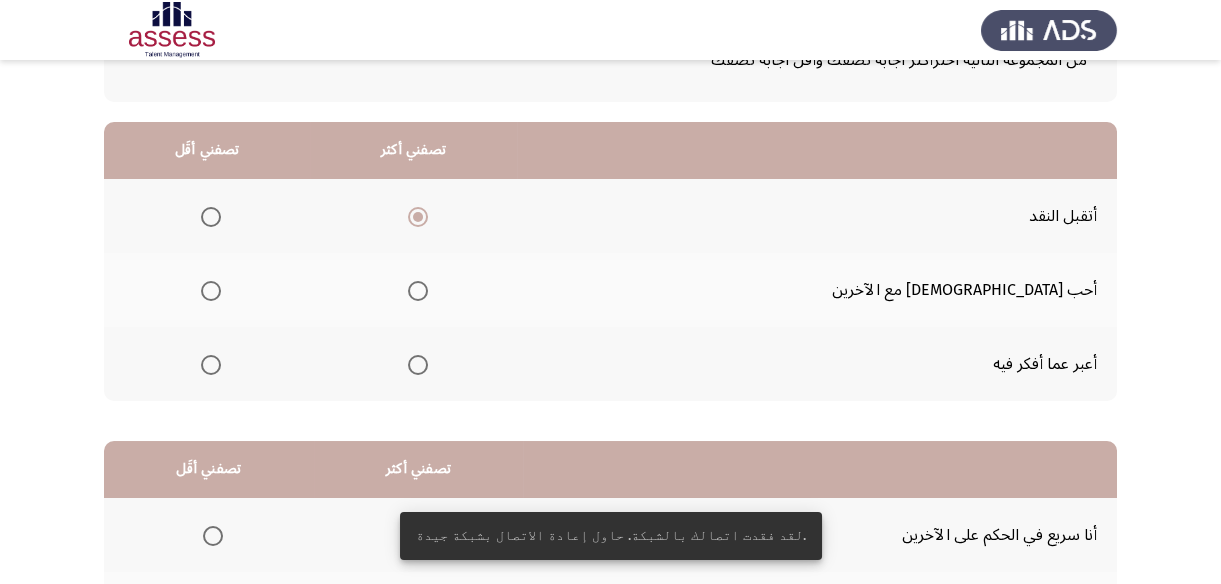 click at bounding box center (211, 365) 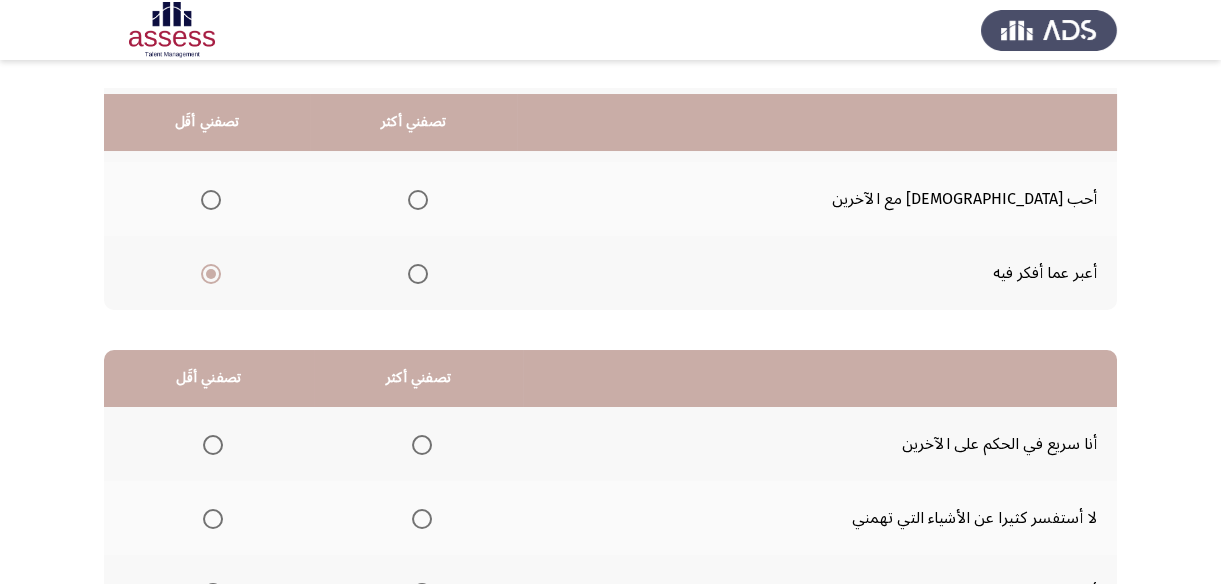 scroll, scrollTop: 332, scrollLeft: 0, axis: vertical 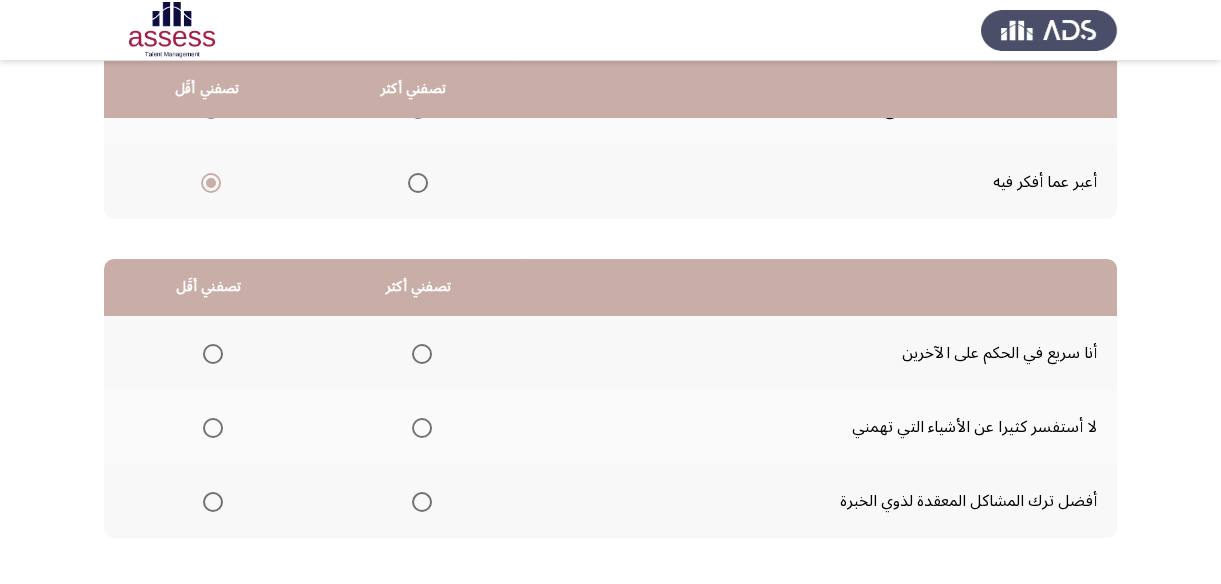 click at bounding box center [422, 502] 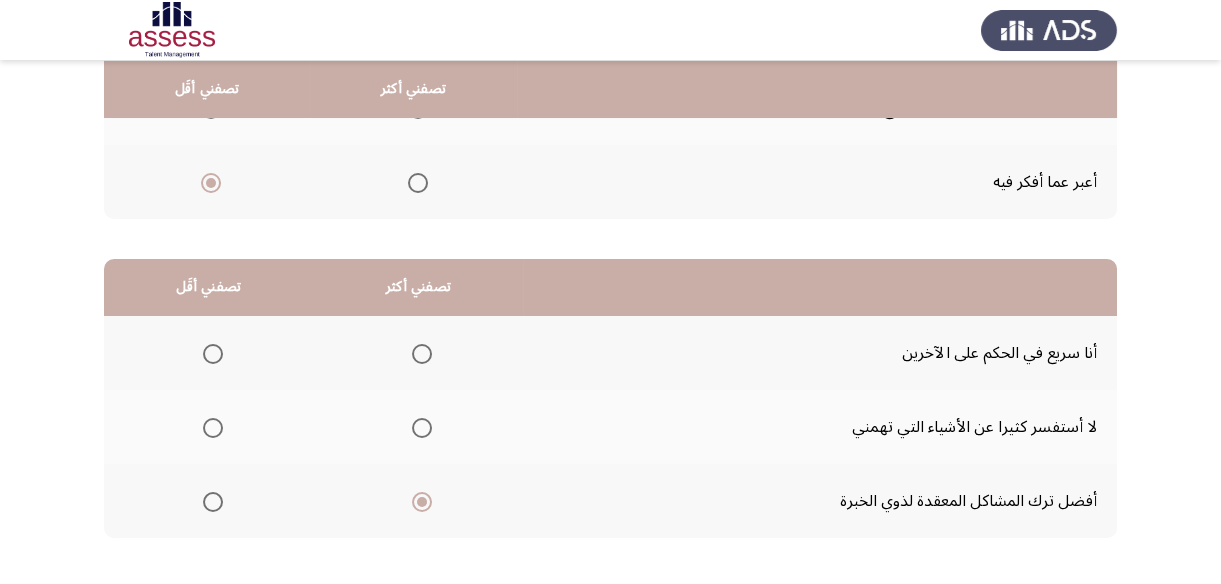 click at bounding box center (213, 354) 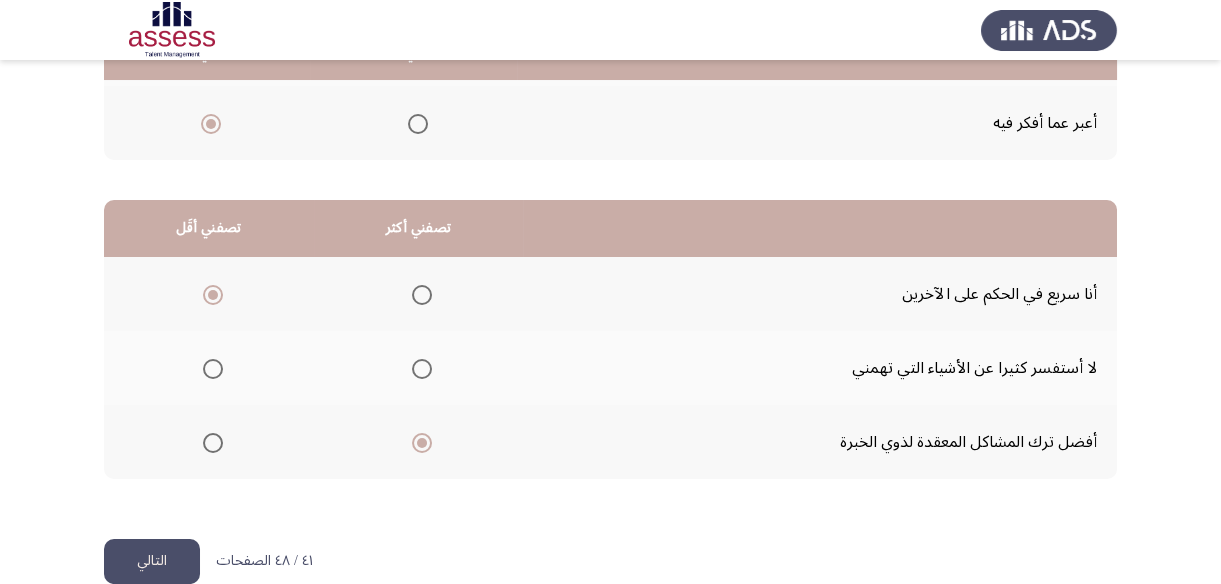 scroll, scrollTop: 423, scrollLeft: 0, axis: vertical 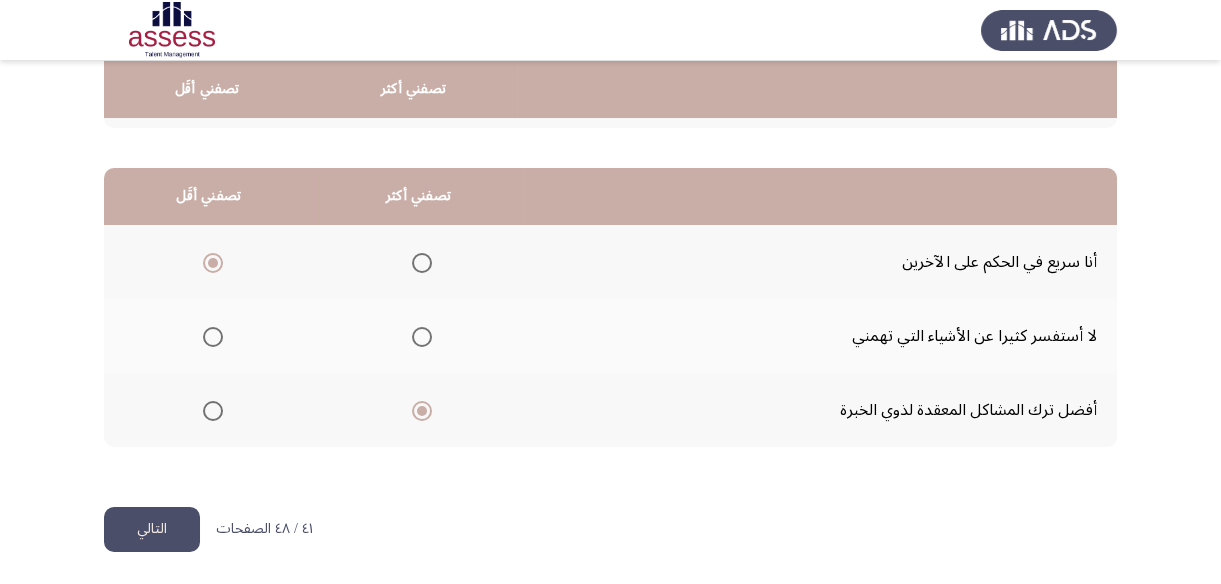 click on "التالي" 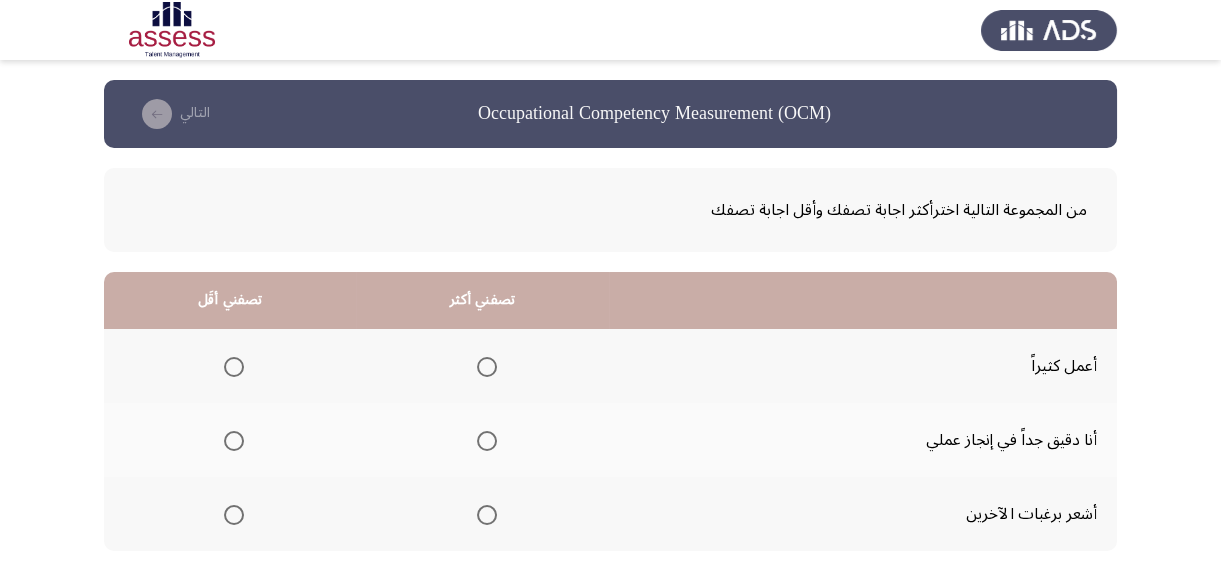 scroll, scrollTop: 0, scrollLeft: 0, axis: both 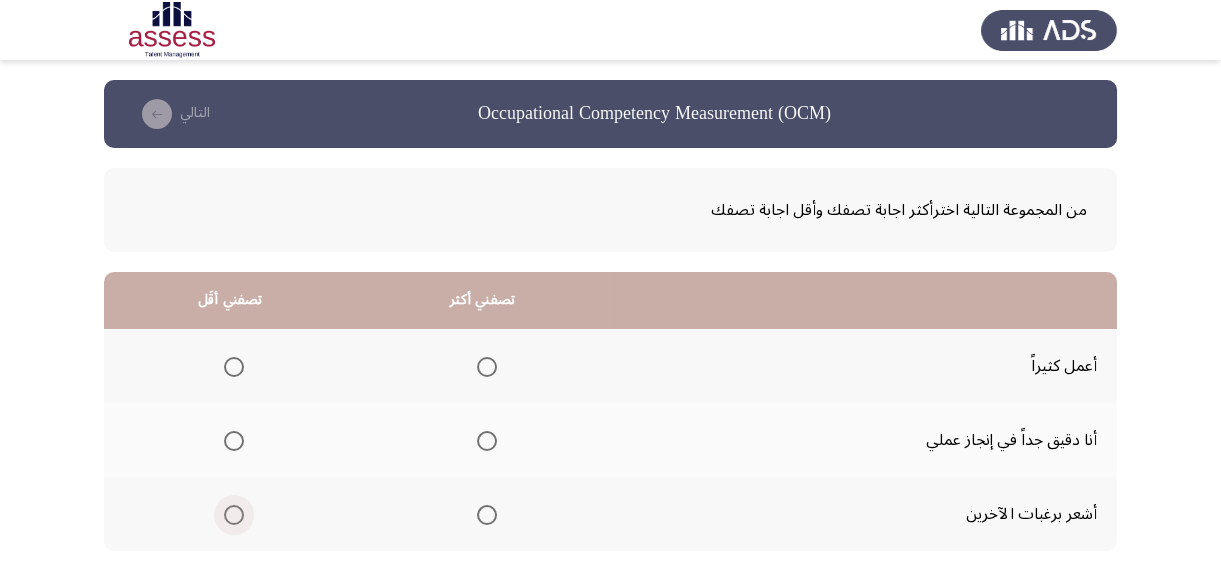click at bounding box center [234, 515] 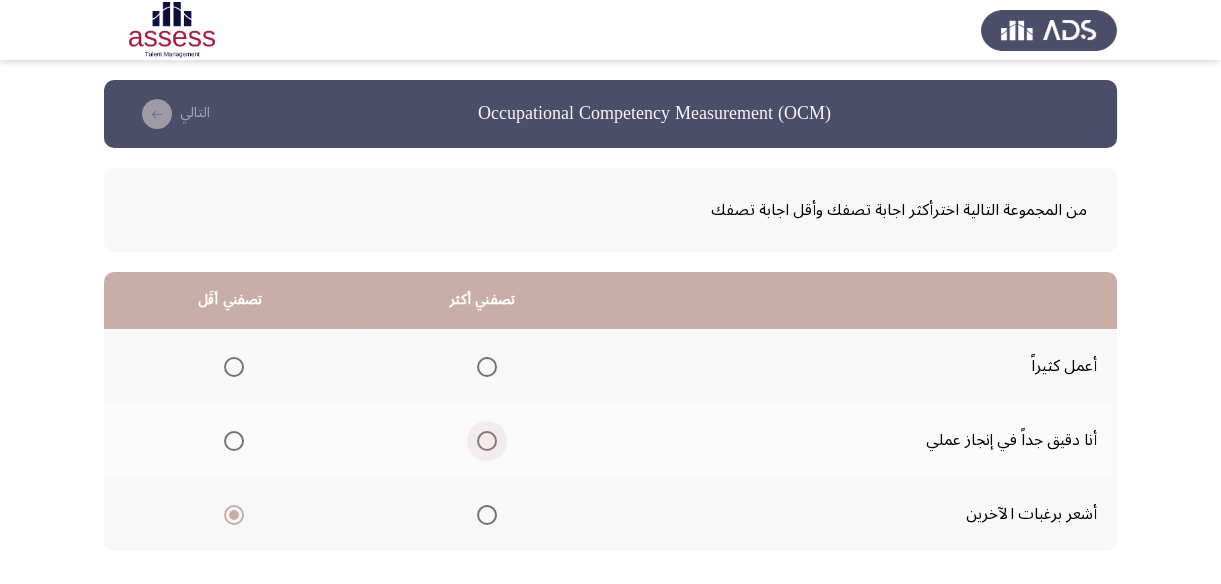 click at bounding box center (487, 441) 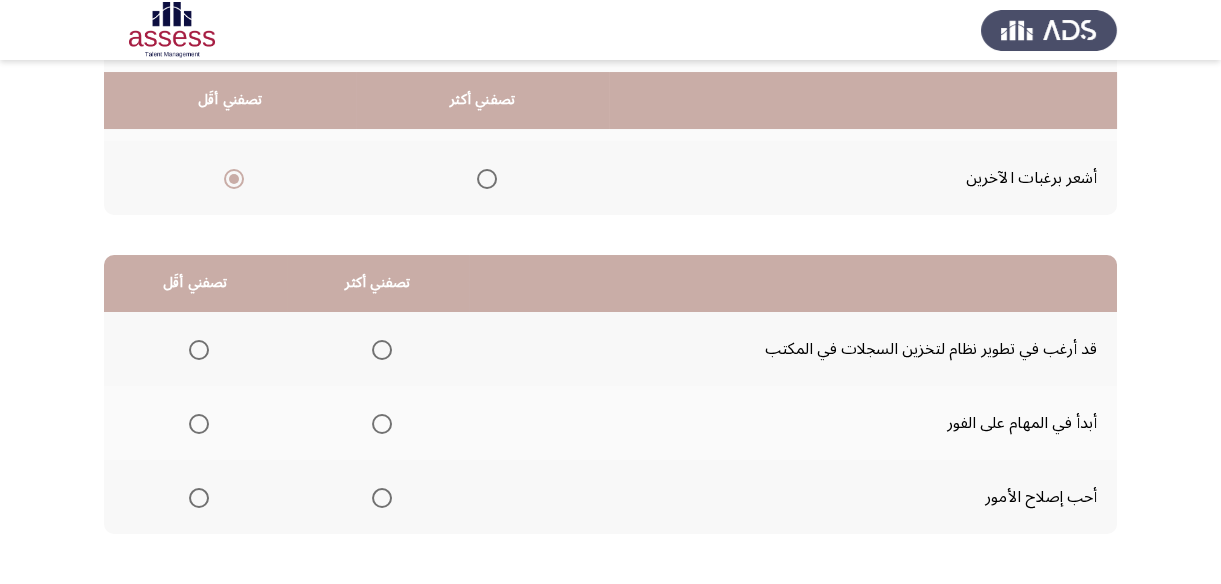 scroll, scrollTop: 363, scrollLeft: 0, axis: vertical 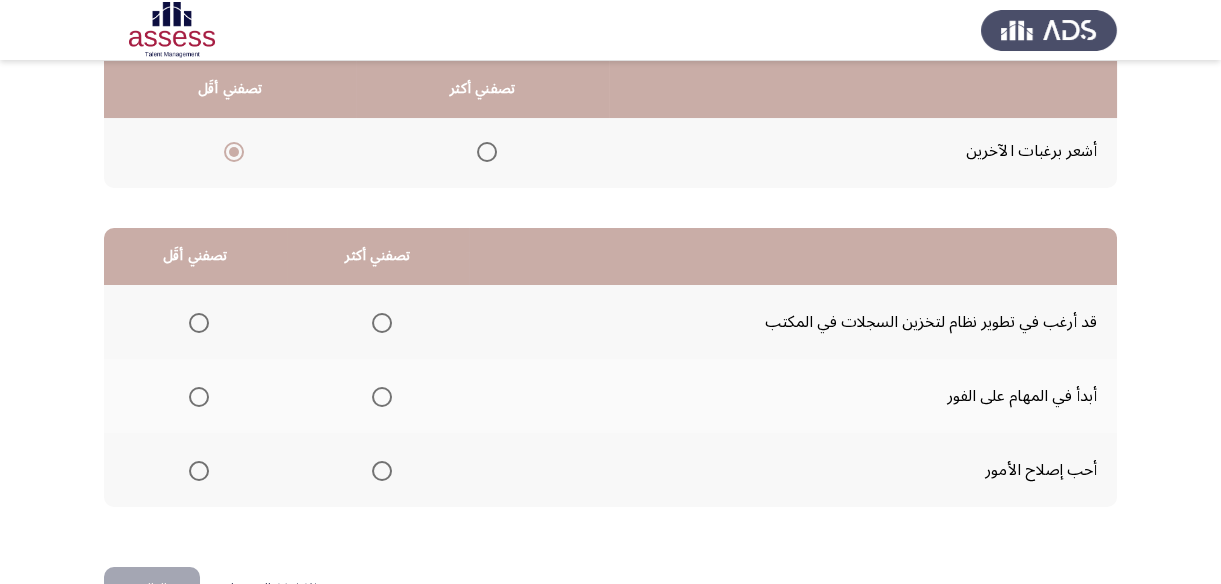 click at bounding box center [382, 323] 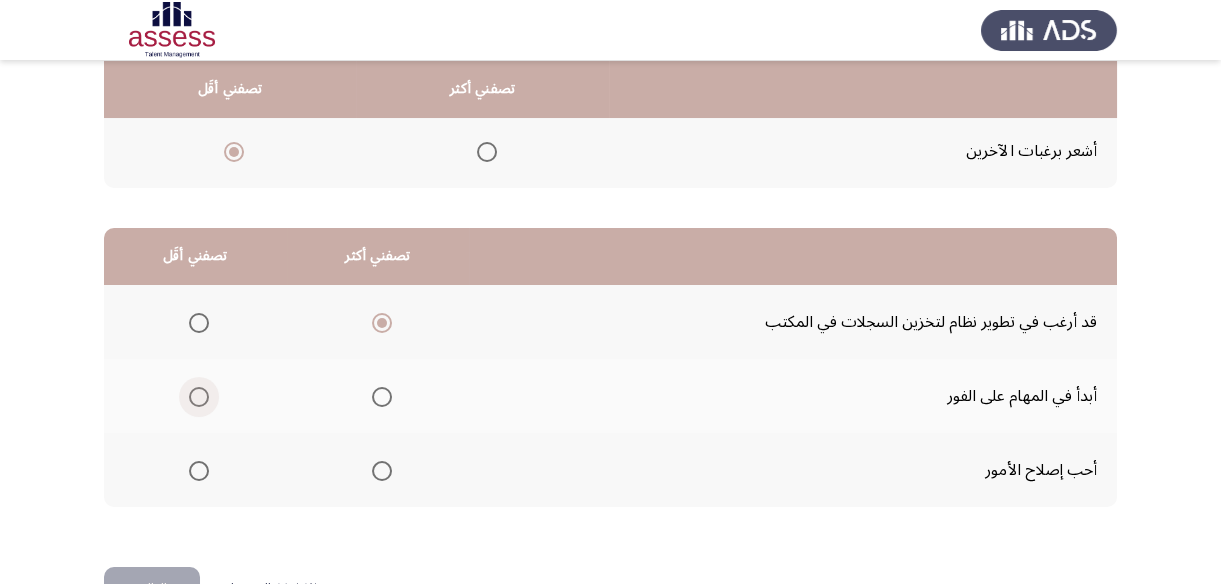click at bounding box center [199, 397] 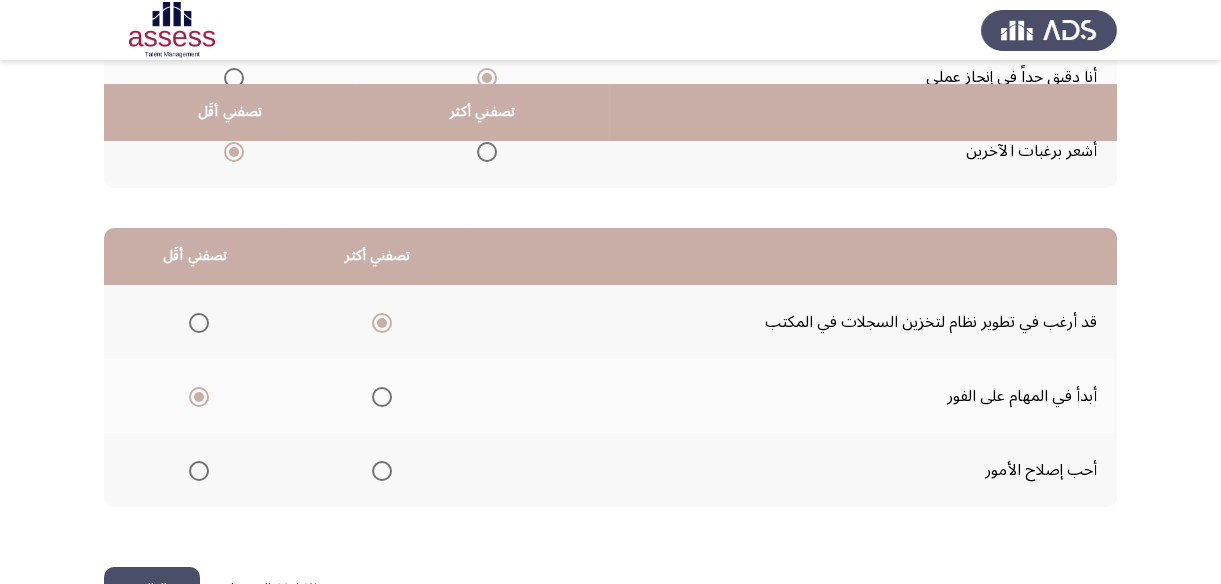 scroll, scrollTop: 423, scrollLeft: 0, axis: vertical 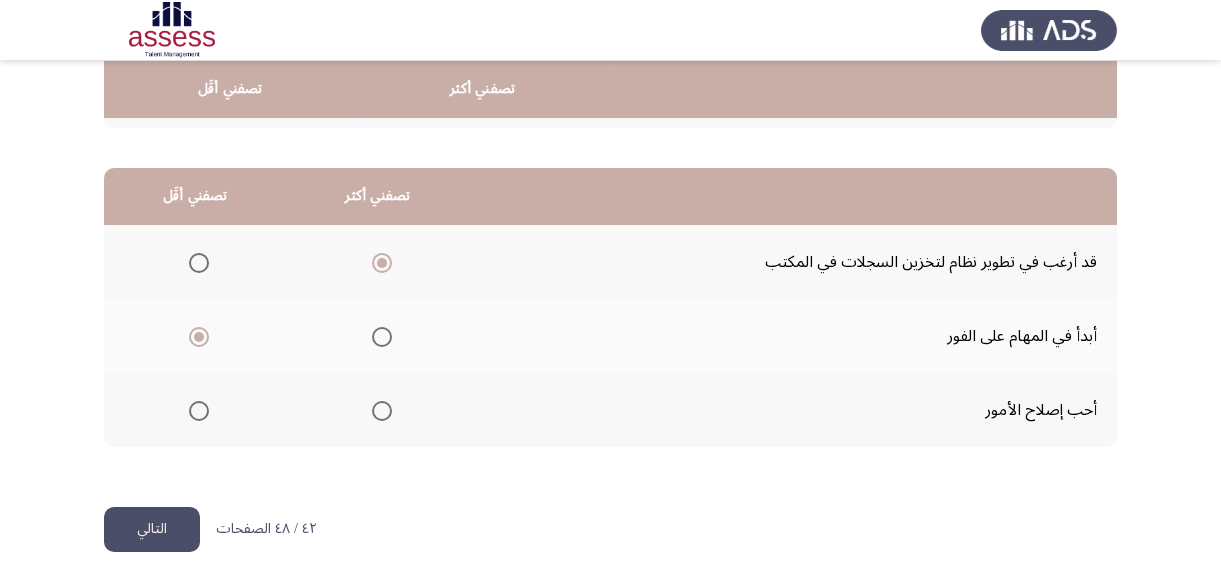 click on "التالي" 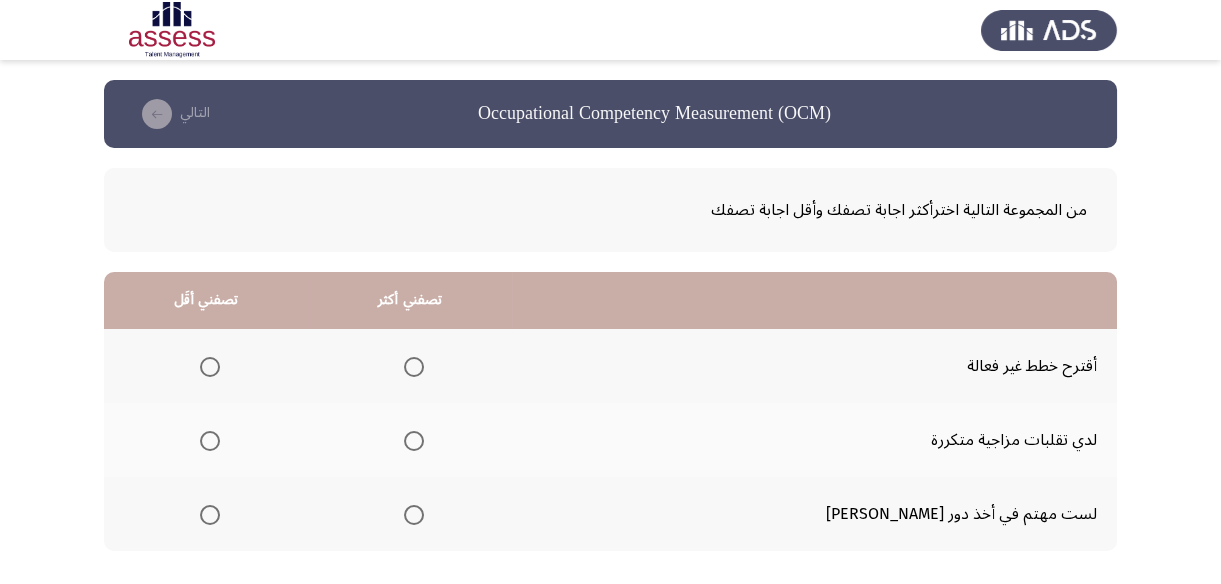 scroll, scrollTop: 90, scrollLeft: 0, axis: vertical 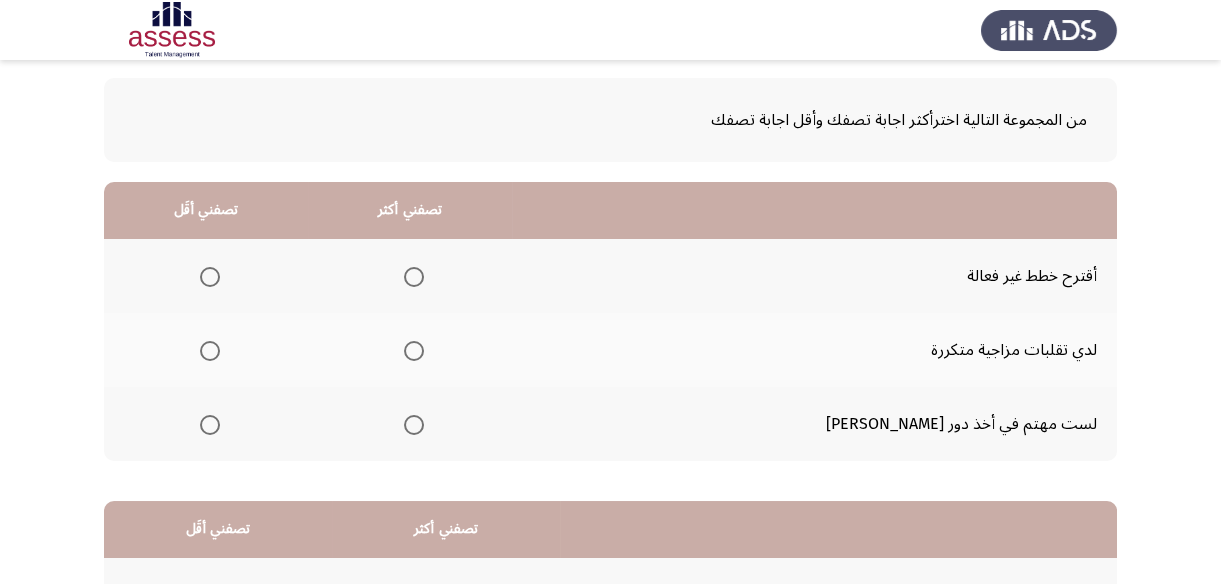 click at bounding box center [414, 351] 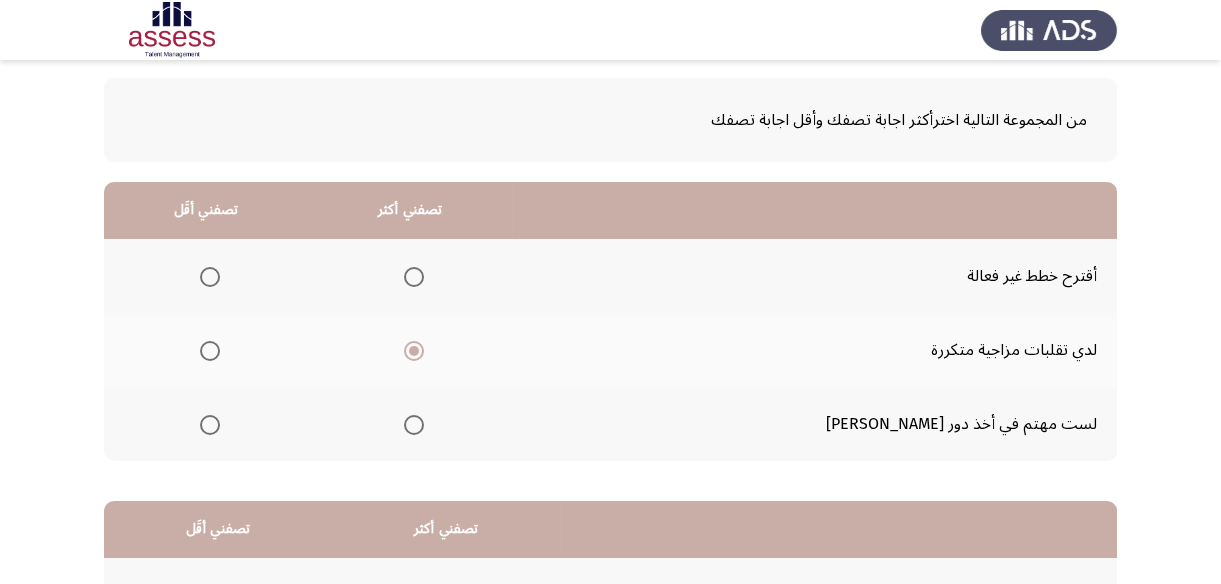 click at bounding box center [210, 277] 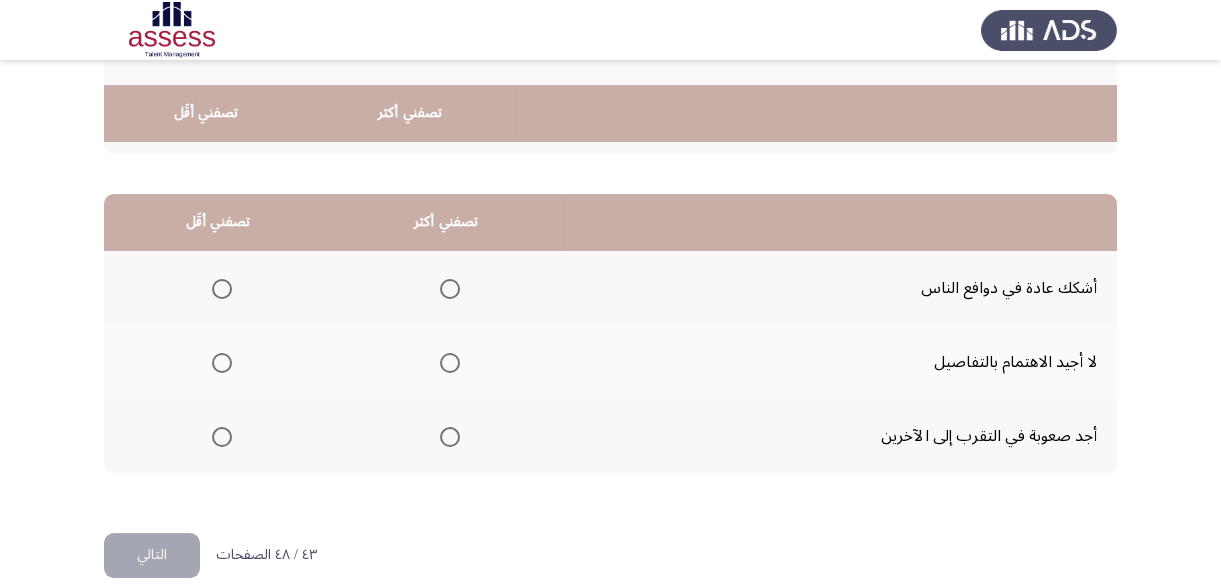scroll, scrollTop: 423, scrollLeft: 0, axis: vertical 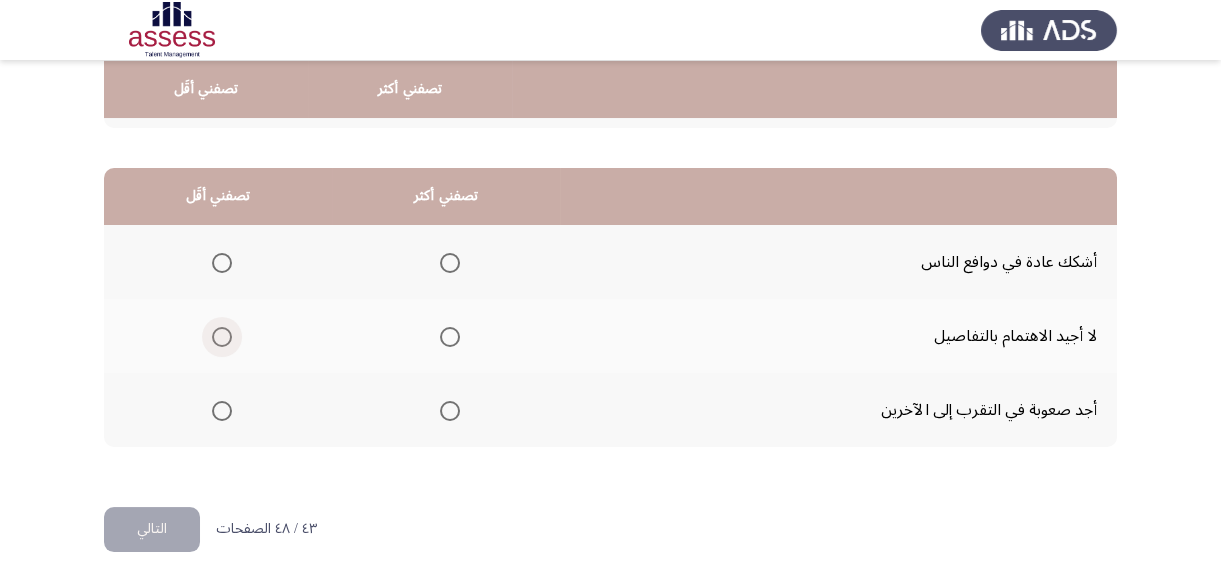 click at bounding box center [222, 337] 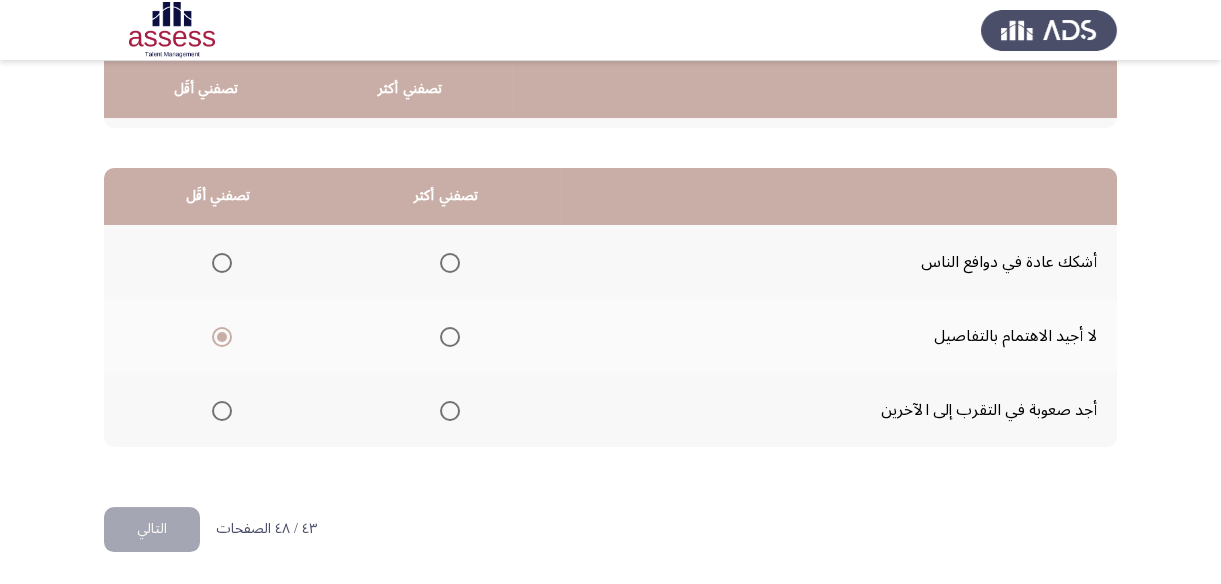 click at bounding box center (450, 263) 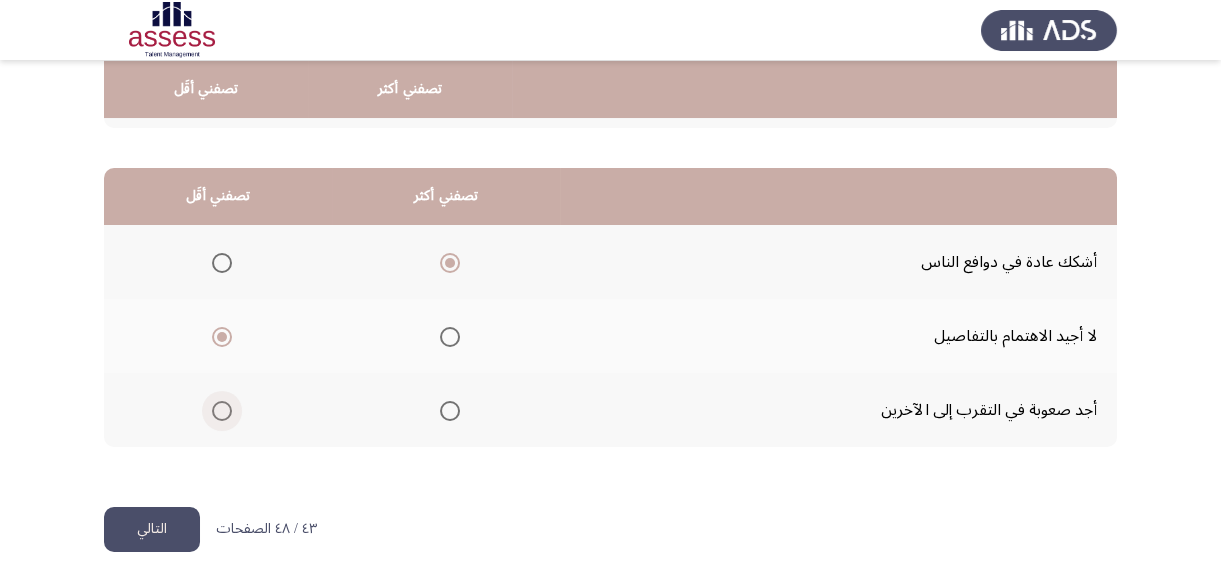click at bounding box center (222, 411) 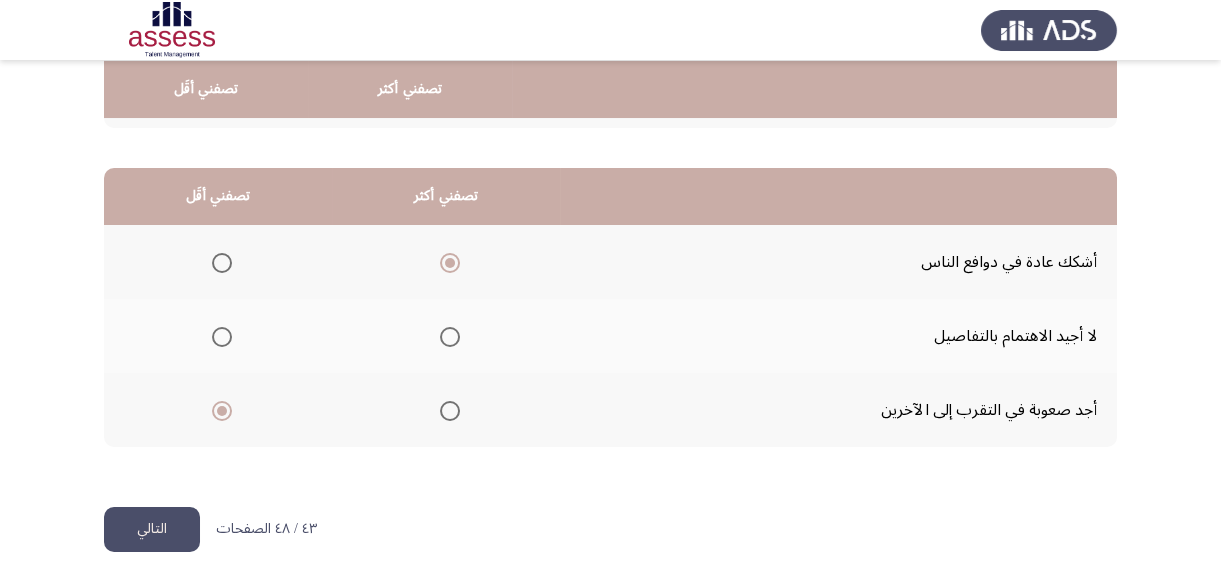 click on "التالي" 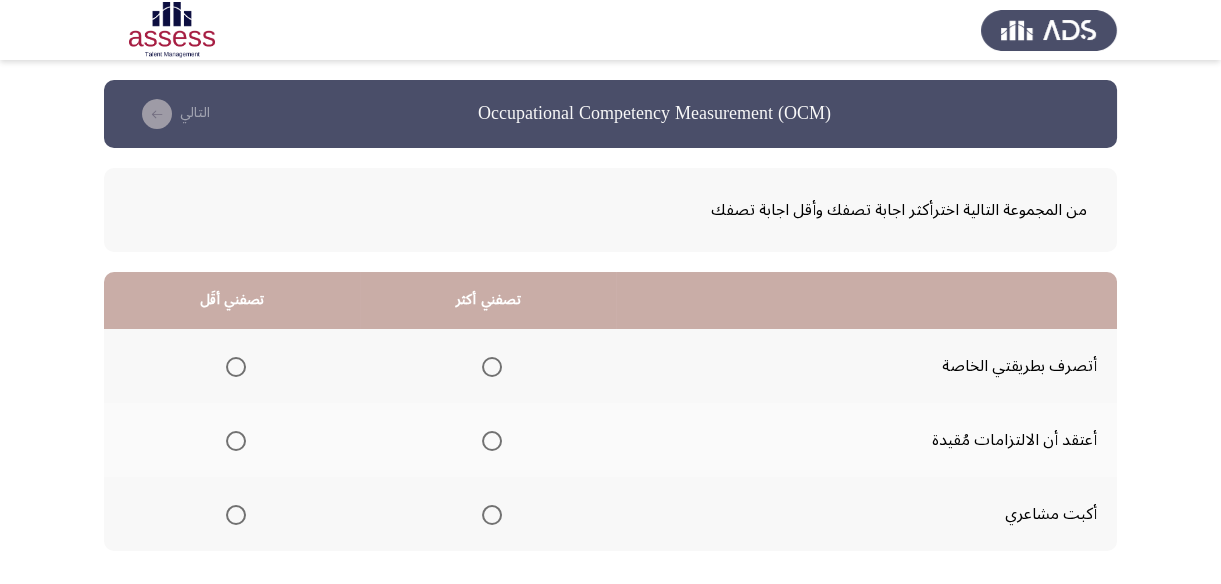 scroll, scrollTop: 90, scrollLeft: 0, axis: vertical 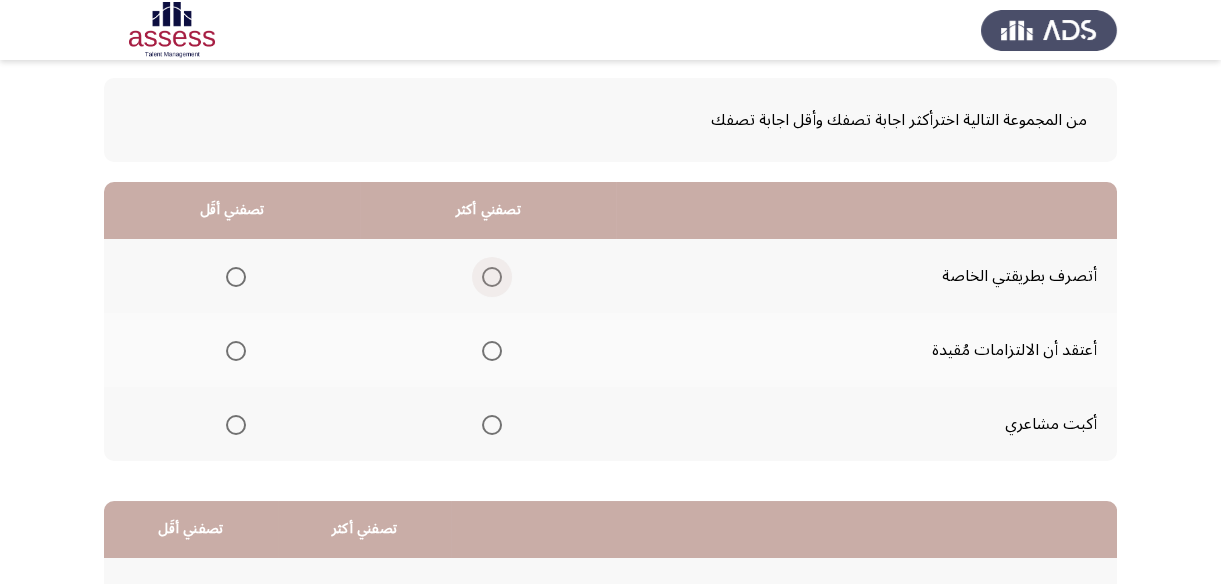 click at bounding box center (492, 277) 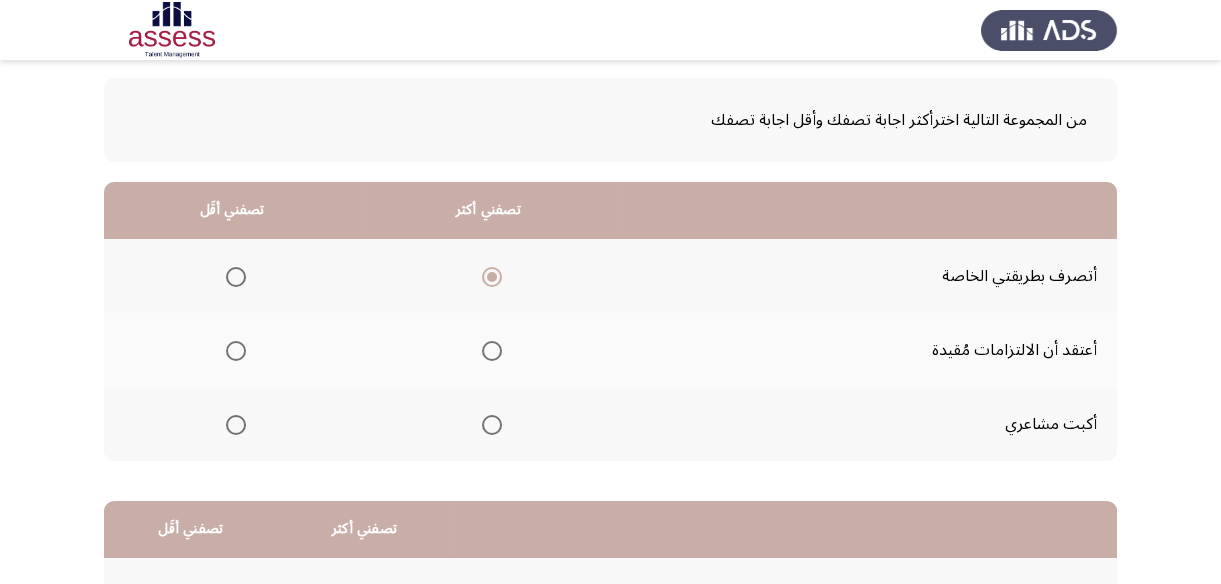 click at bounding box center [236, 425] 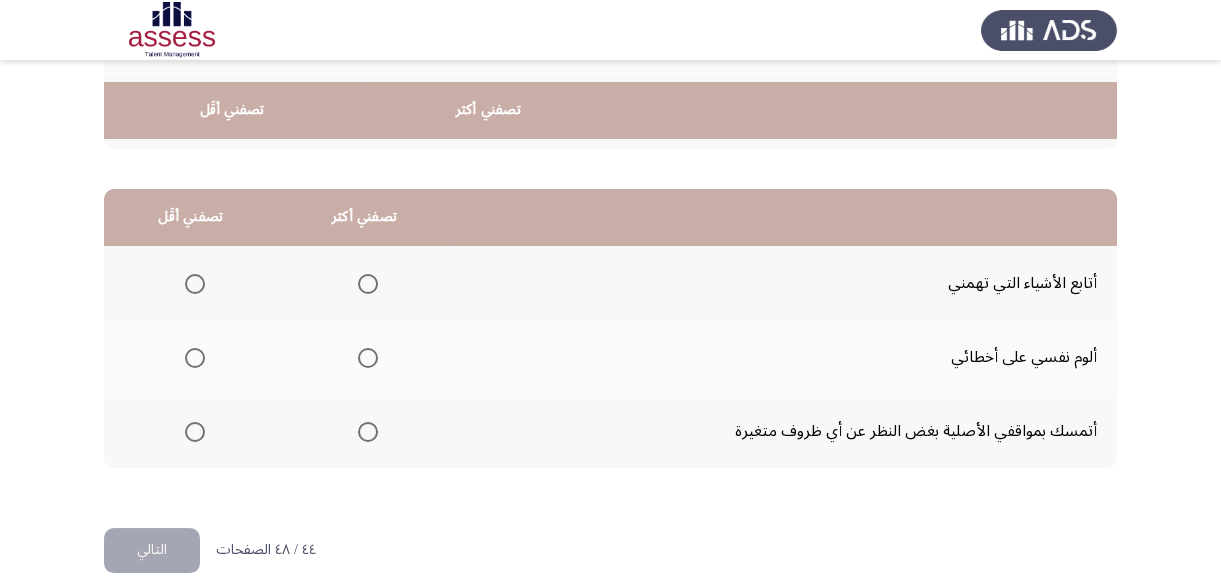 scroll, scrollTop: 423, scrollLeft: 0, axis: vertical 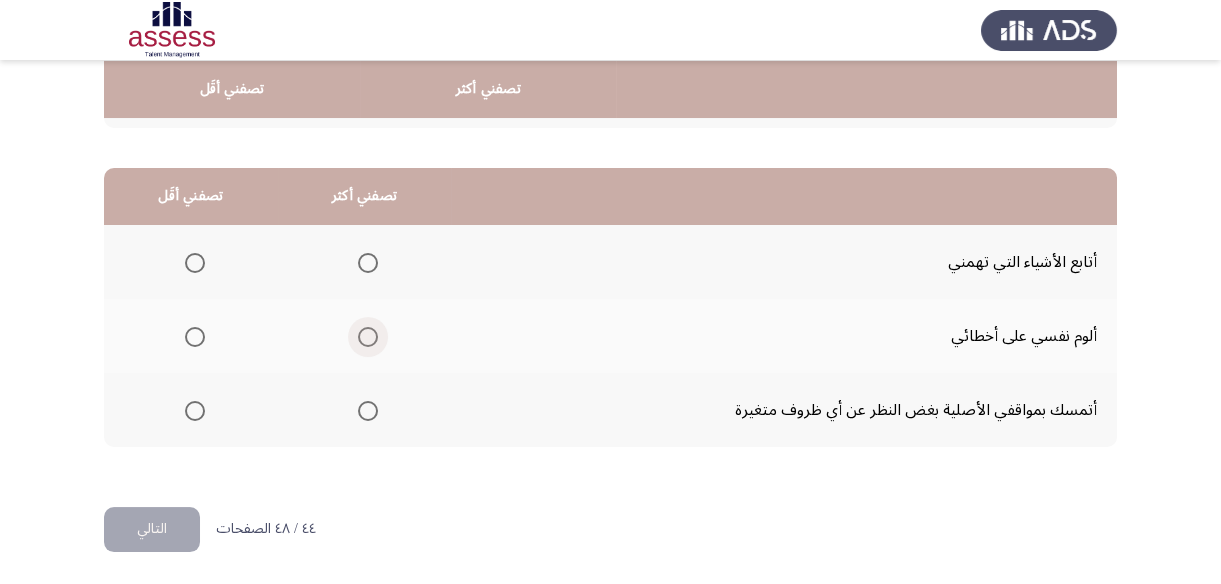 click at bounding box center (368, 337) 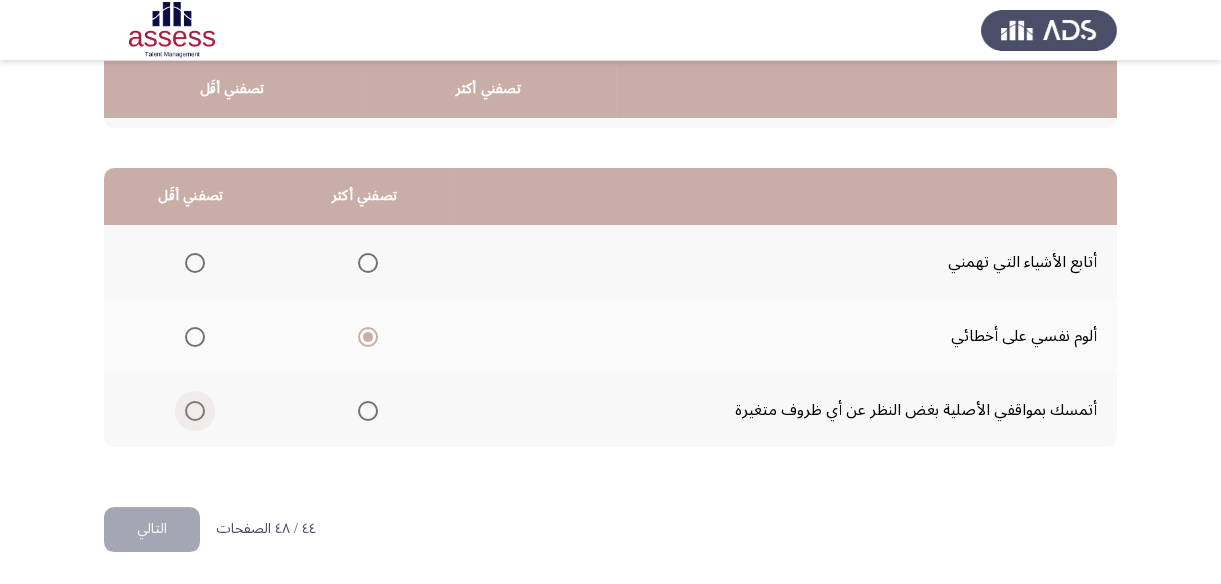 click at bounding box center [195, 411] 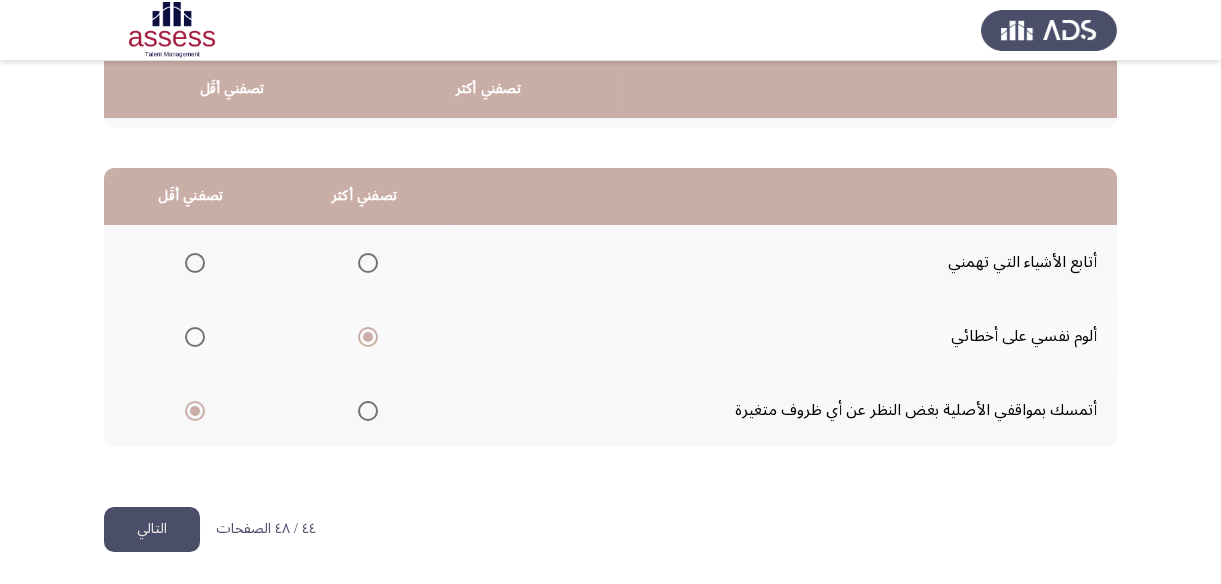 click on "التالي" 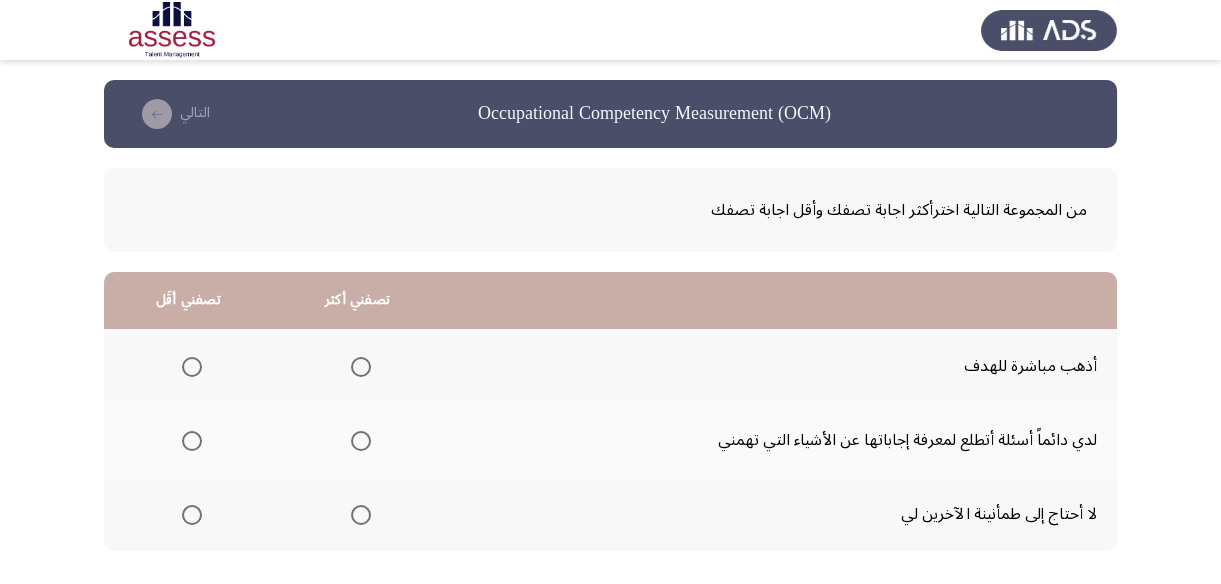 scroll, scrollTop: 90, scrollLeft: 0, axis: vertical 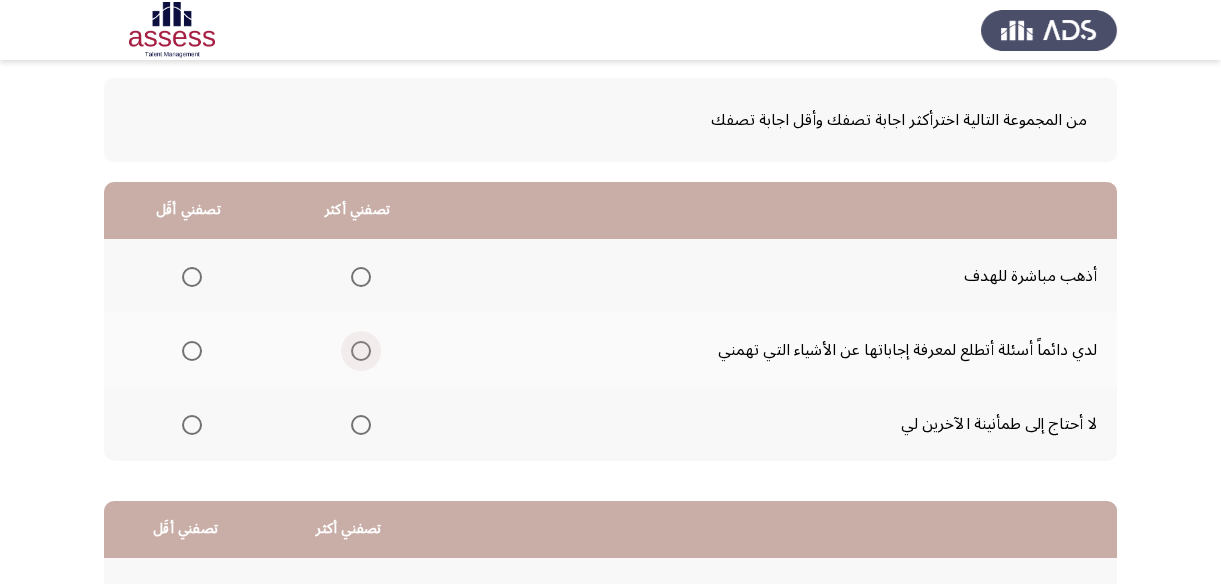 click at bounding box center [361, 351] 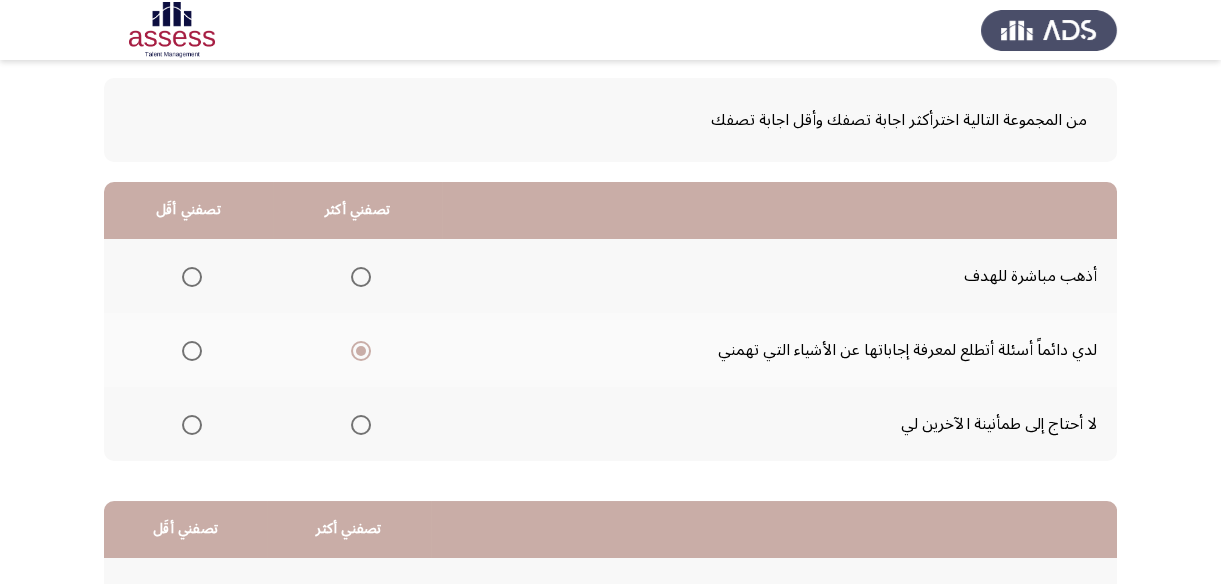 click at bounding box center (188, 425) 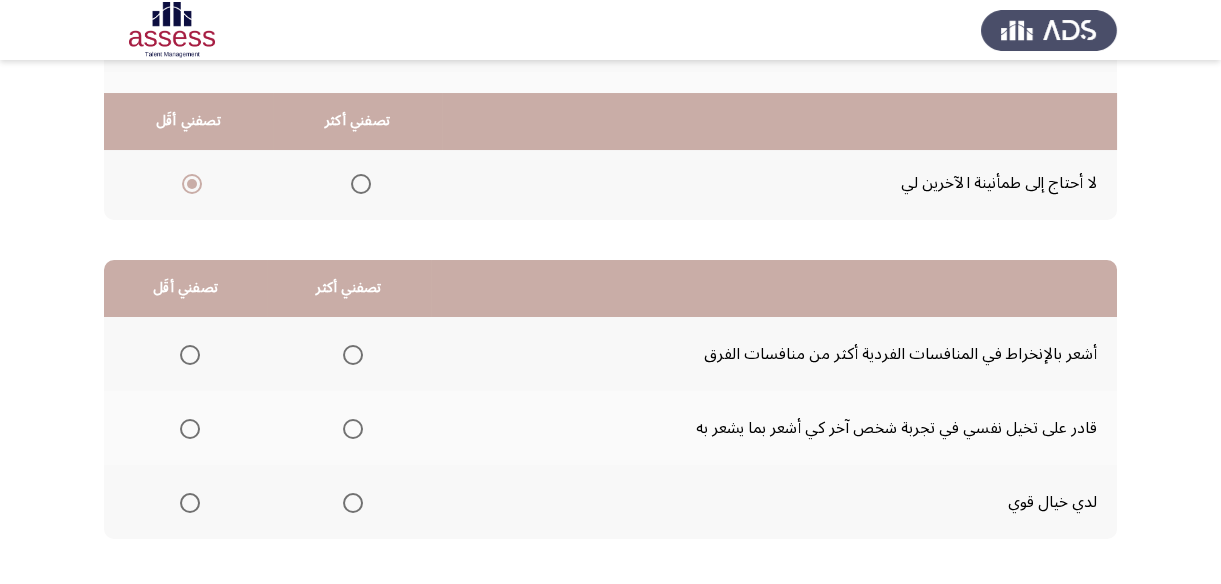 scroll, scrollTop: 363, scrollLeft: 0, axis: vertical 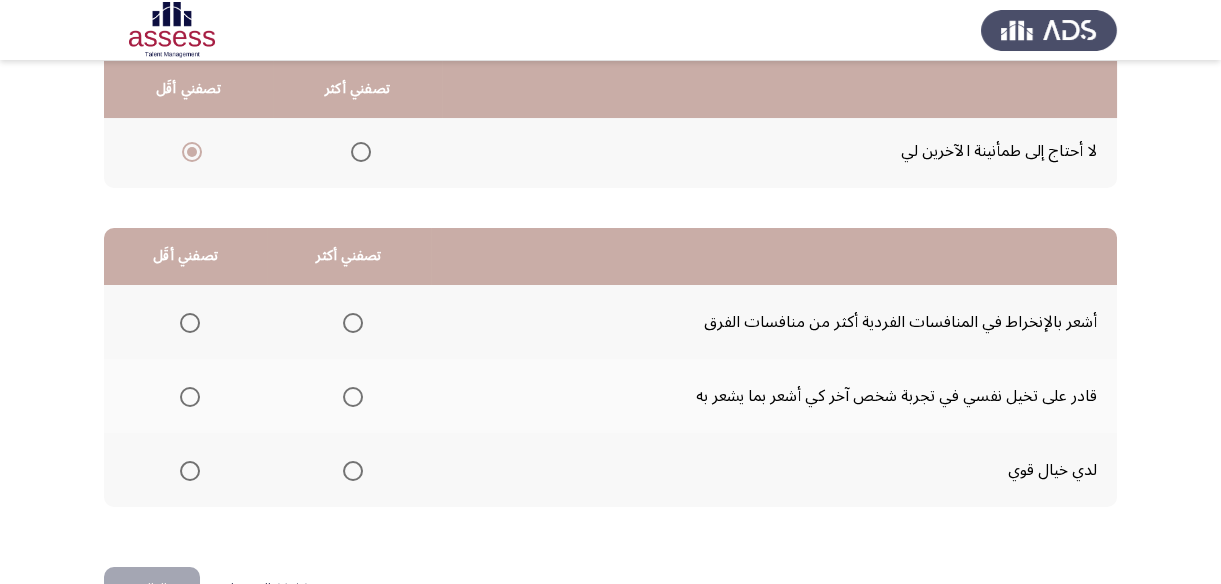click at bounding box center (353, 397) 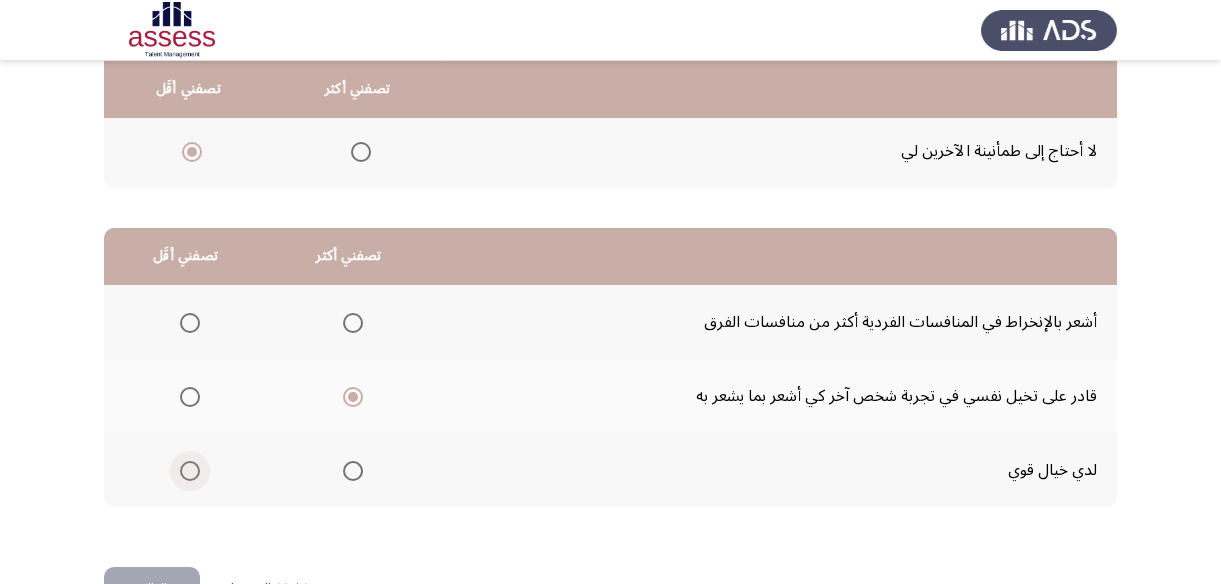 click at bounding box center [190, 471] 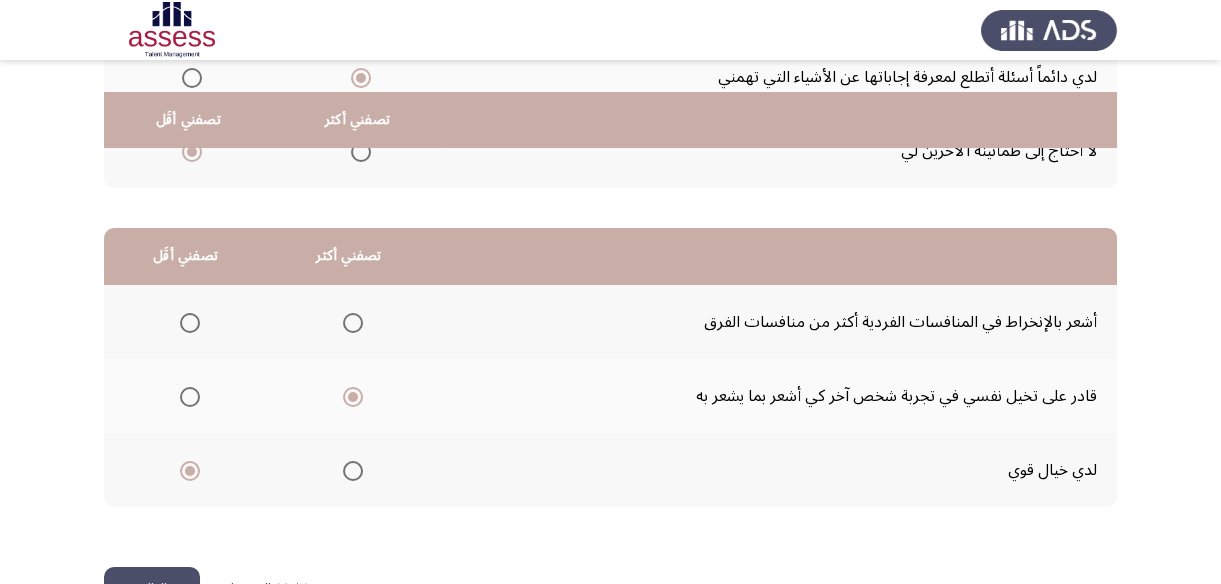 scroll, scrollTop: 423, scrollLeft: 0, axis: vertical 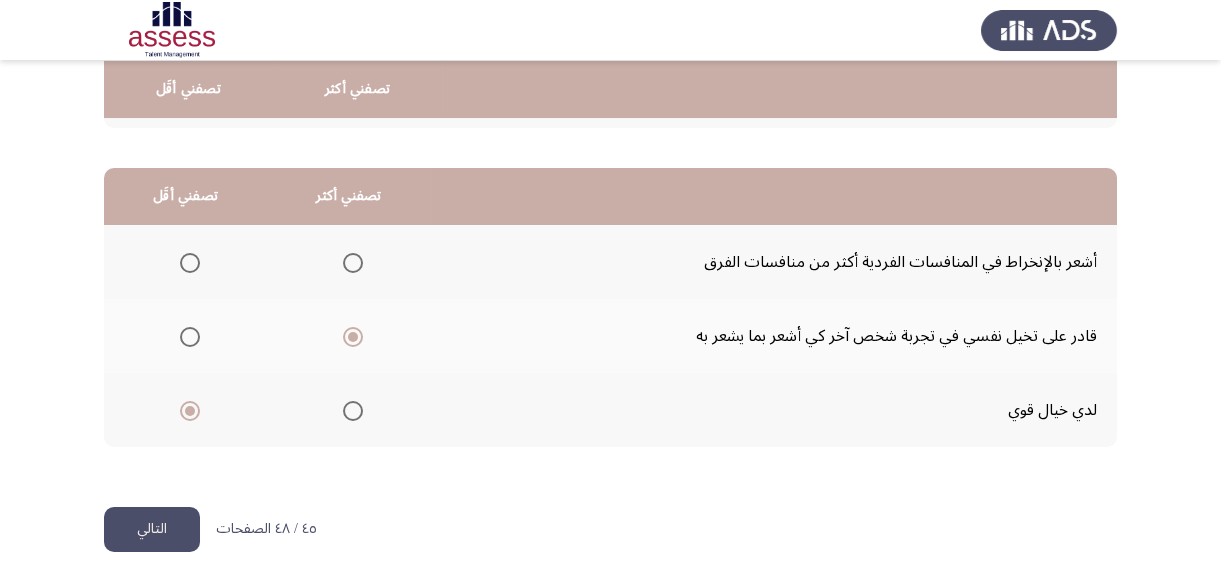 click at bounding box center (353, 411) 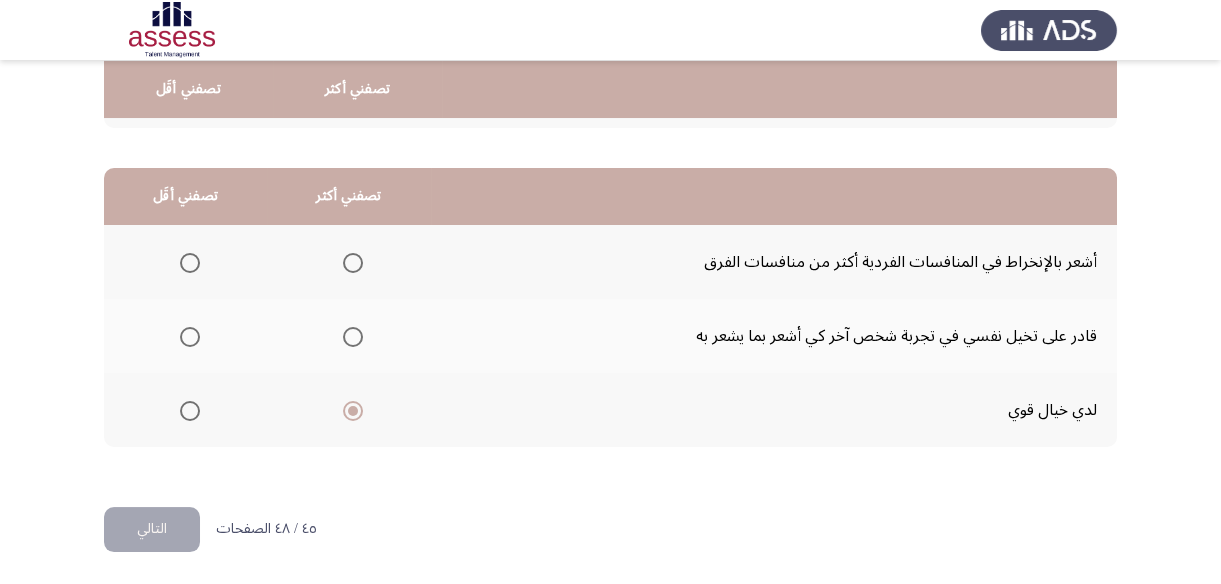 click at bounding box center (190, 337) 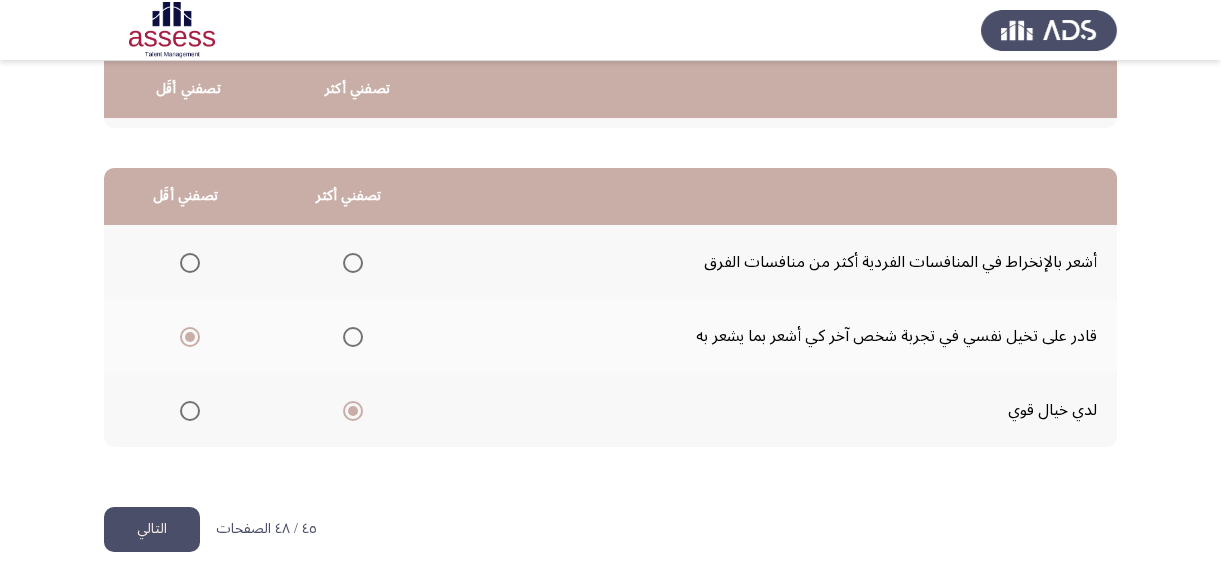 click at bounding box center [353, 337] 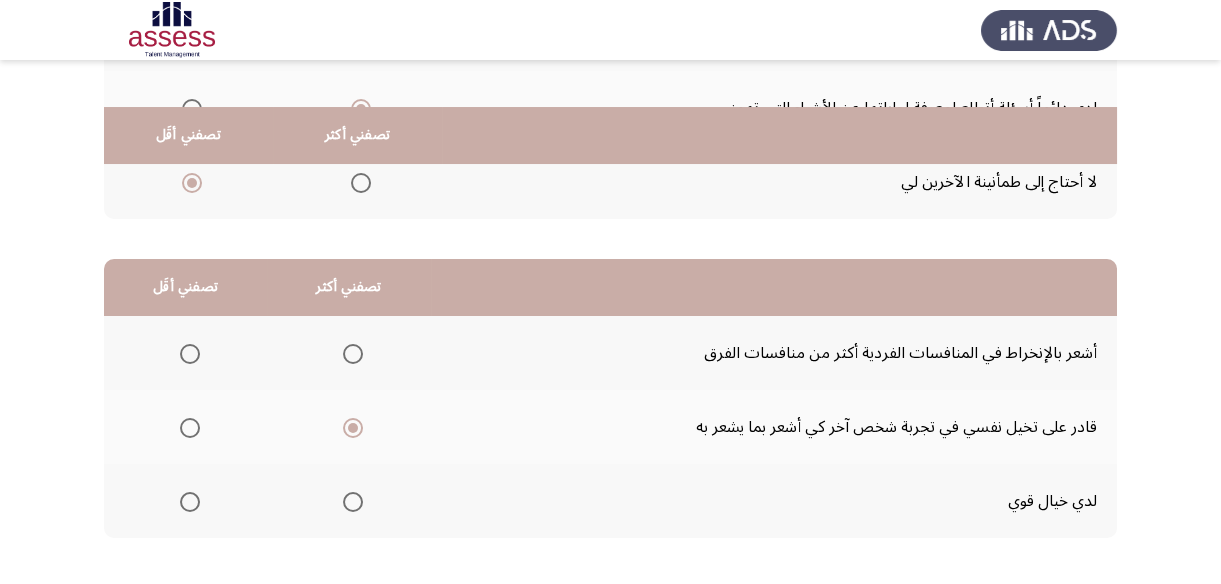 scroll, scrollTop: 423, scrollLeft: 0, axis: vertical 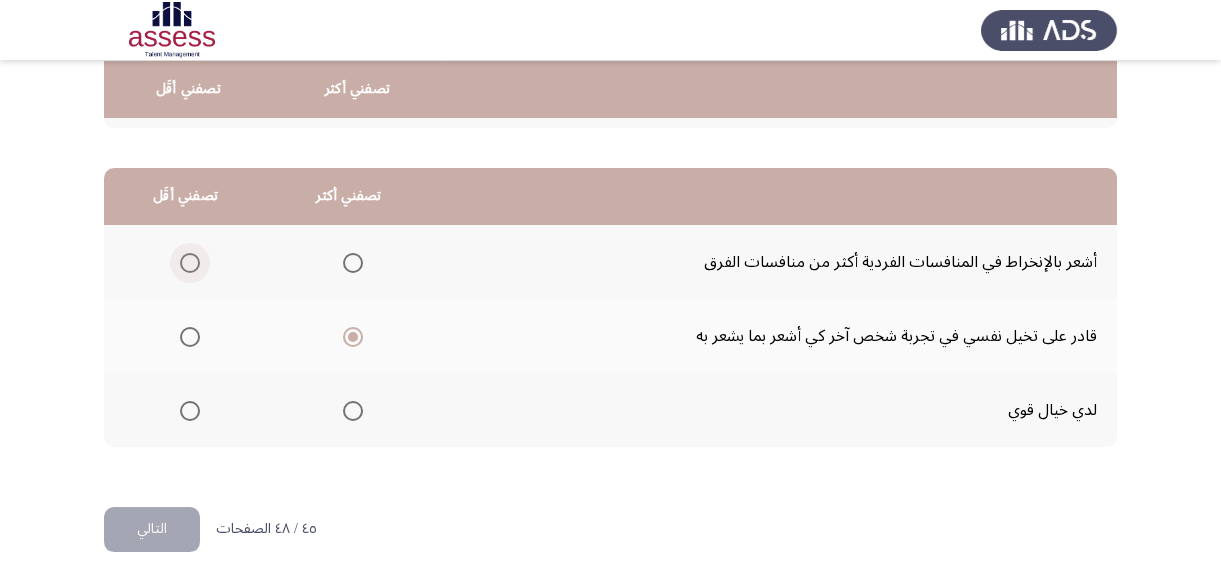 click at bounding box center (190, 263) 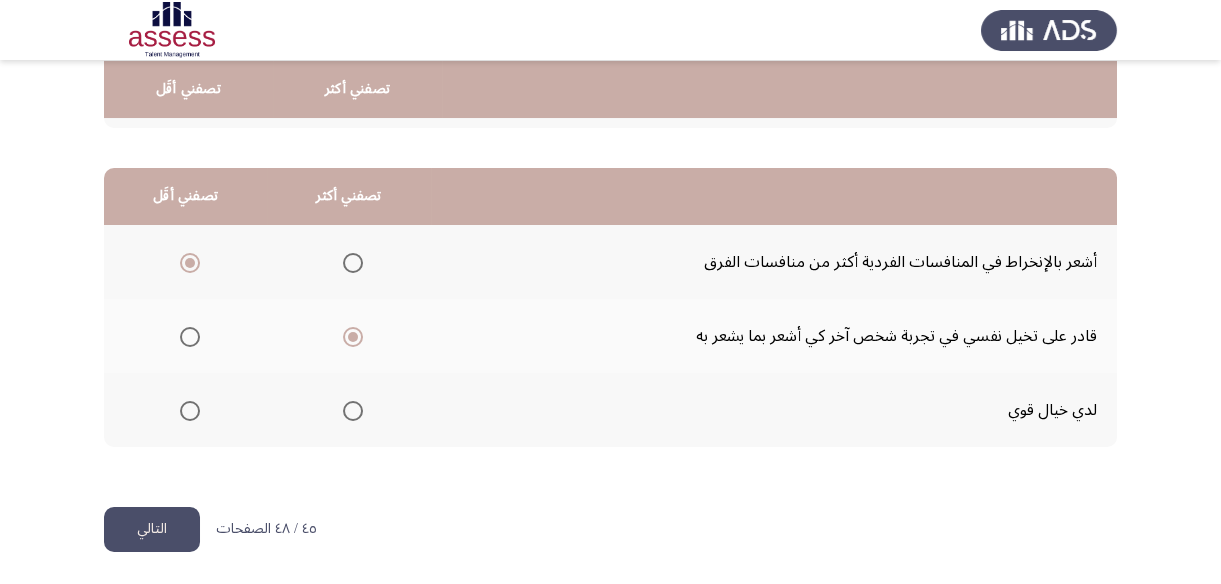 click on "التالي" 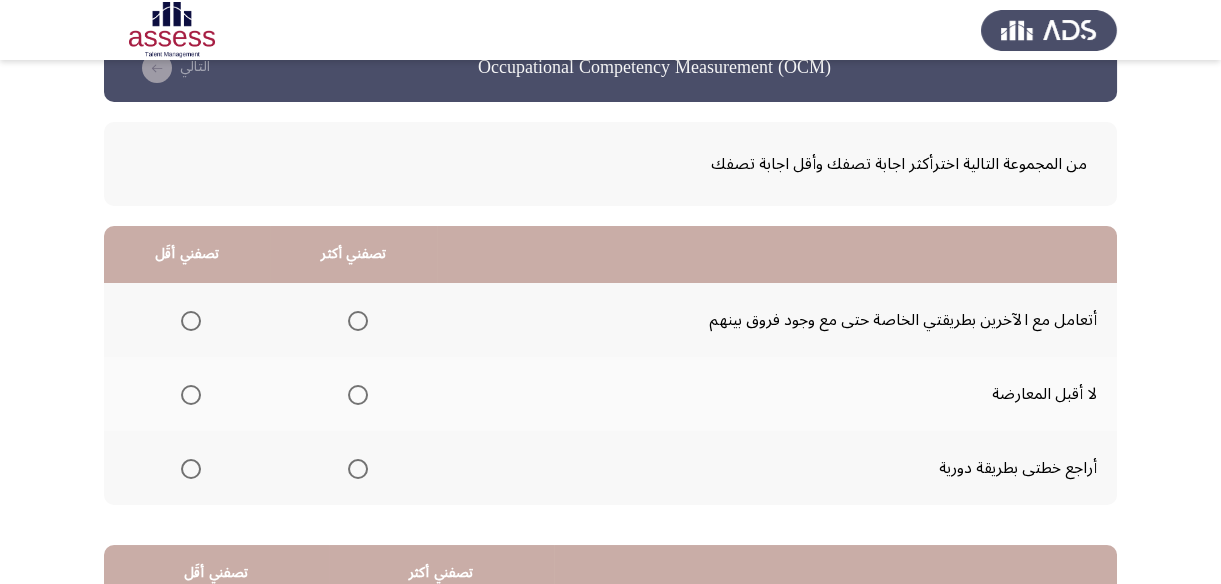 scroll, scrollTop: 90, scrollLeft: 0, axis: vertical 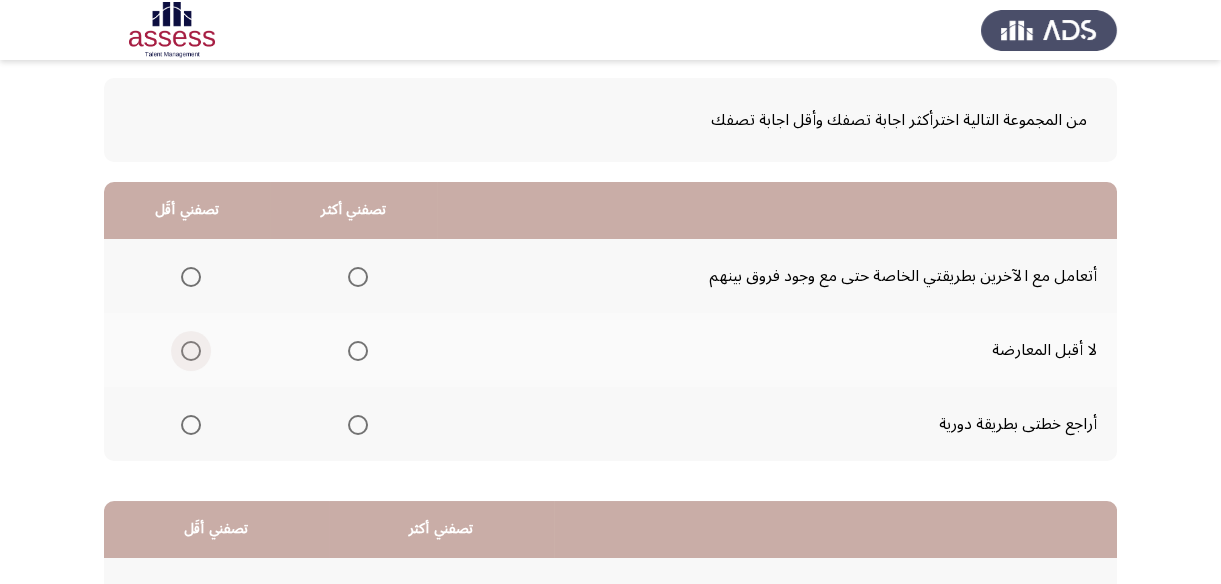 click at bounding box center [191, 351] 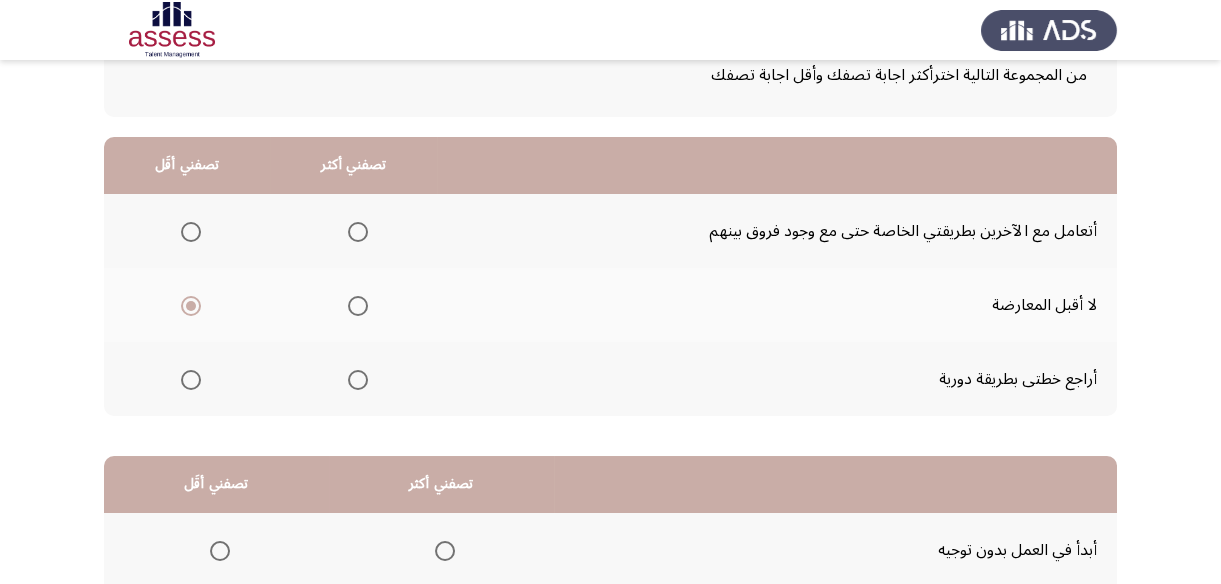 scroll, scrollTop: 90, scrollLeft: 0, axis: vertical 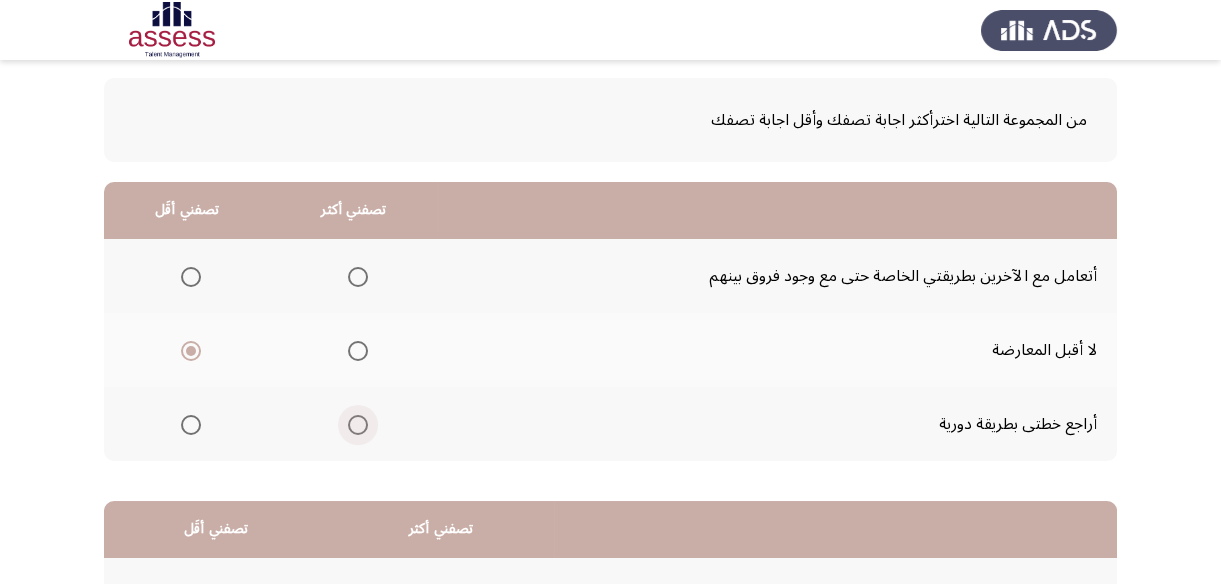 click at bounding box center (358, 425) 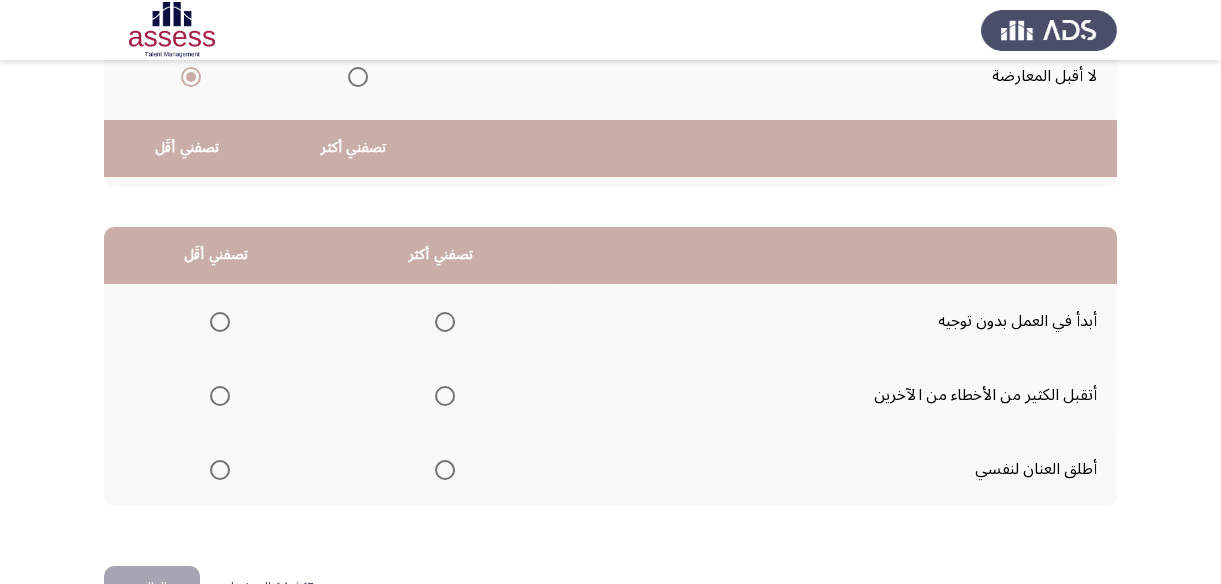 scroll, scrollTop: 332, scrollLeft: 0, axis: vertical 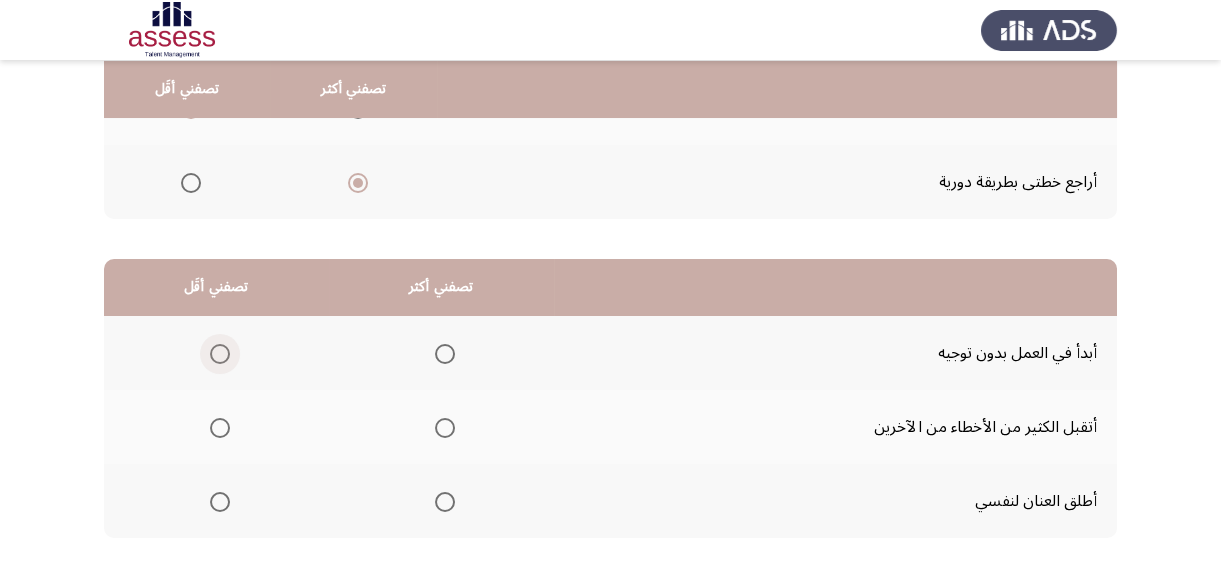 click at bounding box center (220, 354) 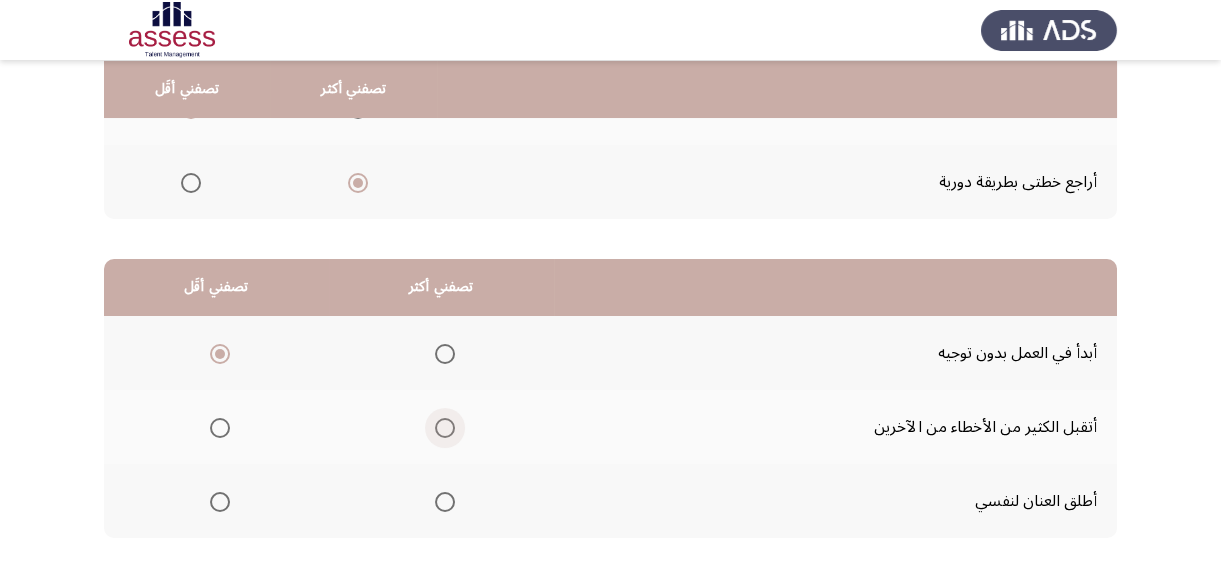 click at bounding box center (445, 428) 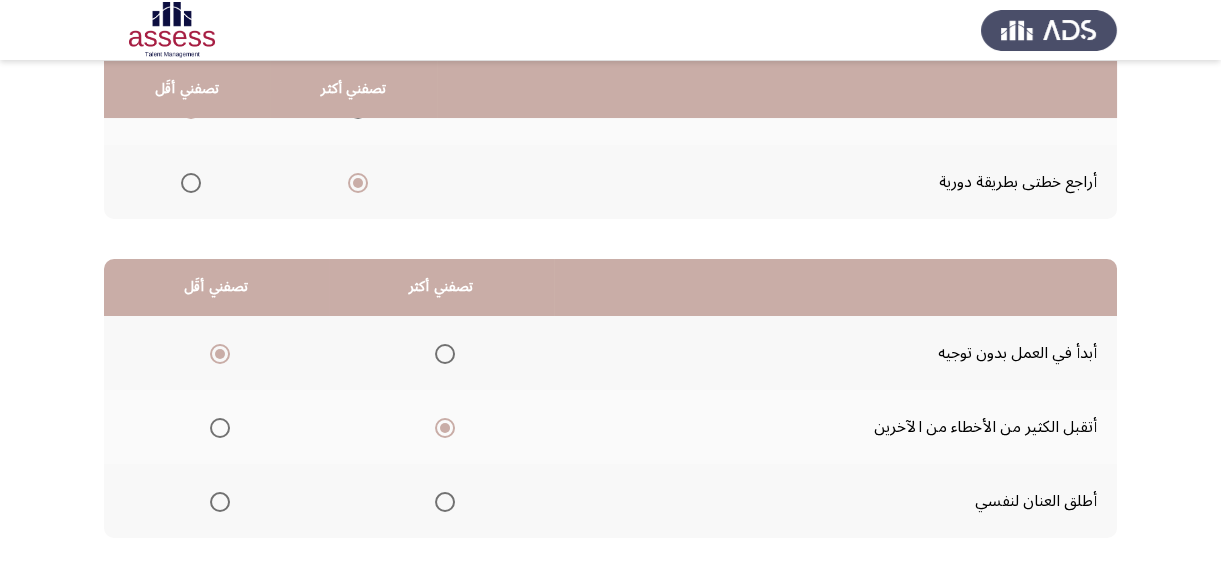 click at bounding box center (445, 502) 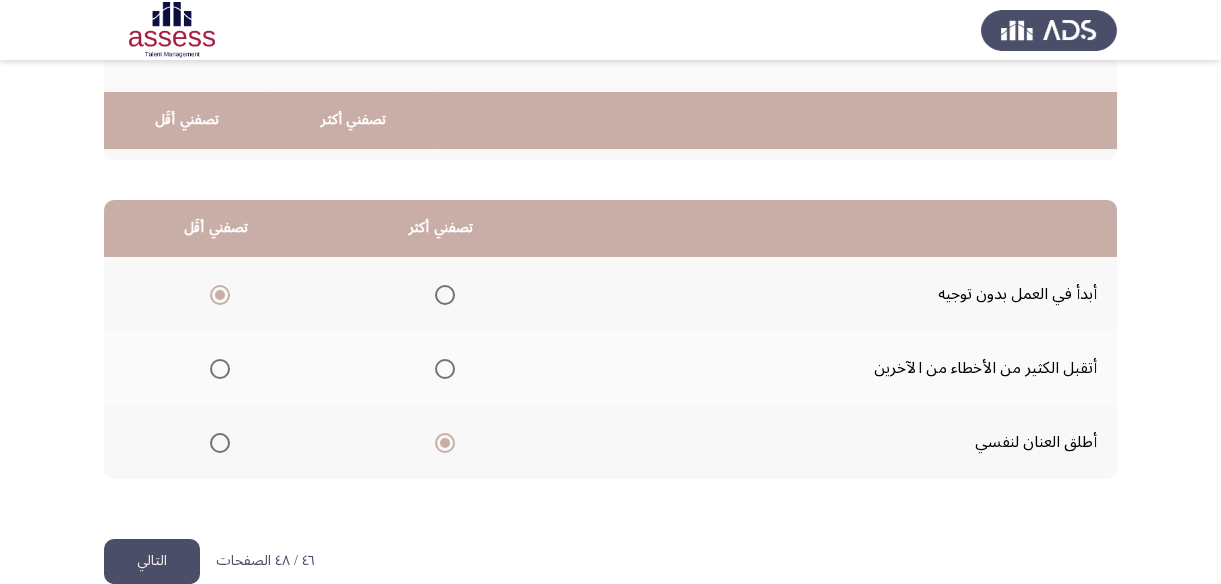 scroll, scrollTop: 423, scrollLeft: 0, axis: vertical 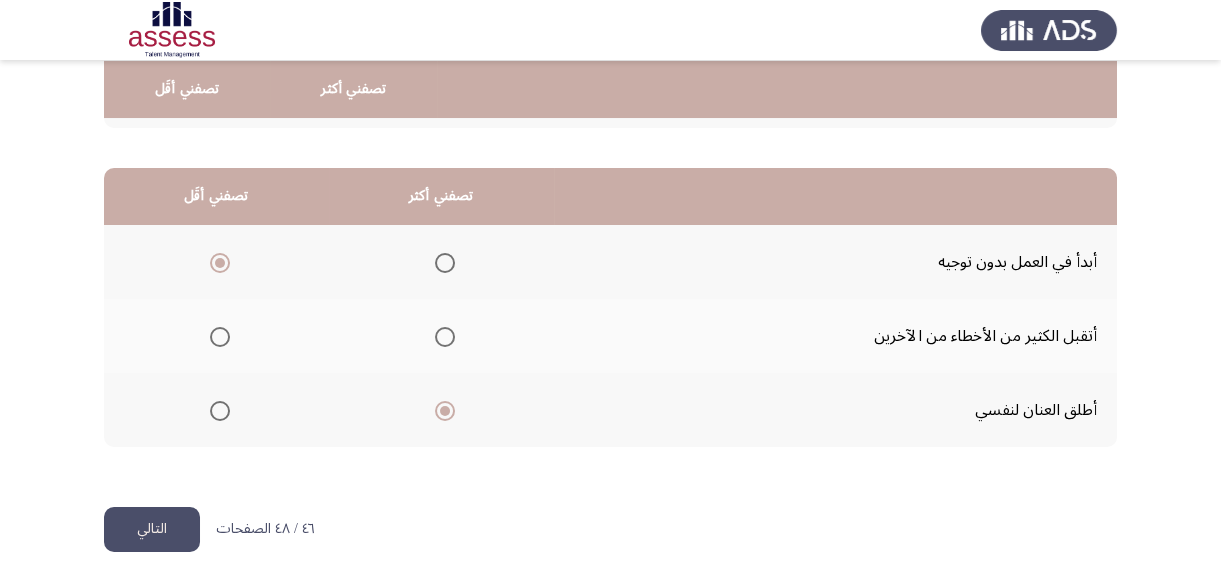 click on "التالي" 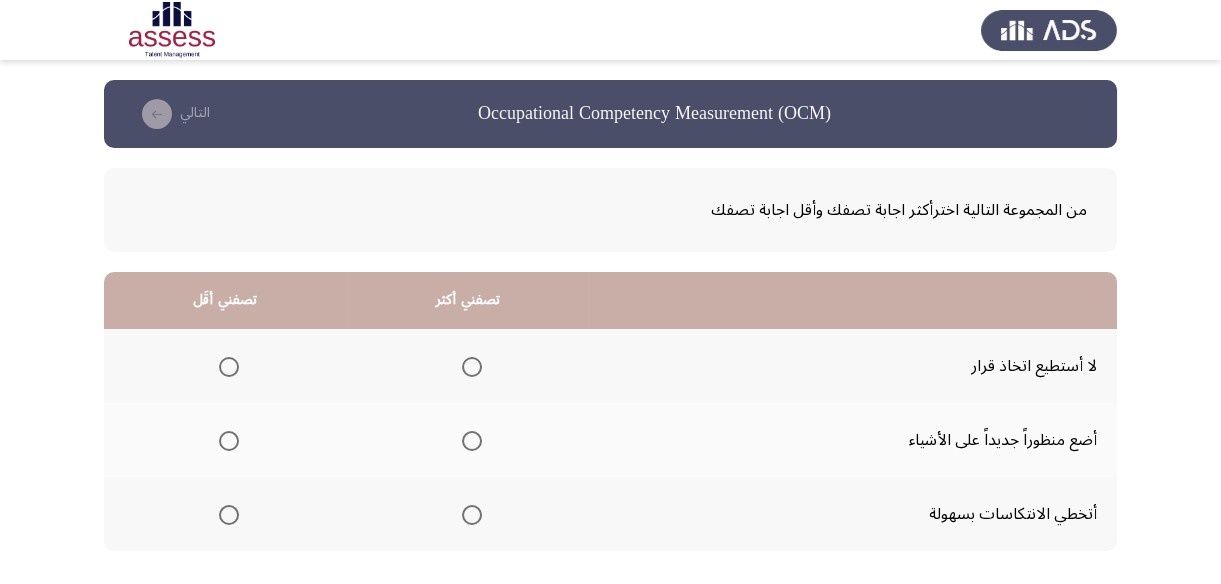 scroll, scrollTop: 90, scrollLeft: 0, axis: vertical 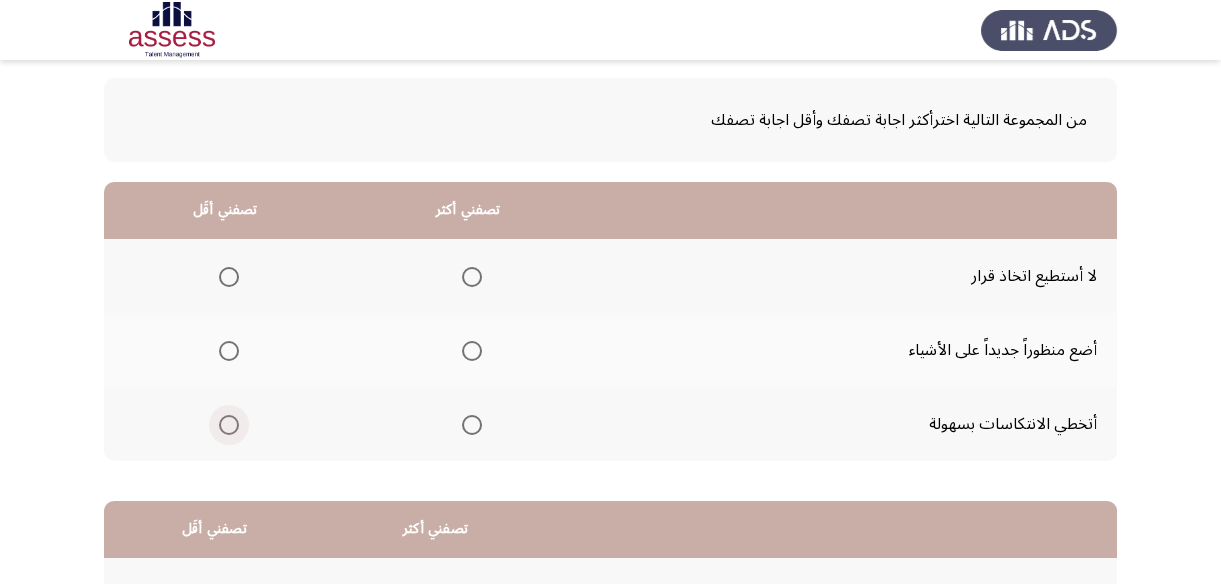 click at bounding box center [229, 425] 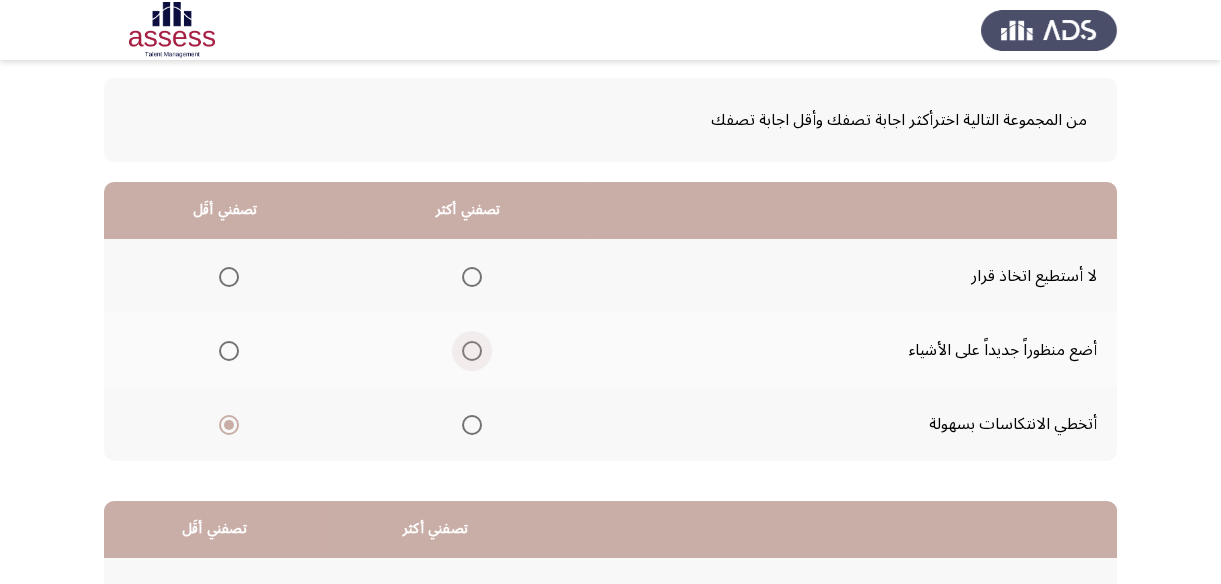 click at bounding box center [472, 351] 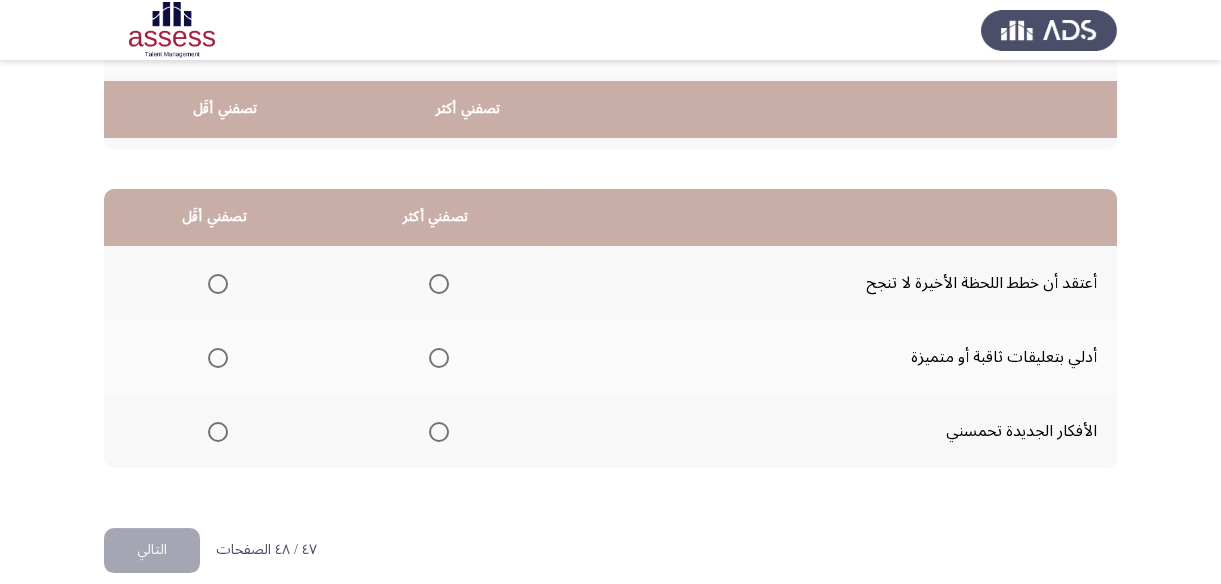 scroll, scrollTop: 423, scrollLeft: 0, axis: vertical 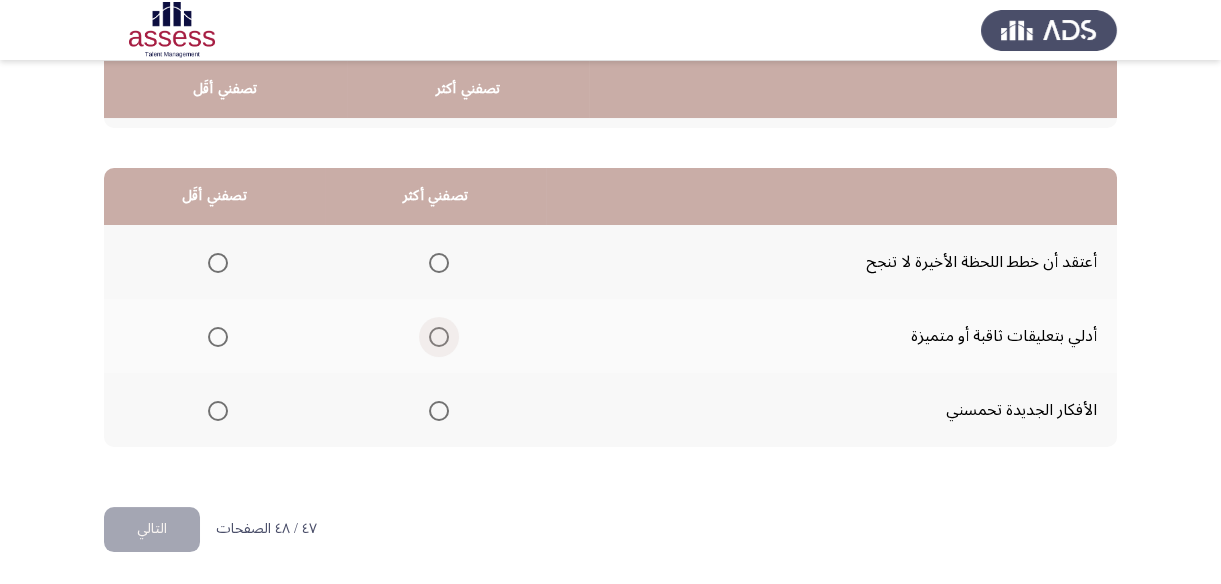 click at bounding box center [439, 337] 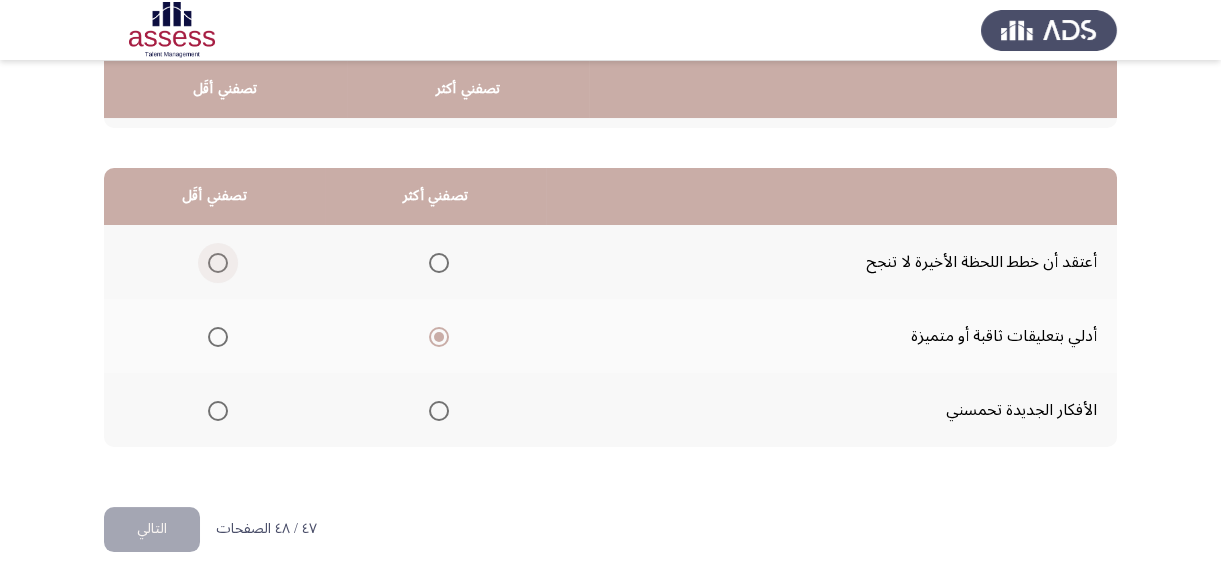click at bounding box center [218, 263] 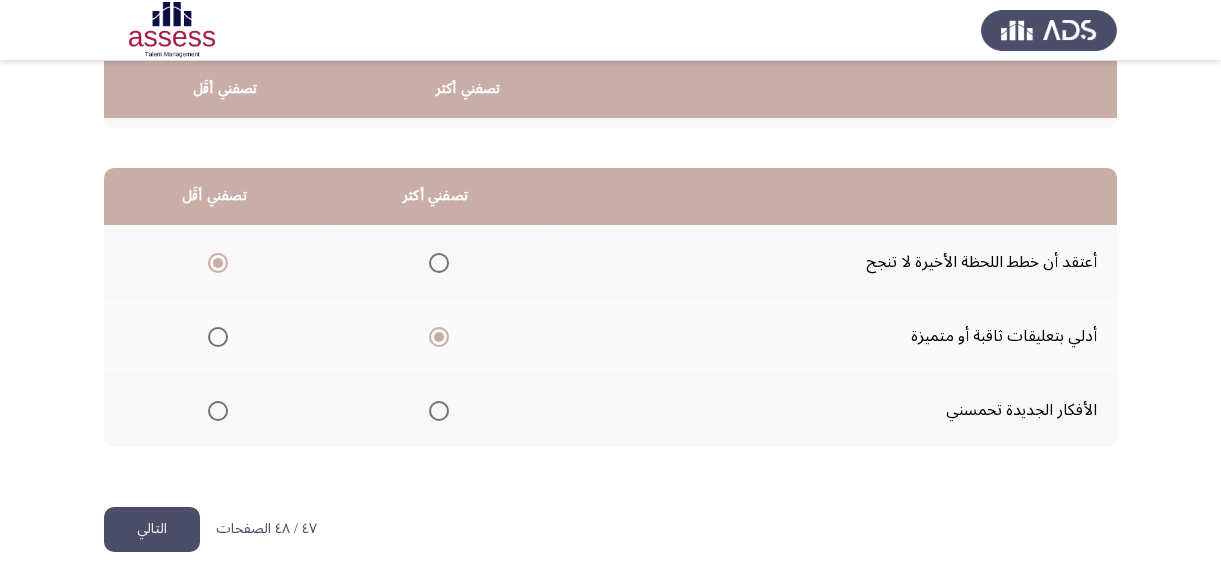 click on "التالي" 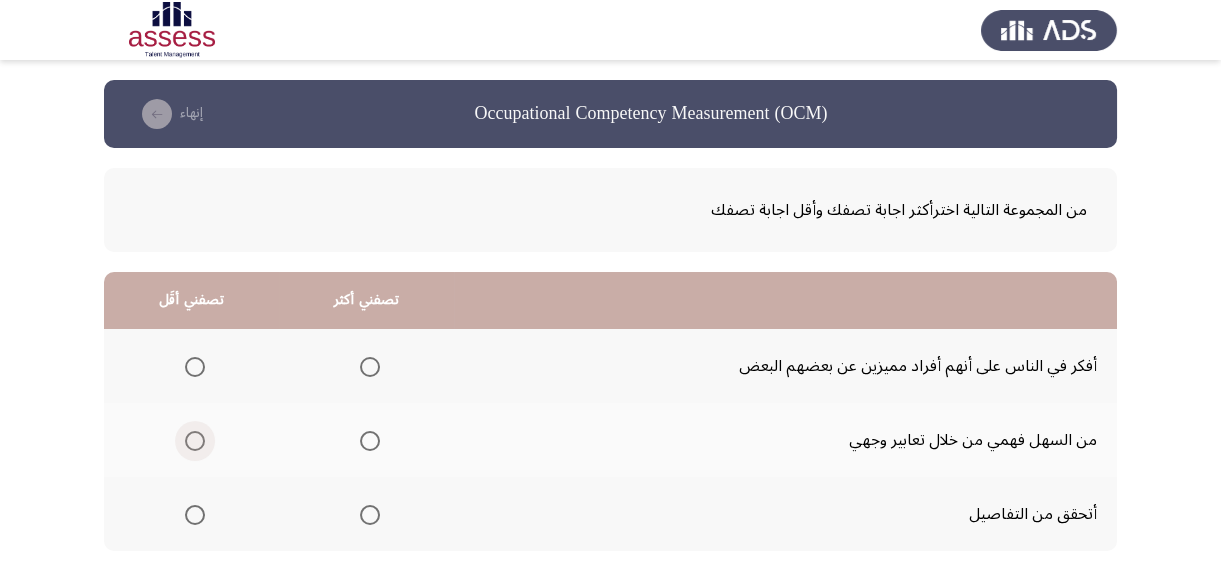click at bounding box center (195, 441) 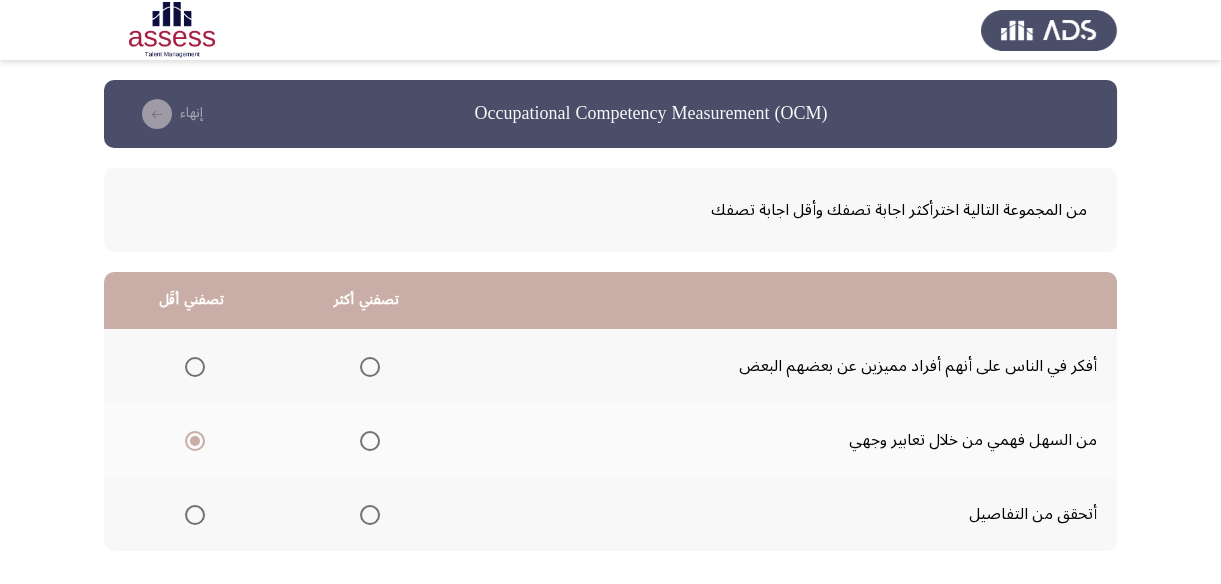 click at bounding box center (370, 515) 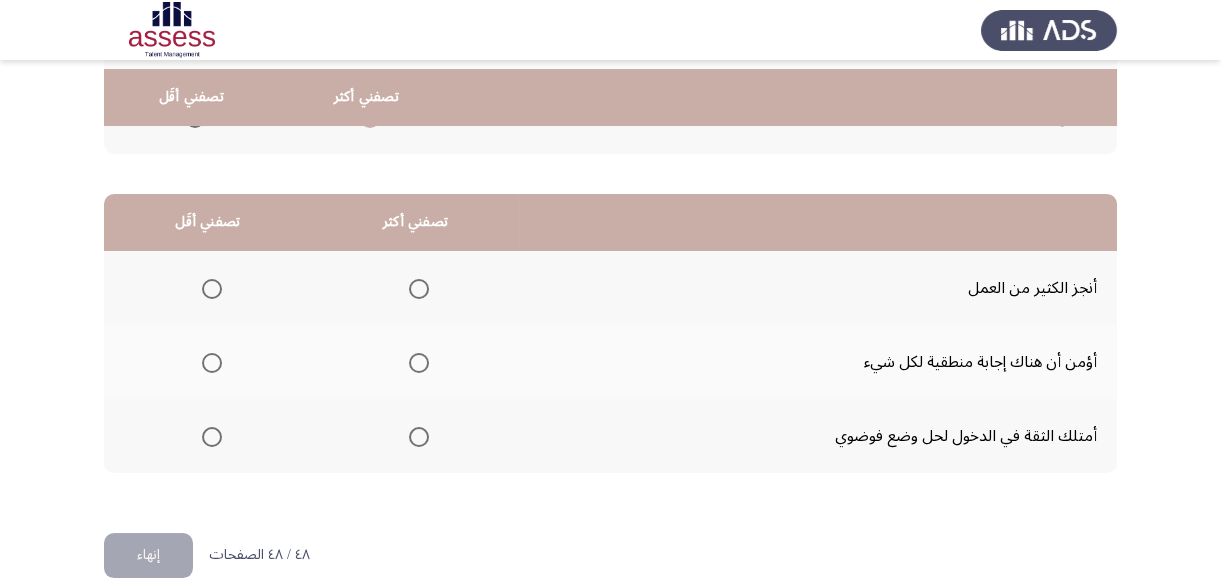 scroll, scrollTop: 423, scrollLeft: 0, axis: vertical 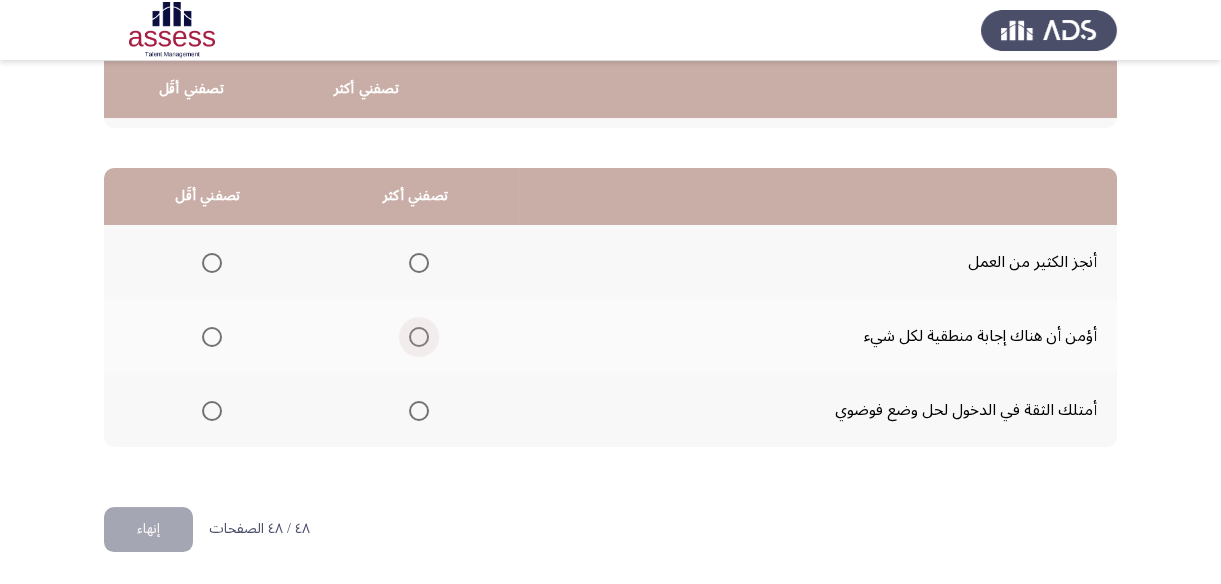 click at bounding box center (419, 337) 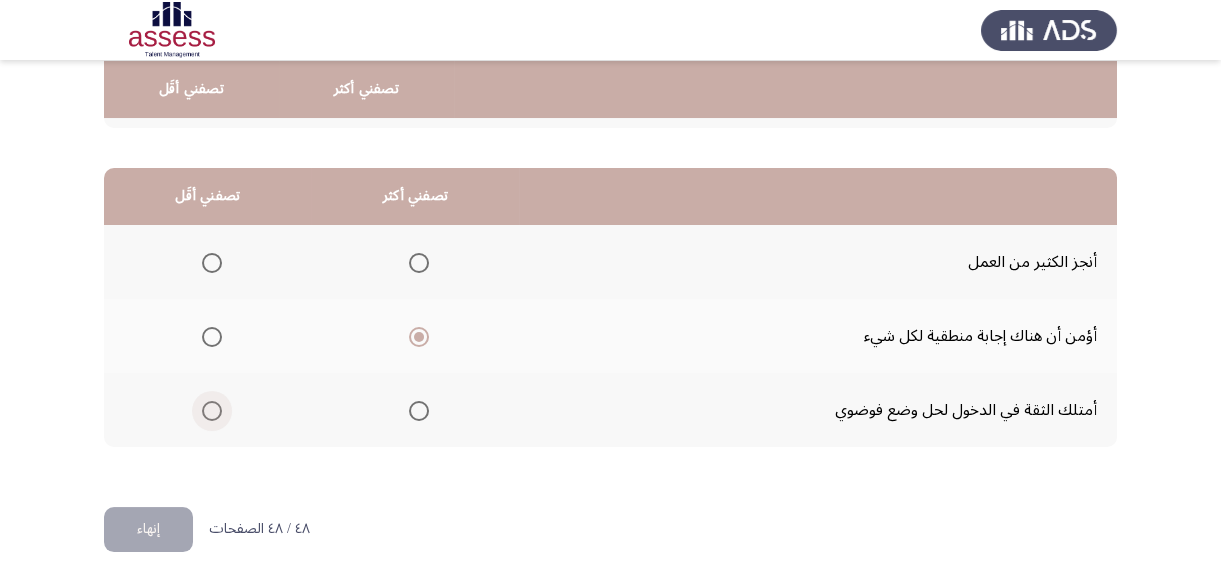 click at bounding box center (212, 411) 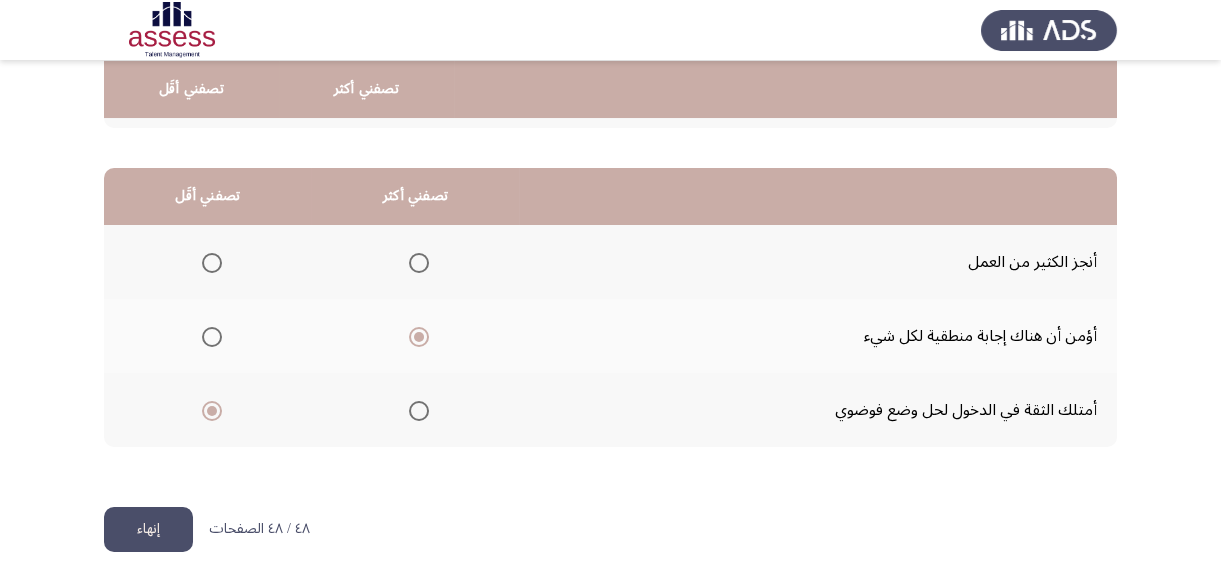 click on "إنهاء" 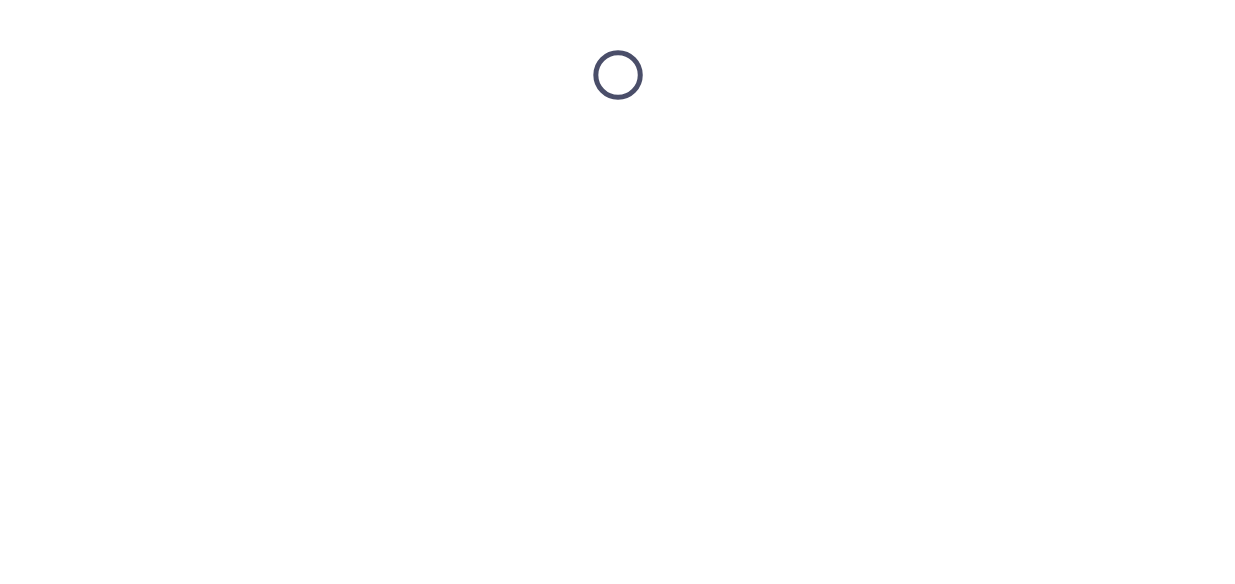 scroll, scrollTop: 0, scrollLeft: 0, axis: both 